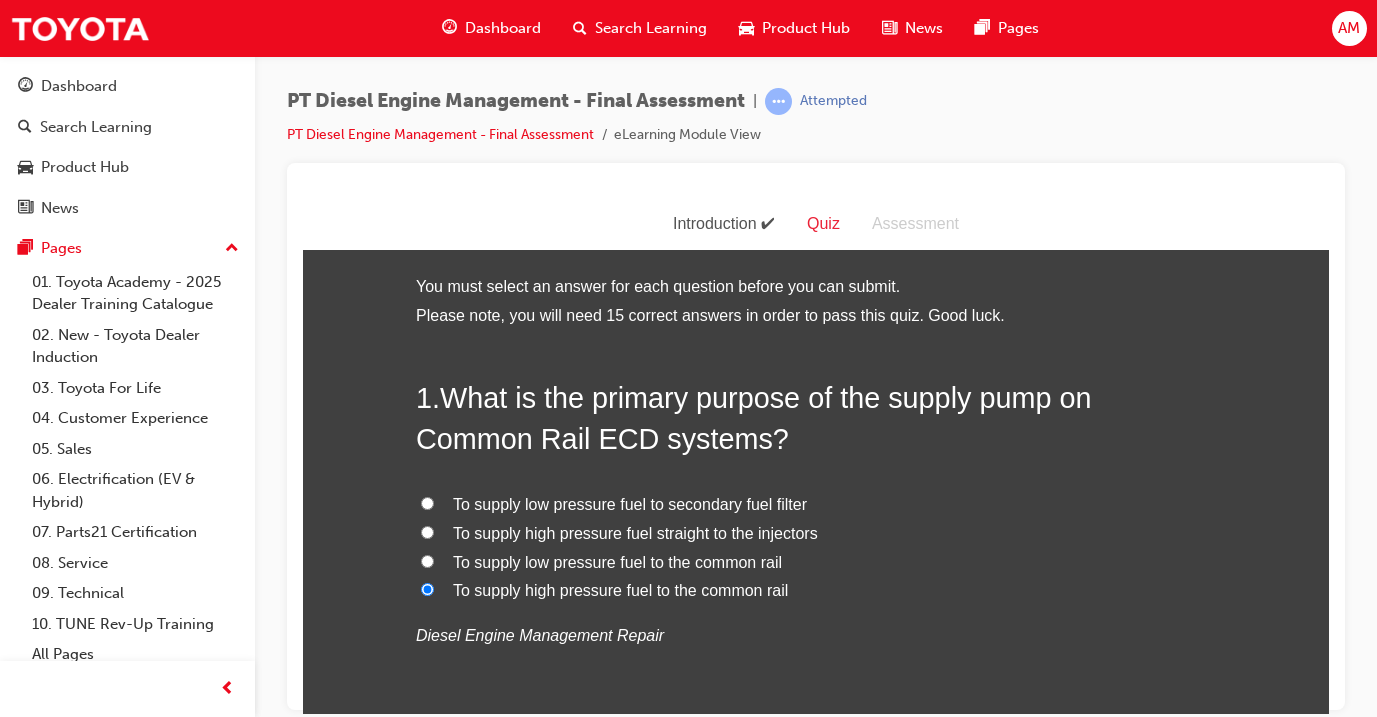 scroll, scrollTop: 0, scrollLeft: 0, axis: both 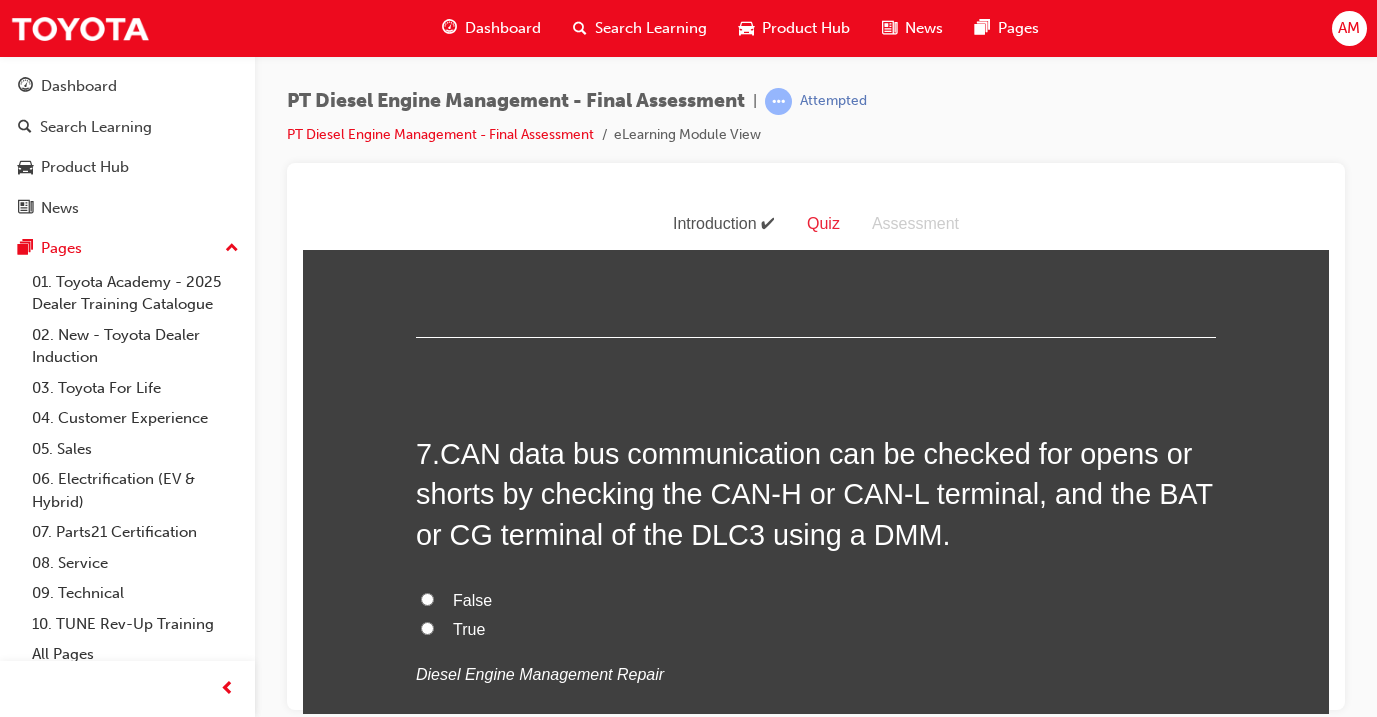 click on "False True
Diesel Engine Management Repair" at bounding box center (816, 637) 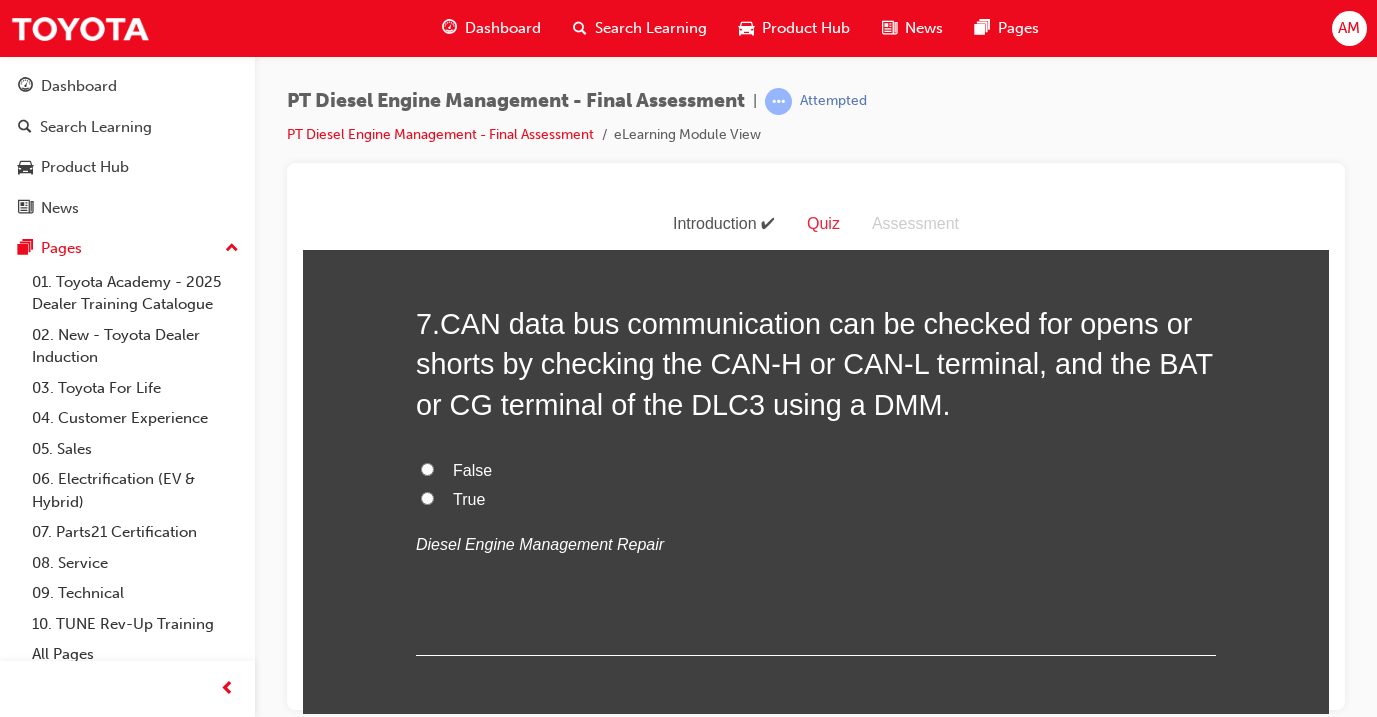 click on "True" at bounding box center [816, 499] 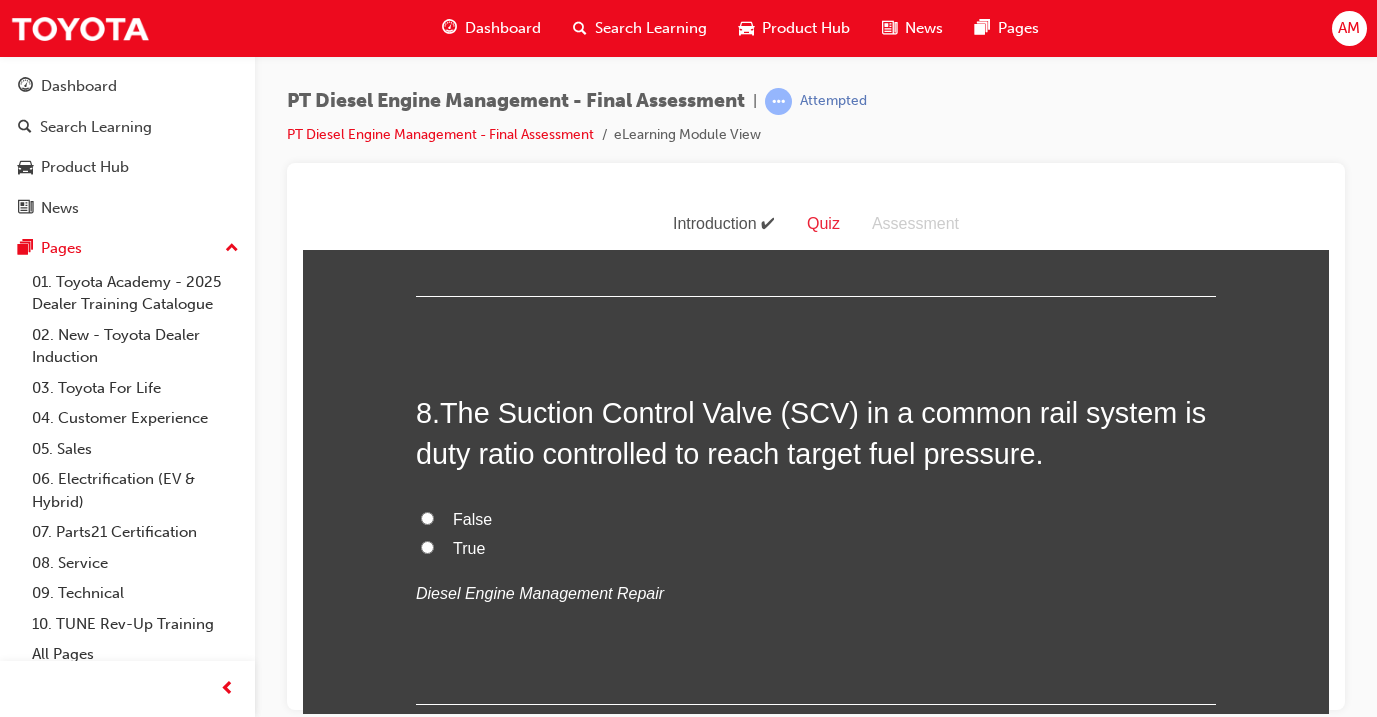 scroll, scrollTop: 3275, scrollLeft: 0, axis: vertical 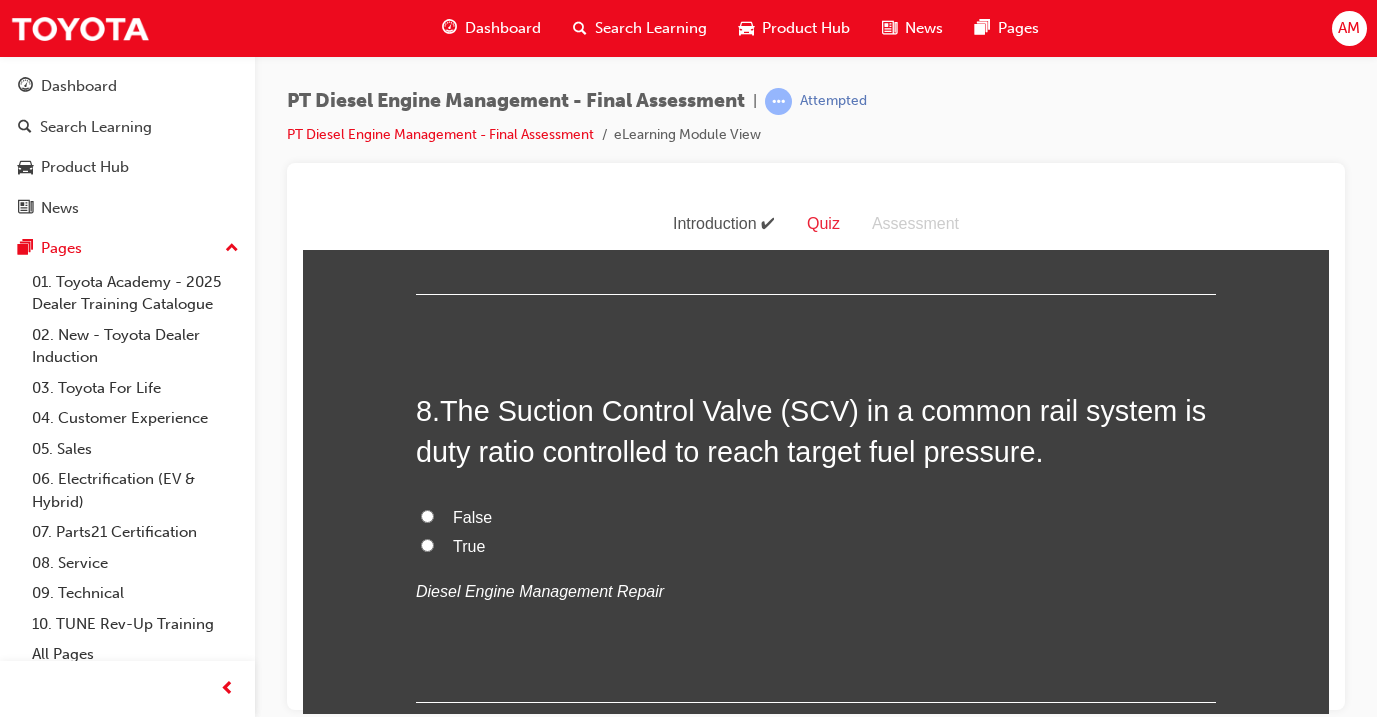 click on "True" at bounding box center [469, 545] 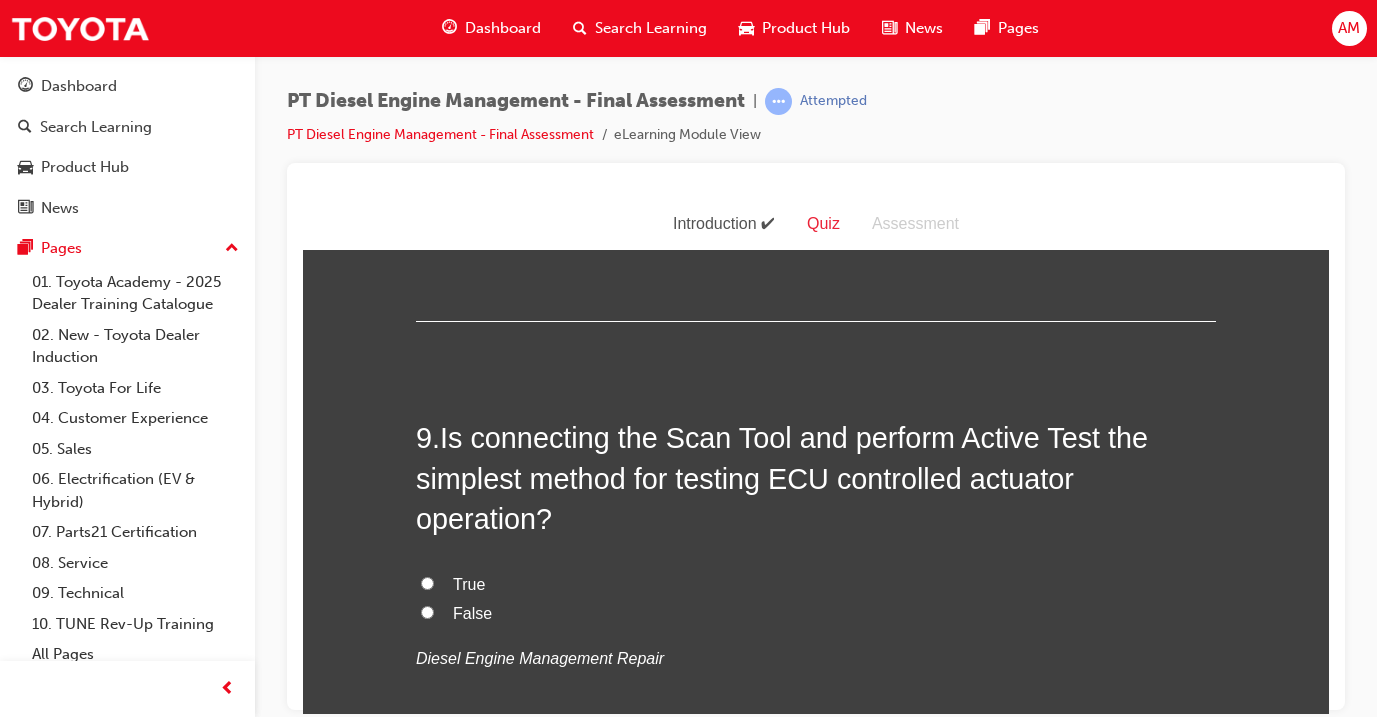 scroll, scrollTop: 3655, scrollLeft: 0, axis: vertical 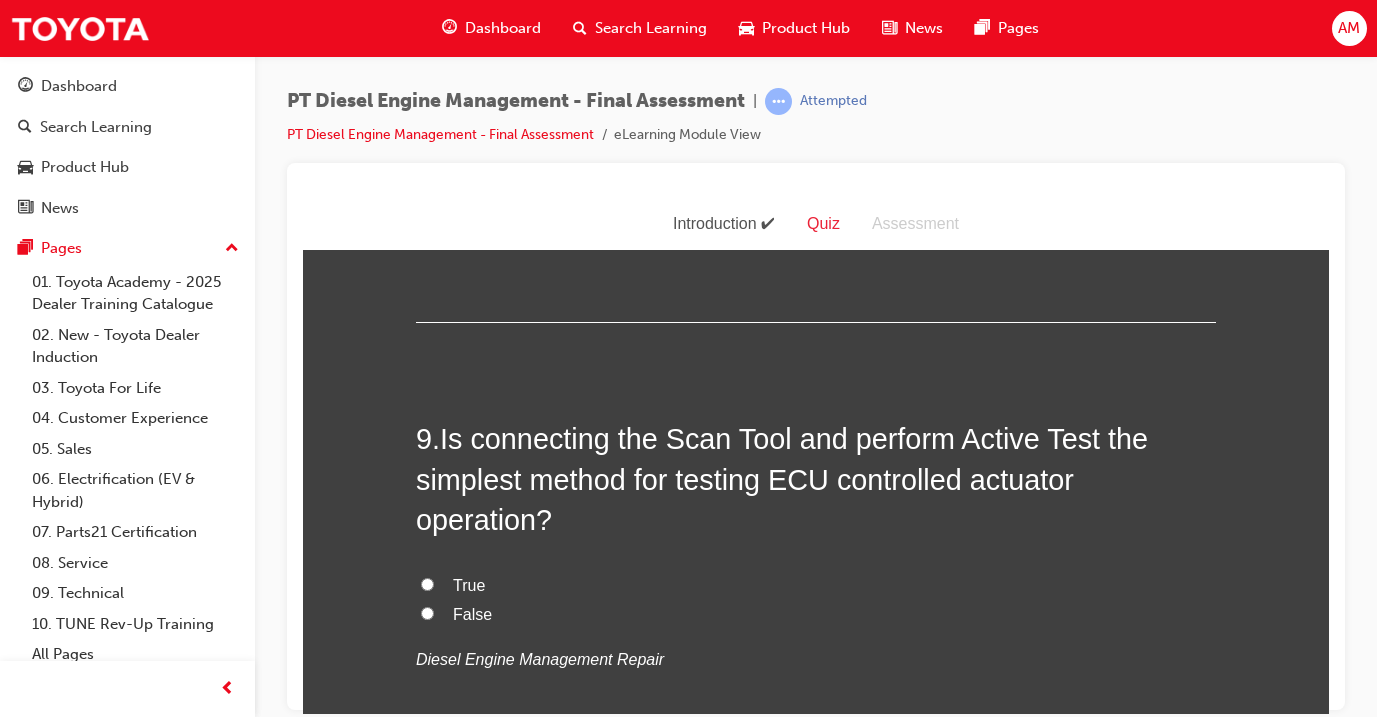 click on "True" at bounding box center [469, 584] 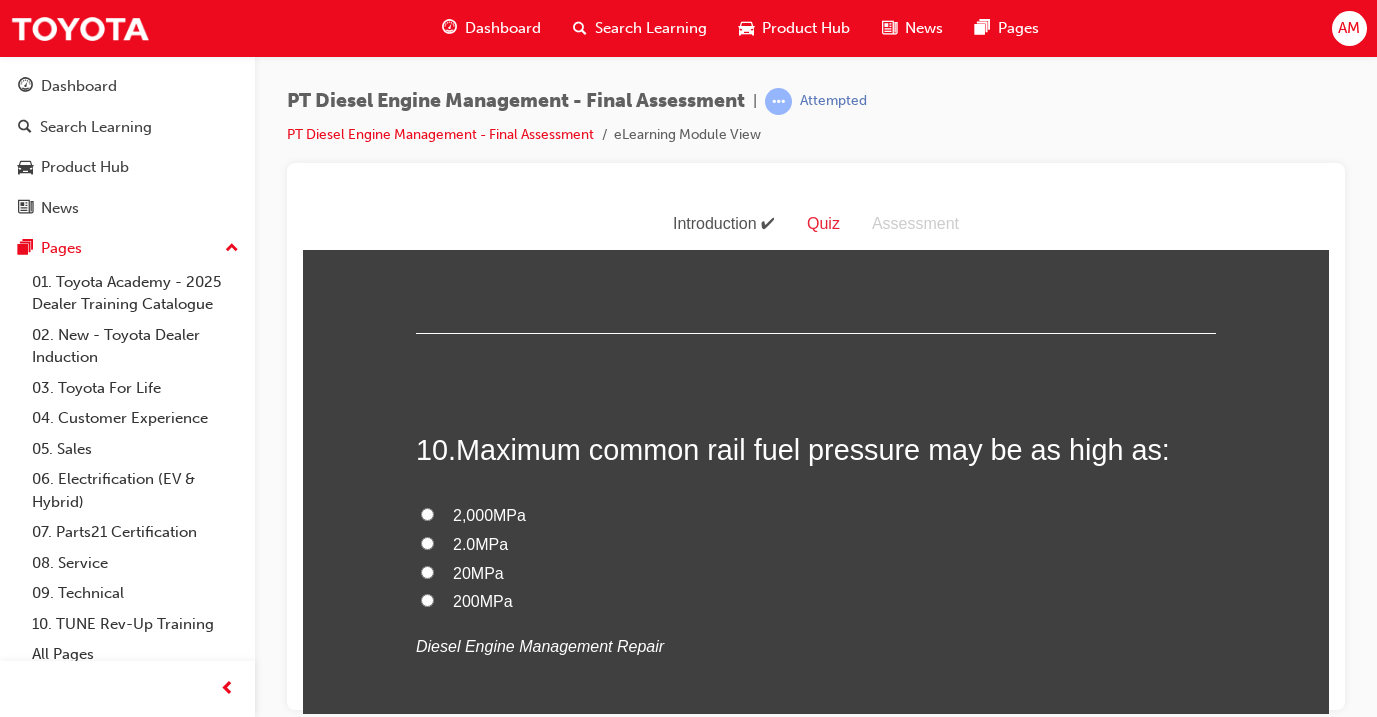 scroll, scrollTop: 4098, scrollLeft: 0, axis: vertical 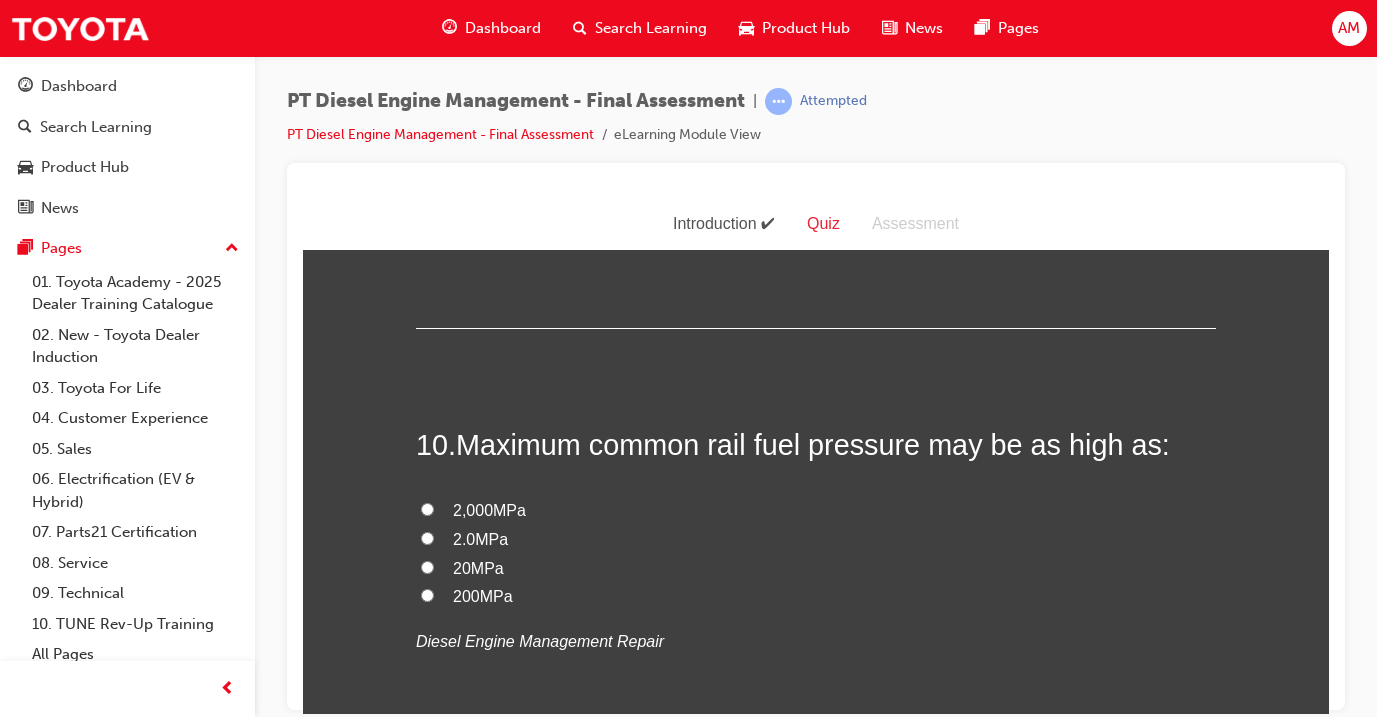 click on "200MPa" at bounding box center [483, 595] 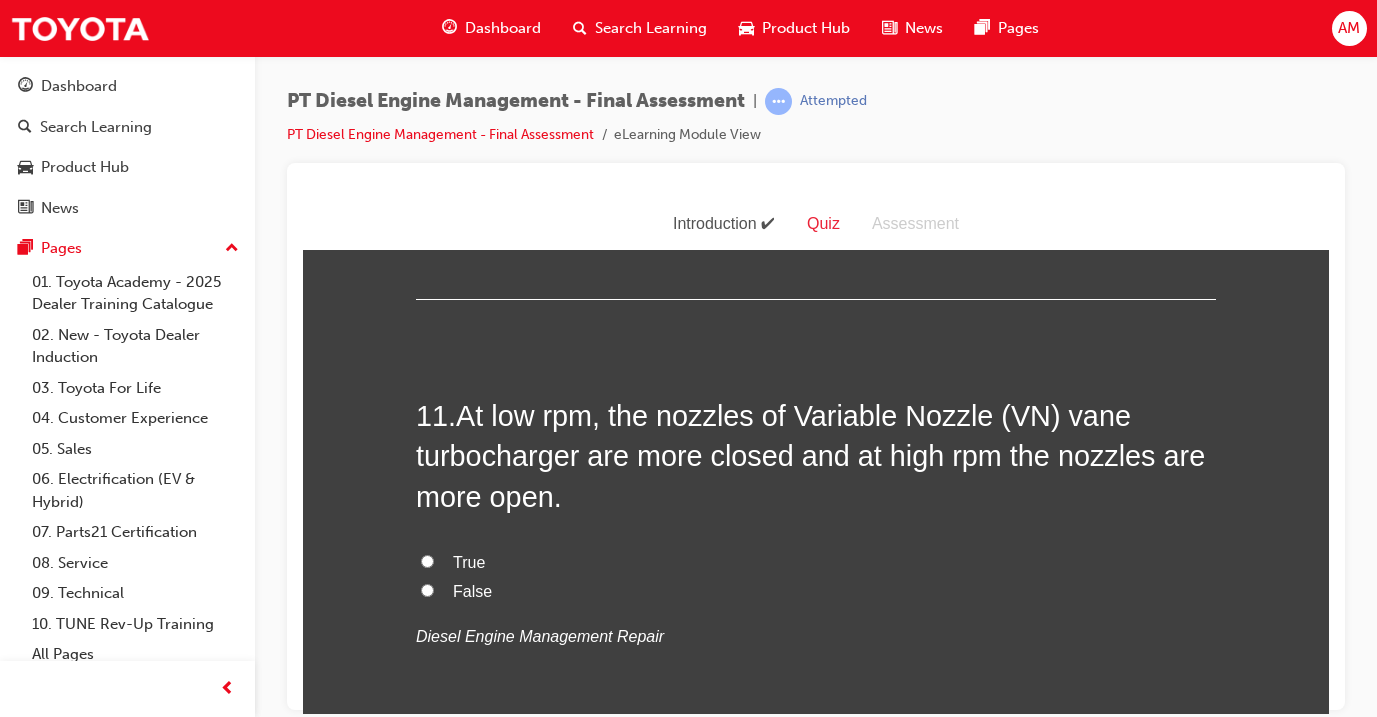 scroll, scrollTop: 4555, scrollLeft: 0, axis: vertical 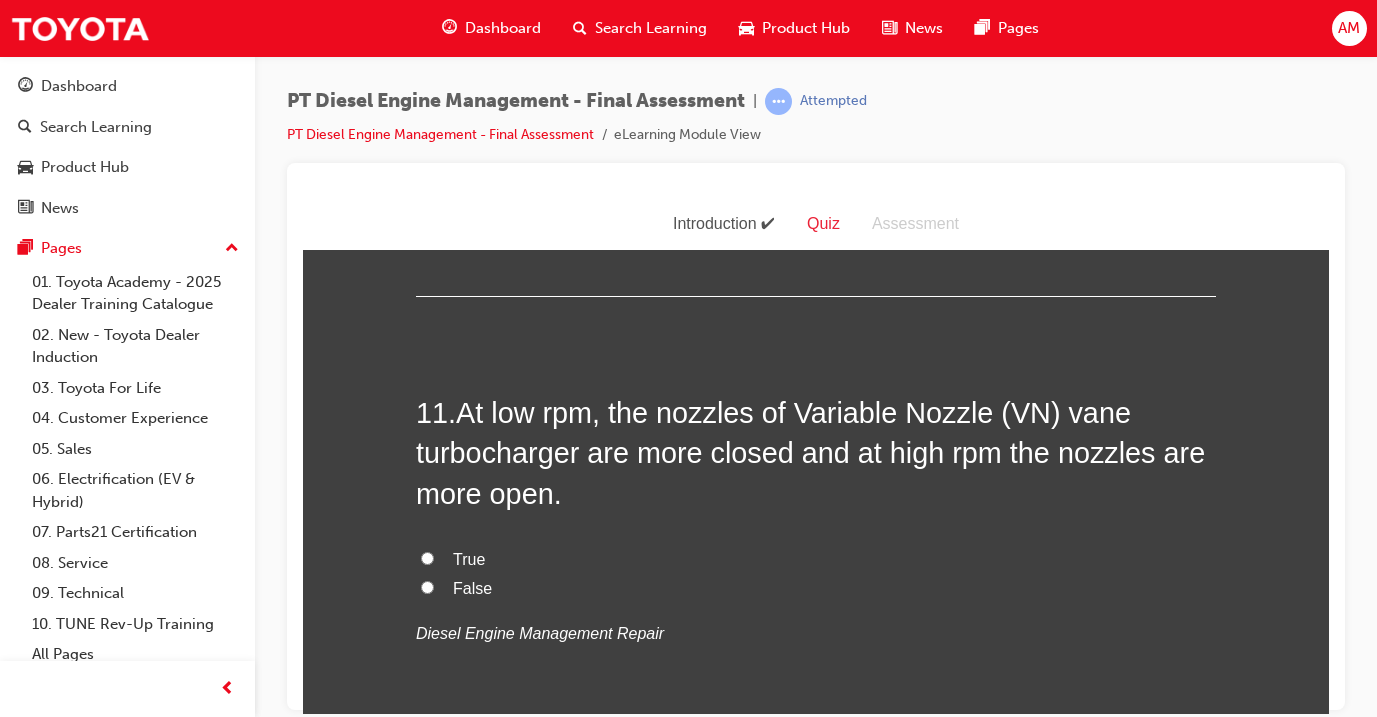 click on "True" at bounding box center (816, 559) 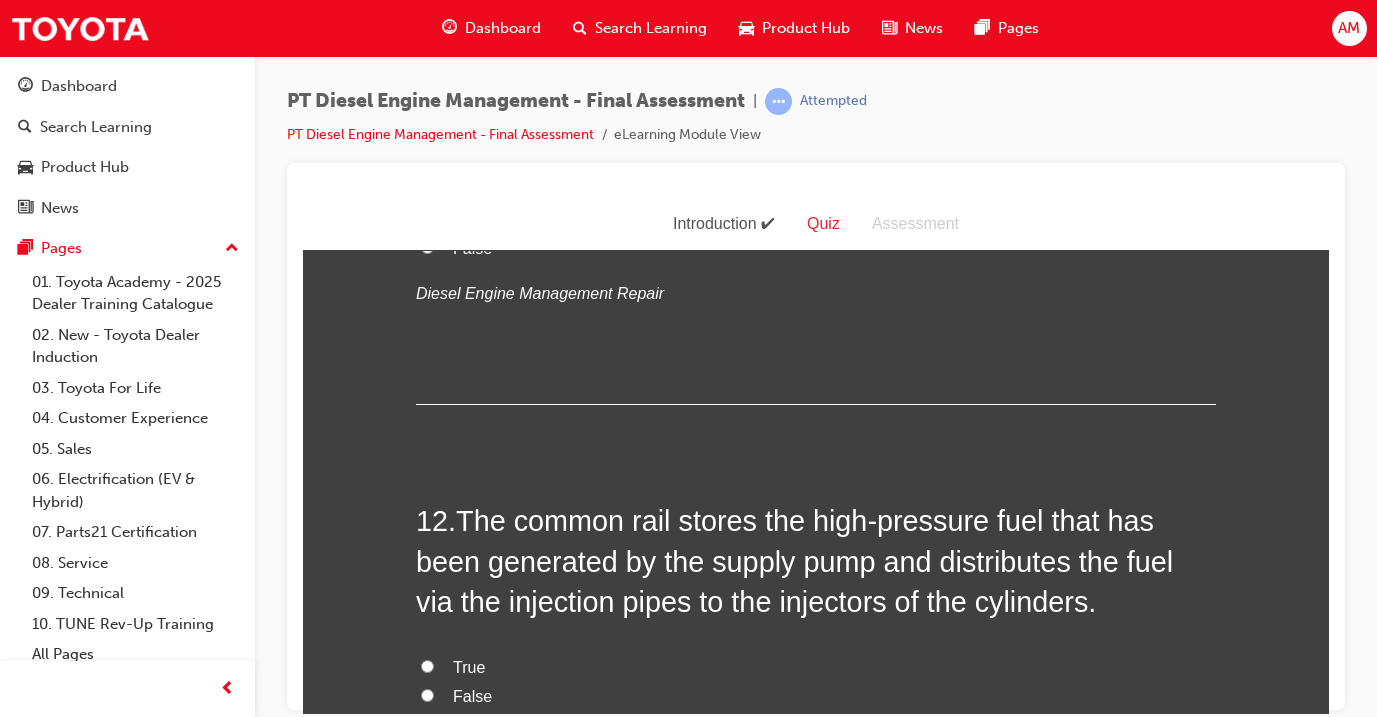 scroll, scrollTop: 4946, scrollLeft: 0, axis: vertical 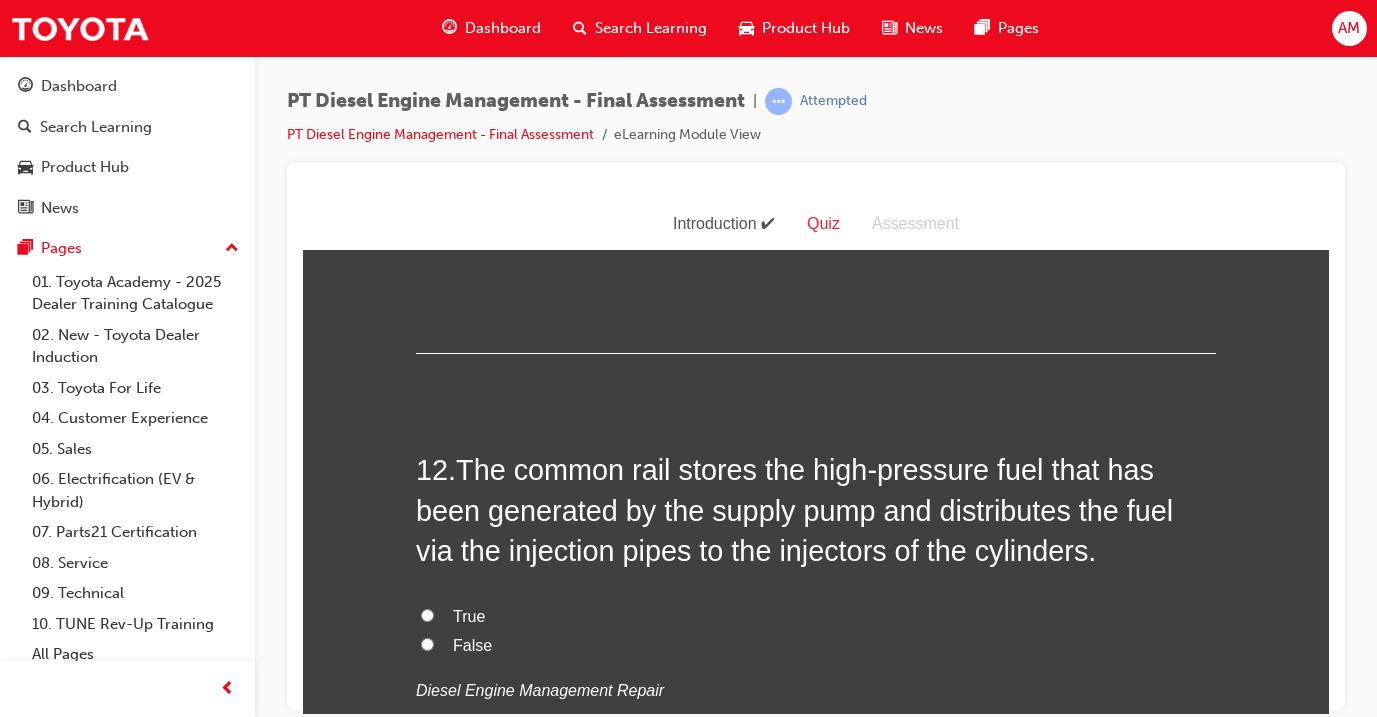click on "True" at bounding box center (816, 616) 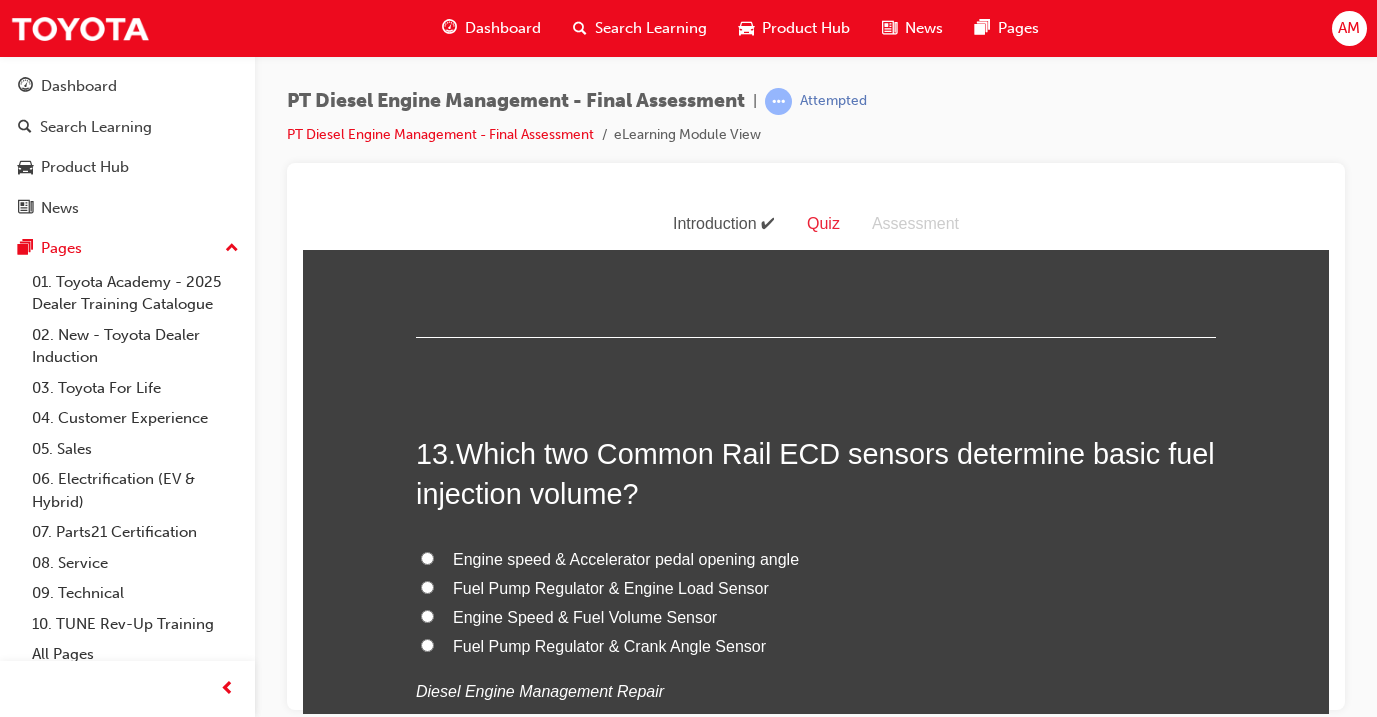 scroll, scrollTop: 5412, scrollLeft: 0, axis: vertical 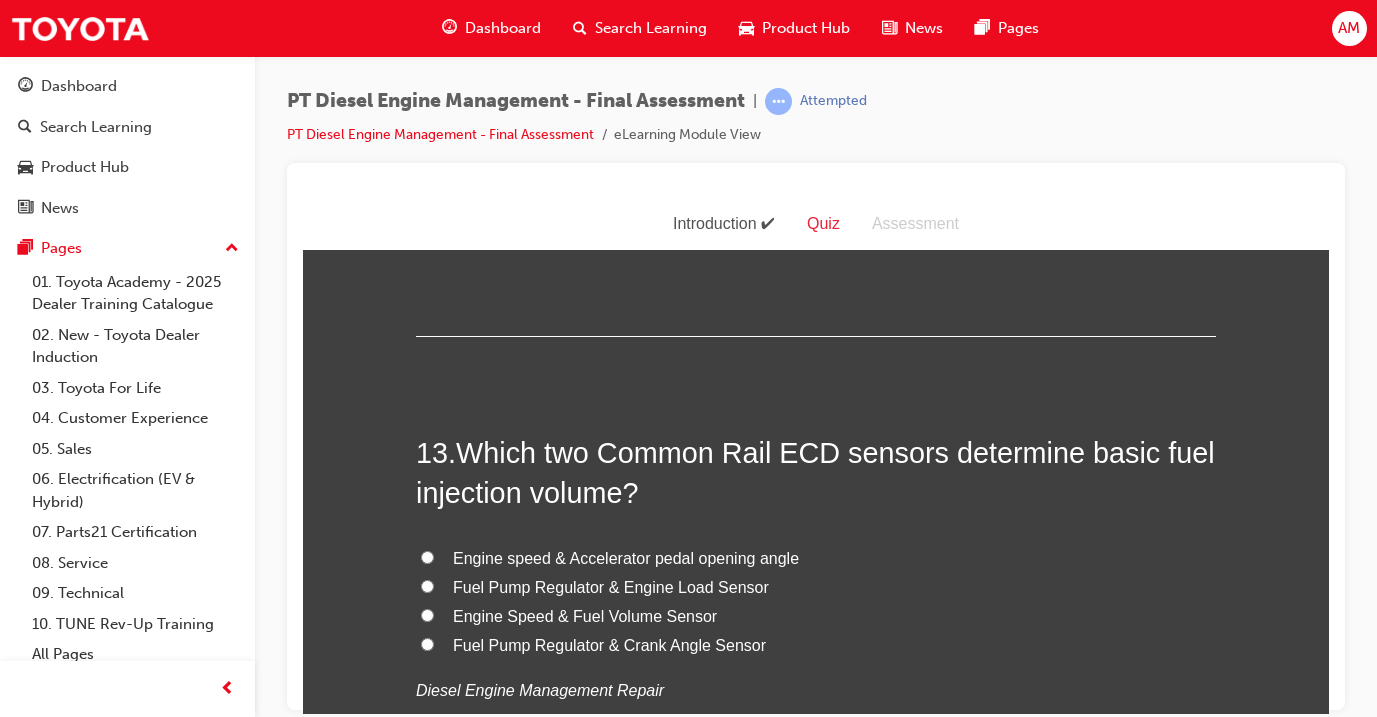 click on "Engine Speed & Fuel Volume Sensor" at bounding box center (585, 615) 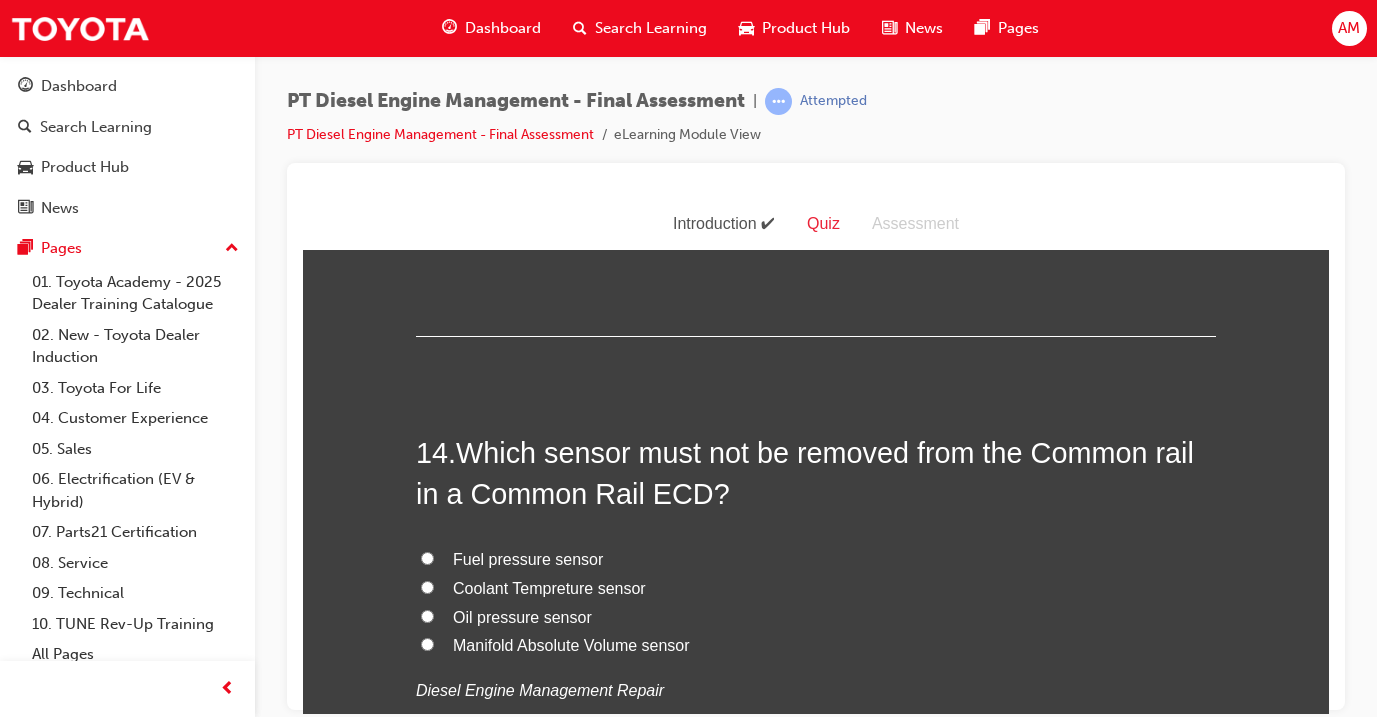 scroll, scrollTop: 5879, scrollLeft: 0, axis: vertical 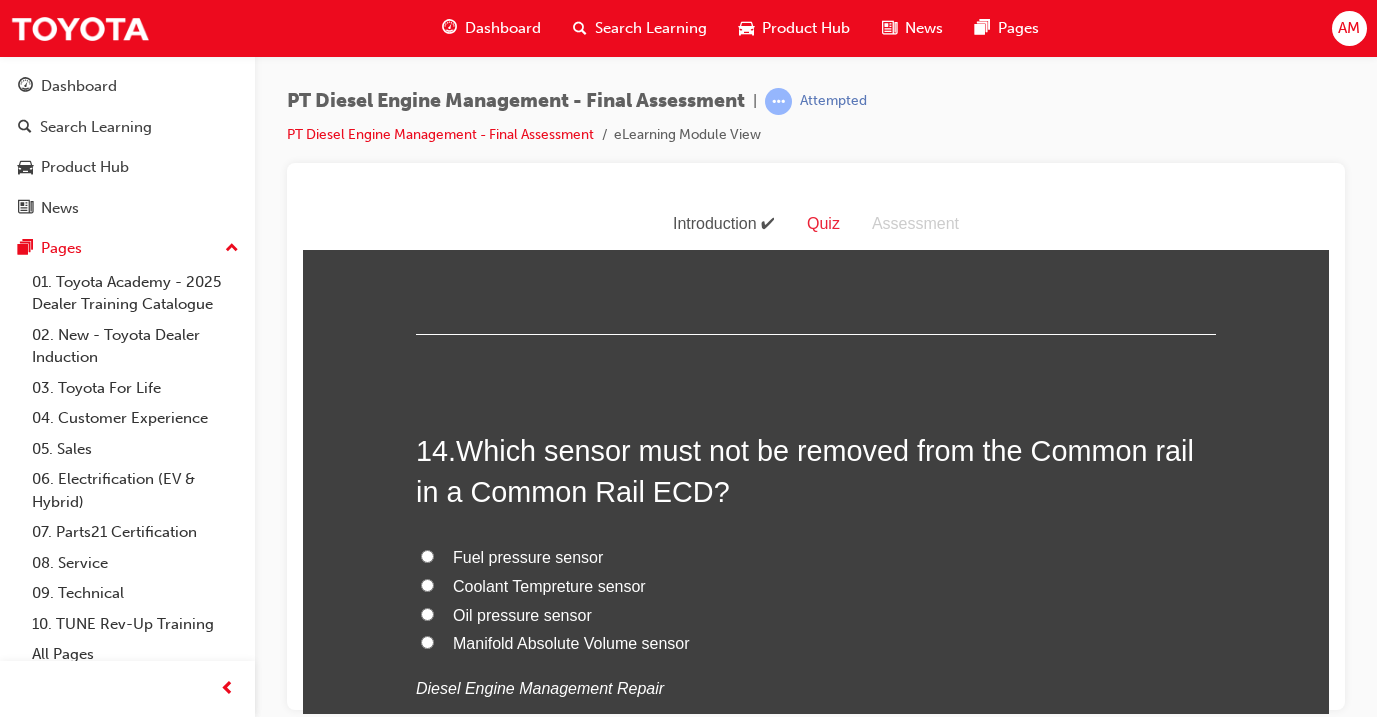 click on "Fuel pressure sensor" at bounding box center [528, 556] 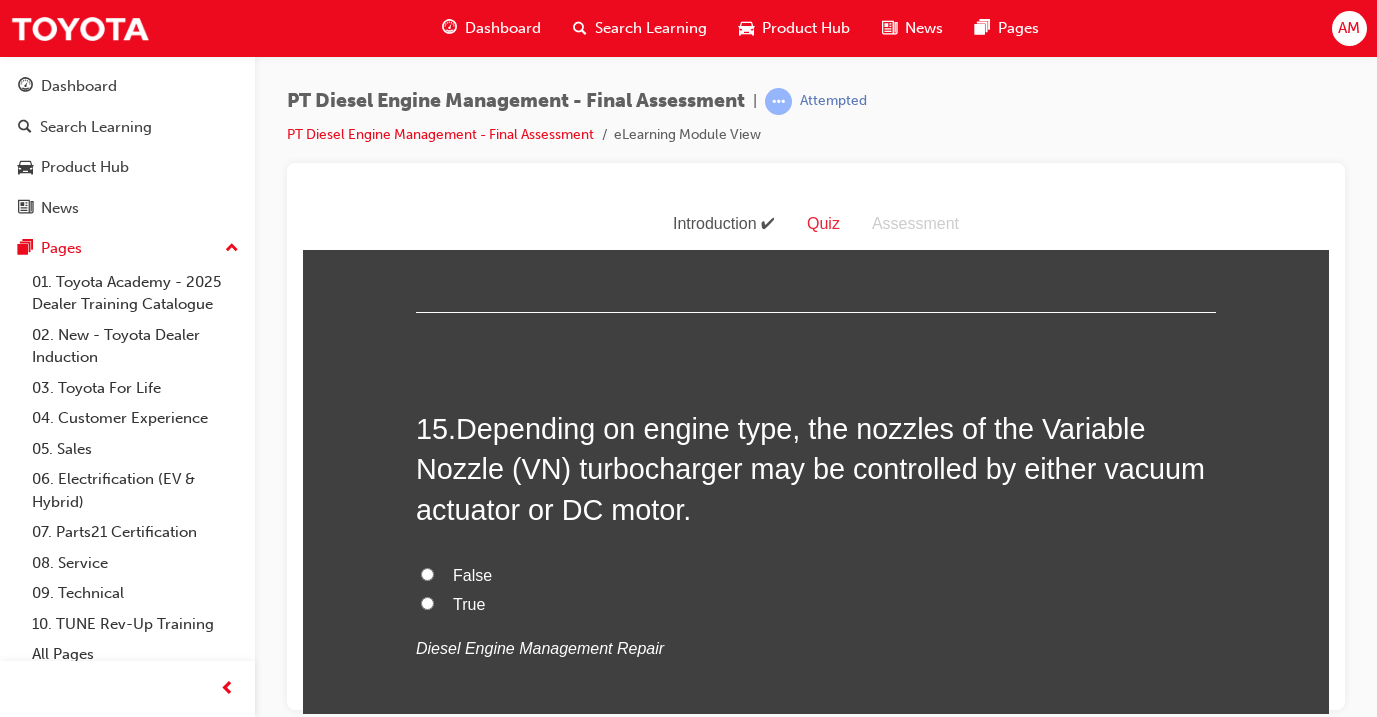scroll, scrollTop: 6368, scrollLeft: 0, axis: vertical 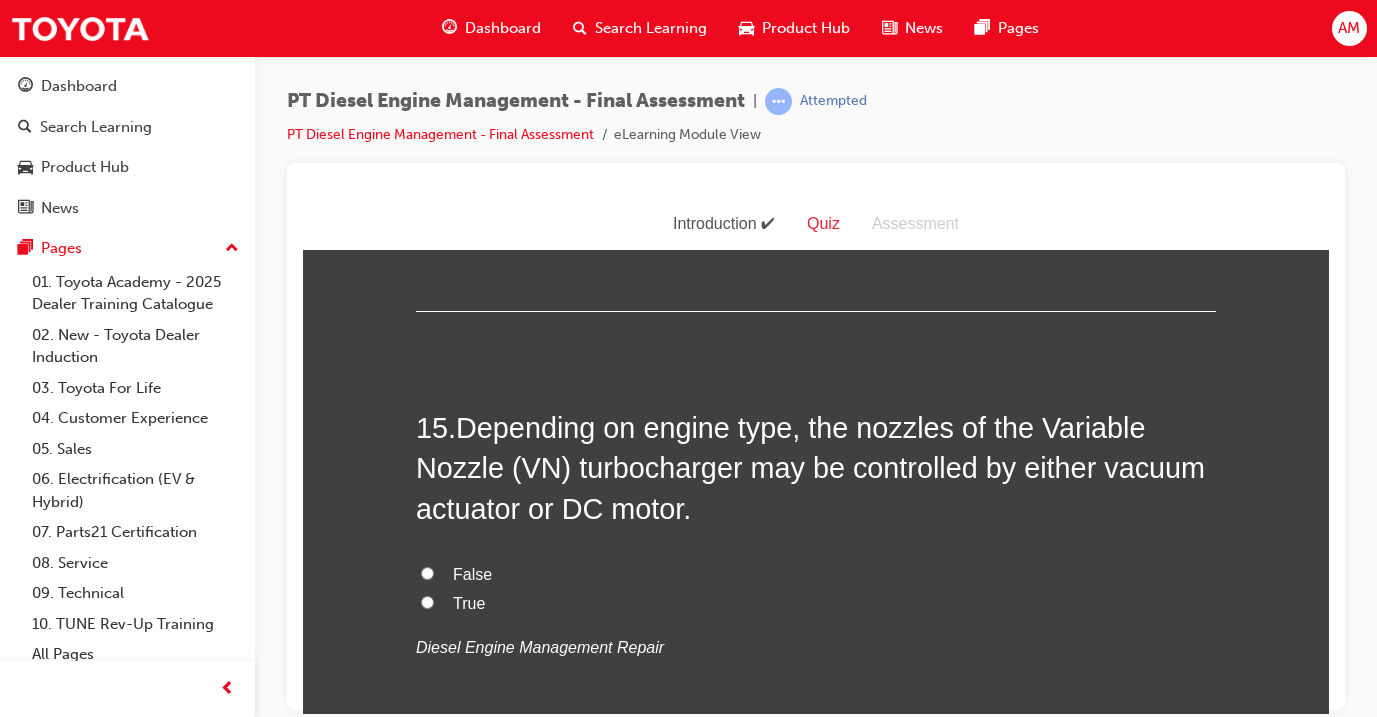 click on "True" at bounding box center [469, 602] 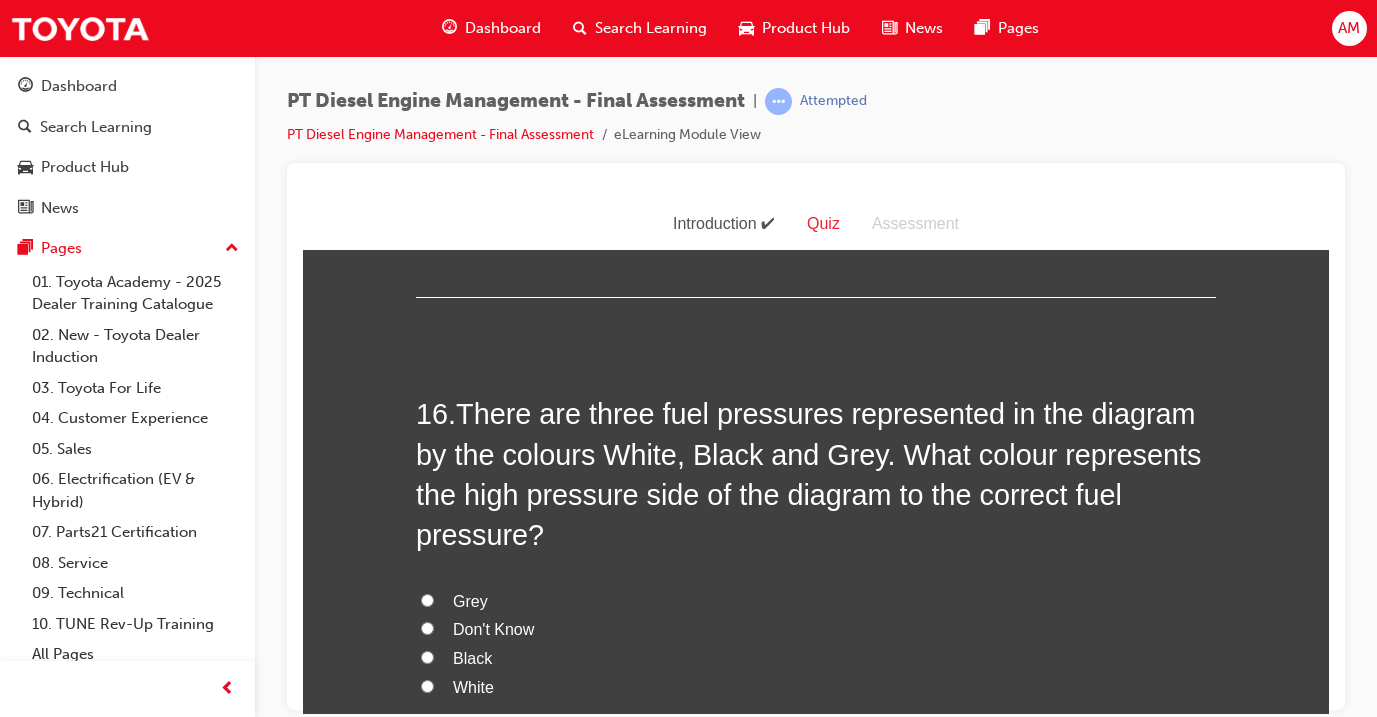 scroll, scrollTop: 6828, scrollLeft: 0, axis: vertical 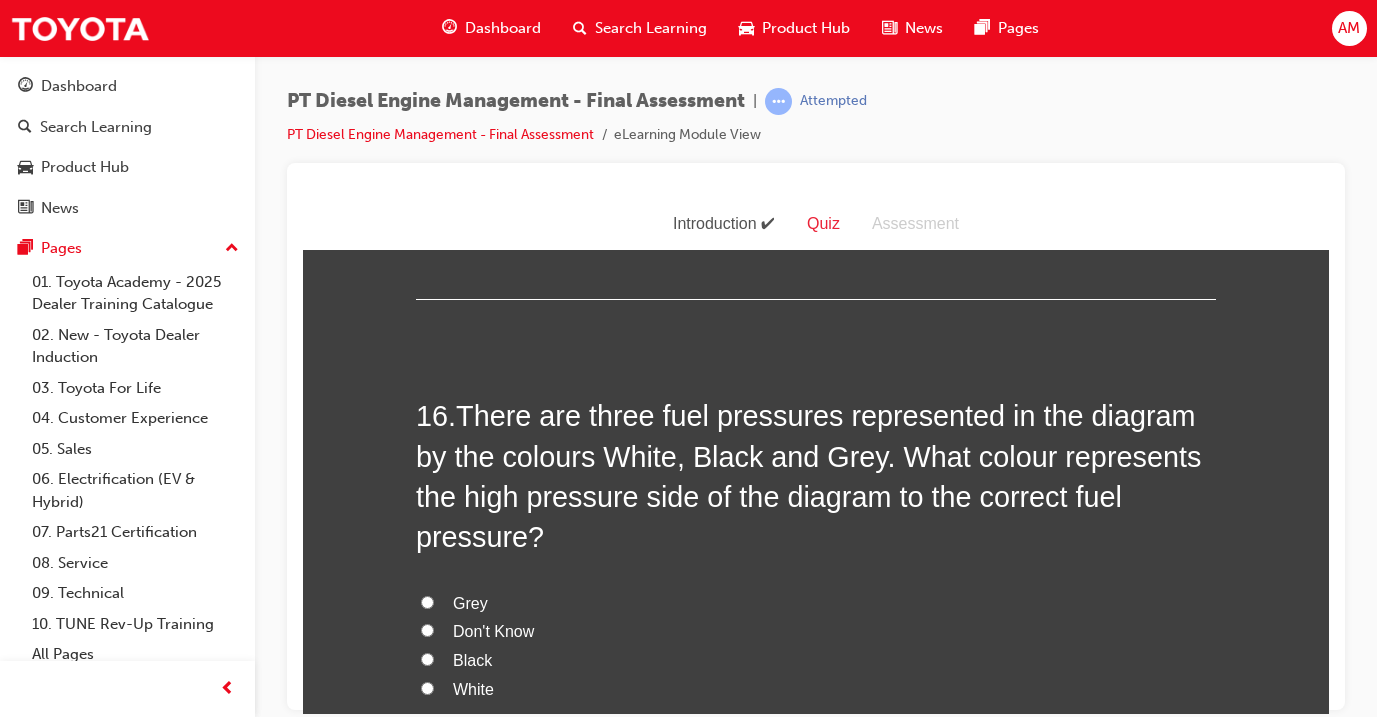 click on "Grey" at bounding box center (470, 602) 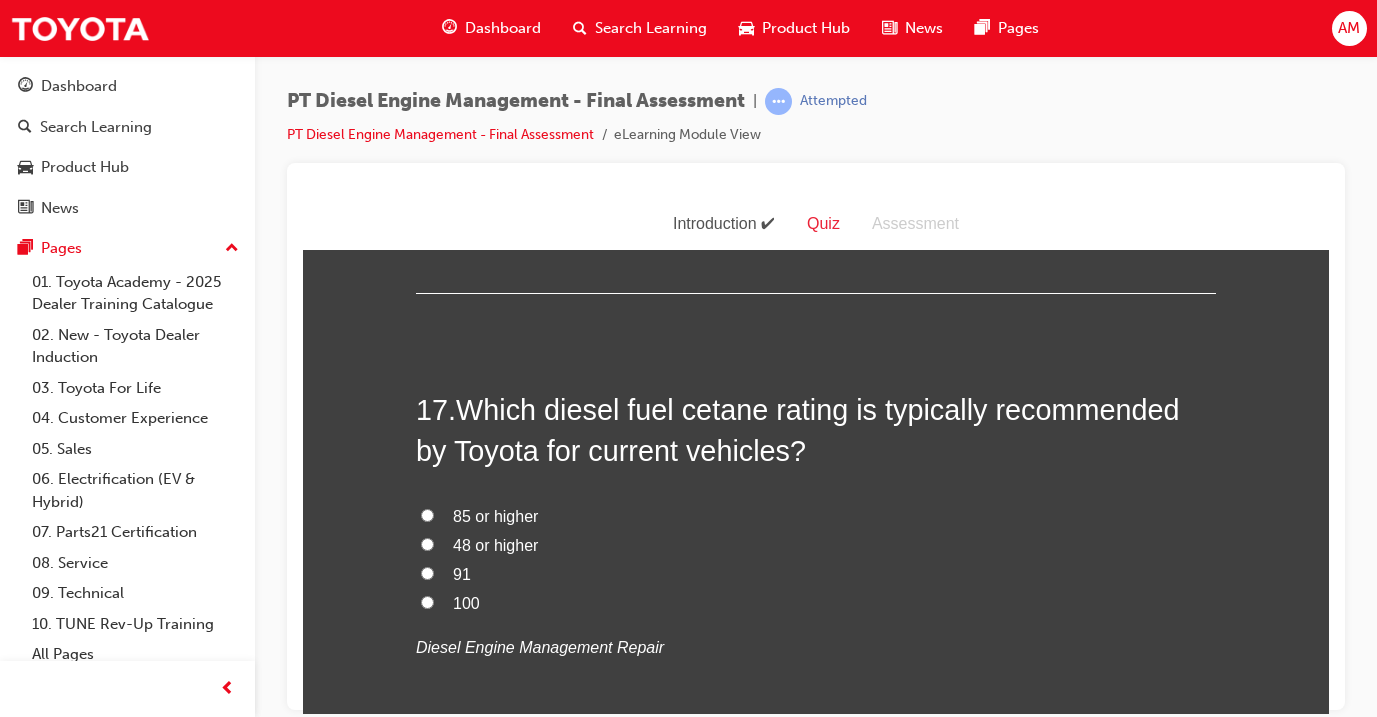 scroll, scrollTop: 7382, scrollLeft: 0, axis: vertical 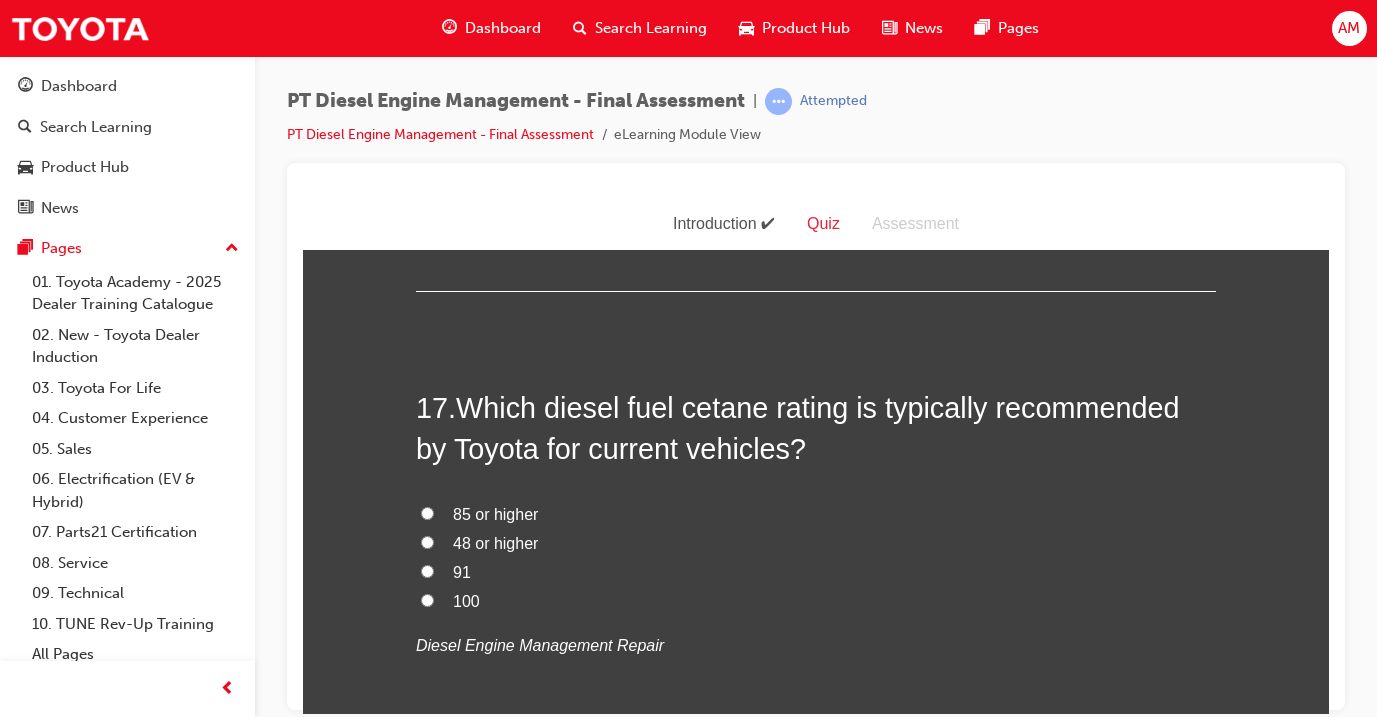 click on "100" at bounding box center (466, 600) 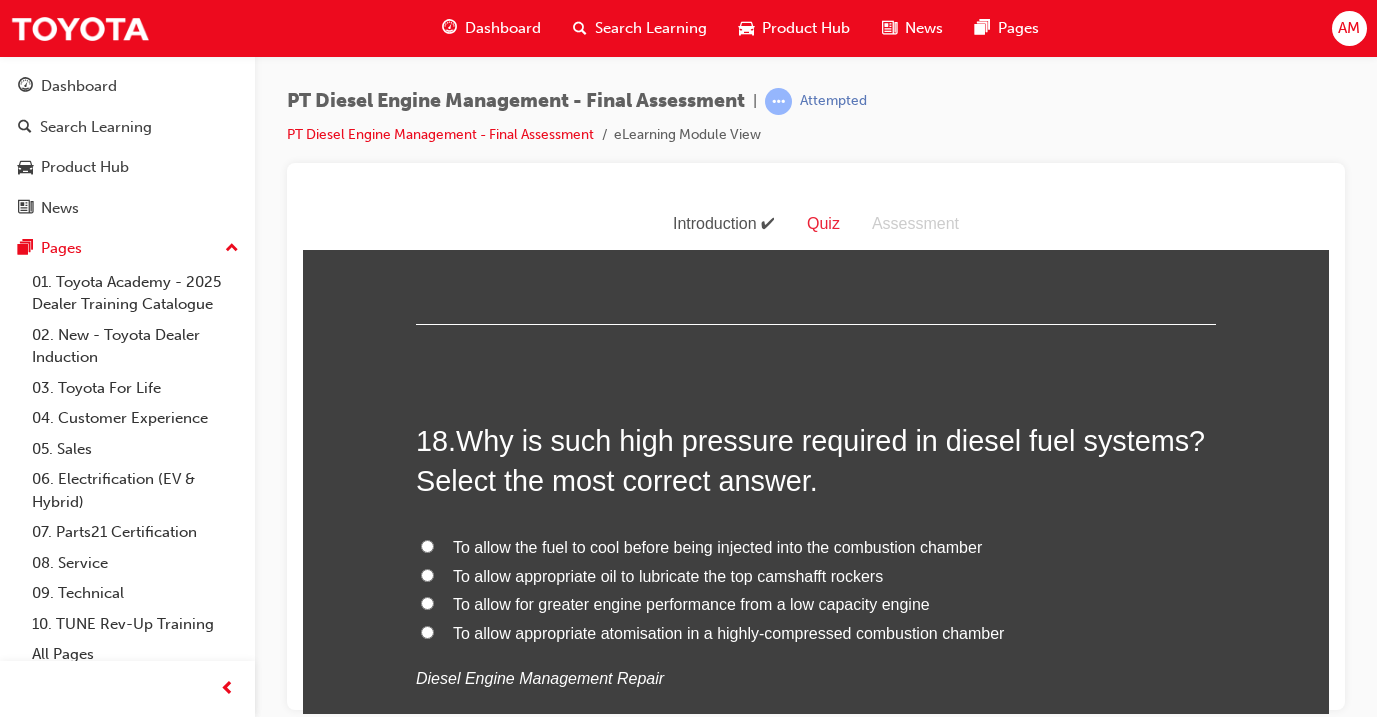 scroll, scrollTop: 7841, scrollLeft: 0, axis: vertical 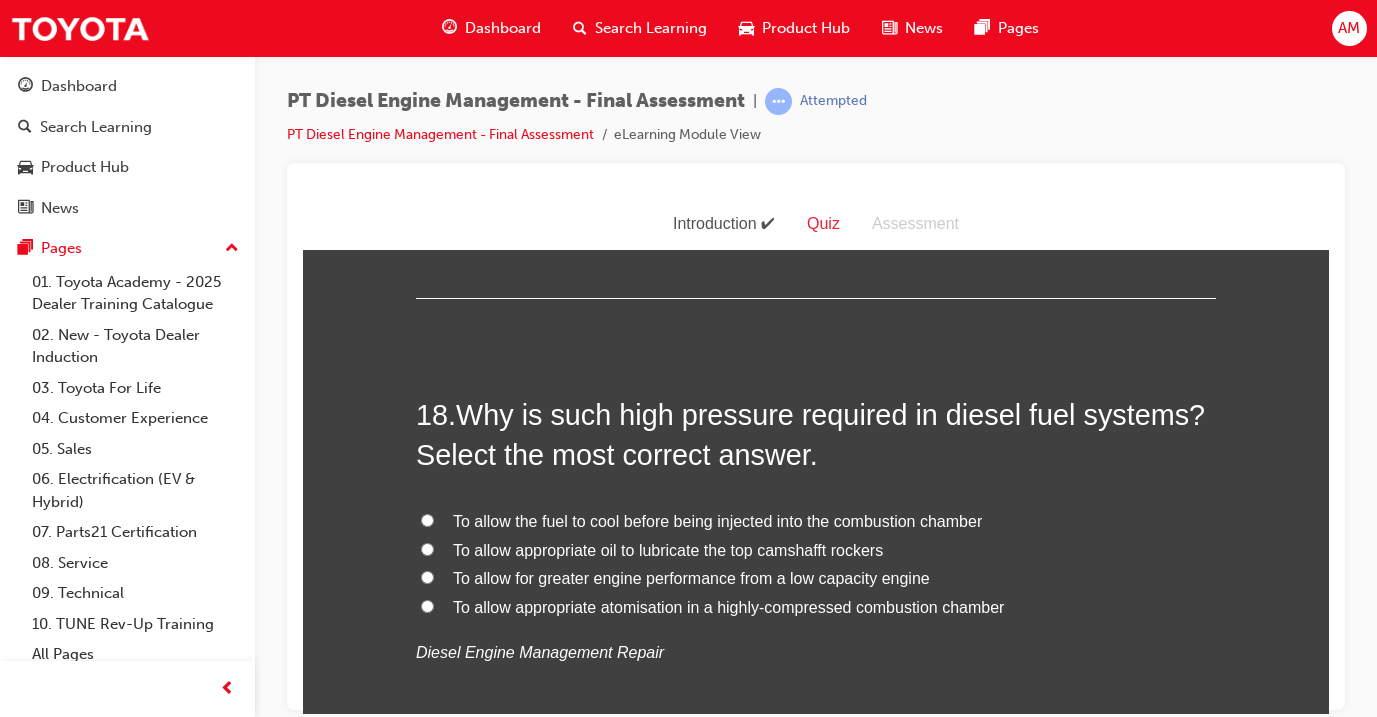 click on "To allow appropriate atomisation in a highly-compressed combustion chamber" at bounding box center (728, 606) 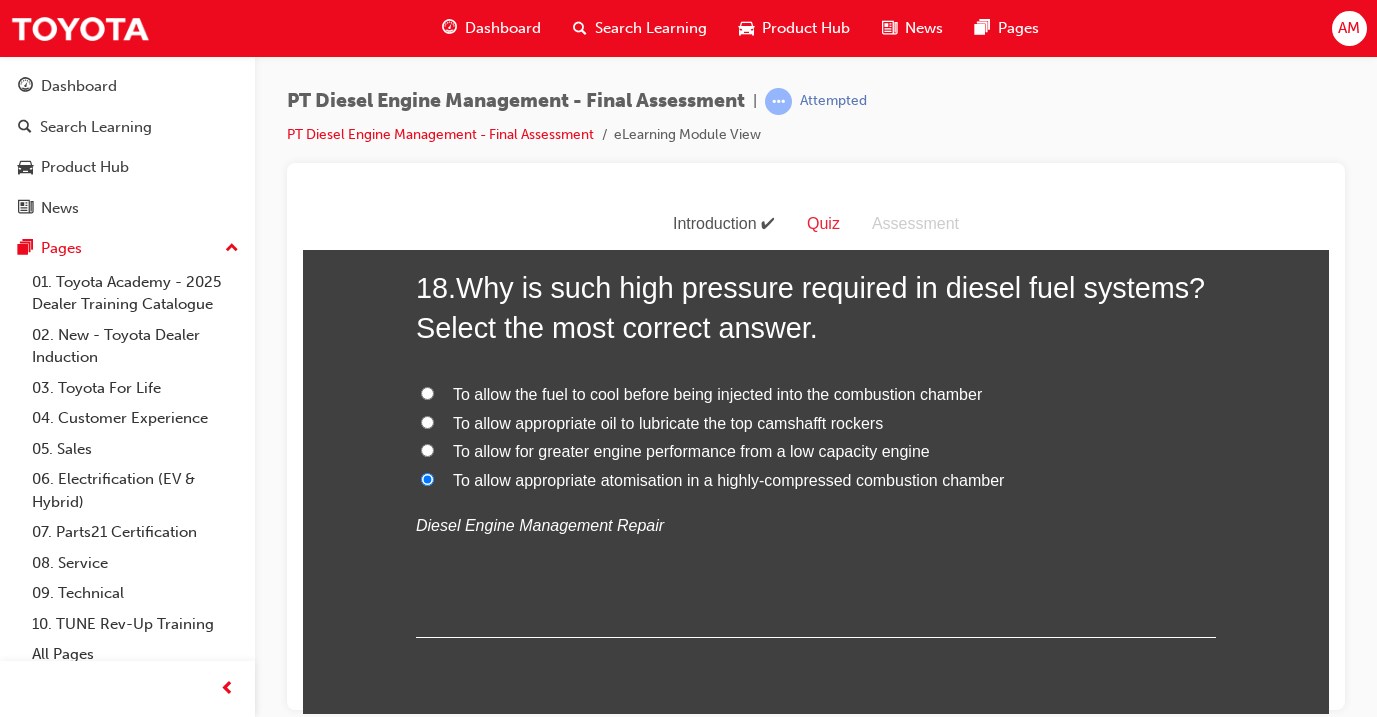 scroll, scrollTop: 7967, scrollLeft: 0, axis: vertical 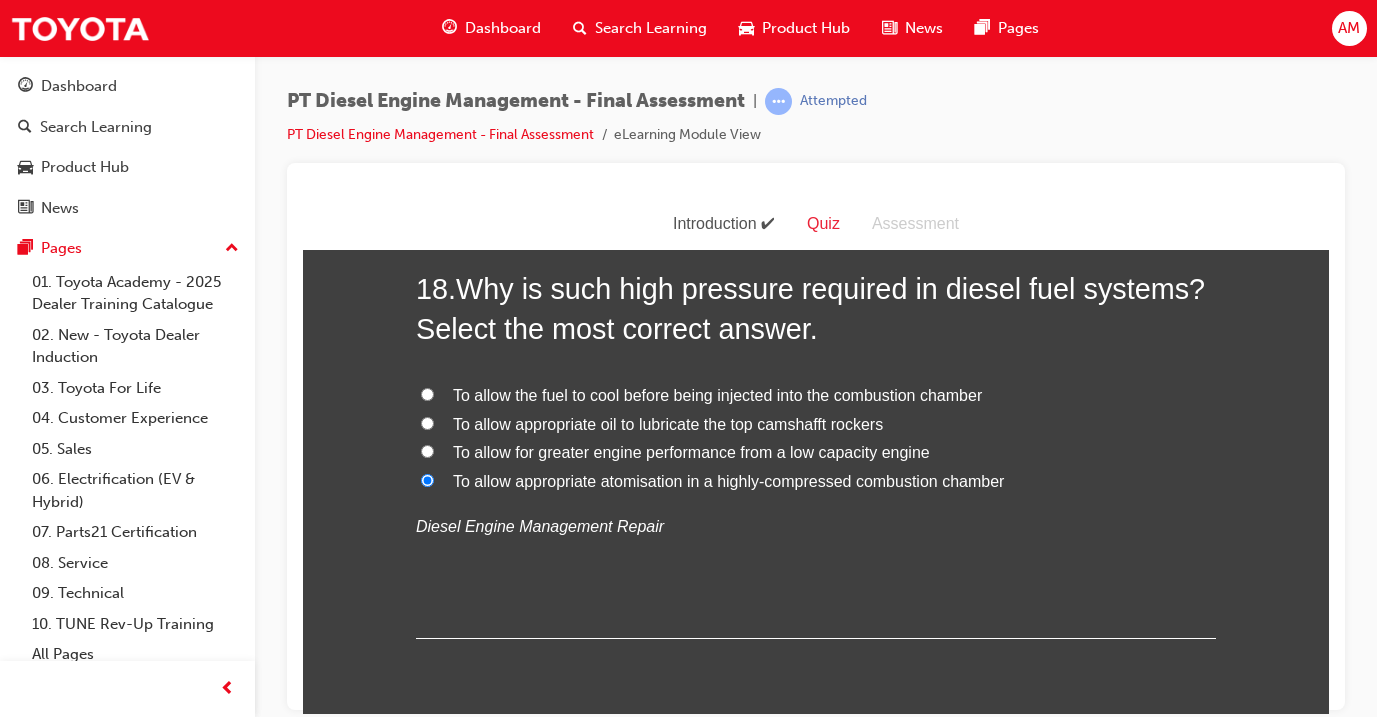 click on "Submit Answers" at bounding box center [814, 762] 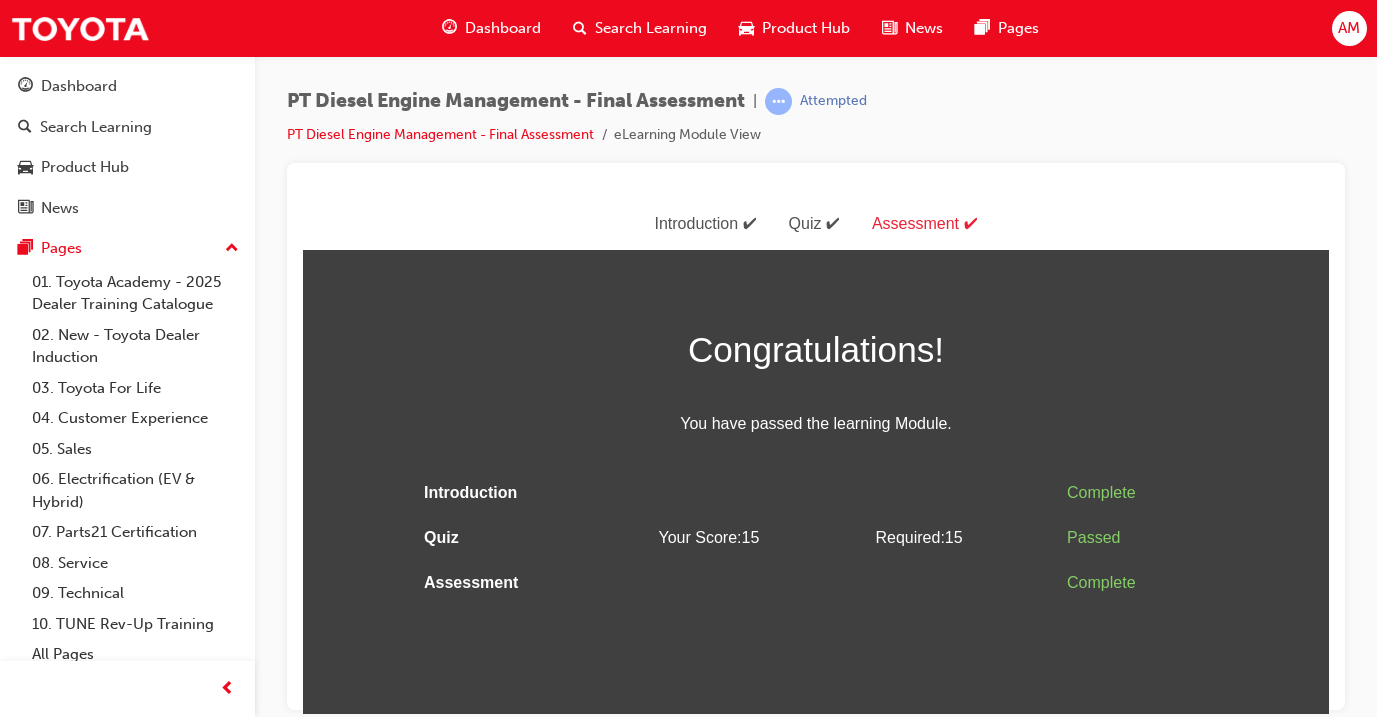 scroll, scrollTop: 0, scrollLeft: 0, axis: both 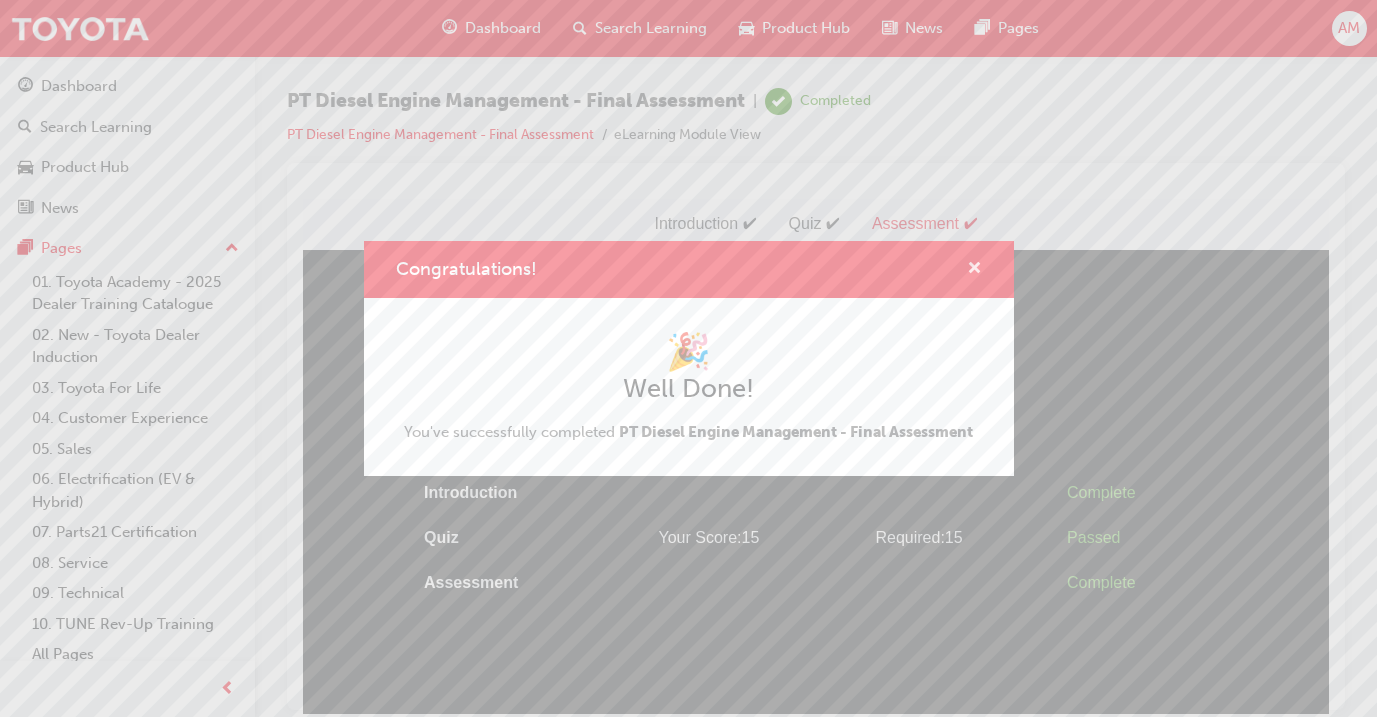 click at bounding box center [974, 270] 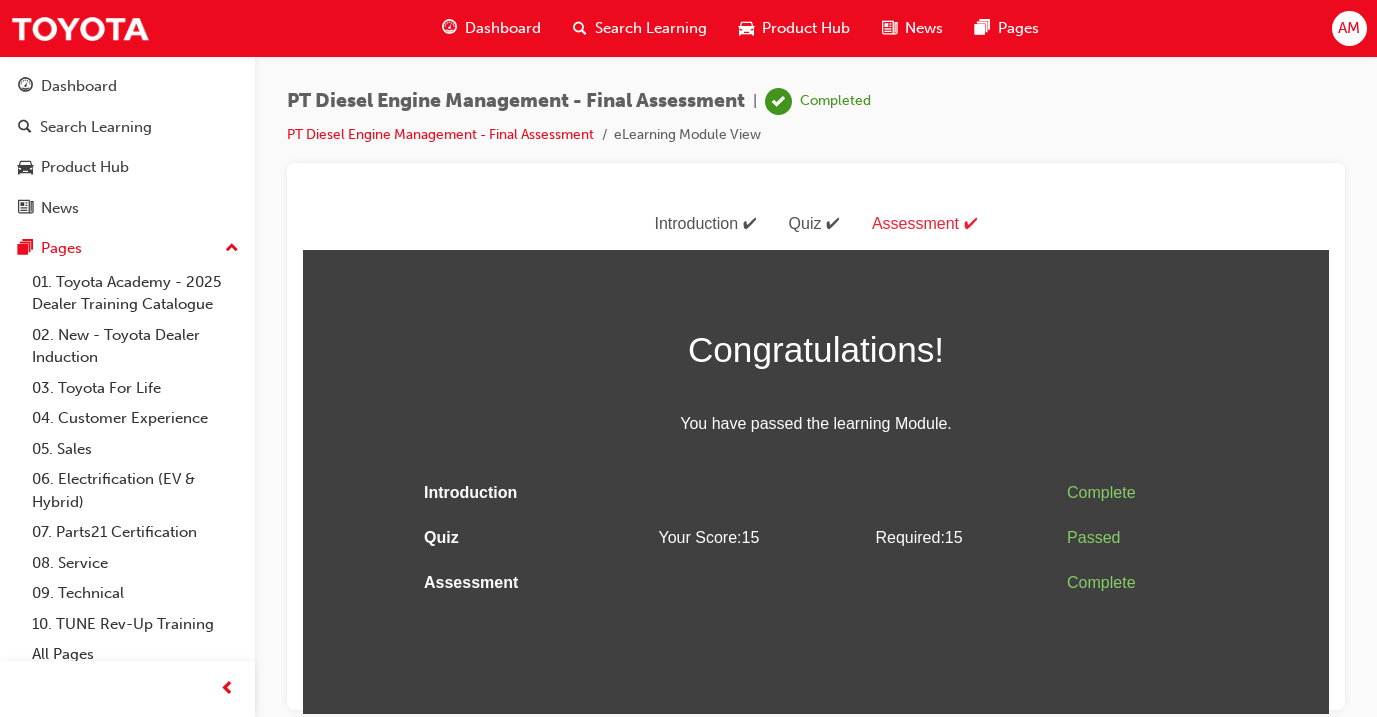 click on "Dashboard" at bounding box center [503, 28] 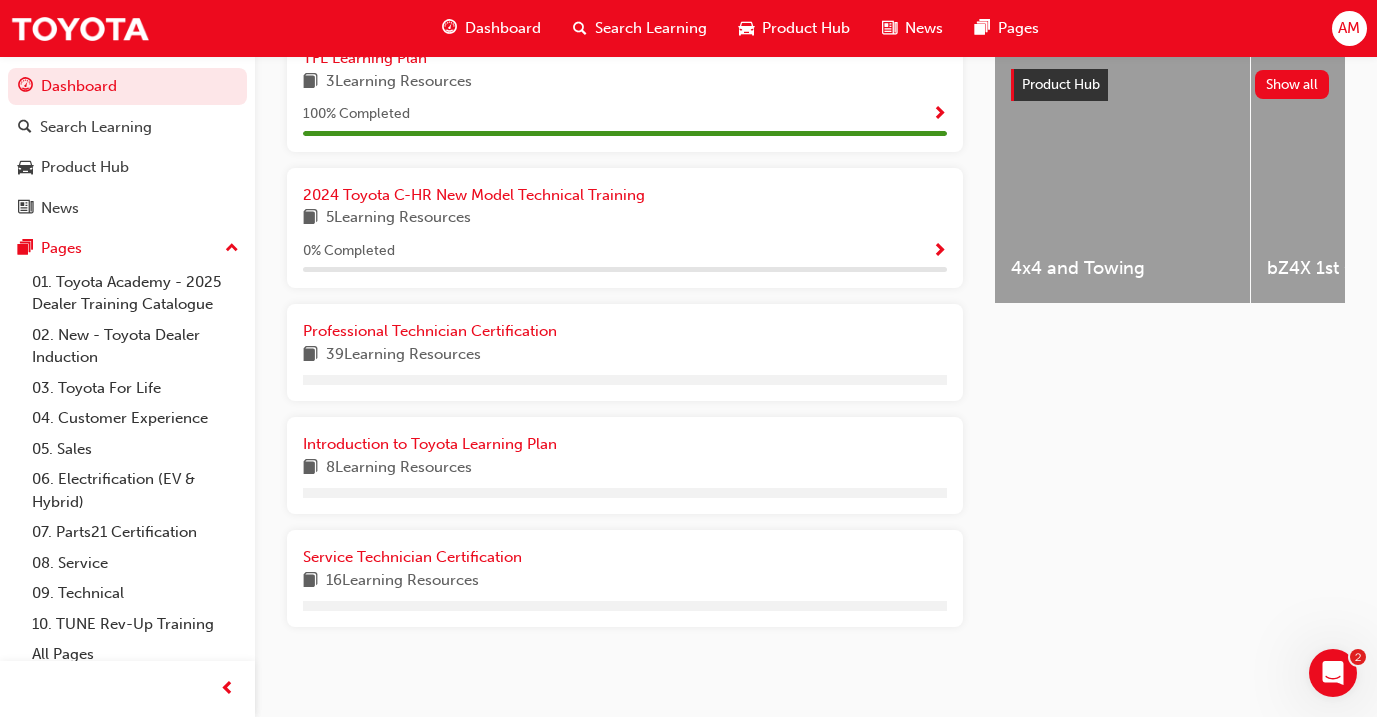 scroll, scrollTop: 718, scrollLeft: 0, axis: vertical 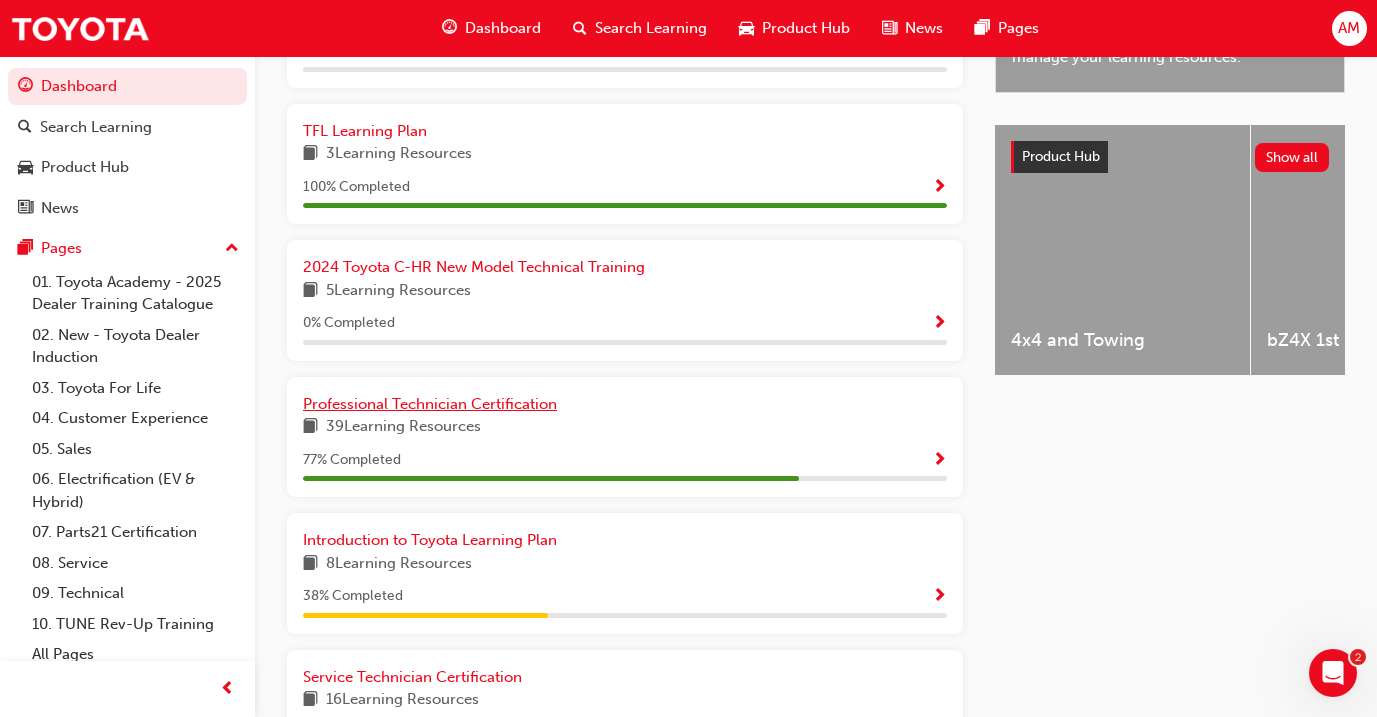 click on "Professional Technician Certification" at bounding box center (430, 404) 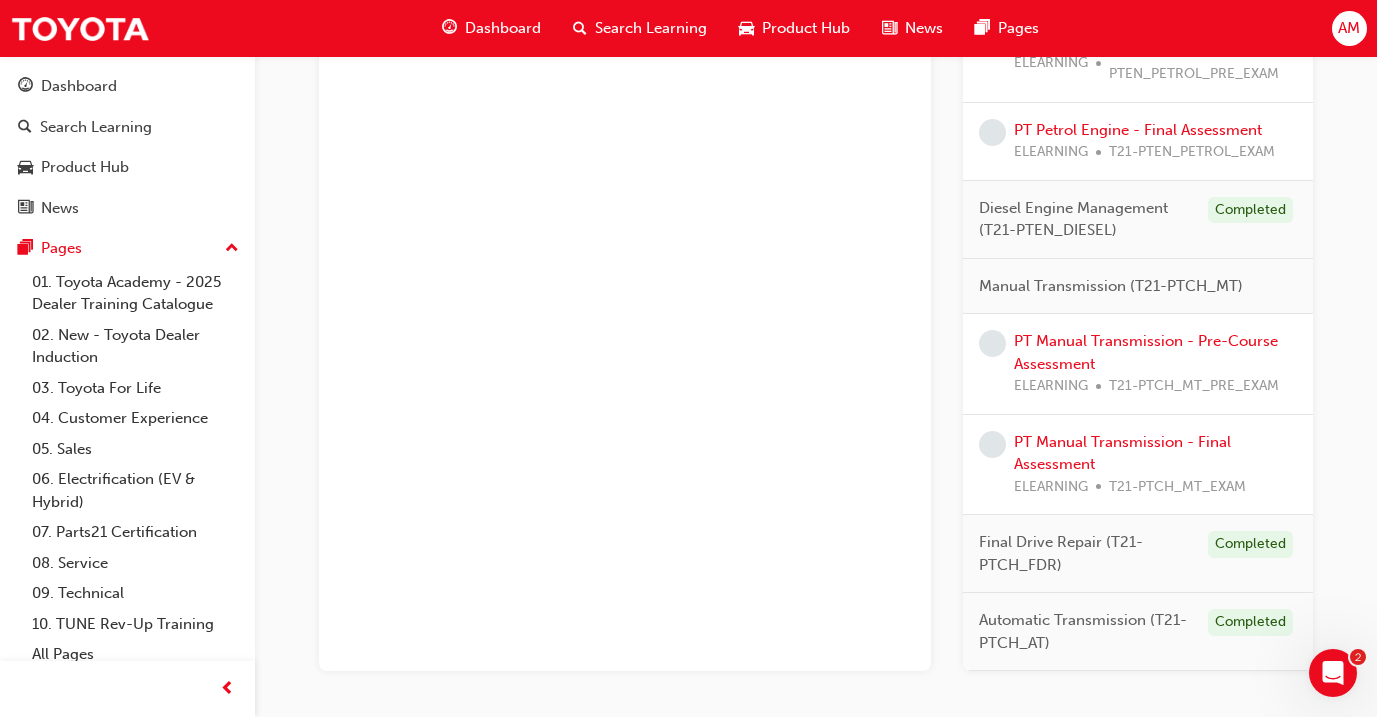 scroll, scrollTop: 1440, scrollLeft: 0, axis: vertical 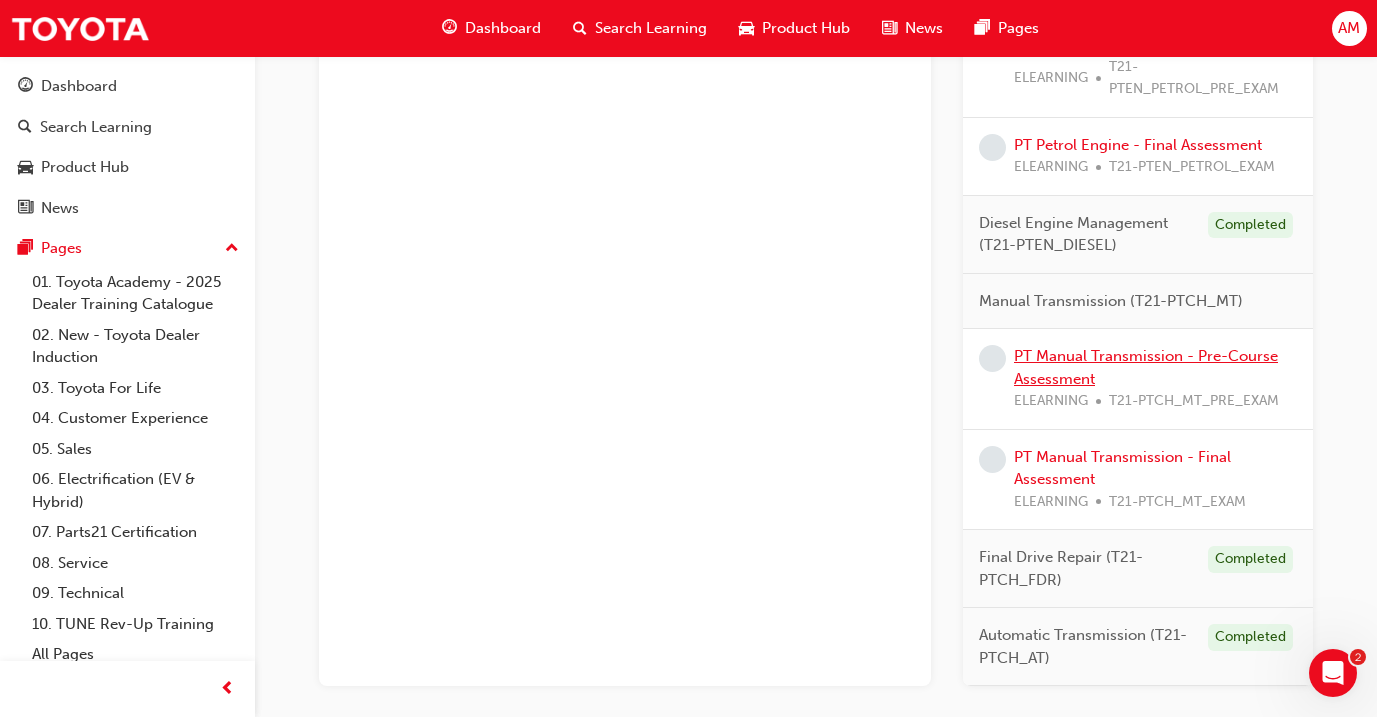 click on "PT Manual Transmission - Pre-Course Assessment" at bounding box center (1146, 367) 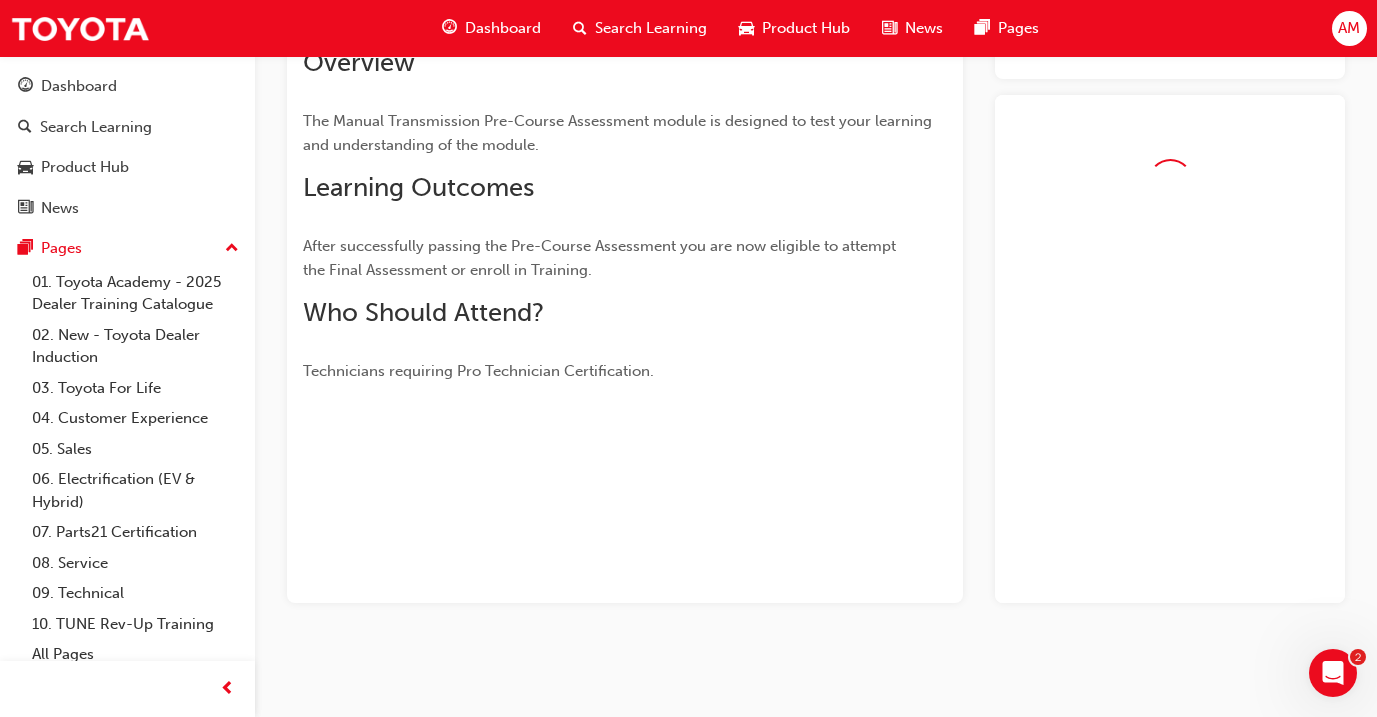 scroll, scrollTop: 185, scrollLeft: 0, axis: vertical 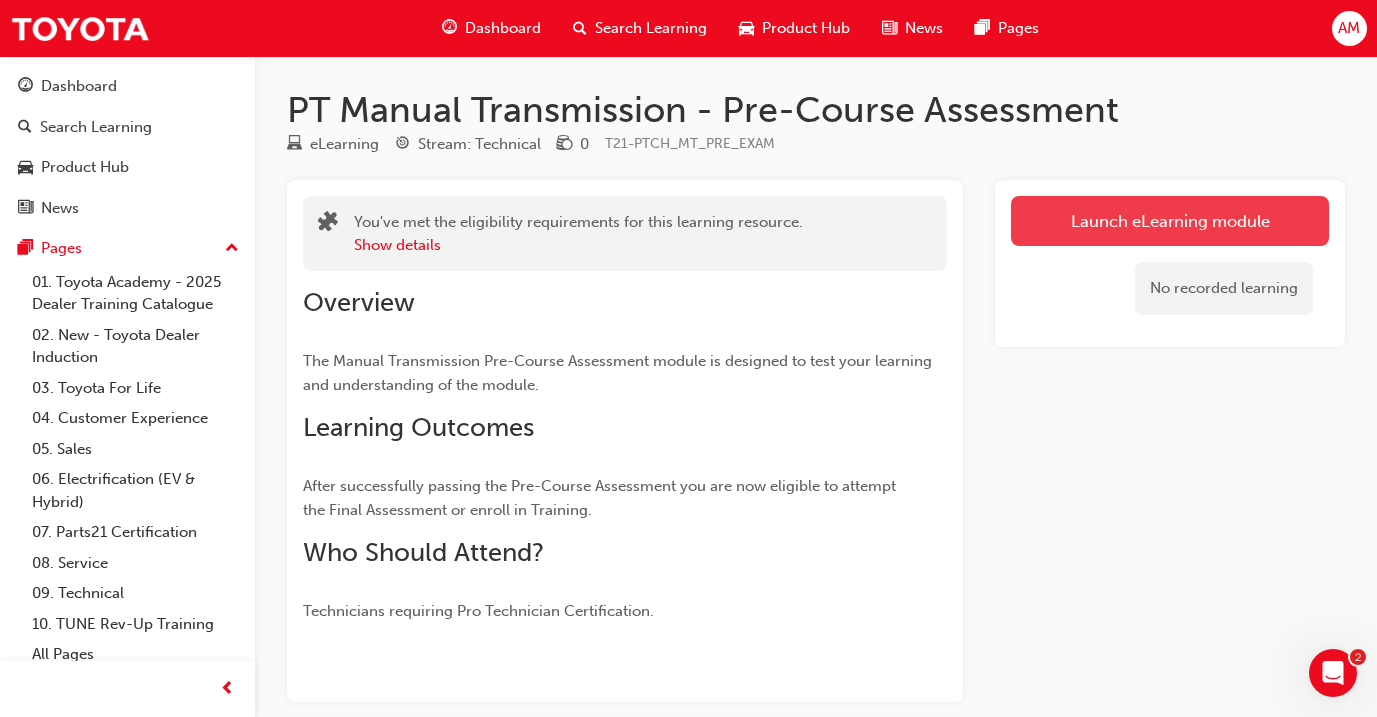 click on "Launch eLearning module" at bounding box center [1170, 221] 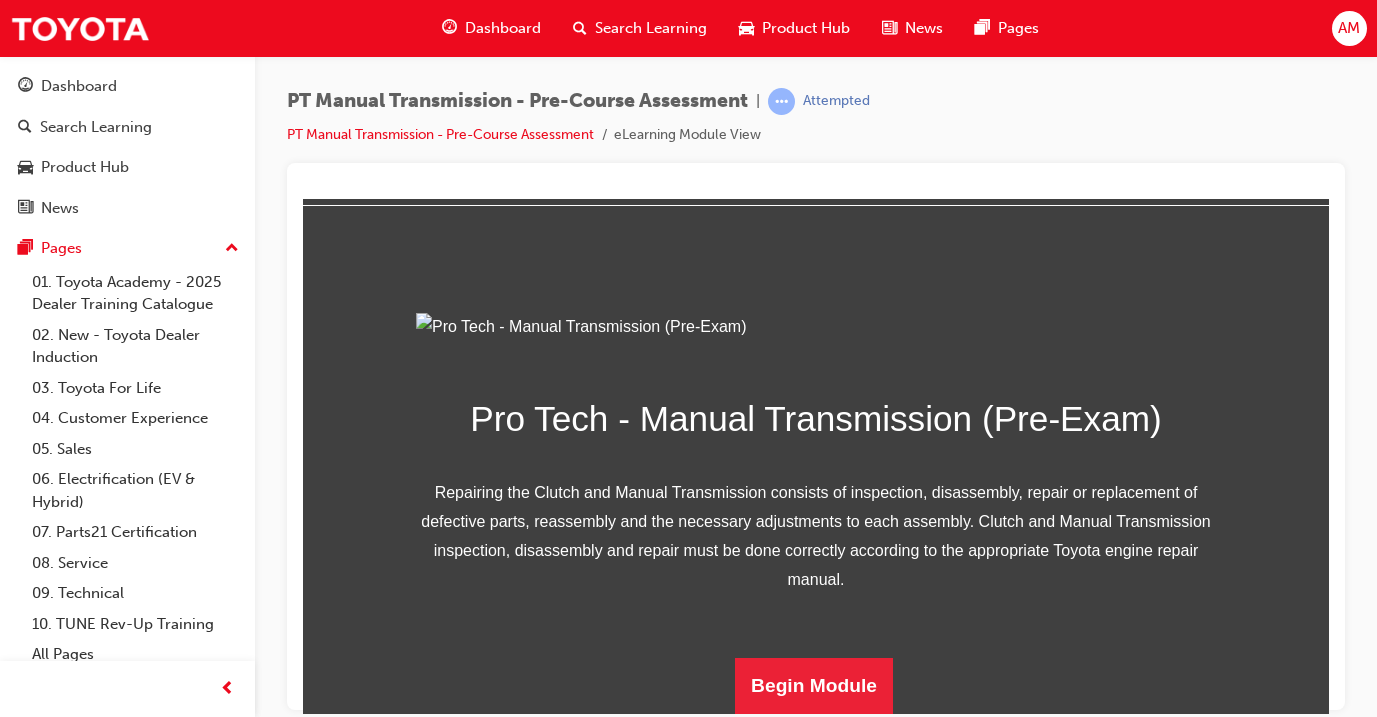 scroll, scrollTop: 289, scrollLeft: 0, axis: vertical 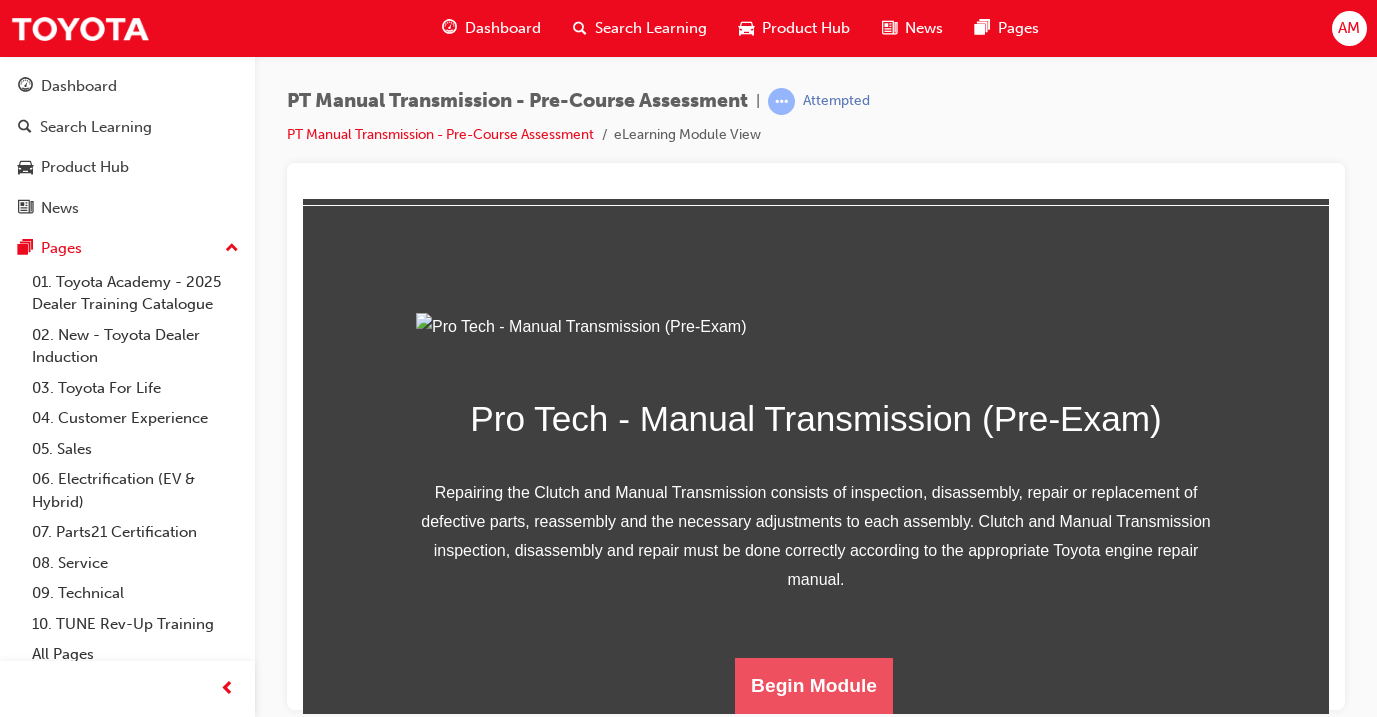 click on "Begin Module" at bounding box center [814, 685] 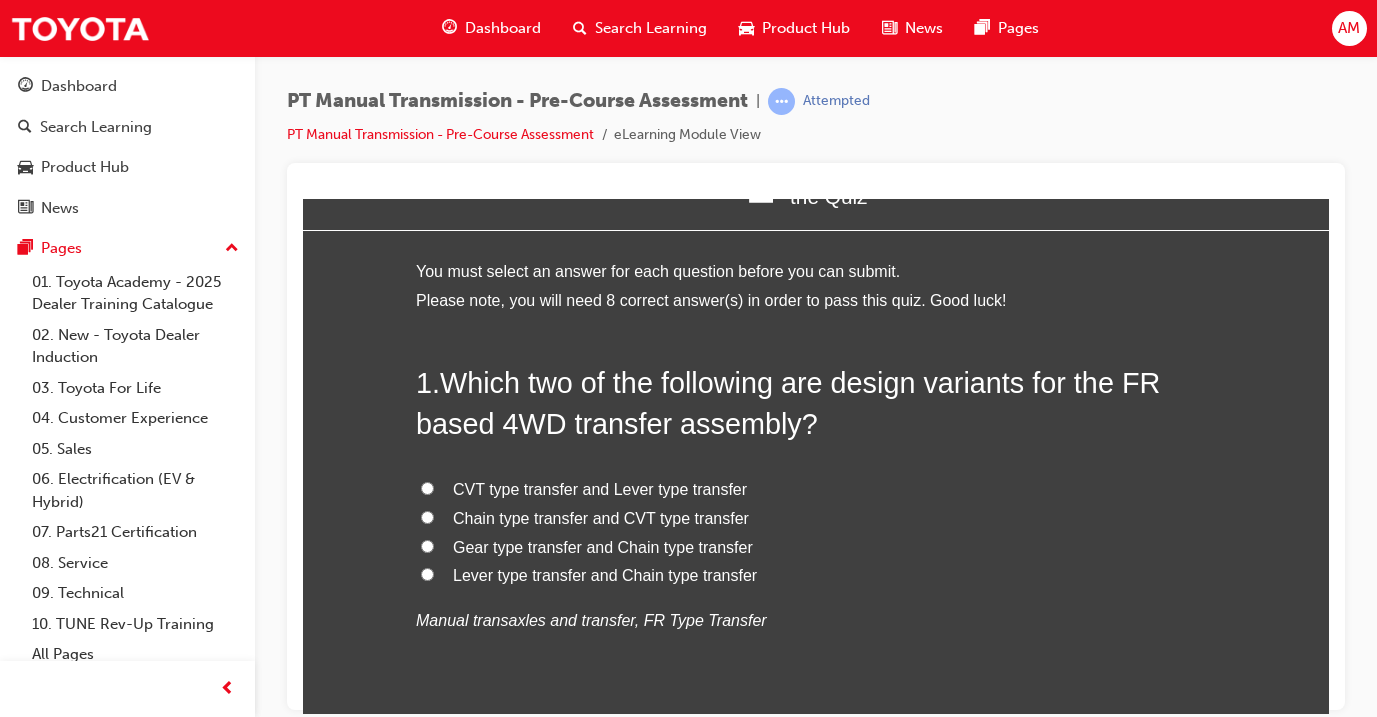 scroll, scrollTop: 51, scrollLeft: 0, axis: vertical 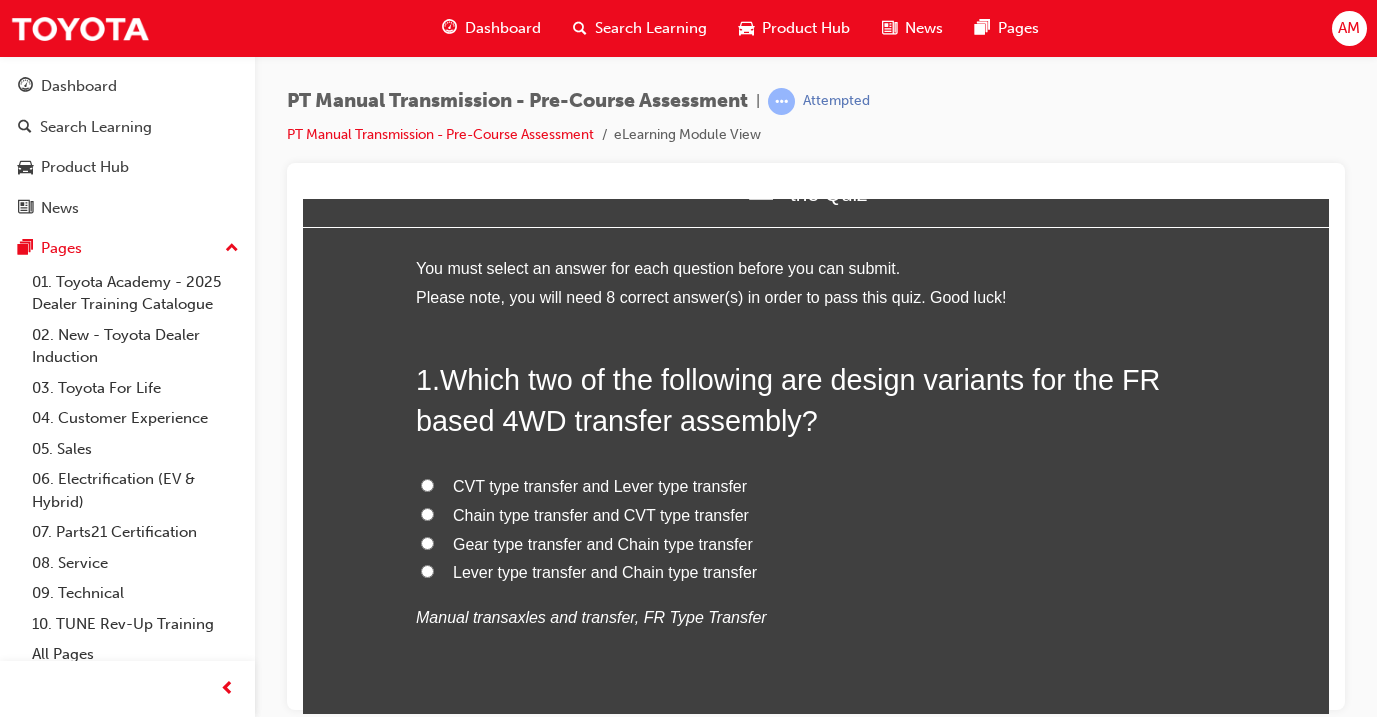 click on "Gear type transfer and Chain type transfer" at bounding box center [603, 543] 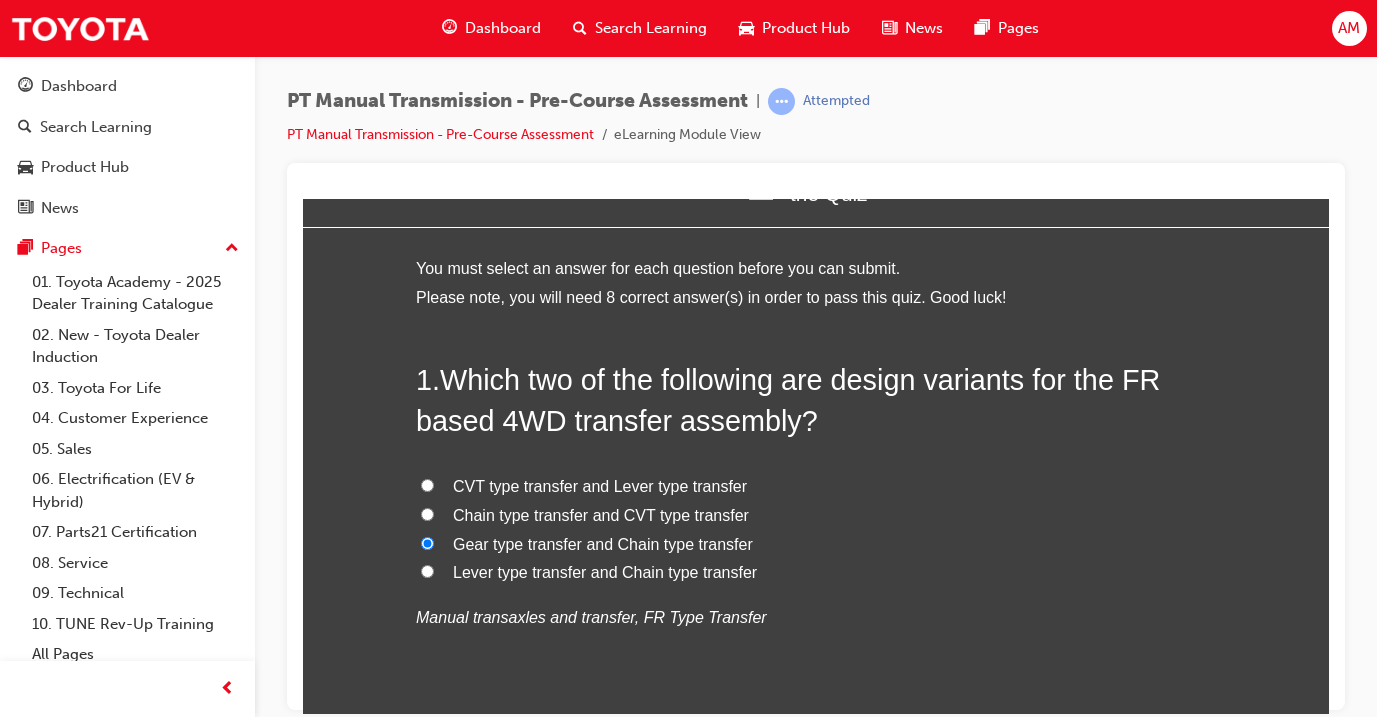 radio on "true" 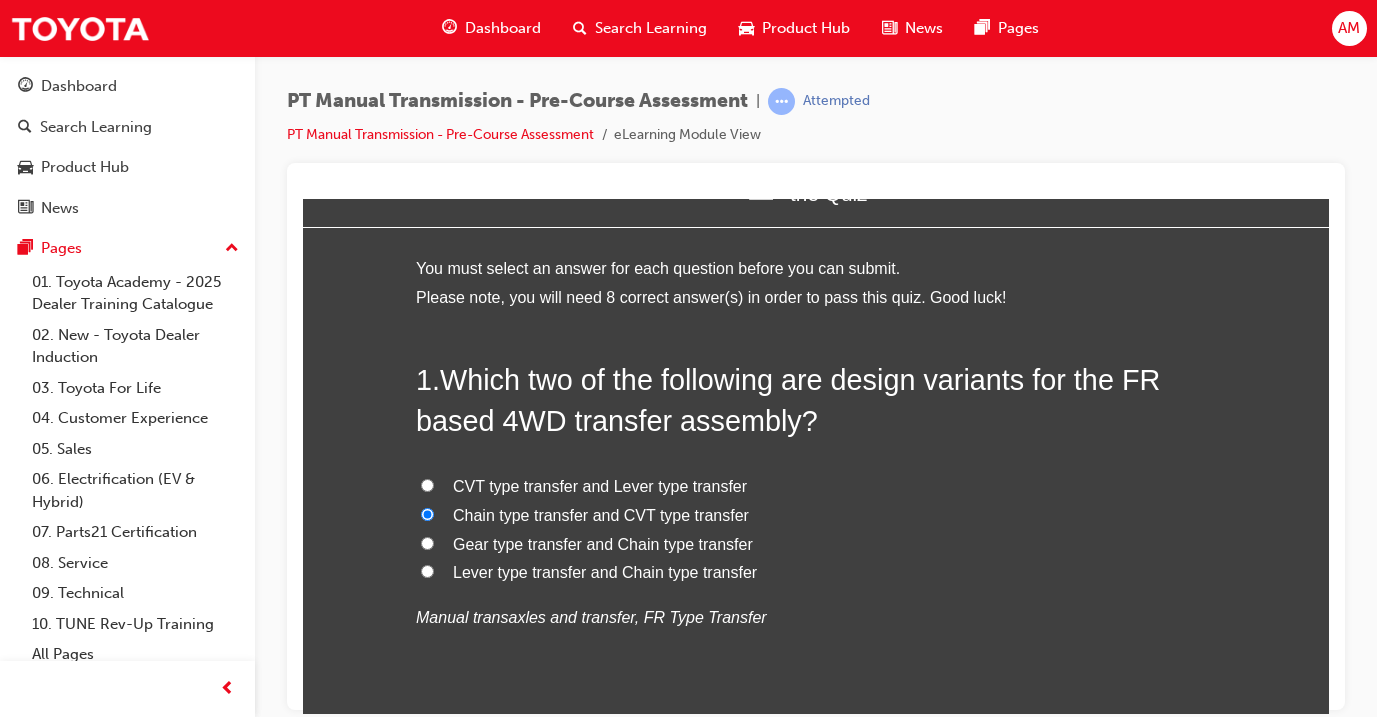 click on "Gear type transfer and Chain type transfer" at bounding box center [603, 543] 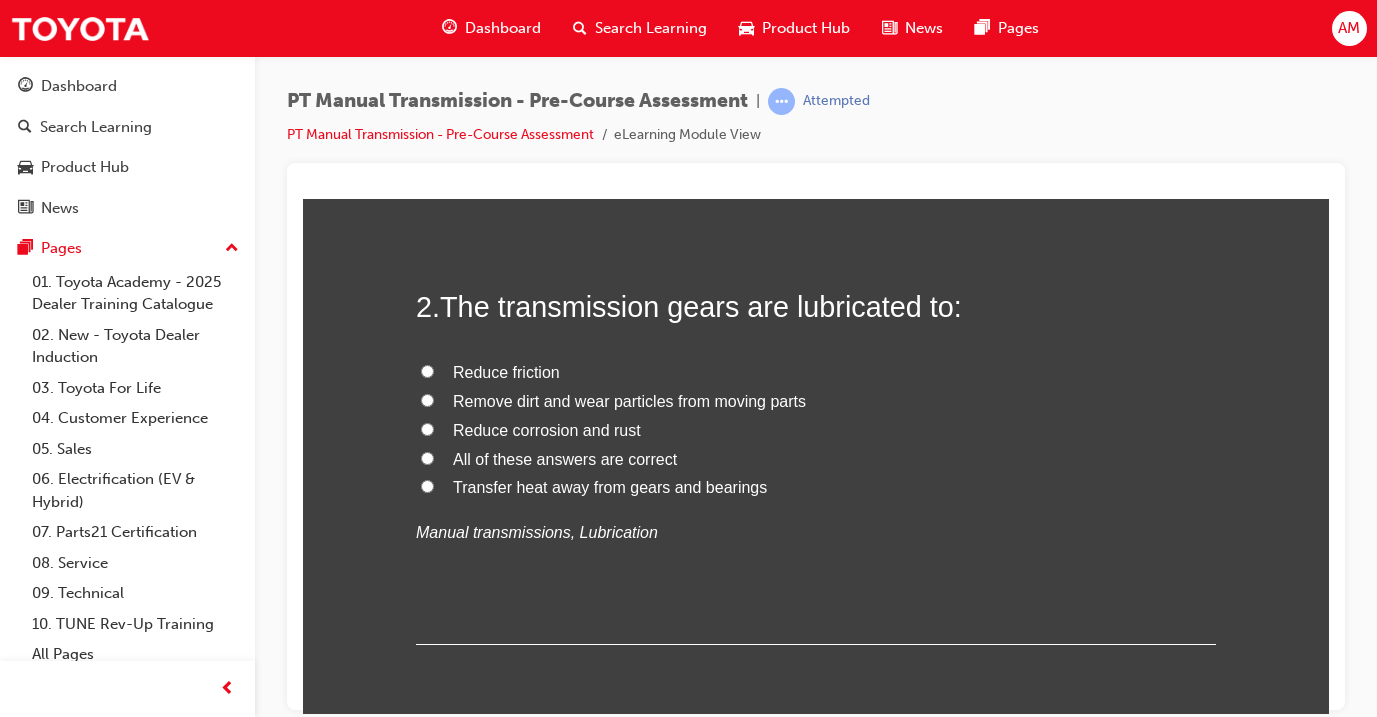 scroll, scrollTop: 587, scrollLeft: 0, axis: vertical 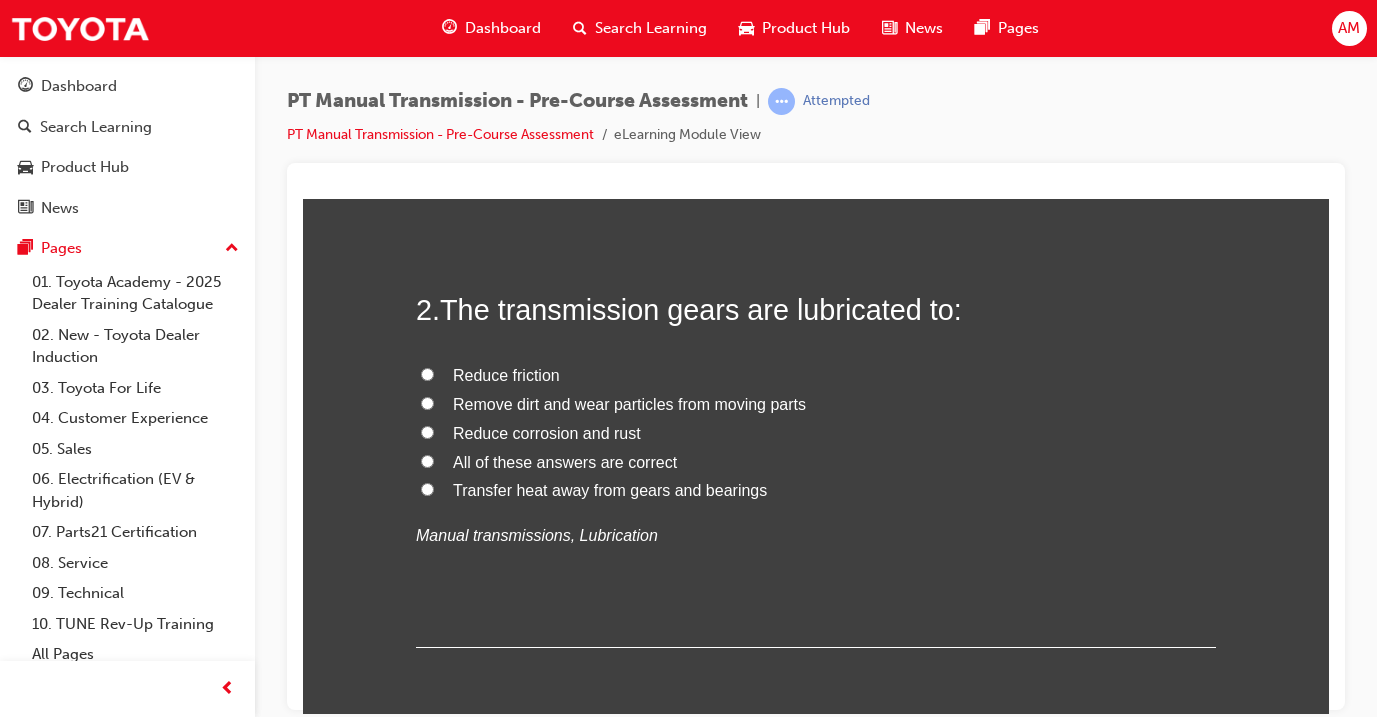 click on "All of these answers are correct" at bounding box center [565, 461] 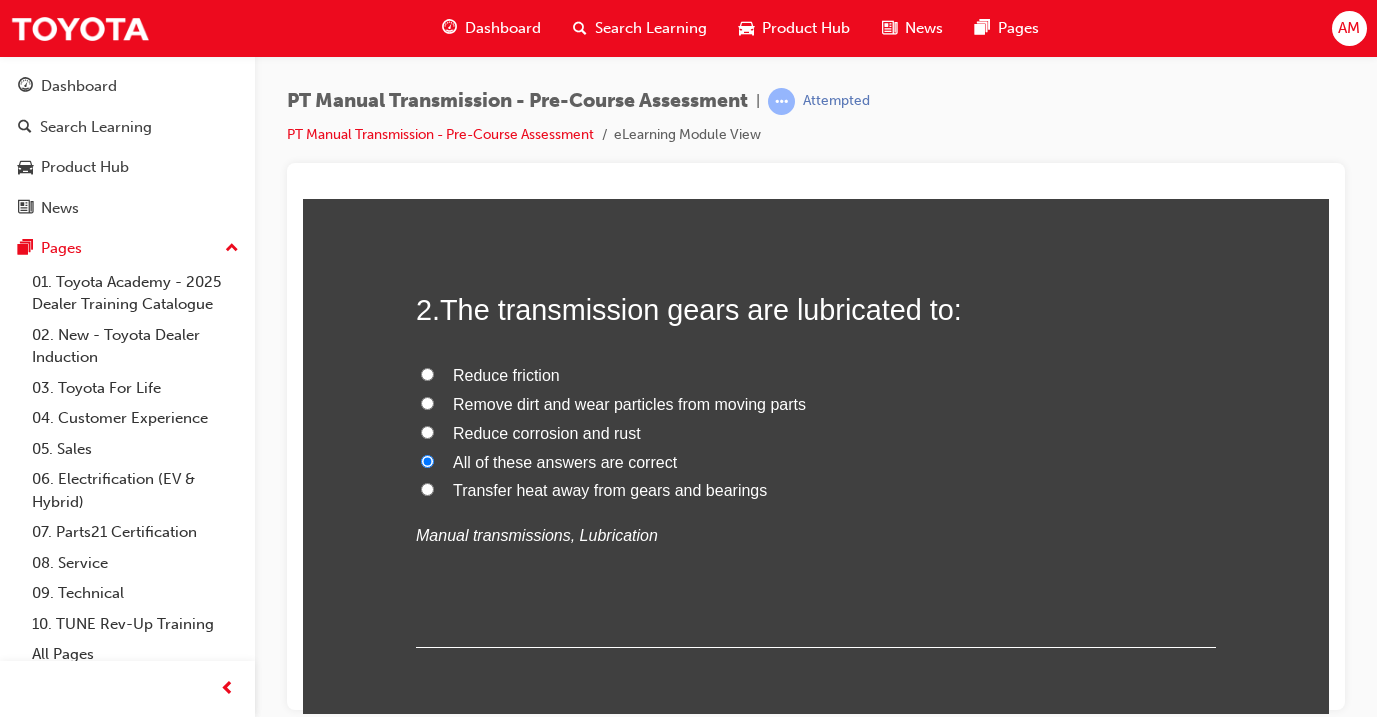 radio on "true" 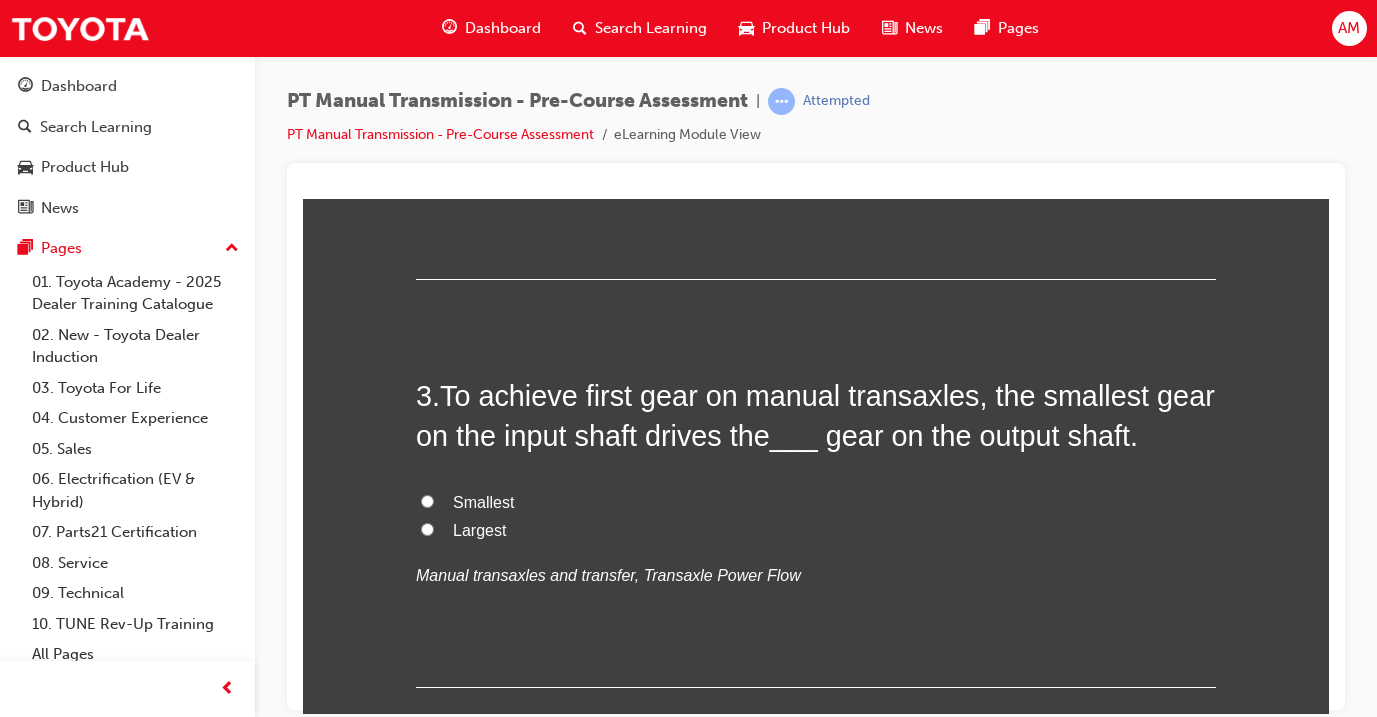 scroll, scrollTop: 965, scrollLeft: 0, axis: vertical 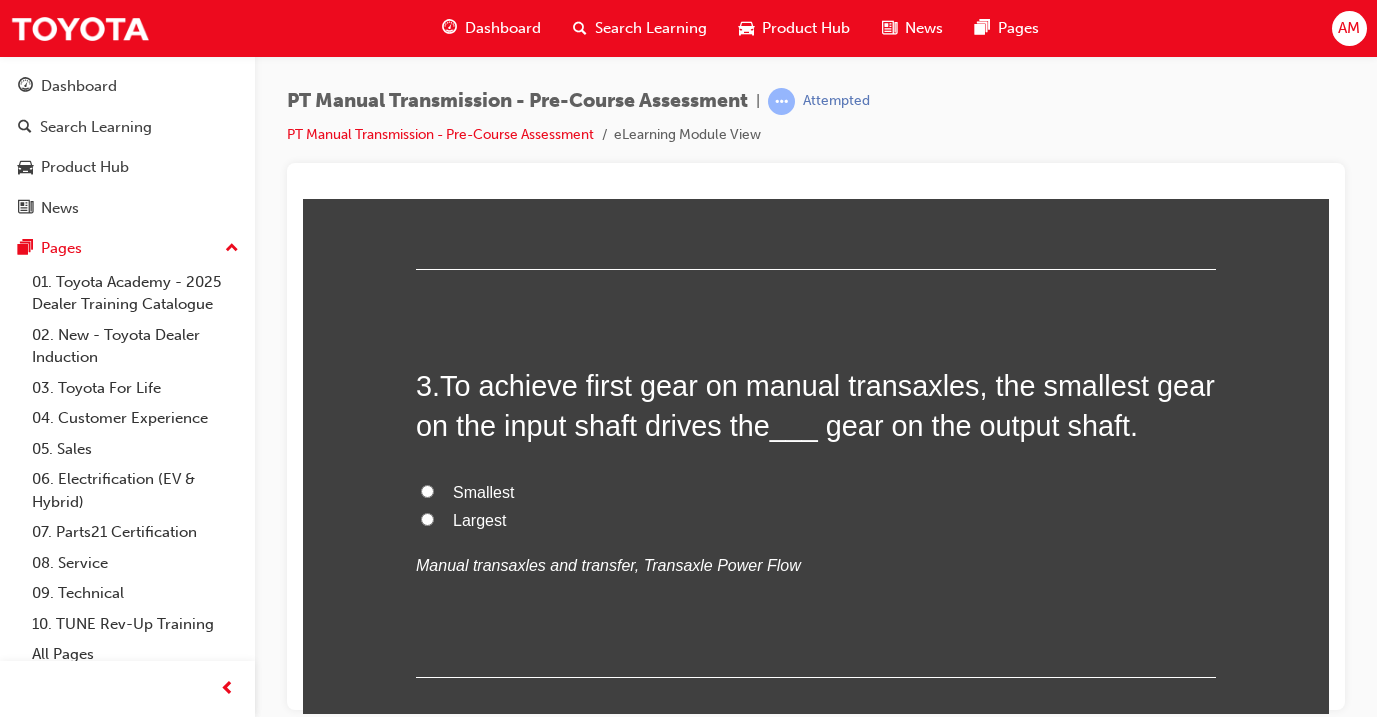 click on "Smallest" at bounding box center (483, 491) 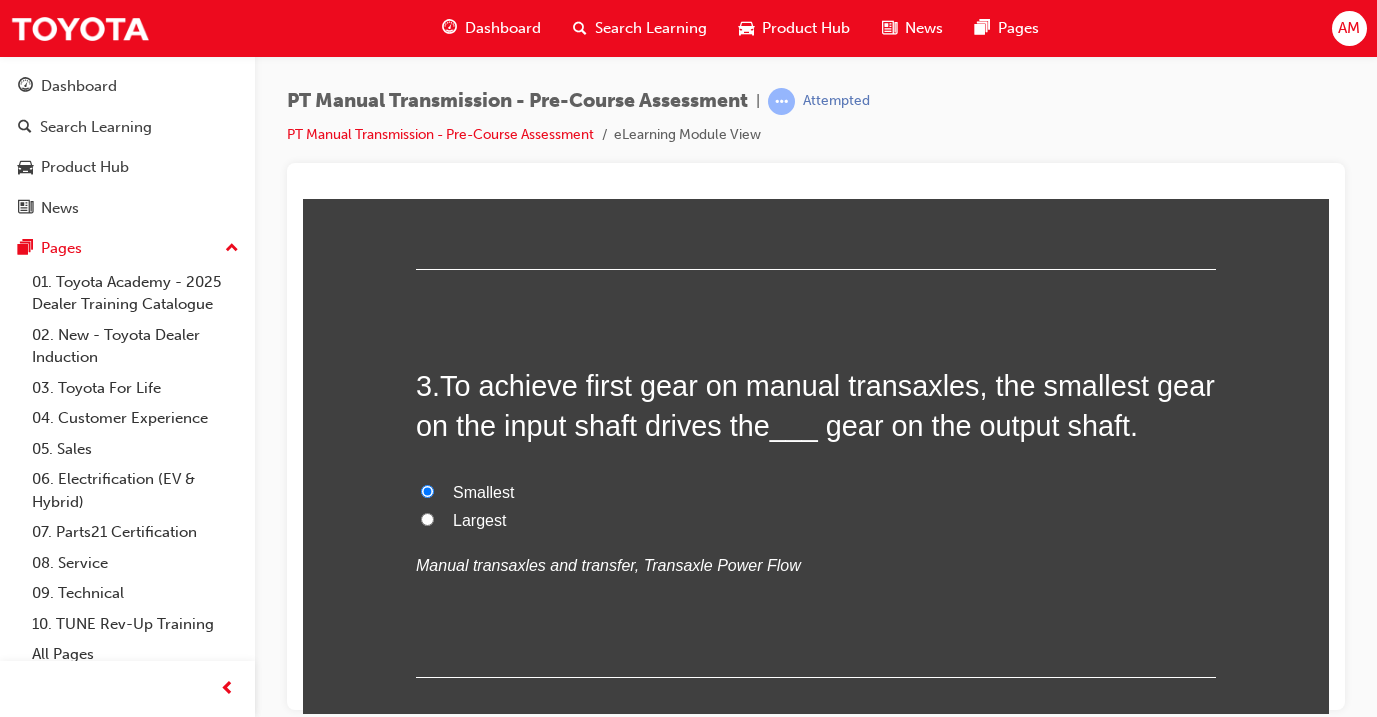 radio on "true" 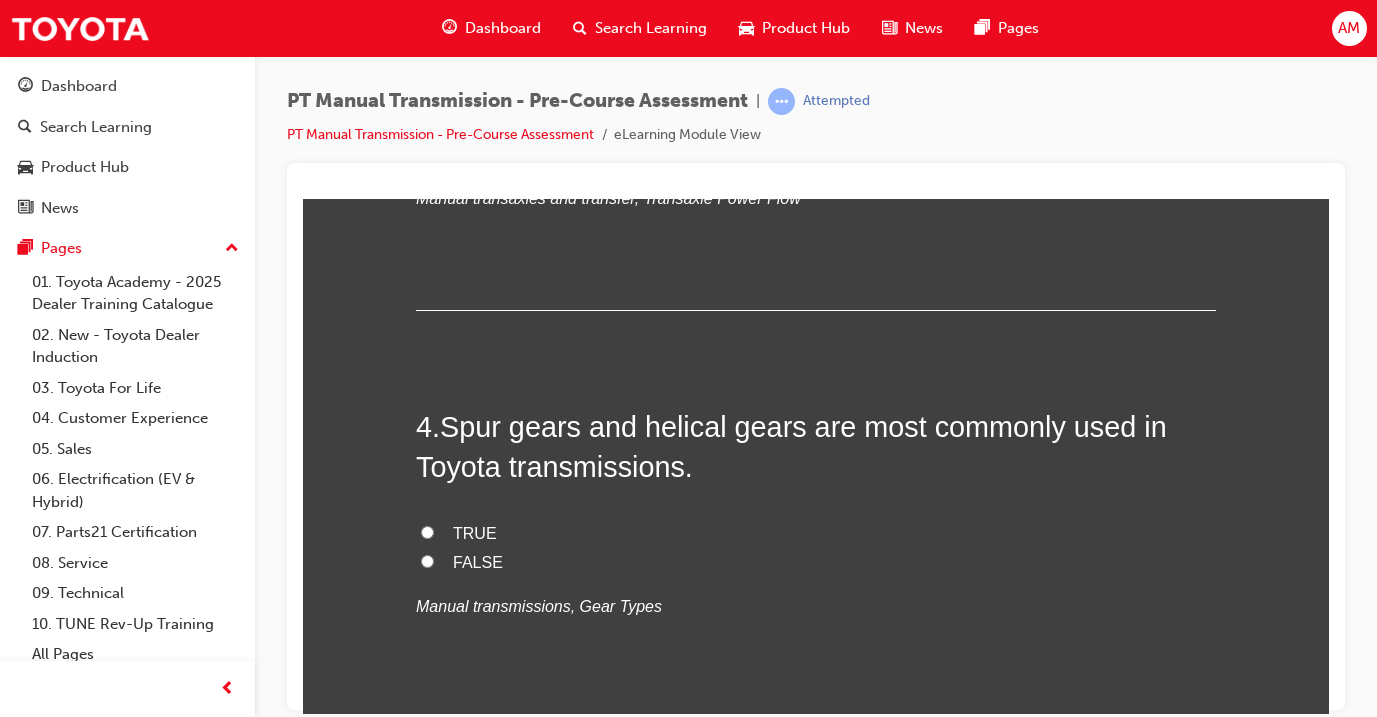 scroll, scrollTop: 1334, scrollLeft: 0, axis: vertical 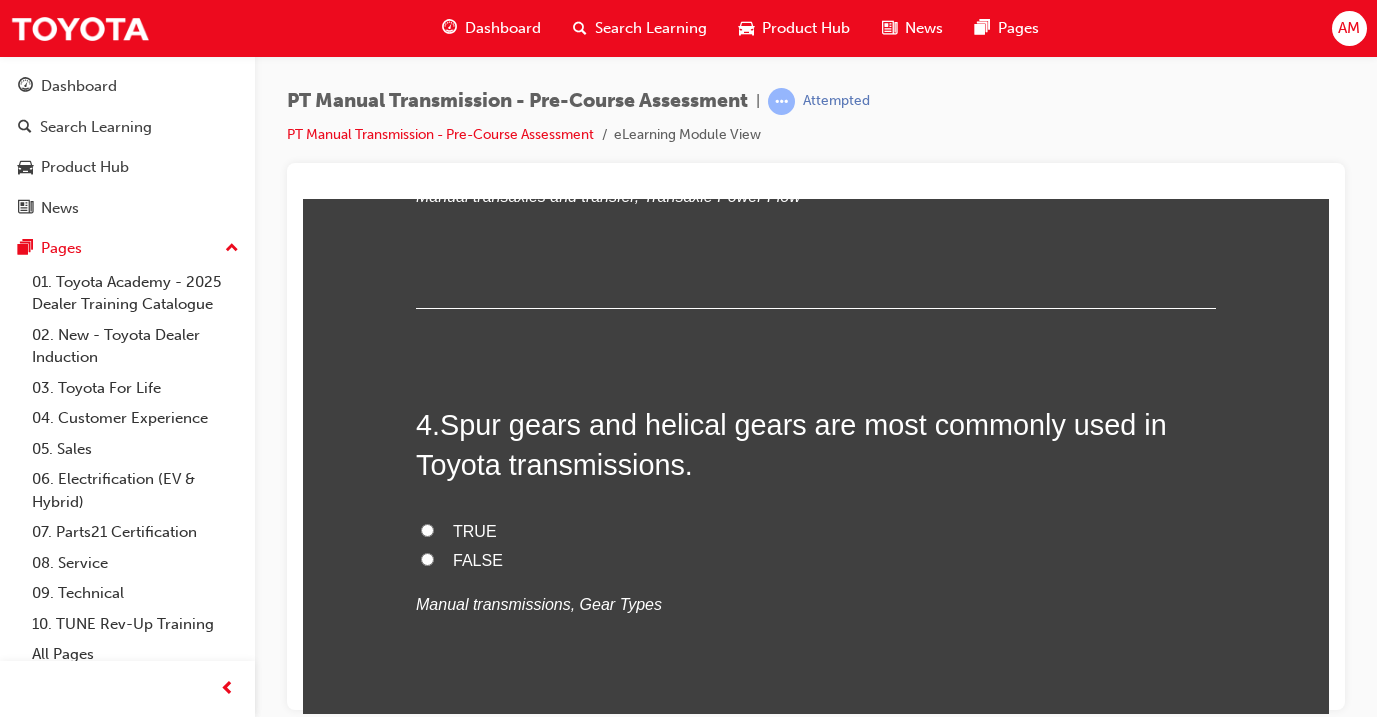 click on "TRUE" at bounding box center [475, 530] 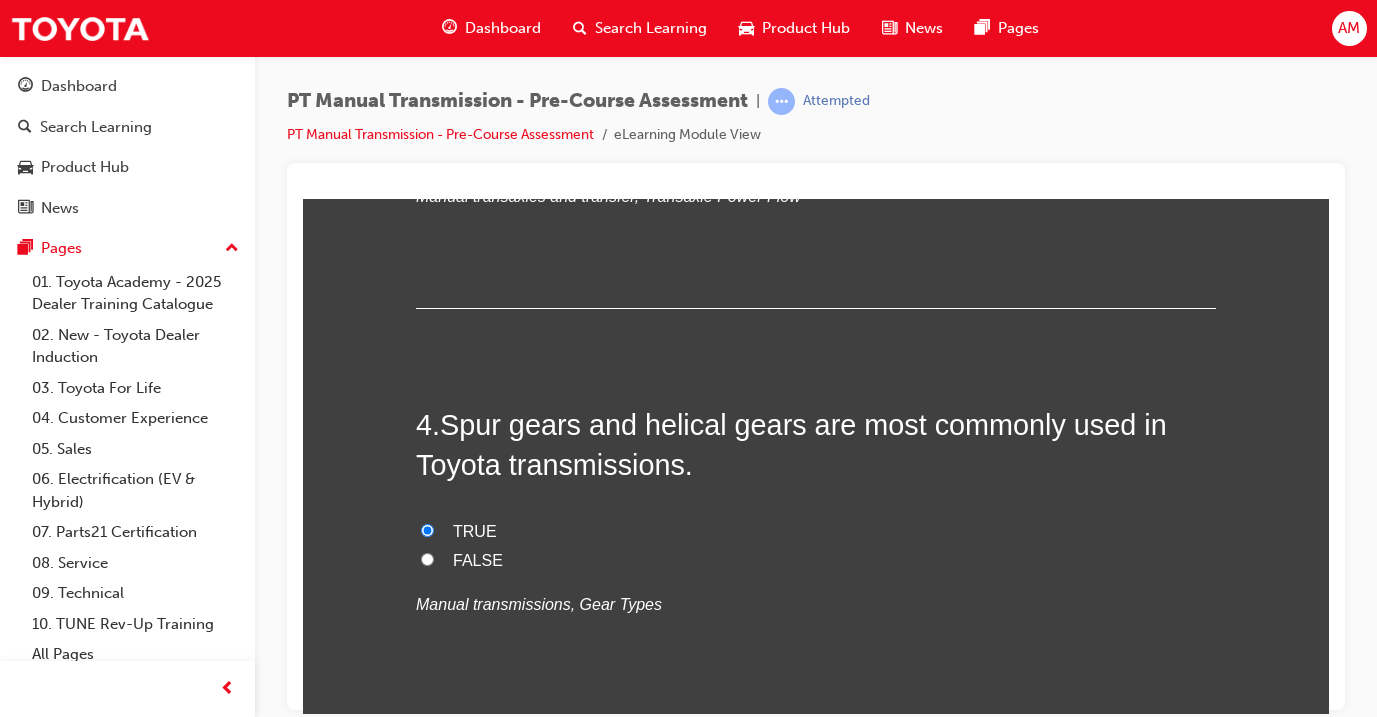 radio on "true" 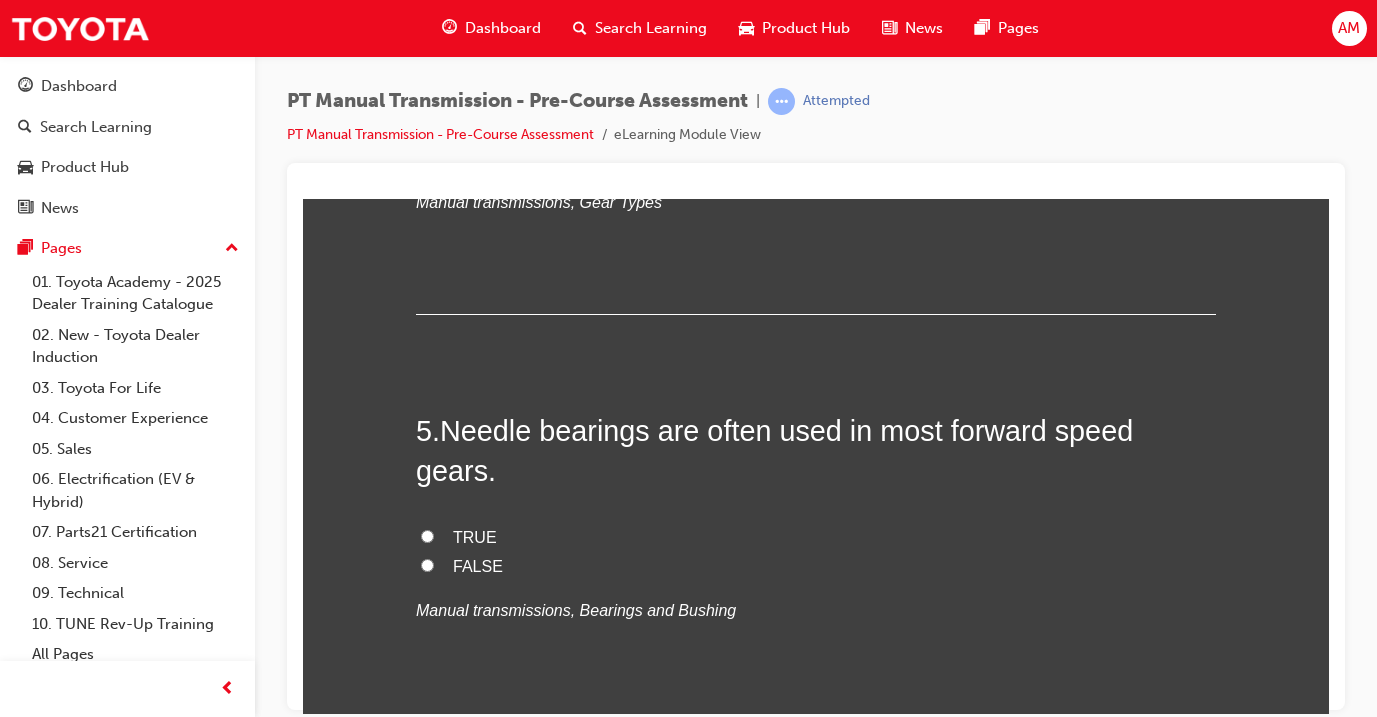 scroll, scrollTop: 1741, scrollLeft: 0, axis: vertical 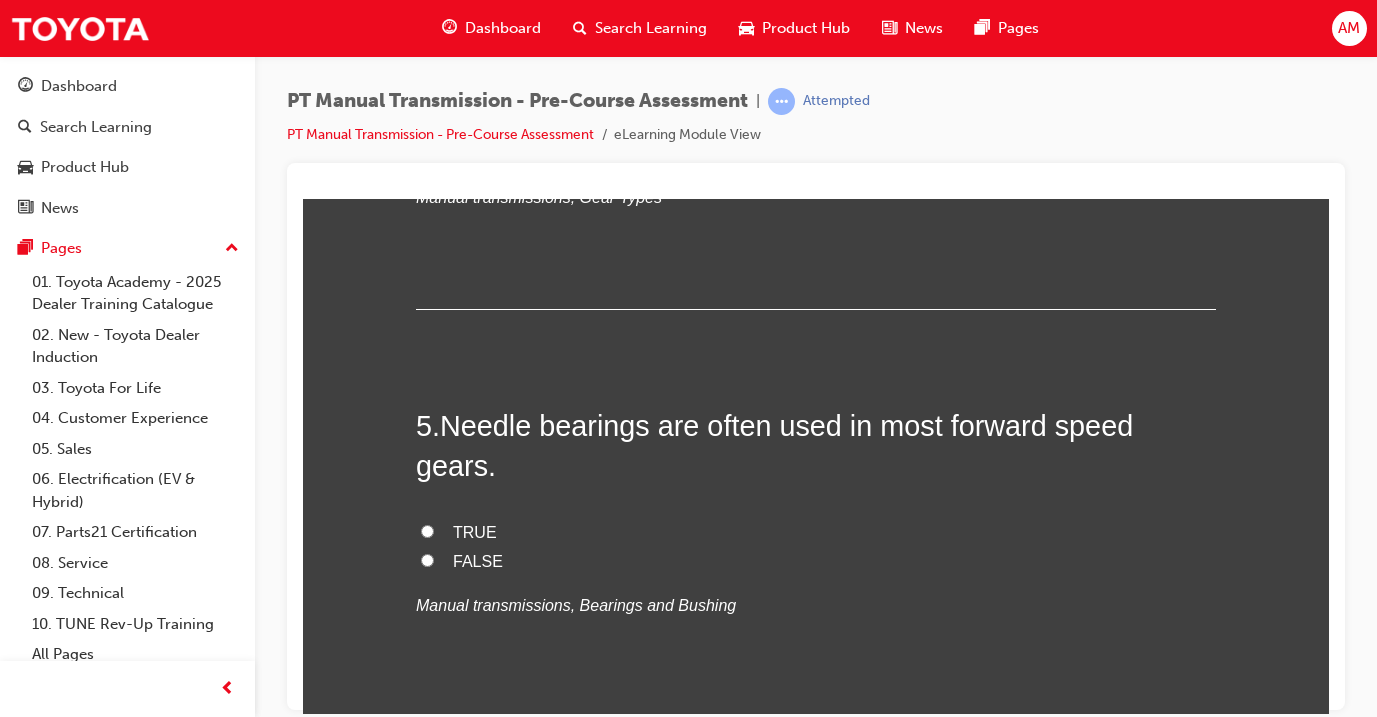click on "FALSE" at bounding box center [816, 561] 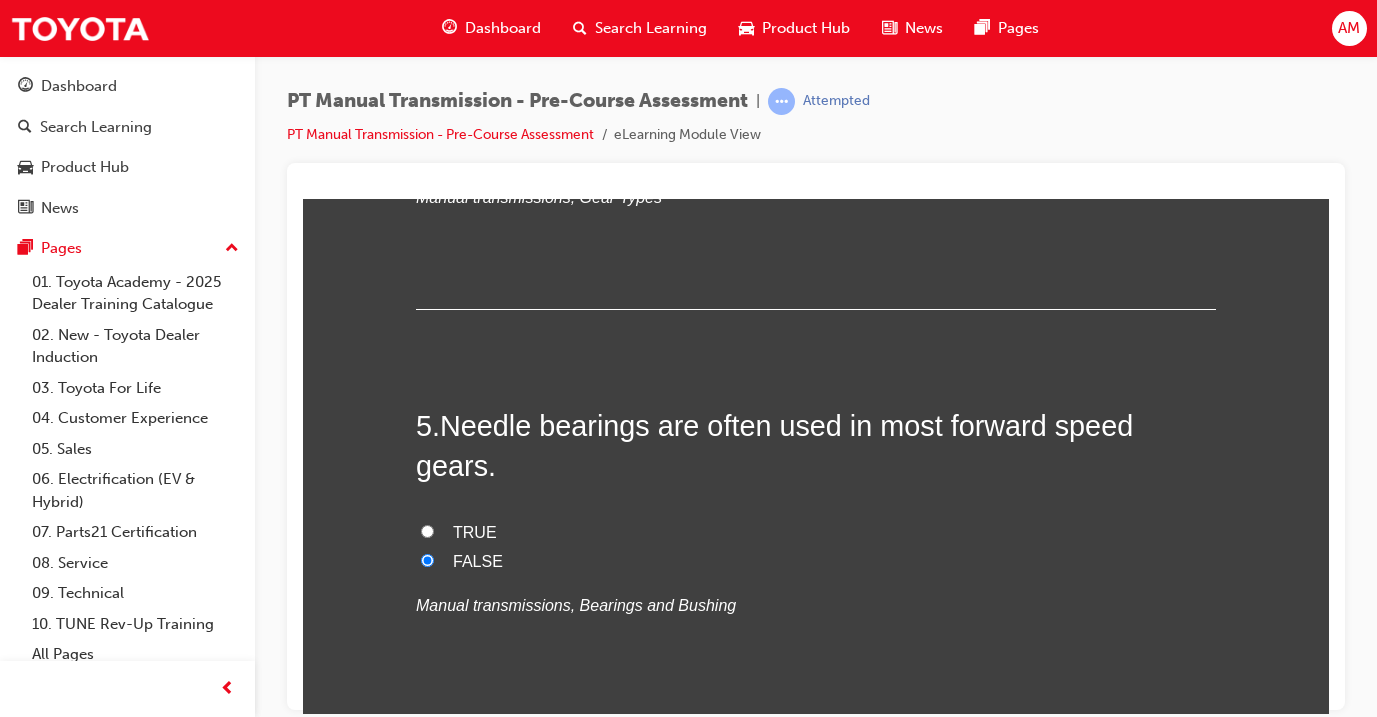 radio on "true" 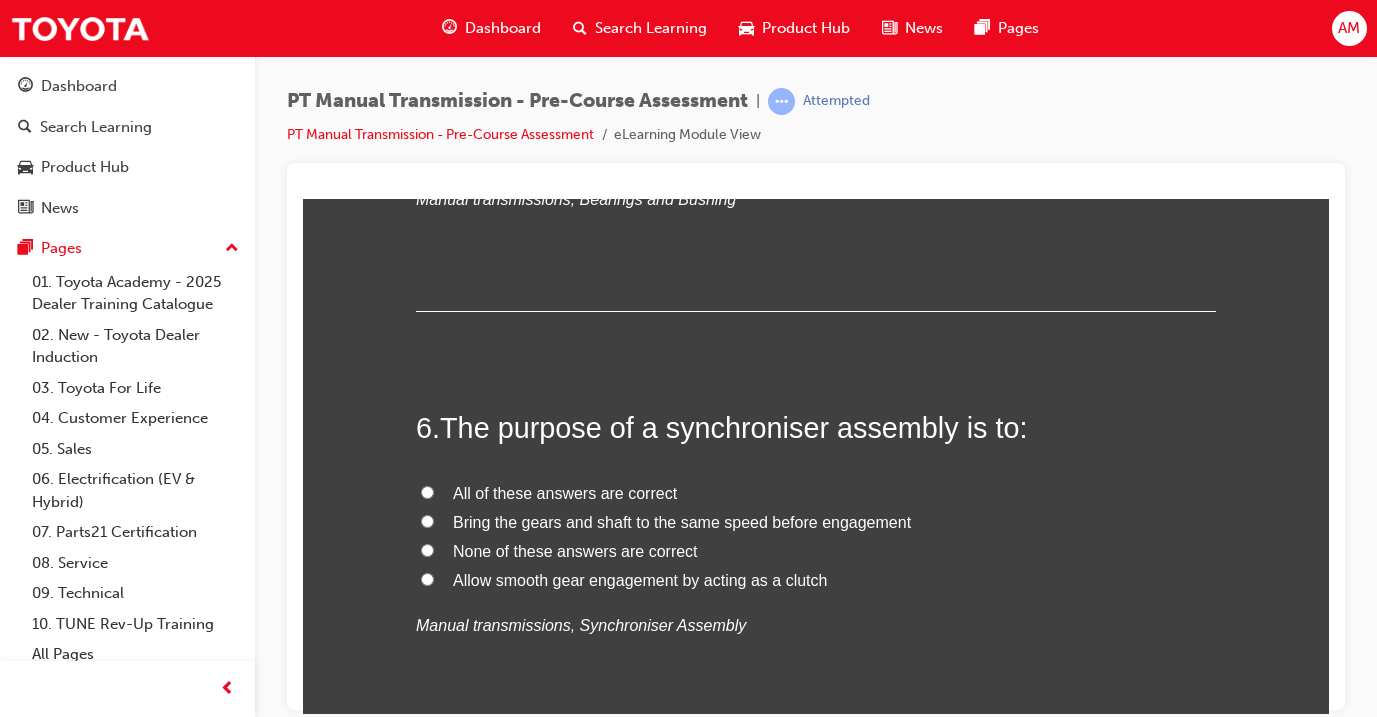 scroll, scrollTop: 2152, scrollLeft: 0, axis: vertical 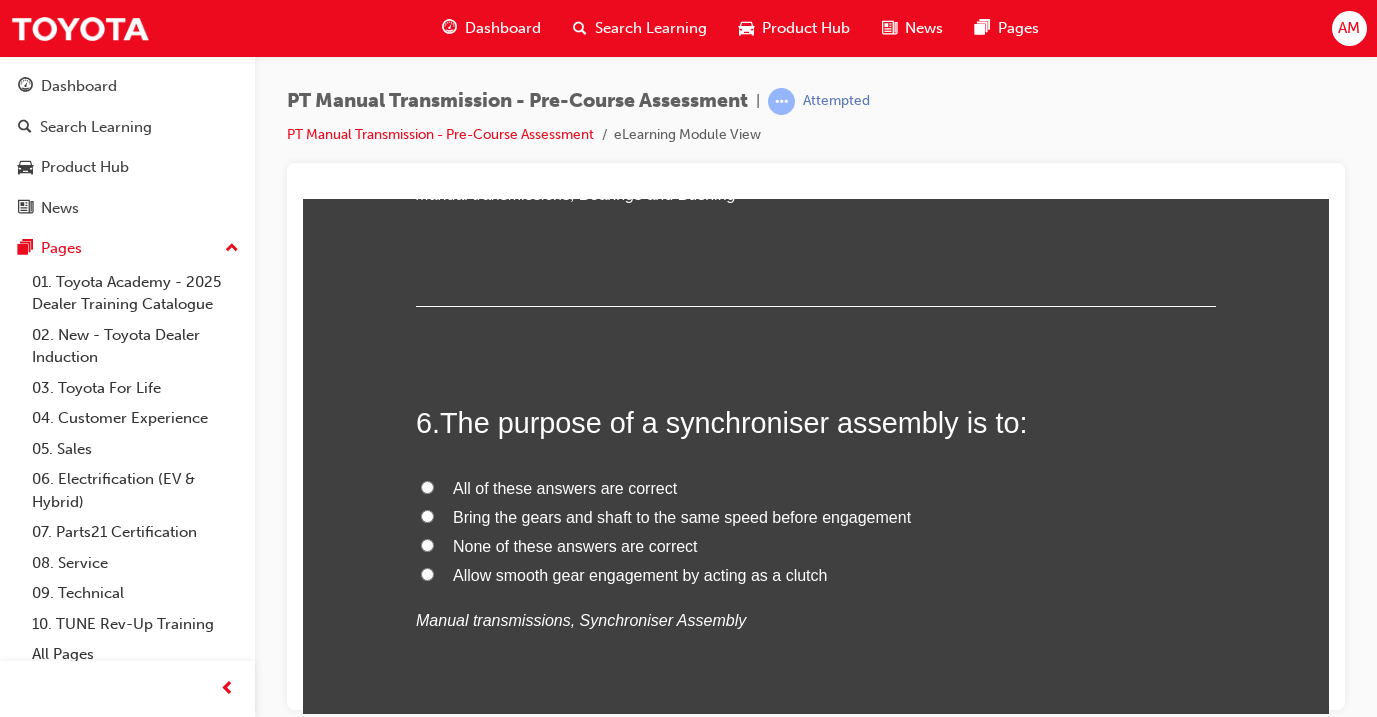 click on "All of these answers are correct" at bounding box center (565, 487) 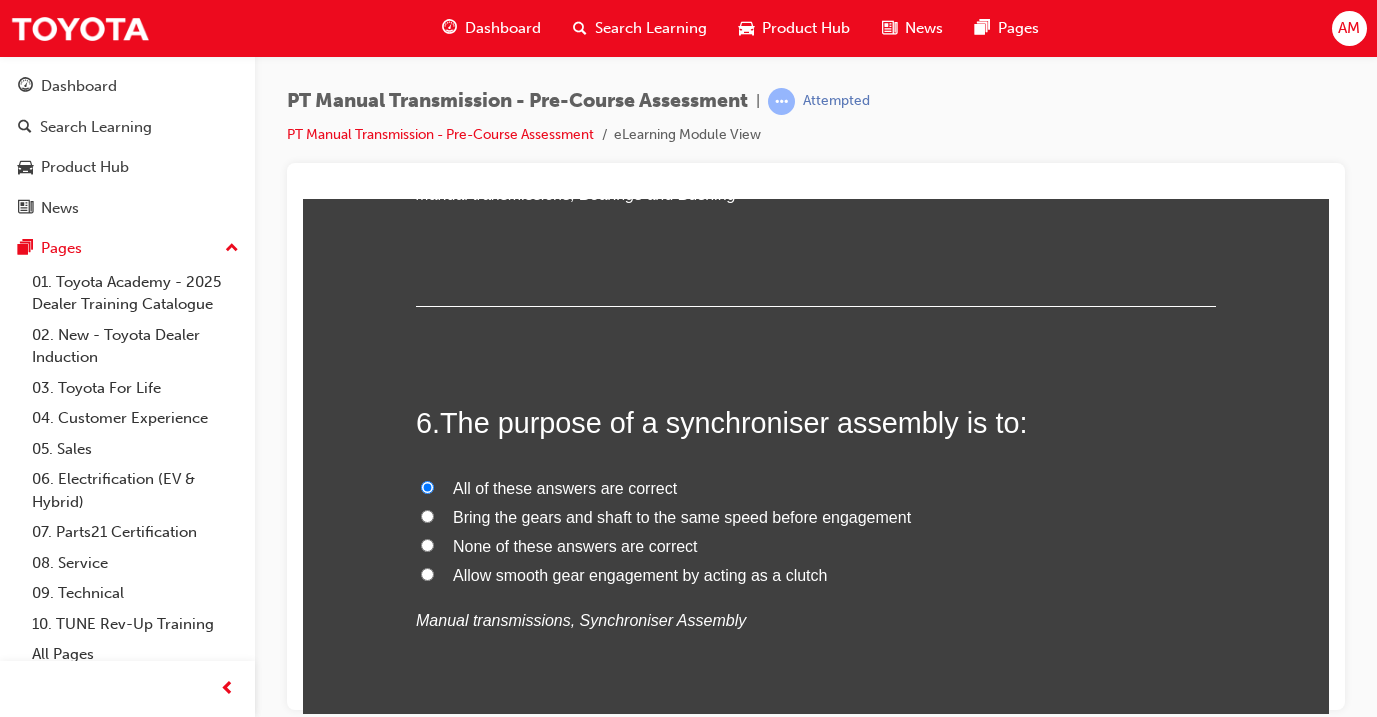 radio on "true" 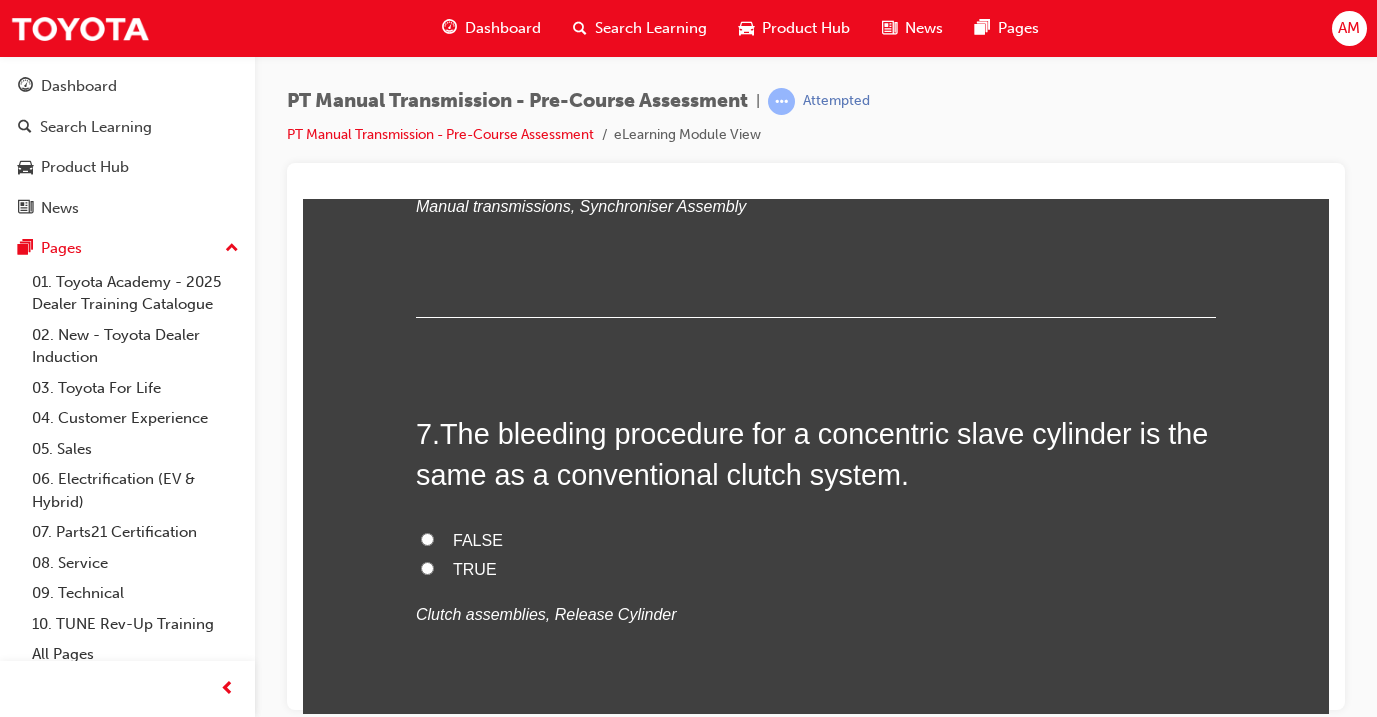 scroll, scrollTop: 2560, scrollLeft: 0, axis: vertical 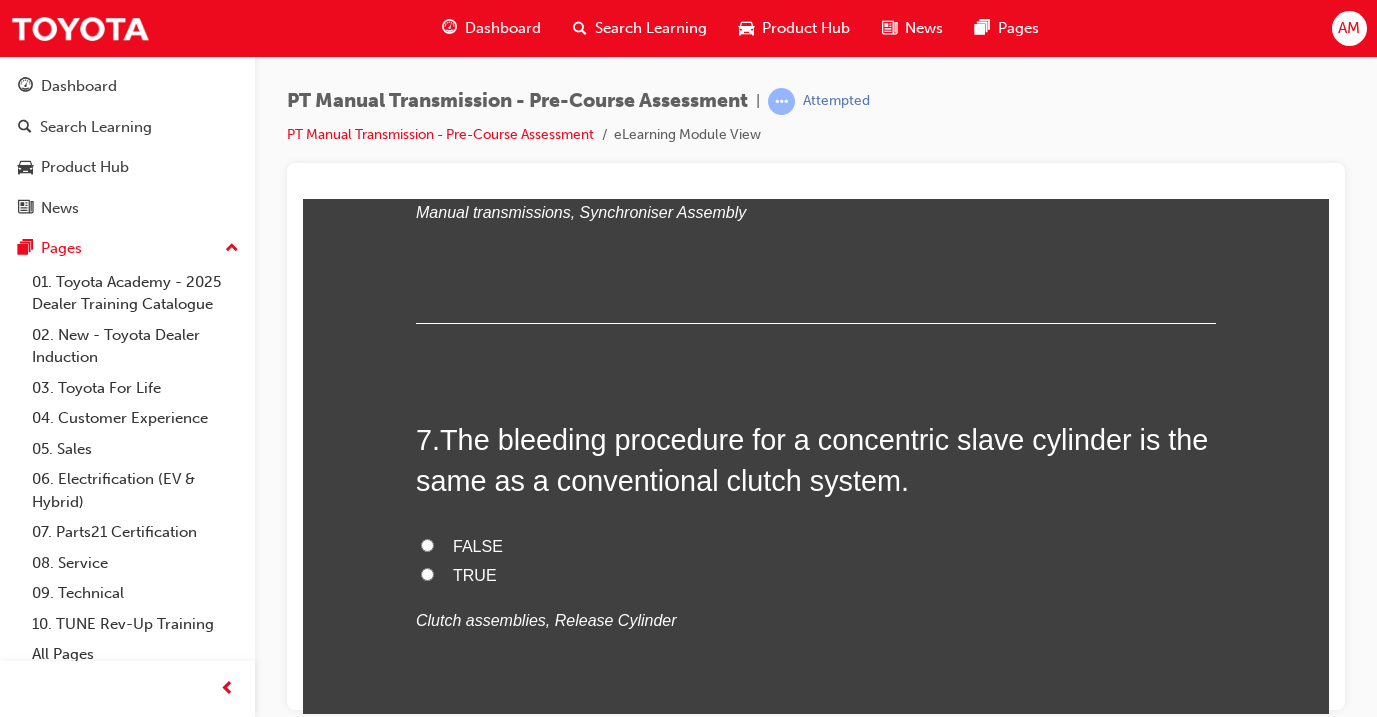 click on "FALSE" at bounding box center [816, 546] 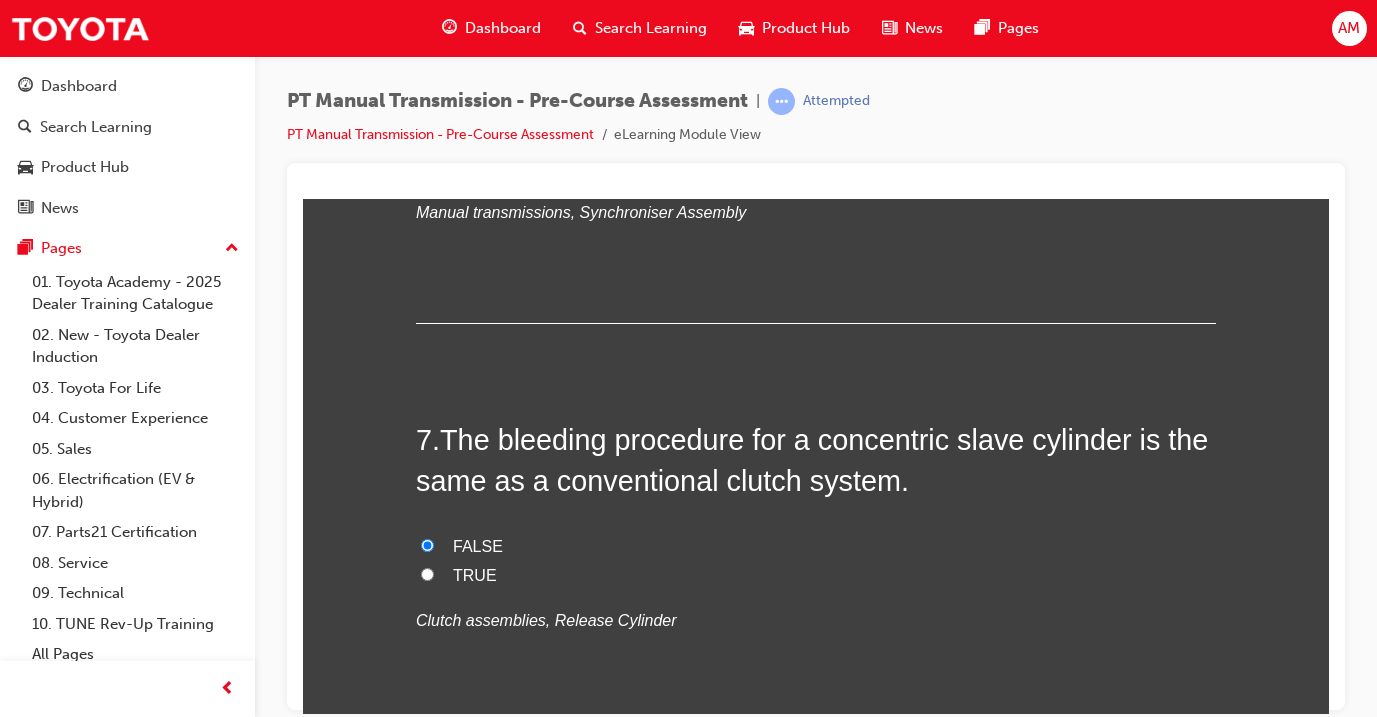 radio on "true" 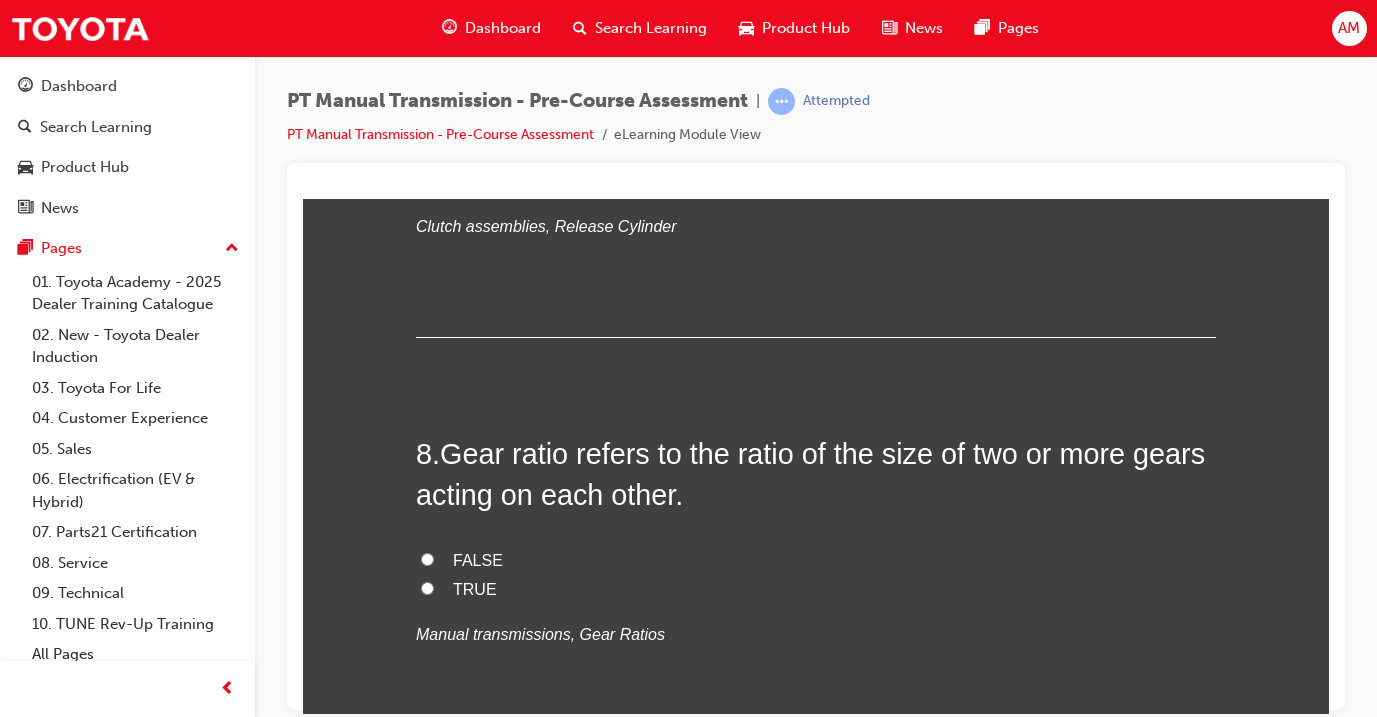 scroll, scrollTop: 2960, scrollLeft: 0, axis: vertical 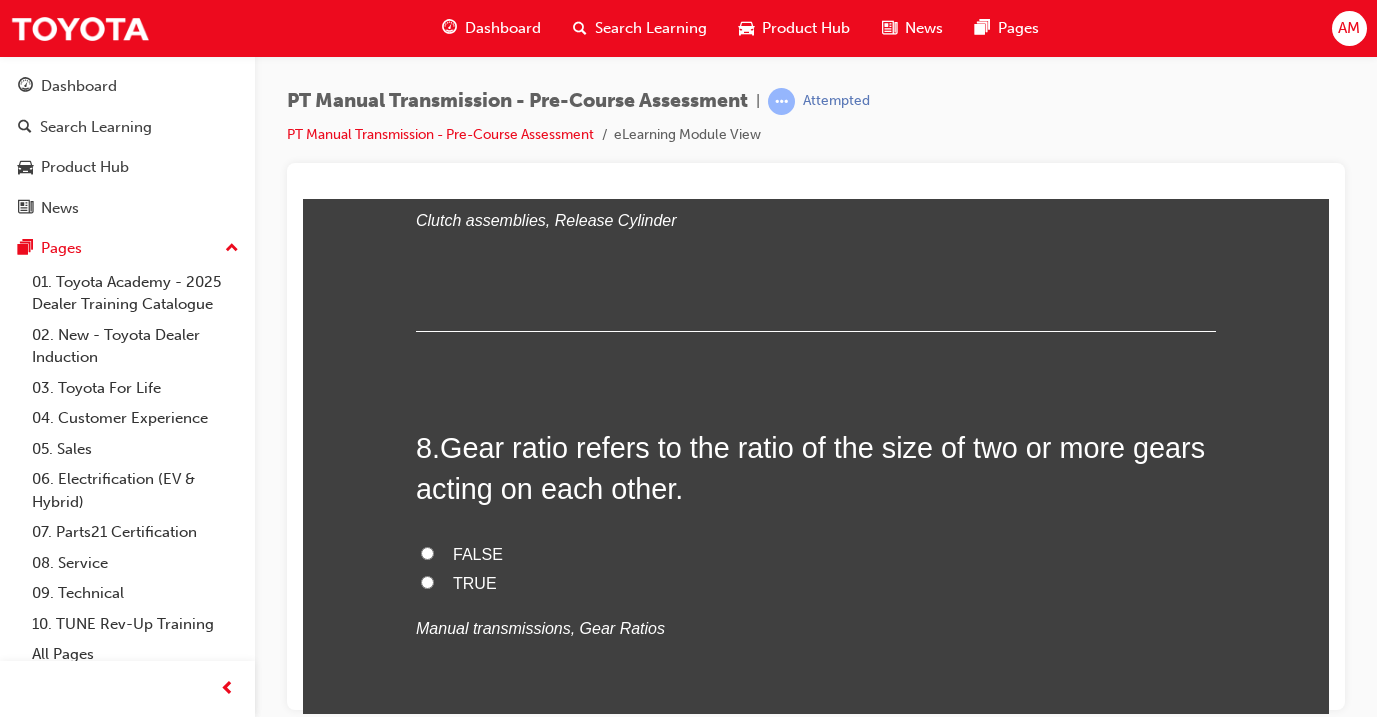click on "TRUE" at bounding box center [475, 582] 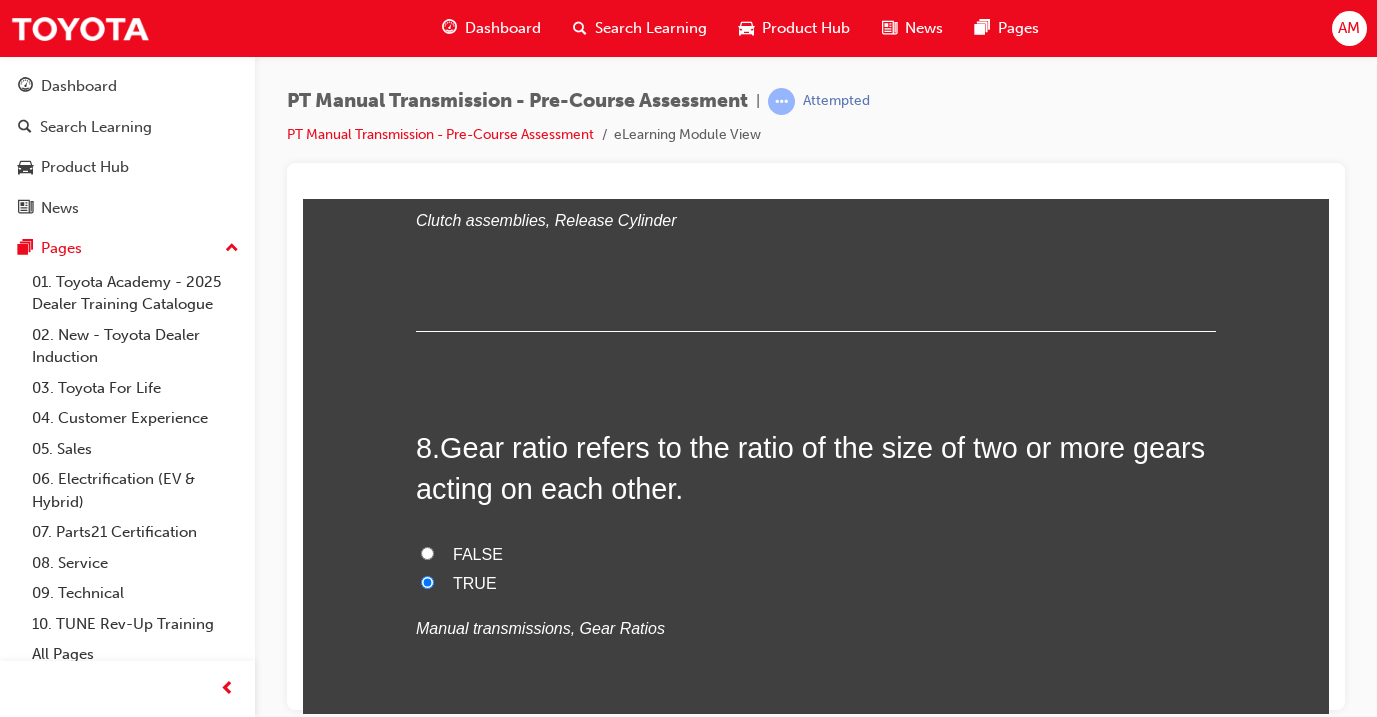 radio on "true" 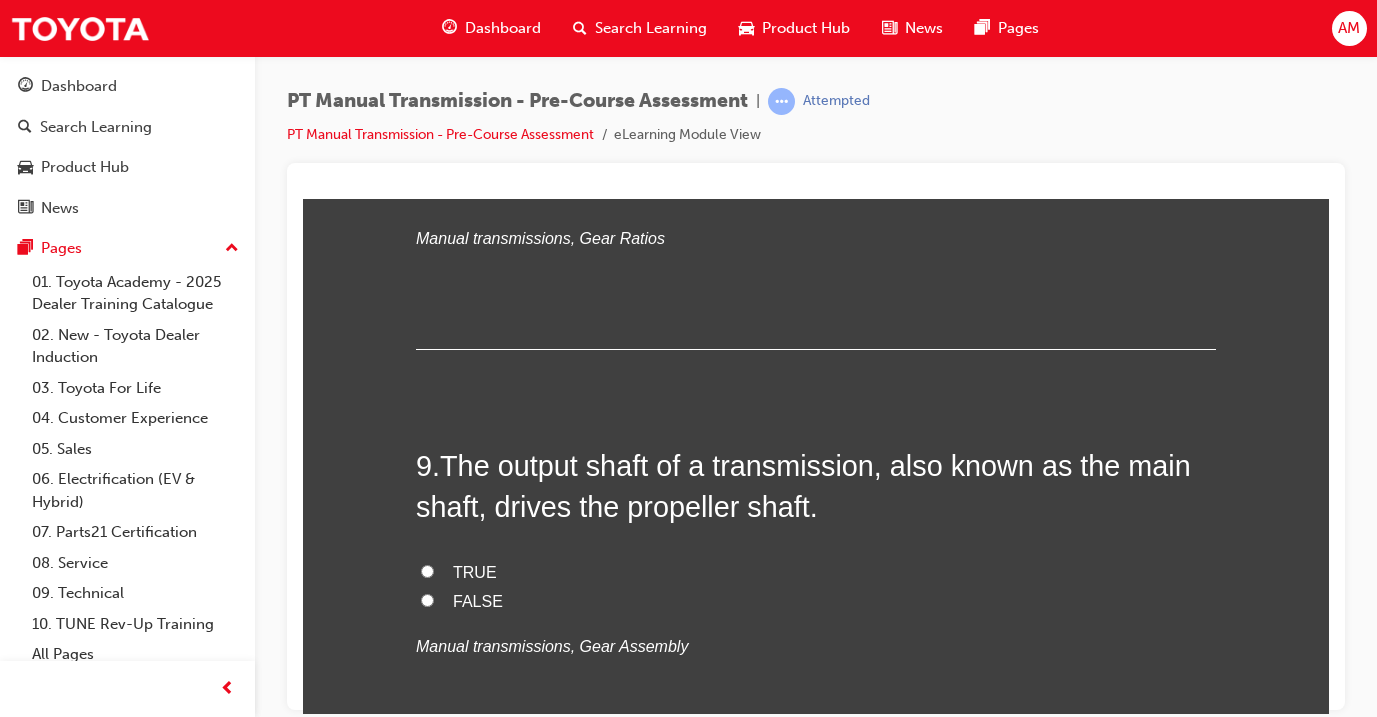 scroll, scrollTop: 3352, scrollLeft: 0, axis: vertical 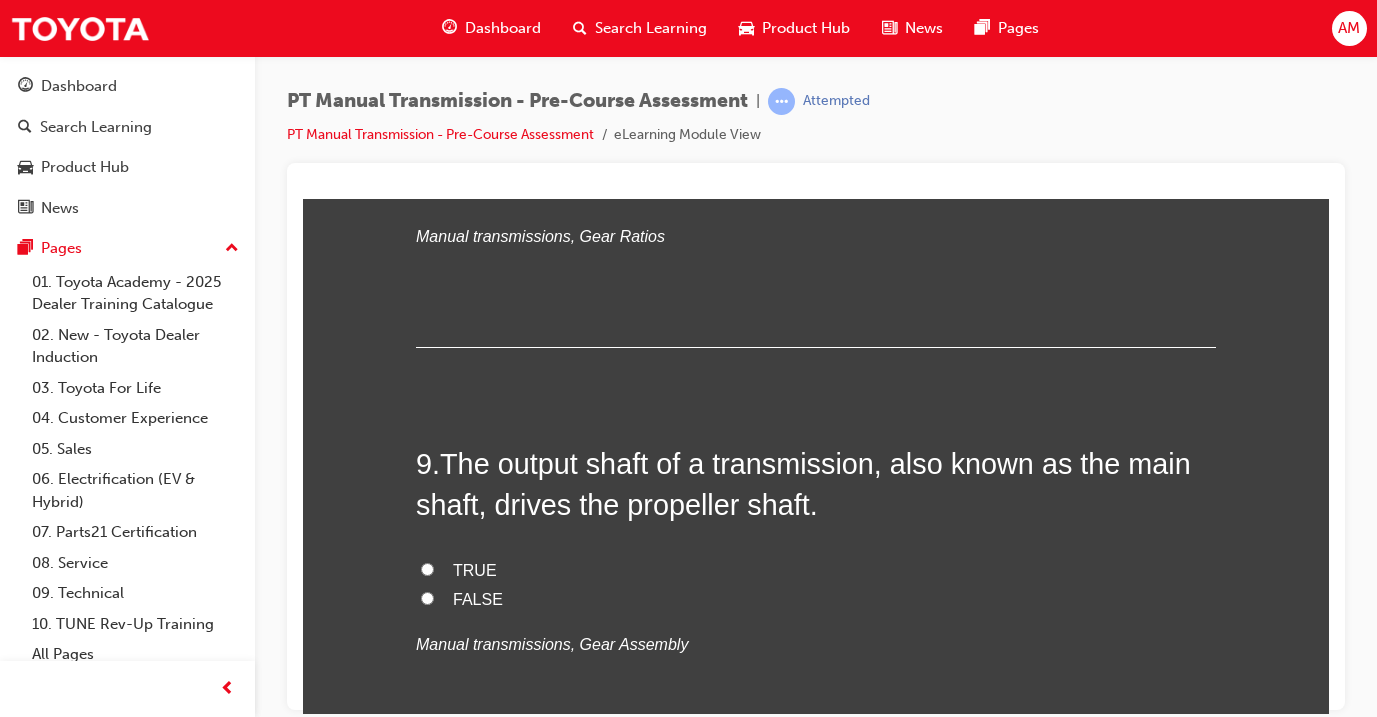 click on "TRUE" at bounding box center [475, 569] 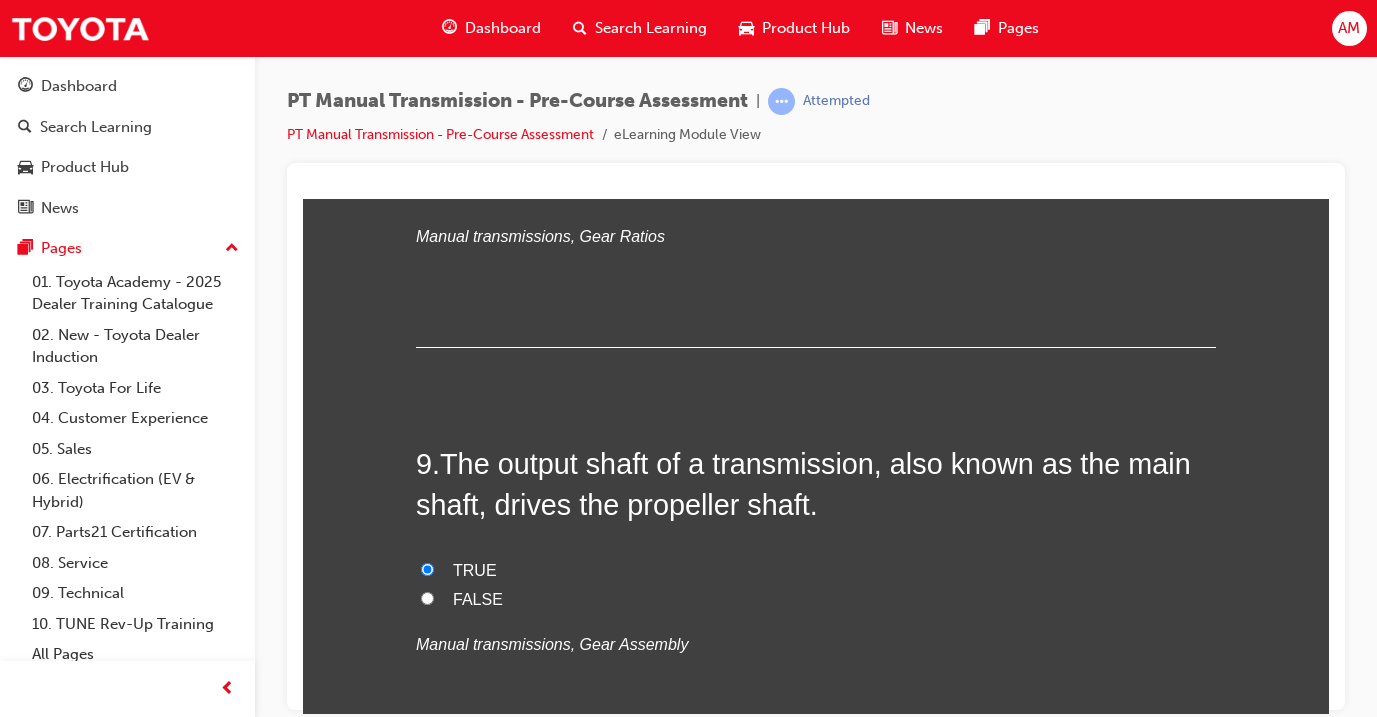 radio on "true" 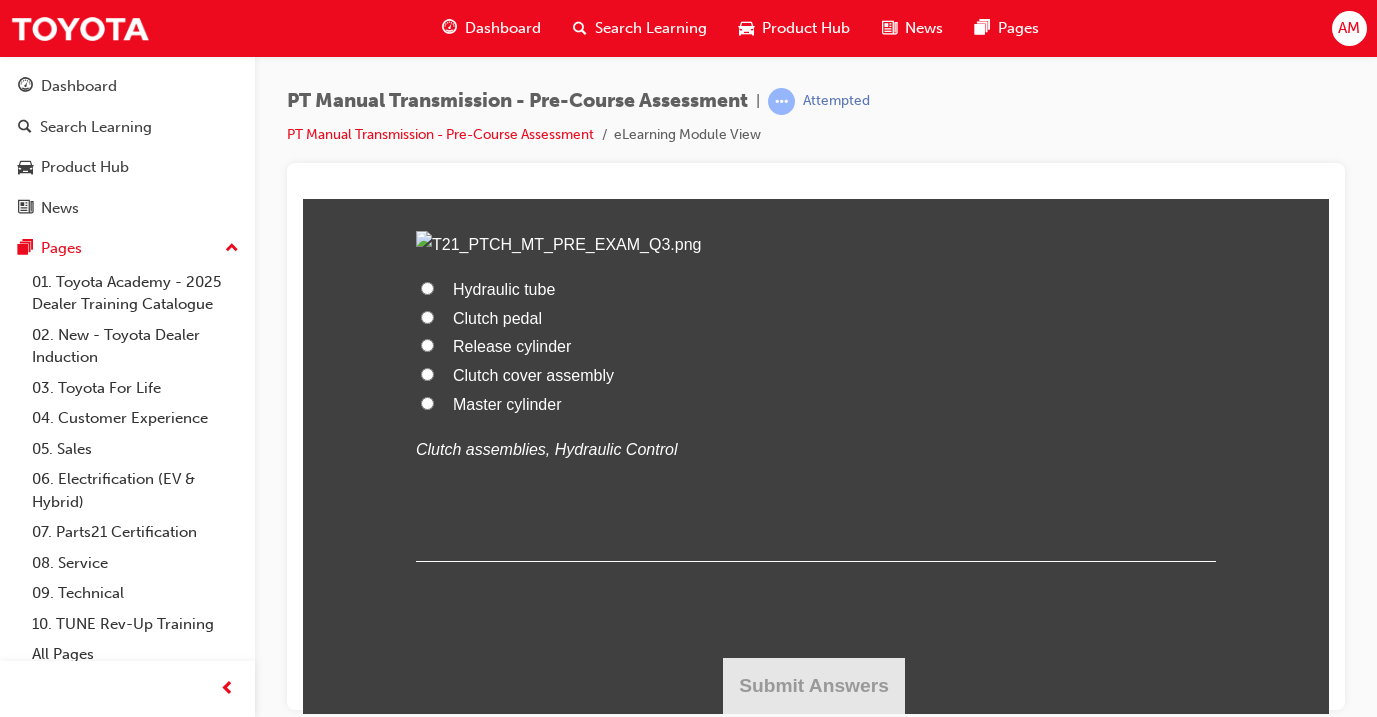 scroll, scrollTop: 4354, scrollLeft: 0, axis: vertical 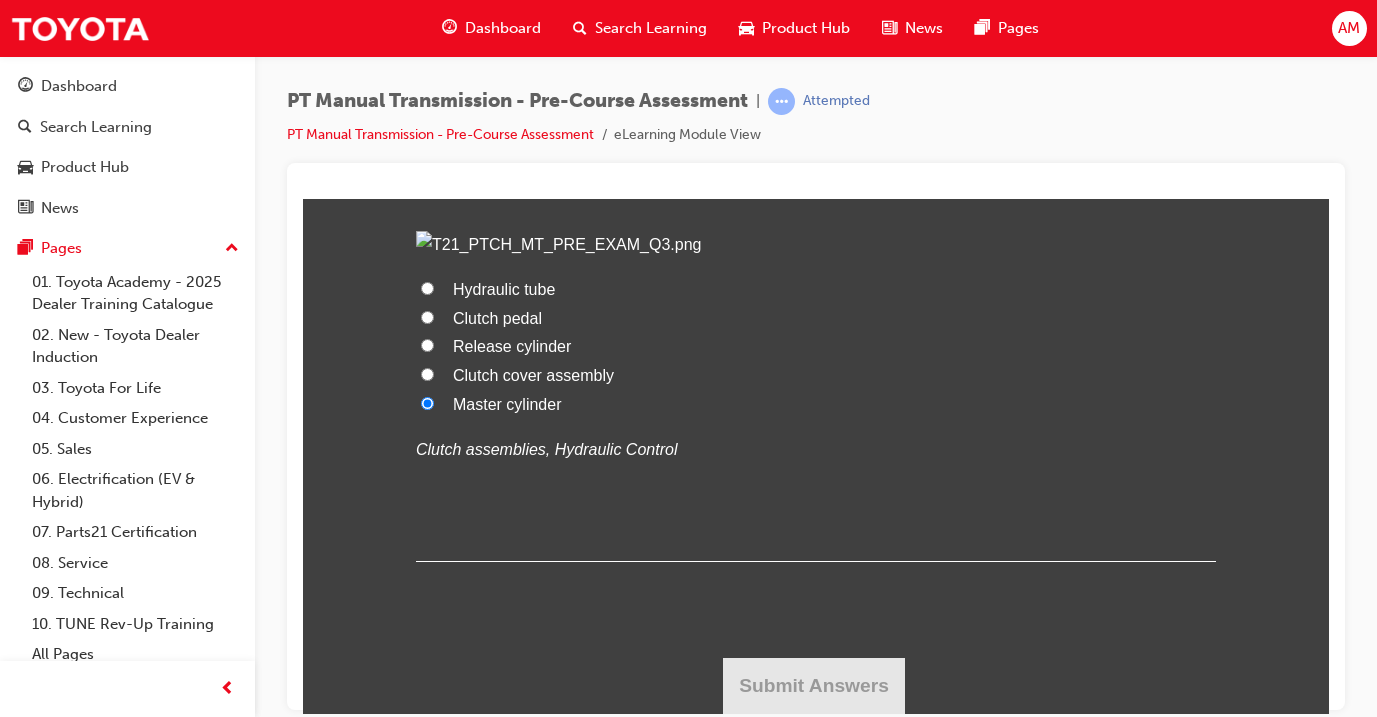 radio on "true" 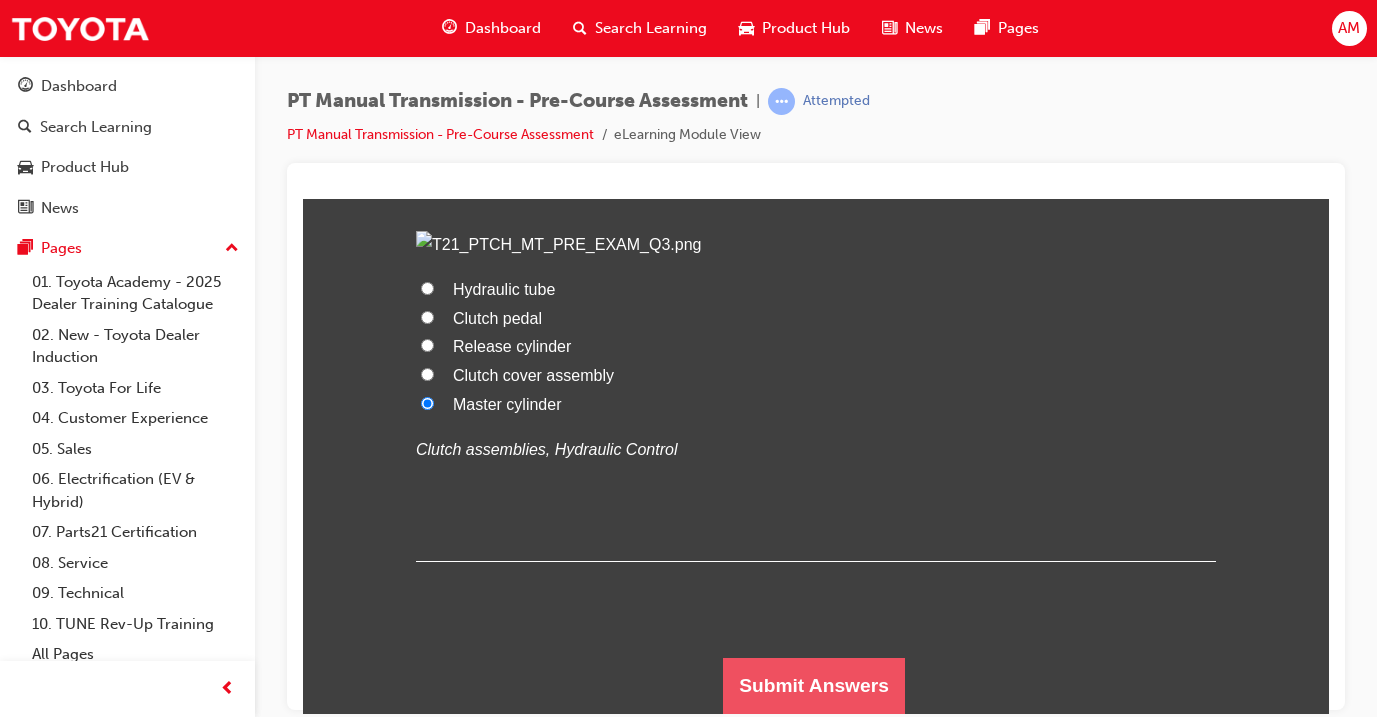 scroll, scrollTop: 4502, scrollLeft: 0, axis: vertical 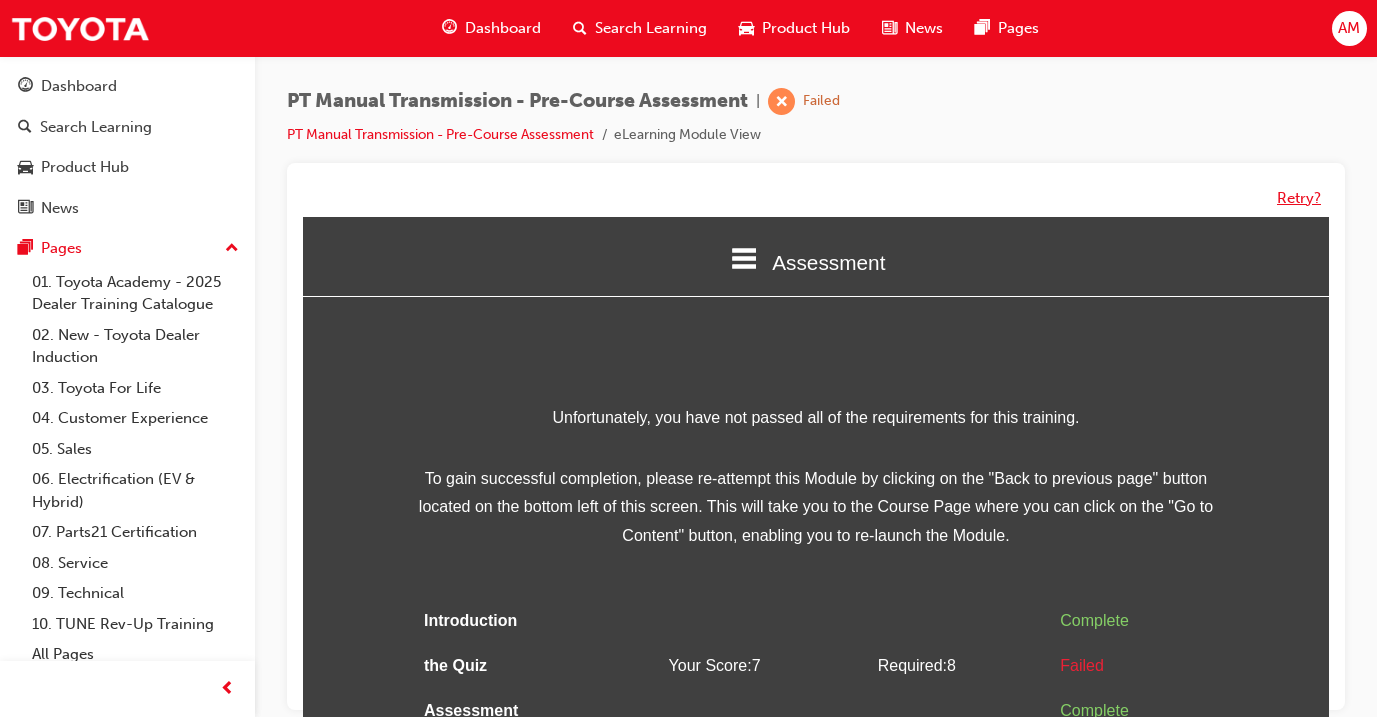 click on "Retry?" at bounding box center (1299, 198) 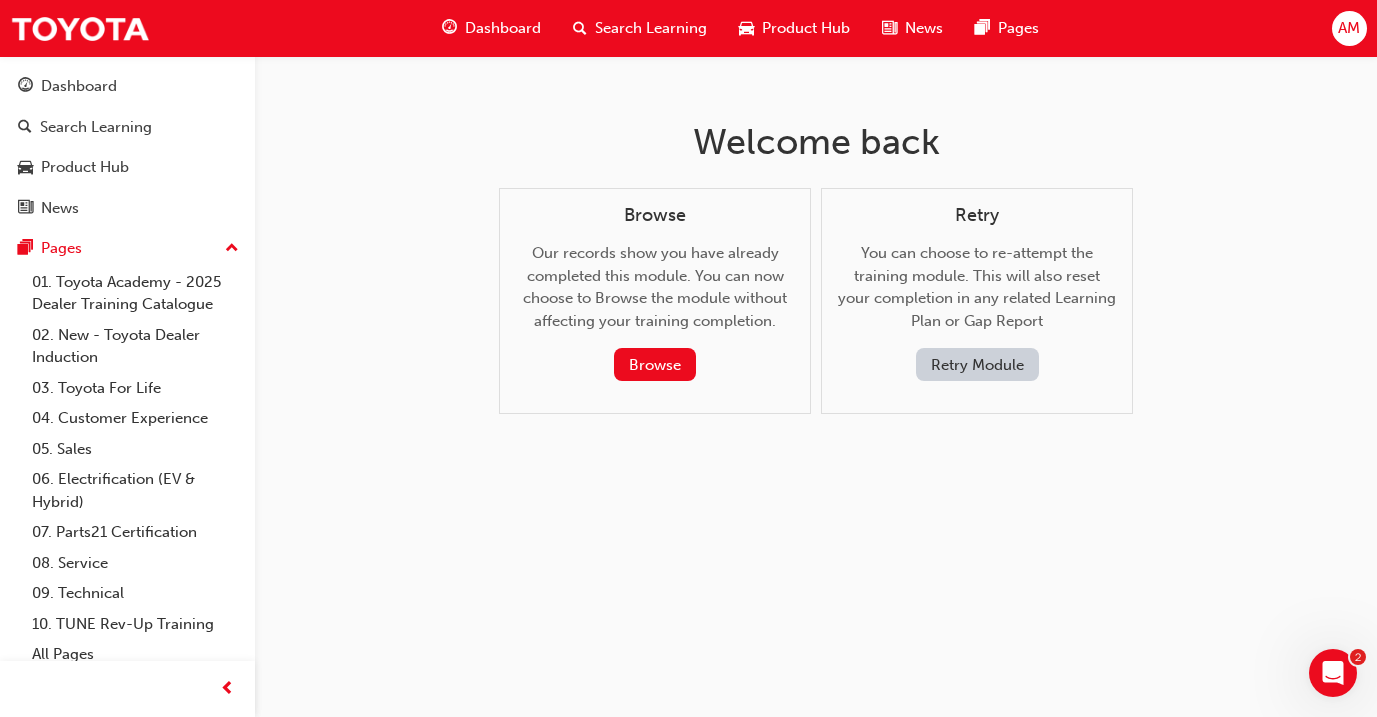 click on "Retry Module" at bounding box center [977, 364] 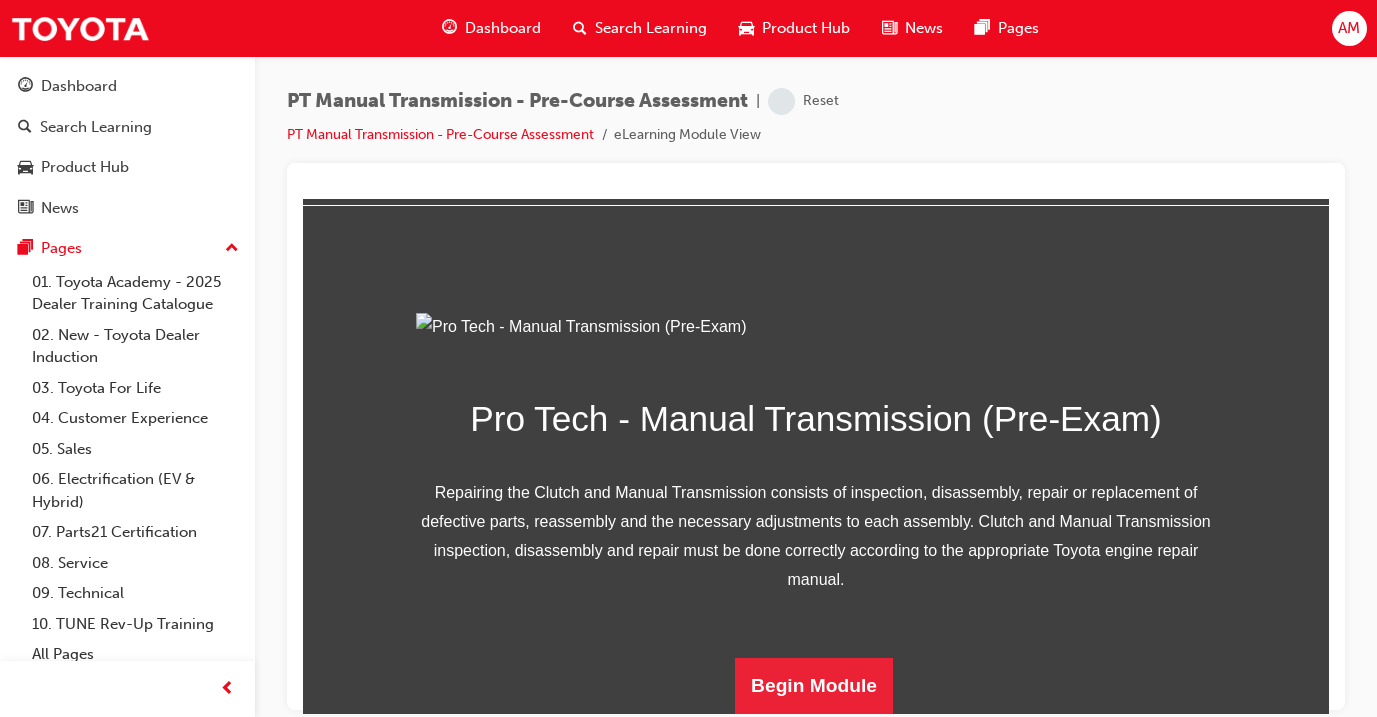 scroll, scrollTop: 14, scrollLeft: 0, axis: vertical 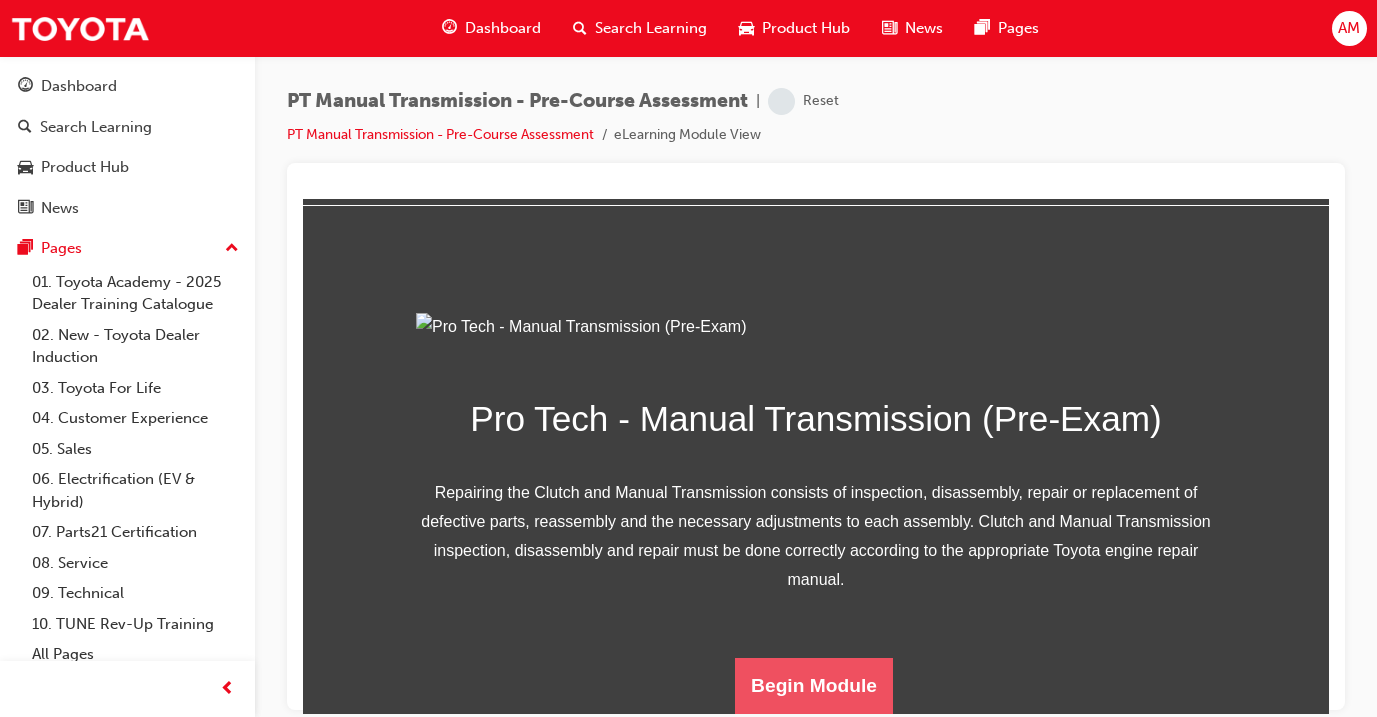 click on "Begin Module" at bounding box center (814, 685) 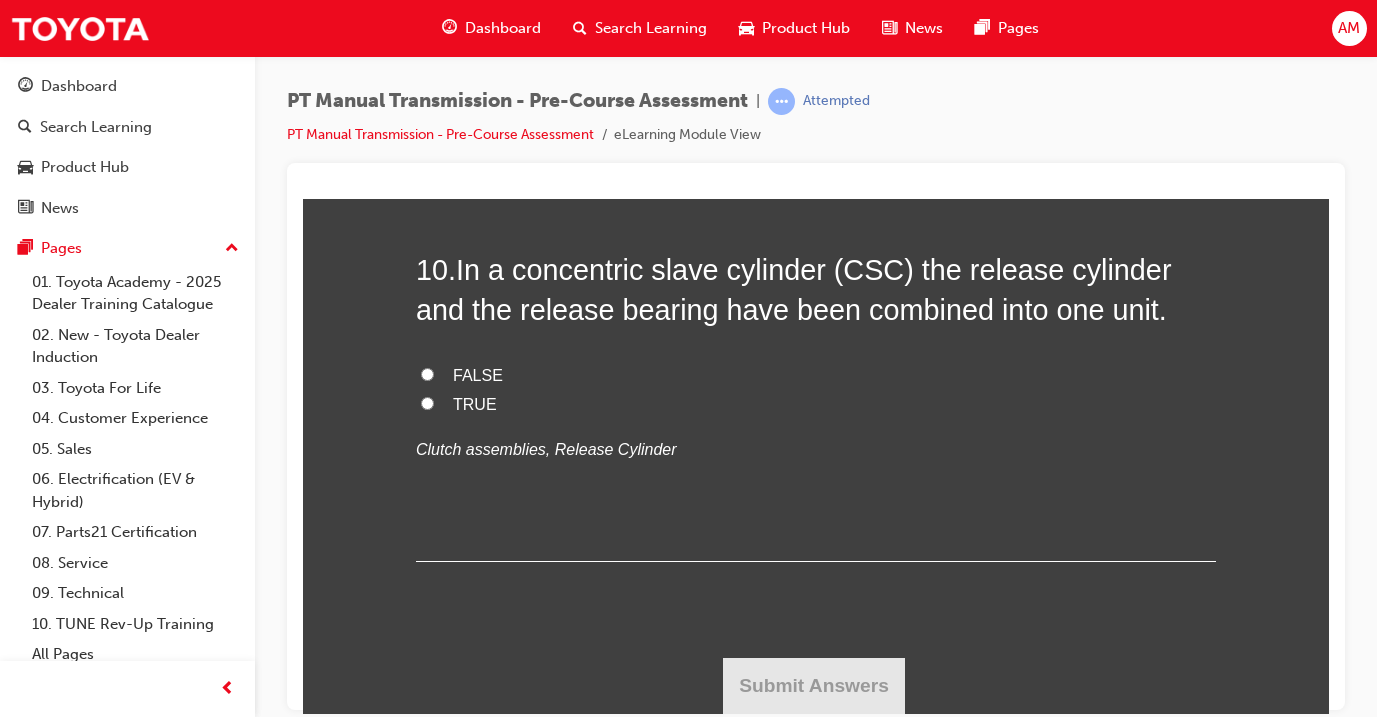 scroll, scrollTop: 4206, scrollLeft: 0, axis: vertical 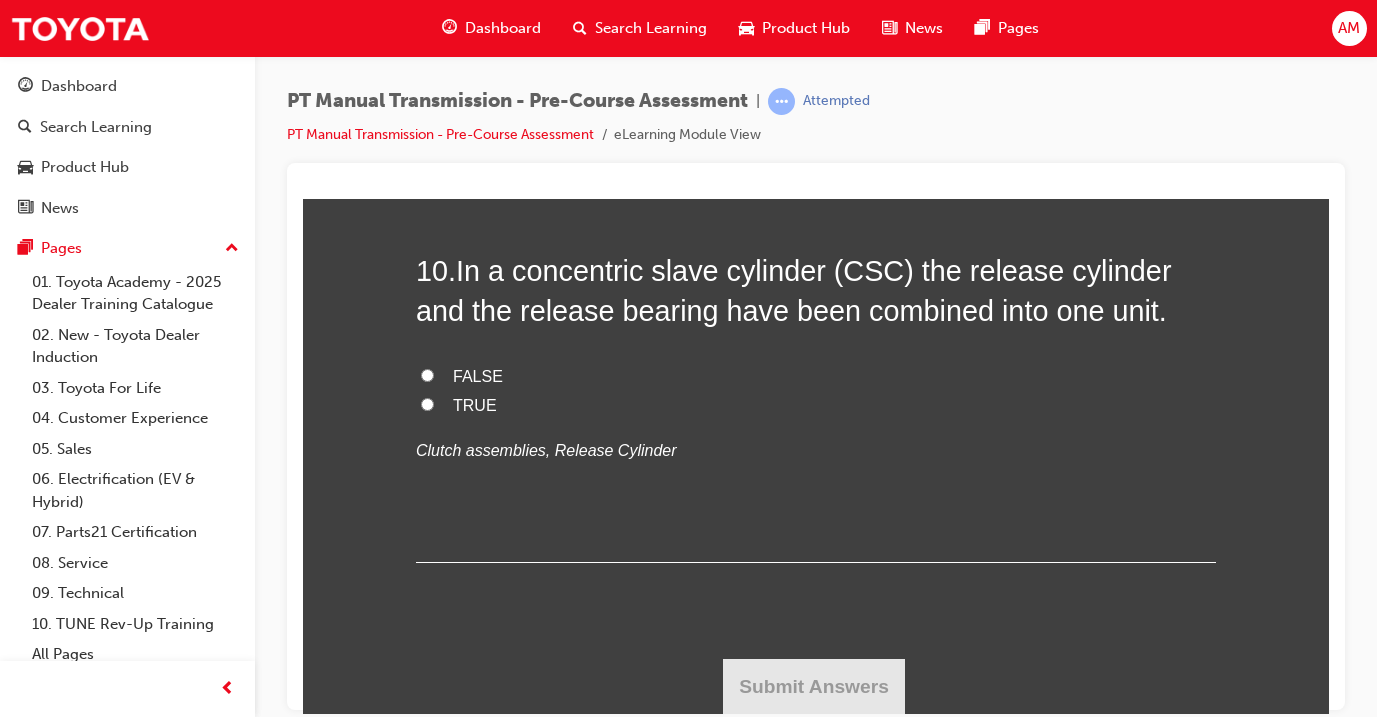 click on "Master cylinder" at bounding box center [507, -62] 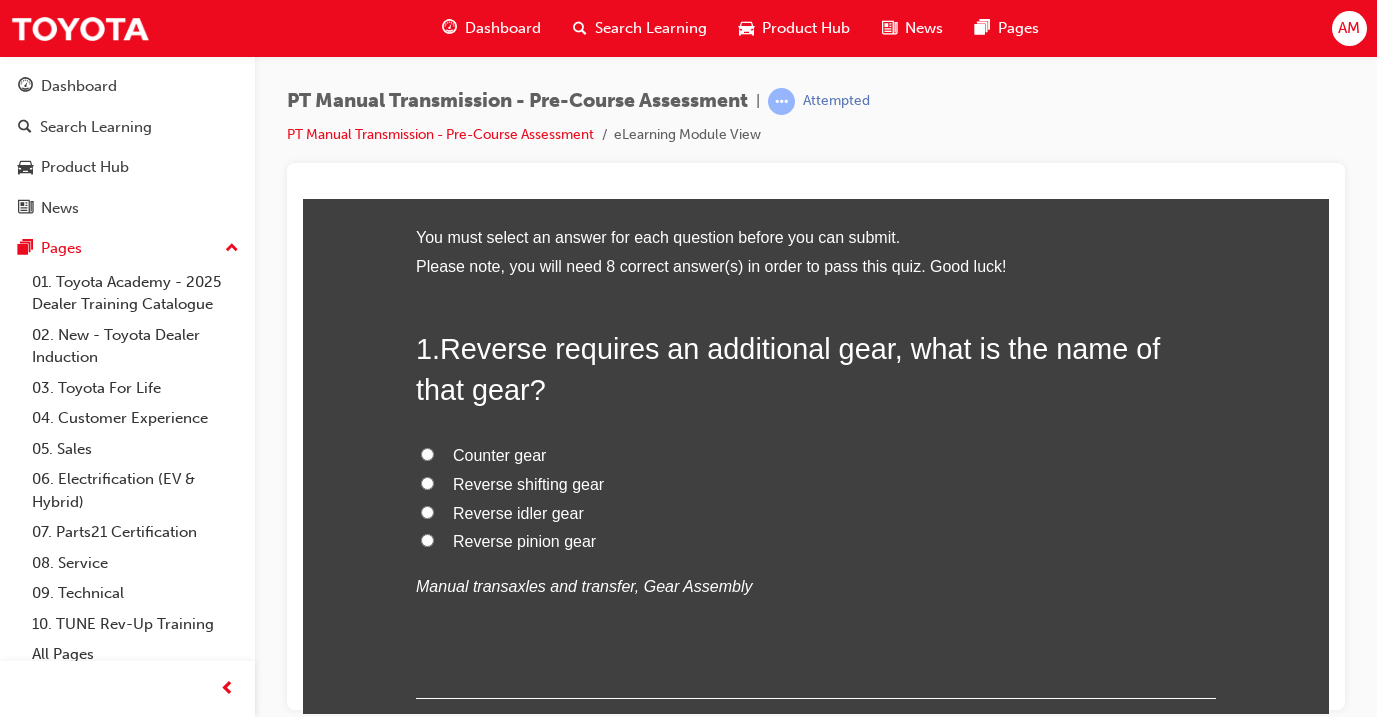 scroll, scrollTop: 84, scrollLeft: 0, axis: vertical 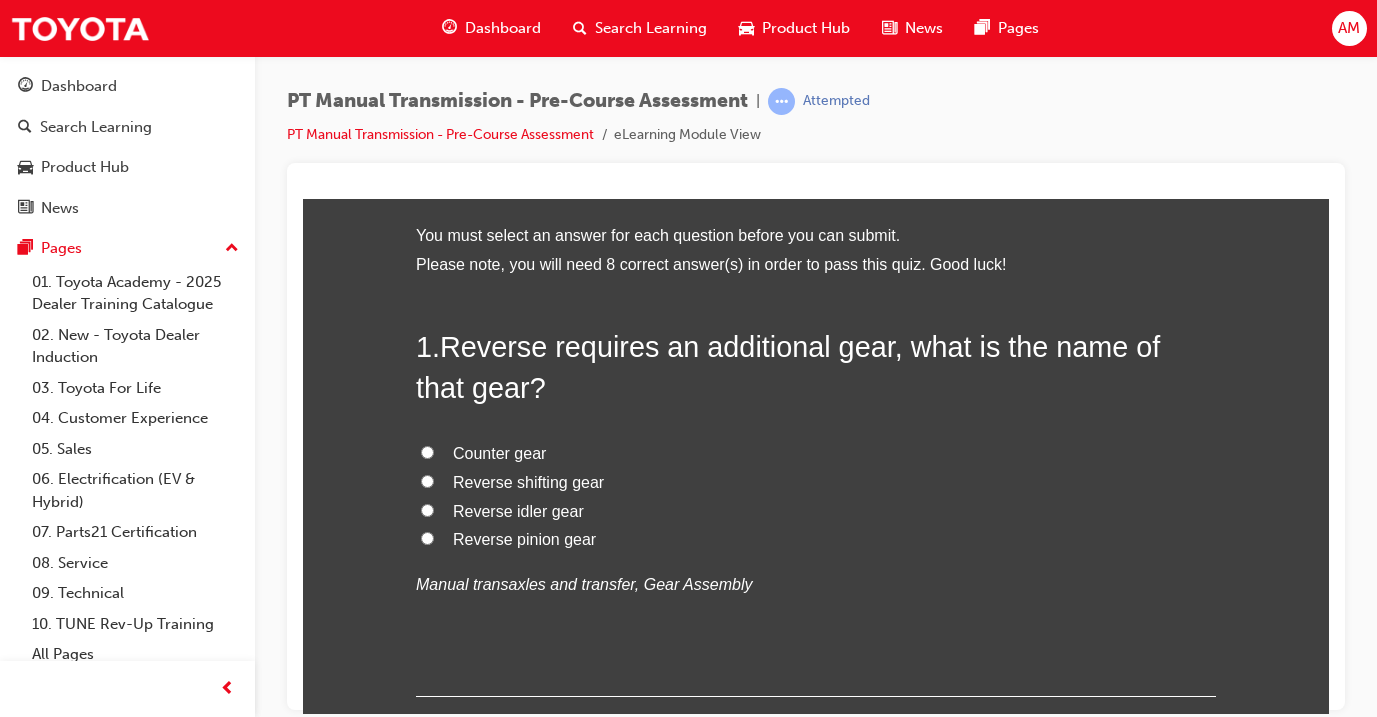 click on "Reverse idler gear" at bounding box center [518, 510] 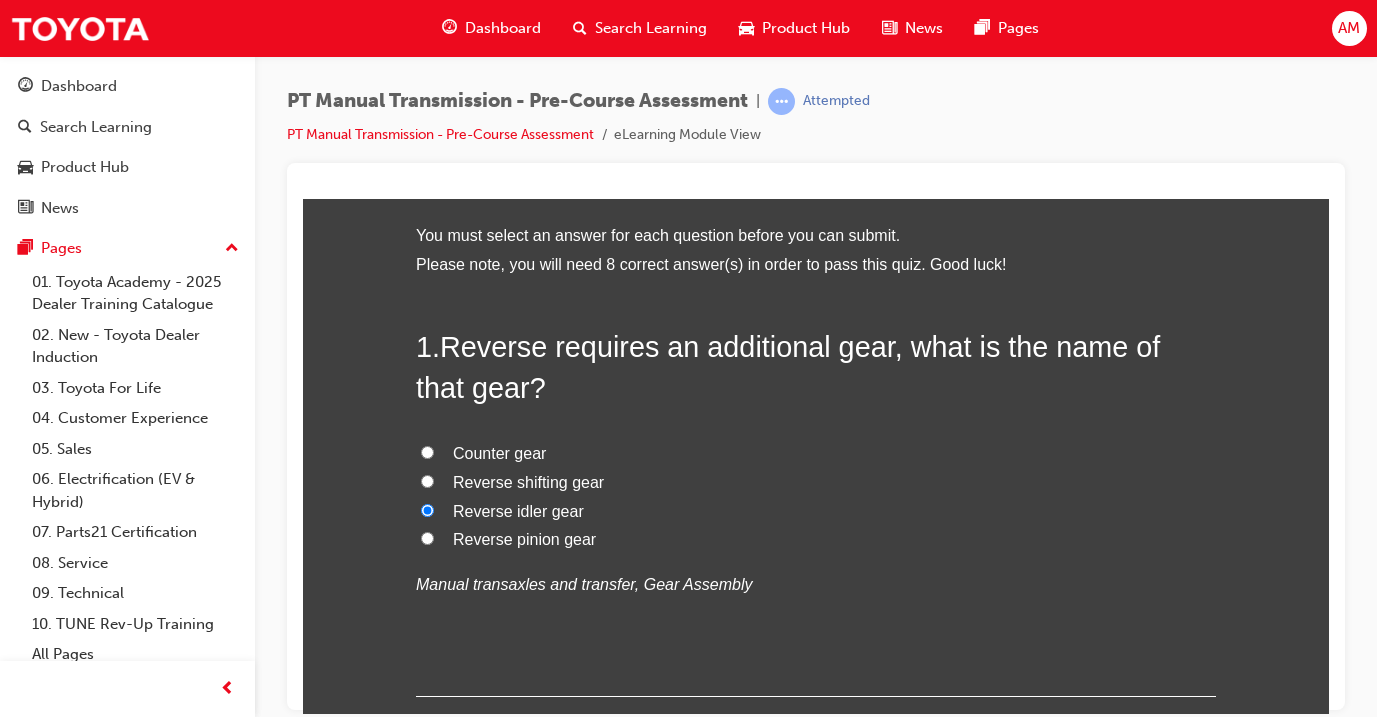 radio on "true" 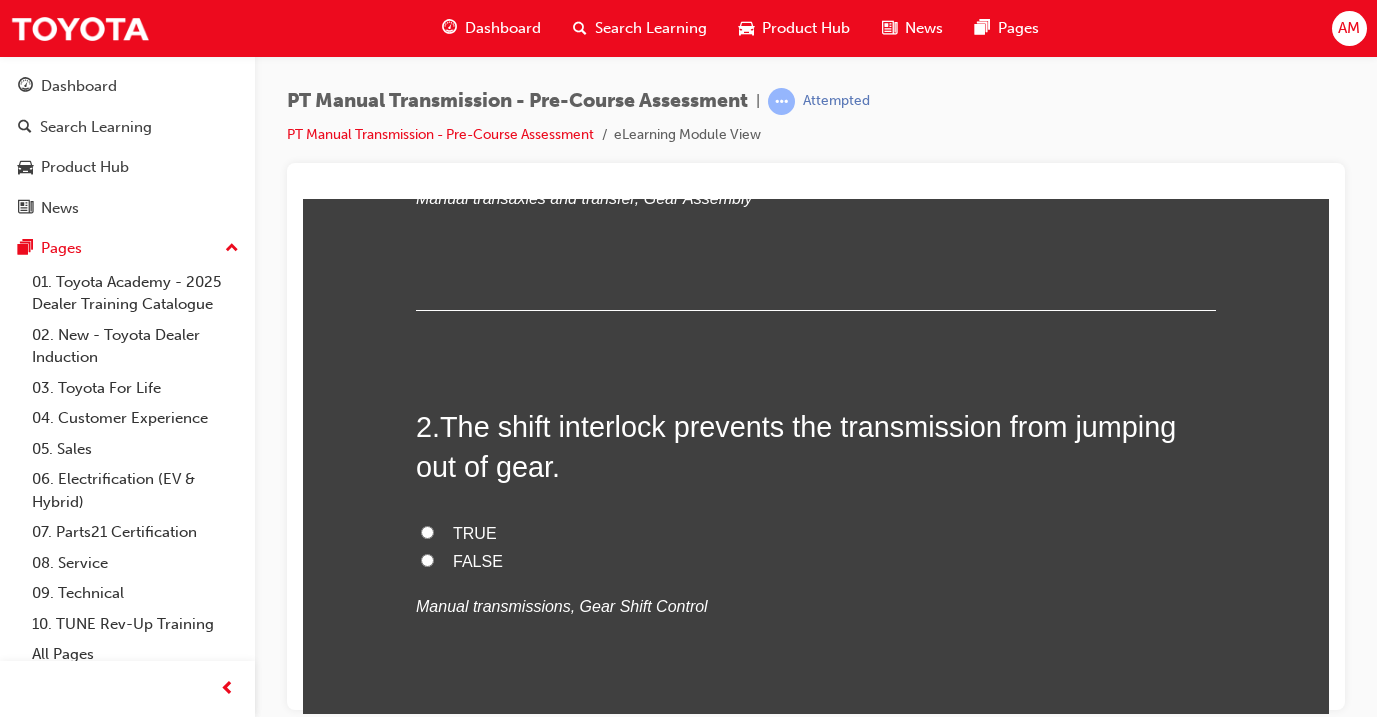 scroll, scrollTop: 473, scrollLeft: 0, axis: vertical 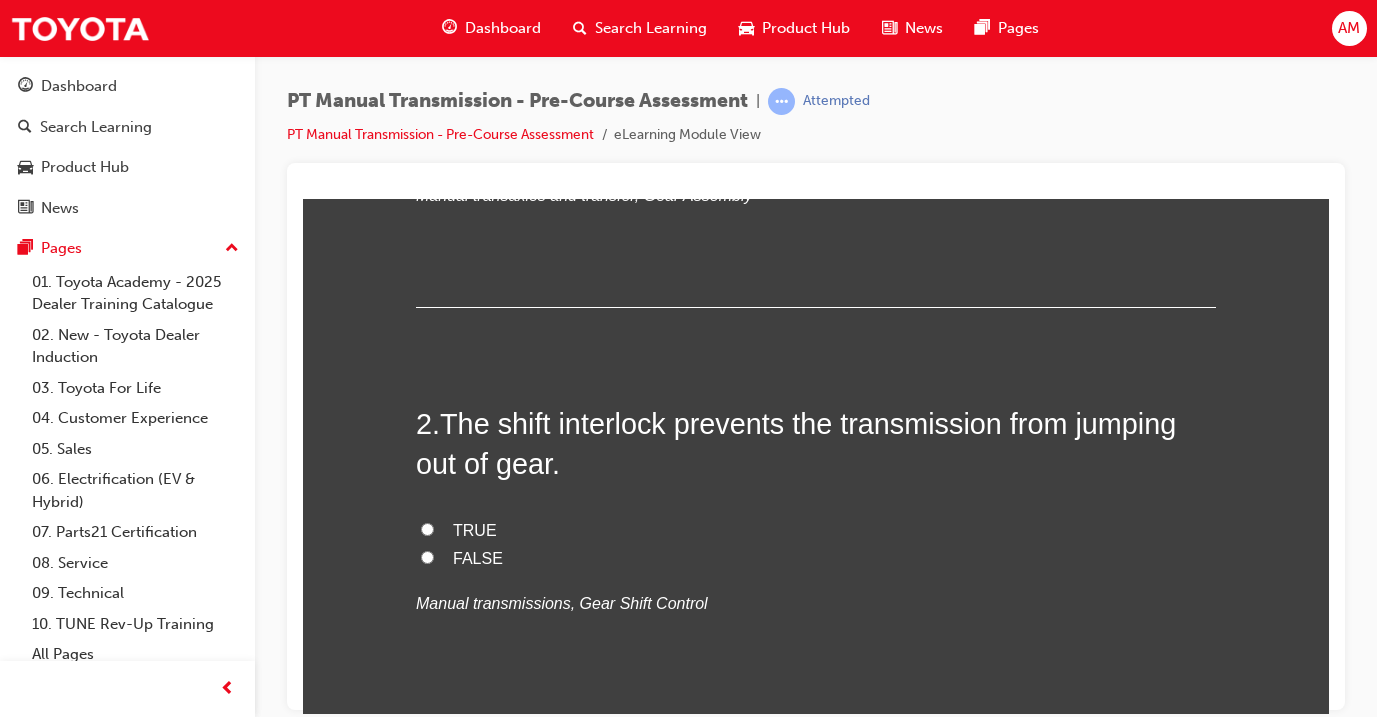 click on "FALSE" at bounding box center [478, 557] 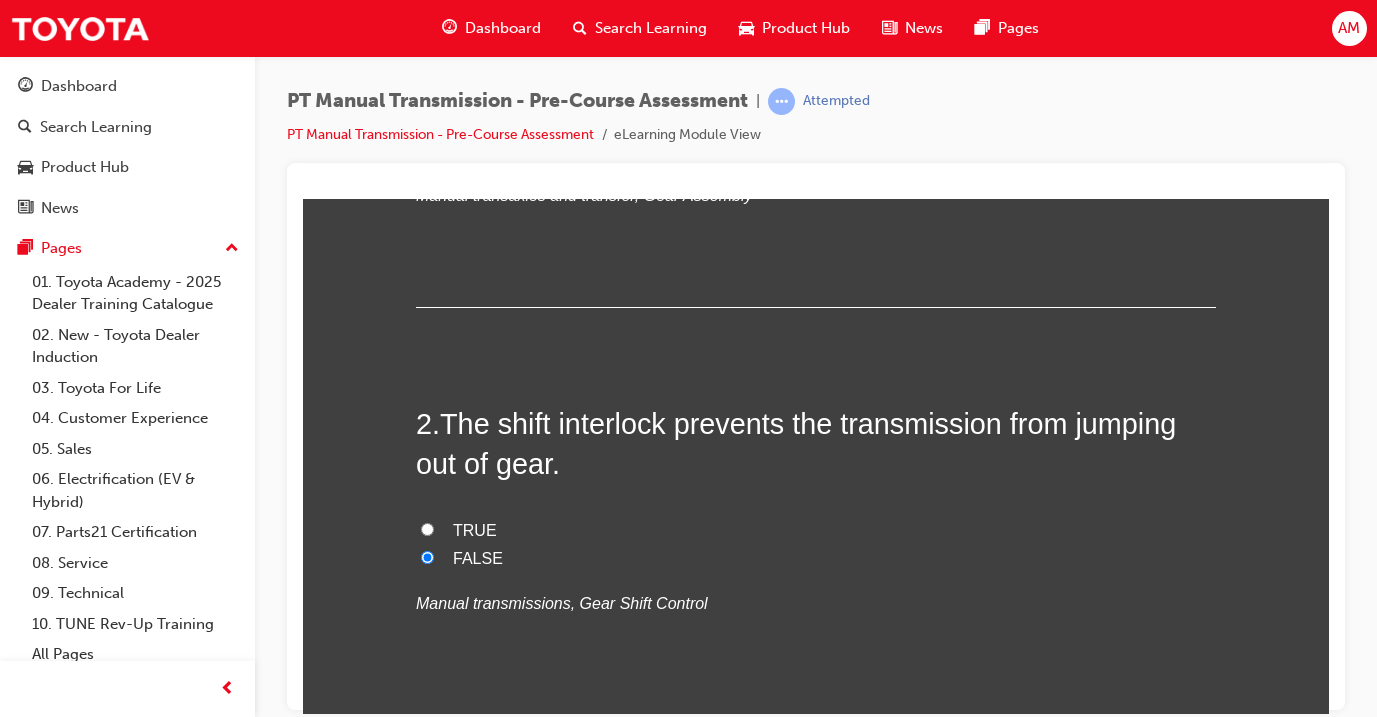 radio on "true" 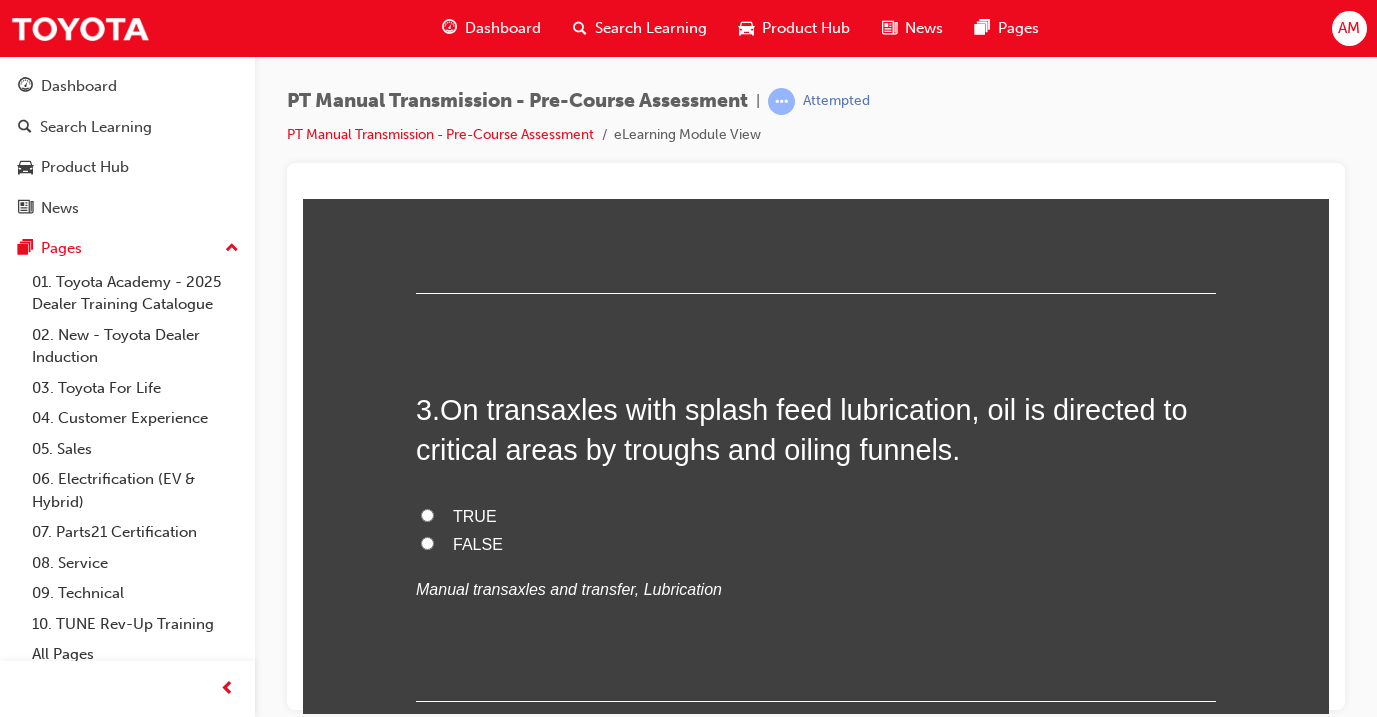 scroll, scrollTop: 898, scrollLeft: 0, axis: vertical 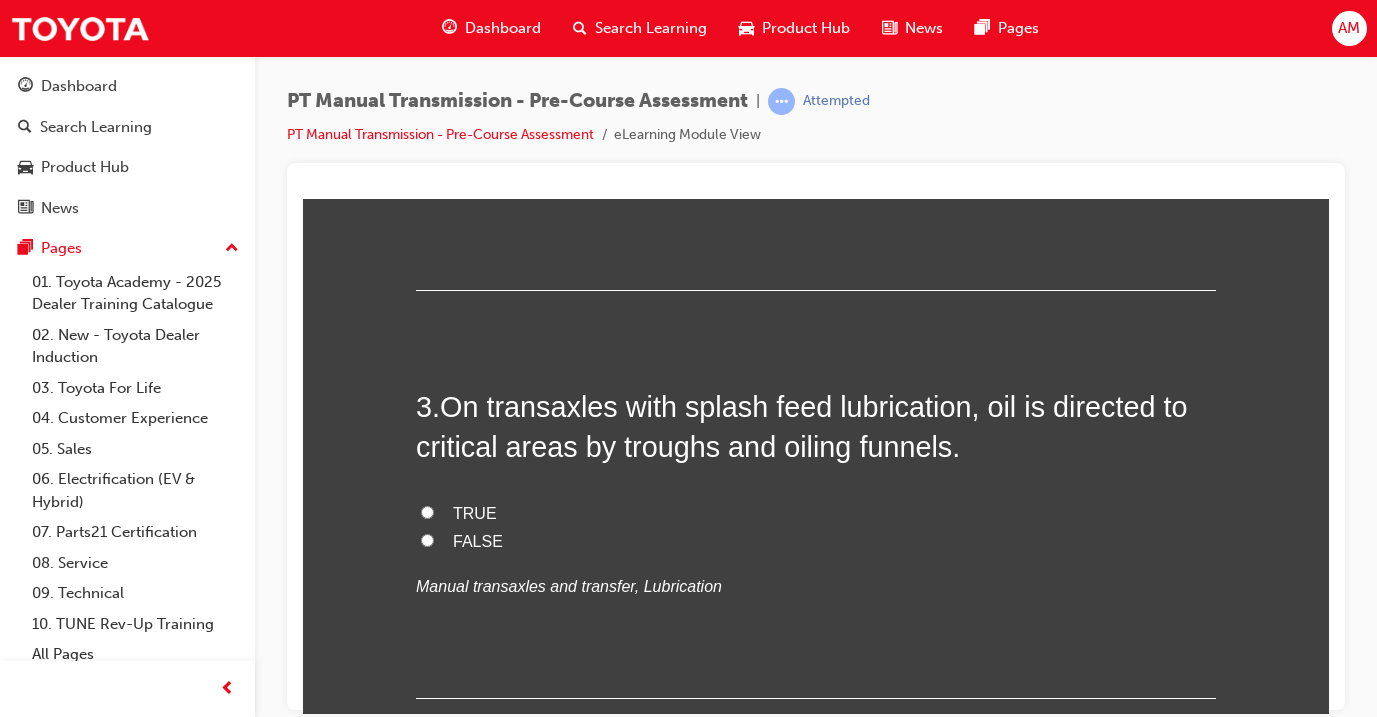click on "TRUE" at bounding box center (816, 513) 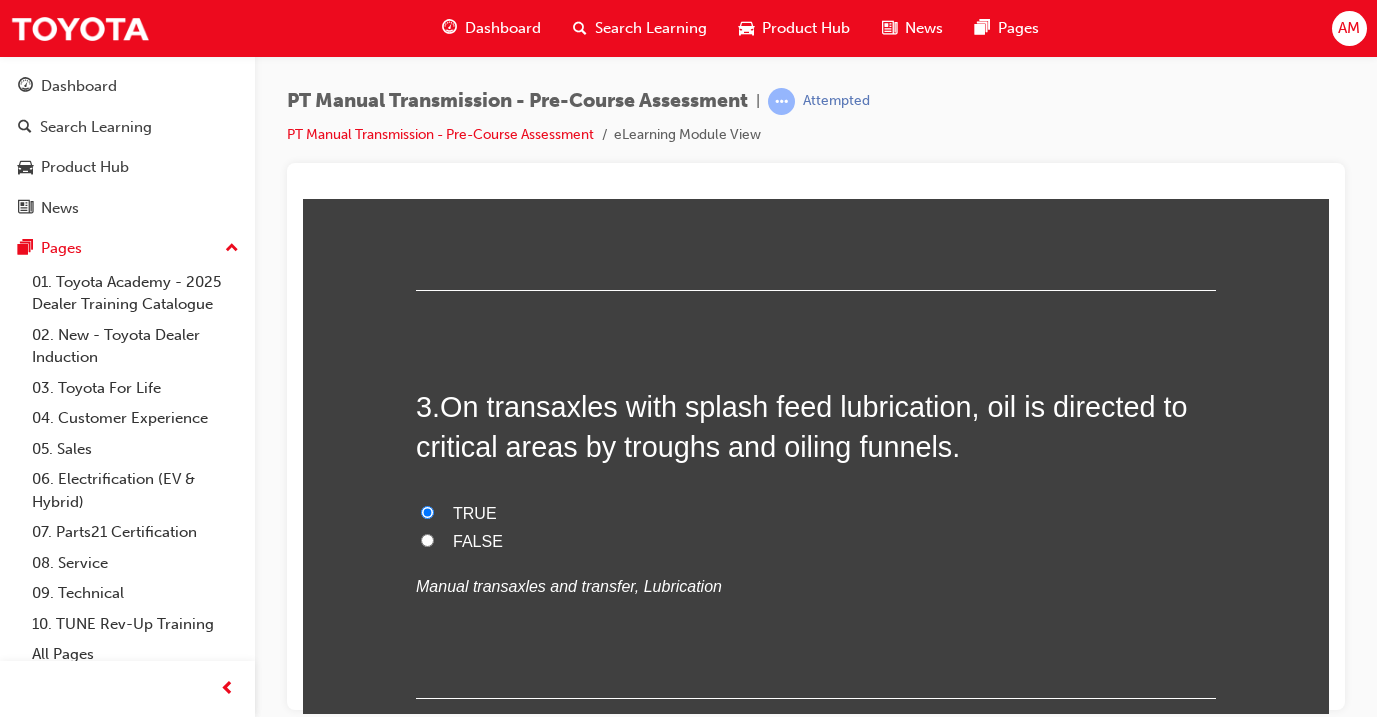 radio on "true" 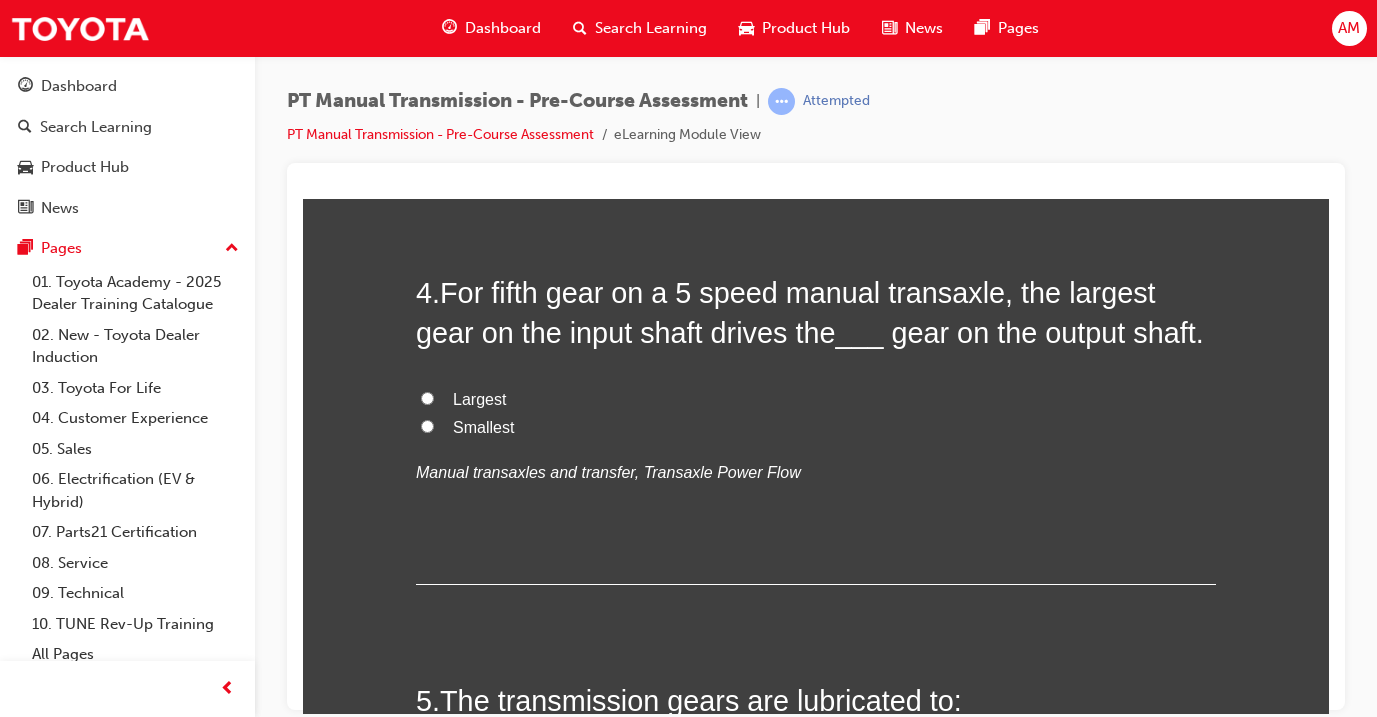scroll, scrollTop: 1410, scrollLeft: 0, axis: vertical 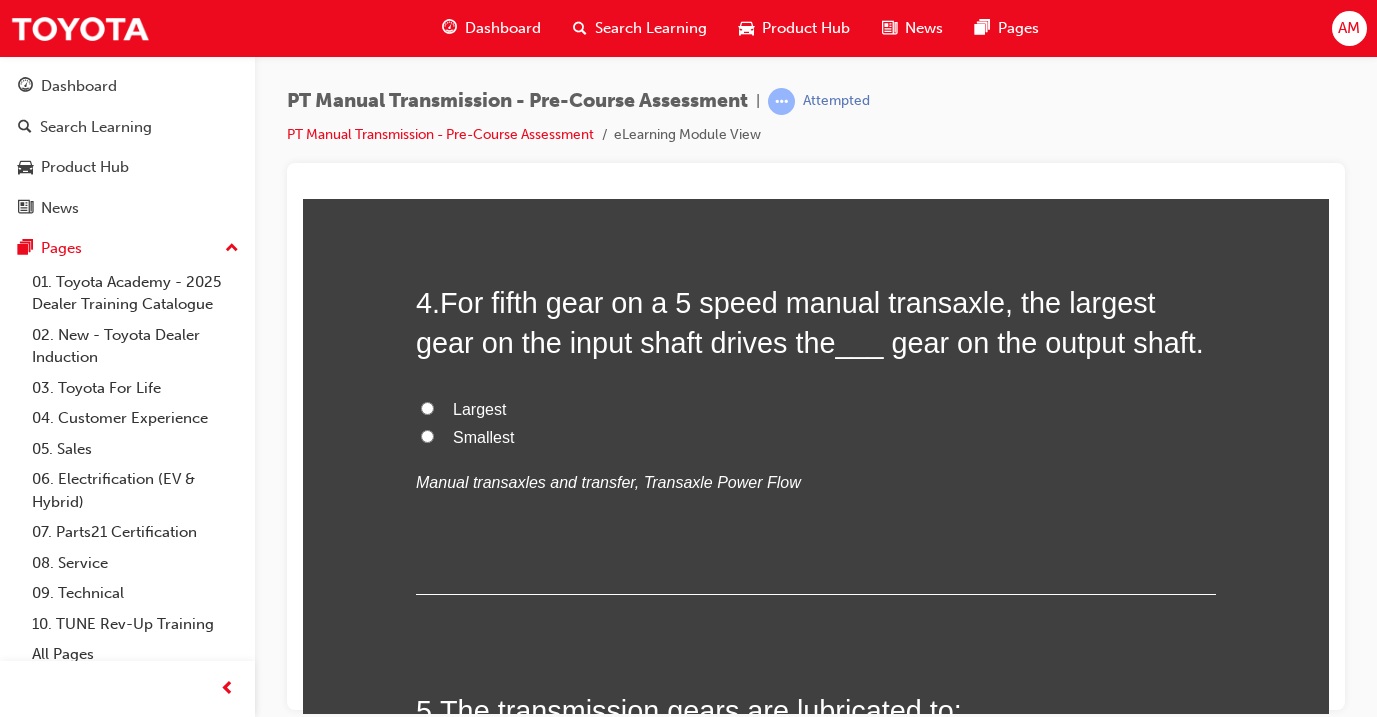 click on "Largest" at bounding box center [479, 408] 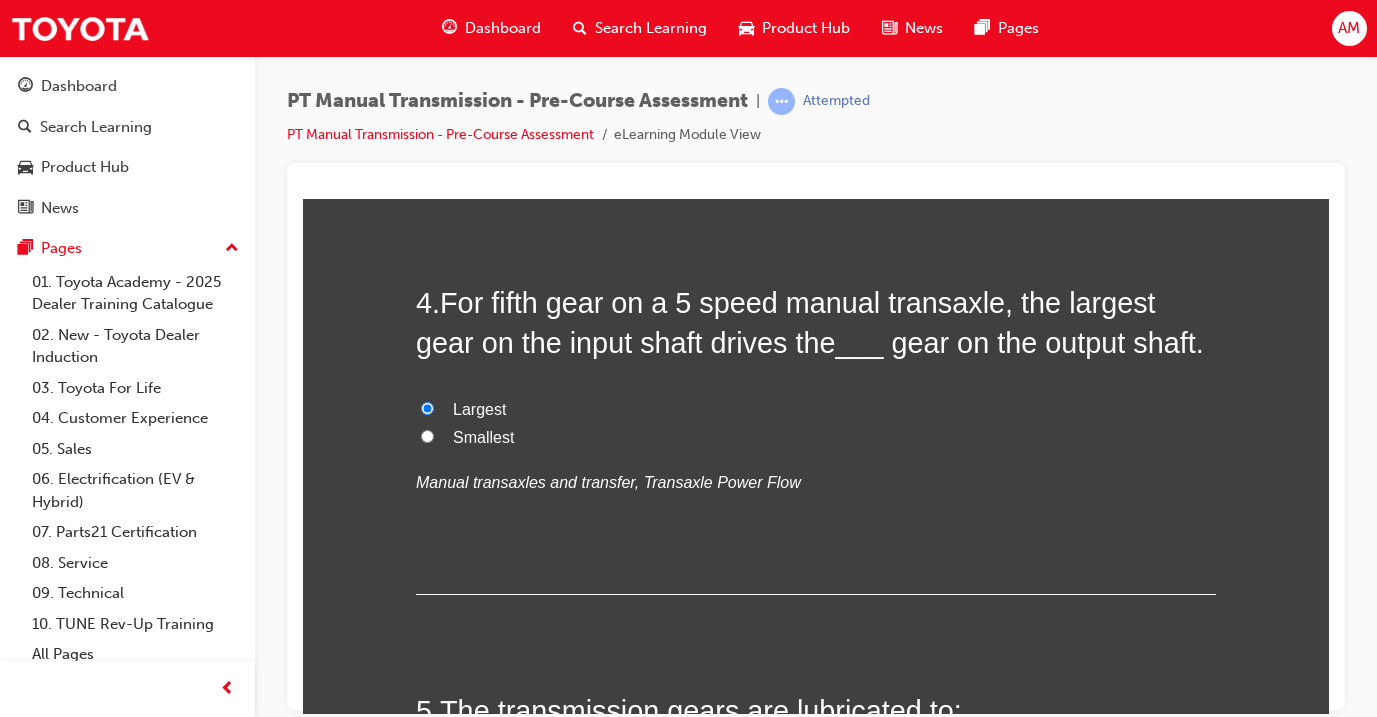 radio on "true" 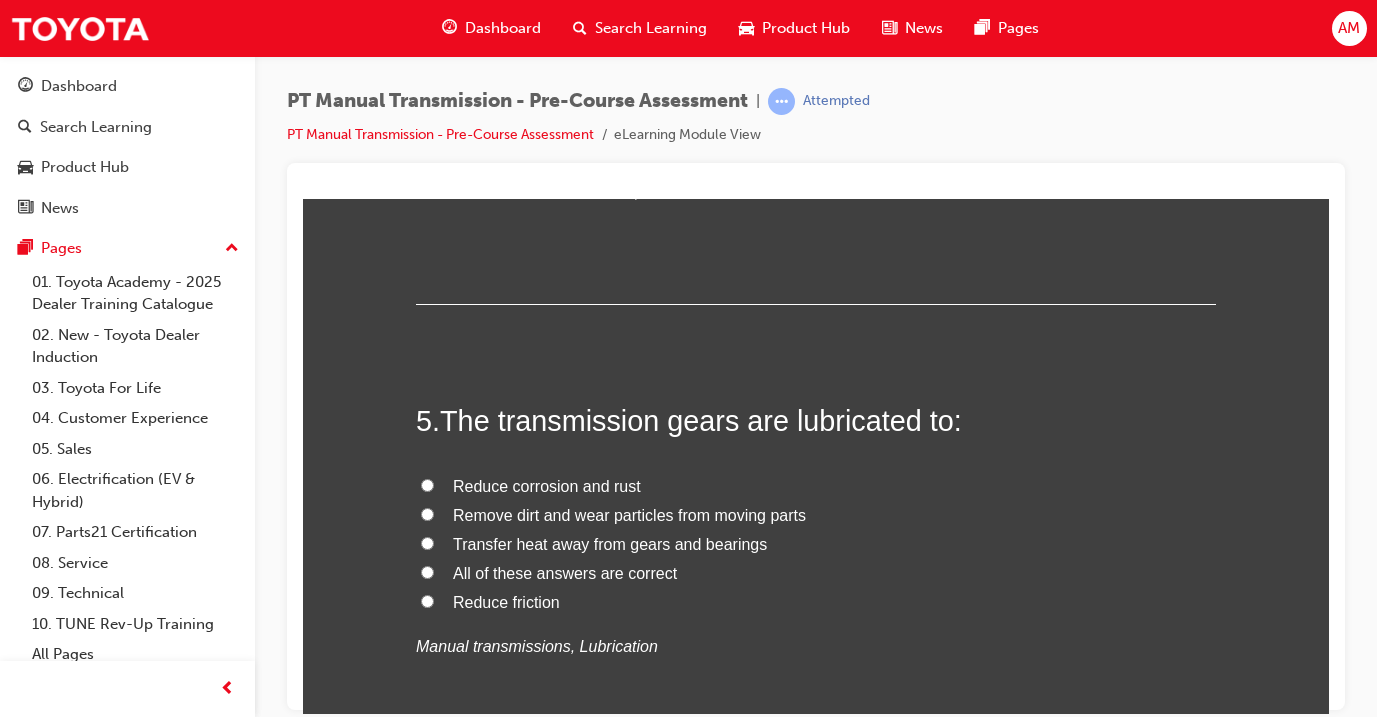 scroll, scrollTop: 1714, scrollLeft: 0, axis: vertical 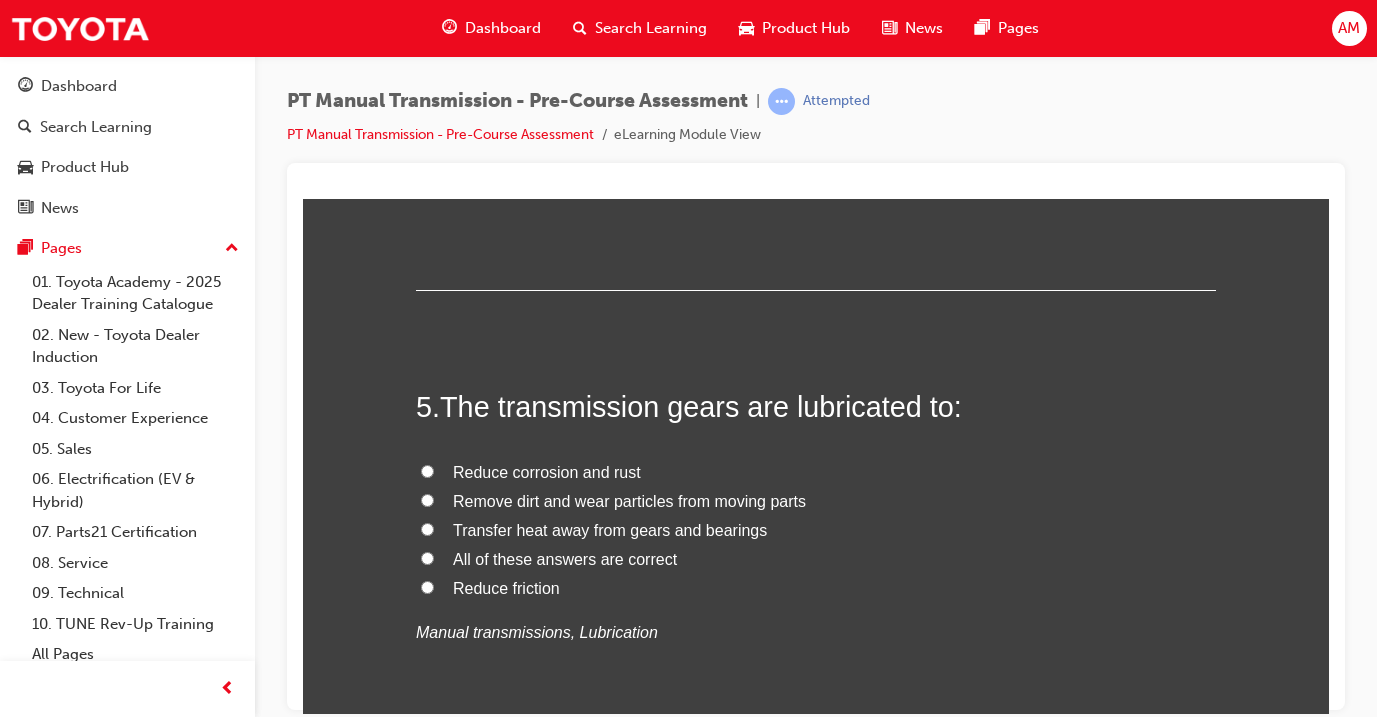 click on "All of these answers are correct" at bounding box center [565, 558] 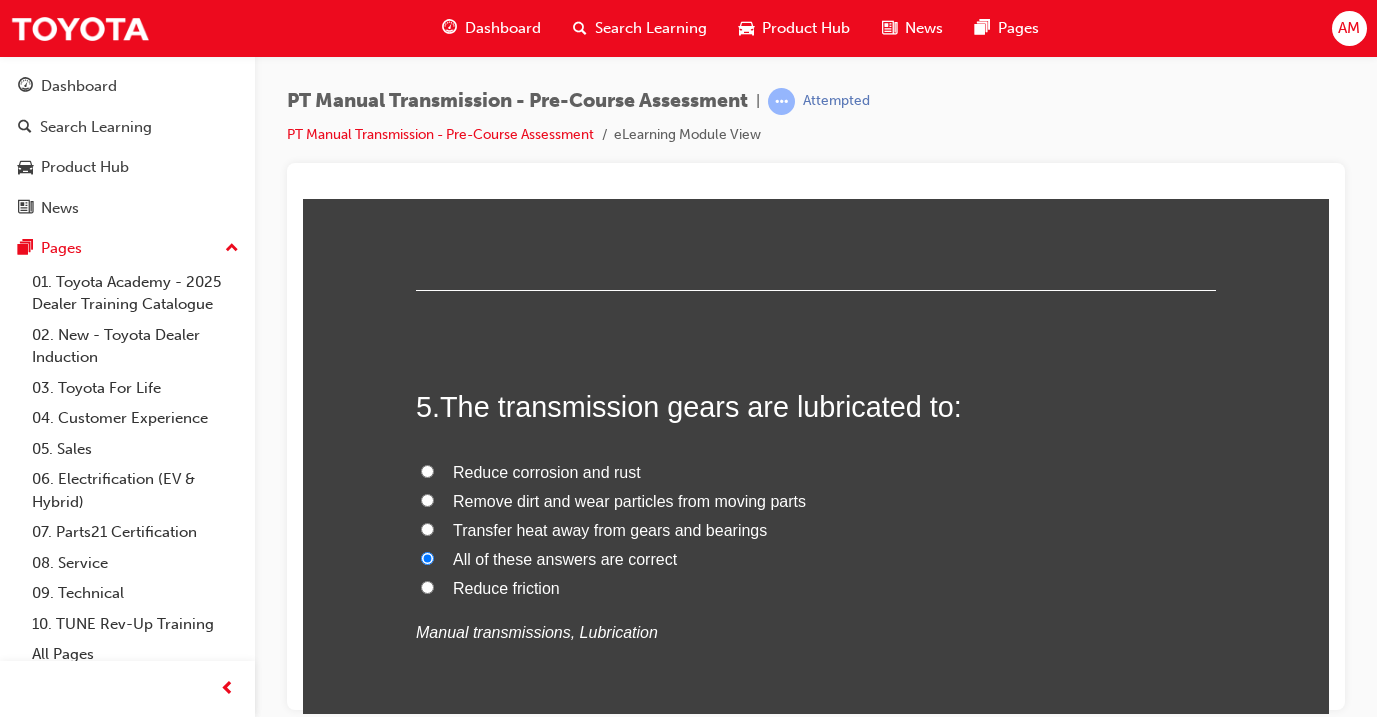 radio on "true" 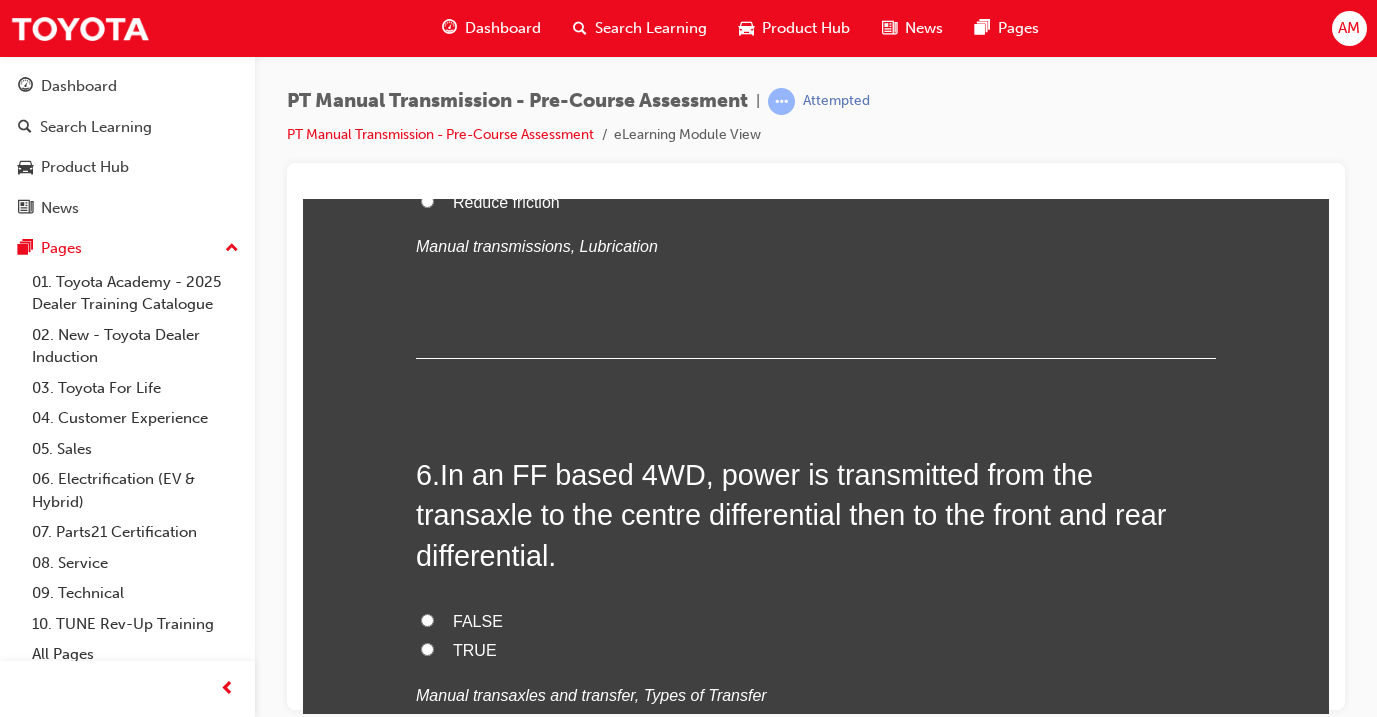 scroll, scrollTop: 2102, scrollLeft: 0, axis: vertical 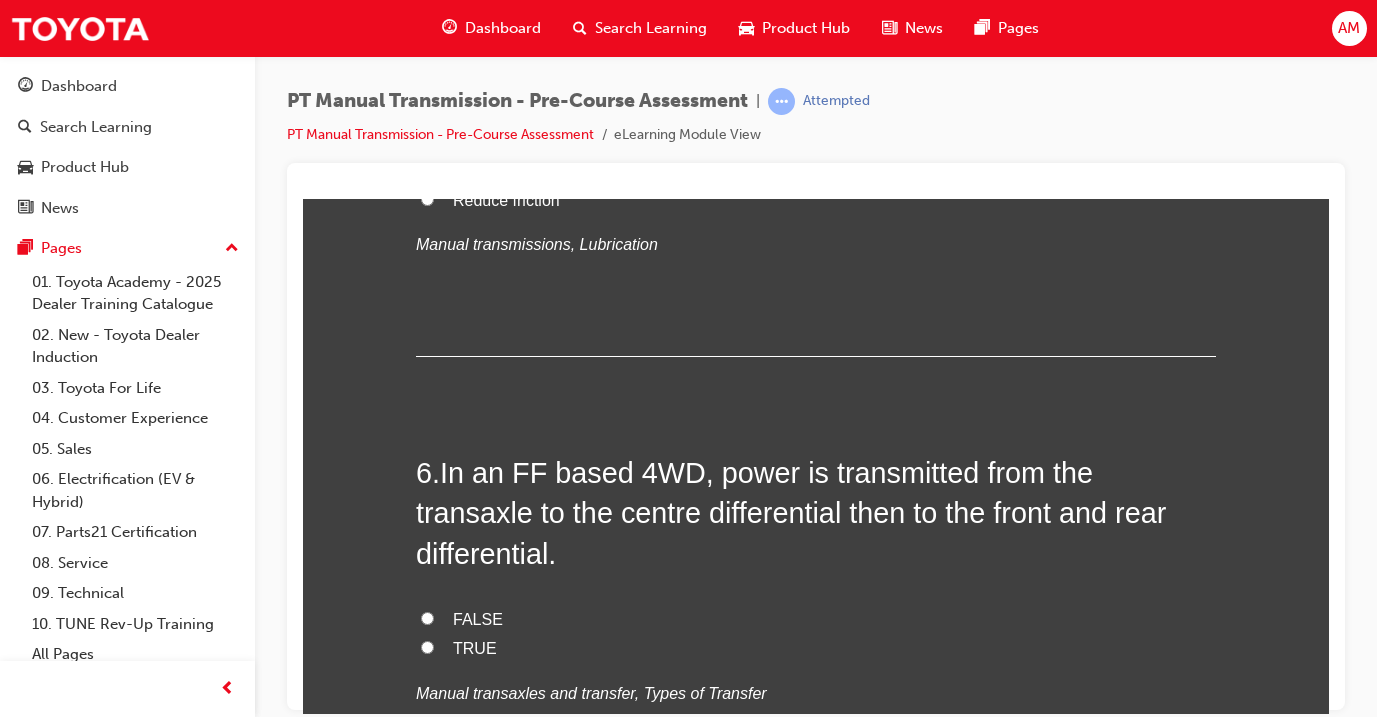 click on "TRUE" at bounding box center (816, 648) 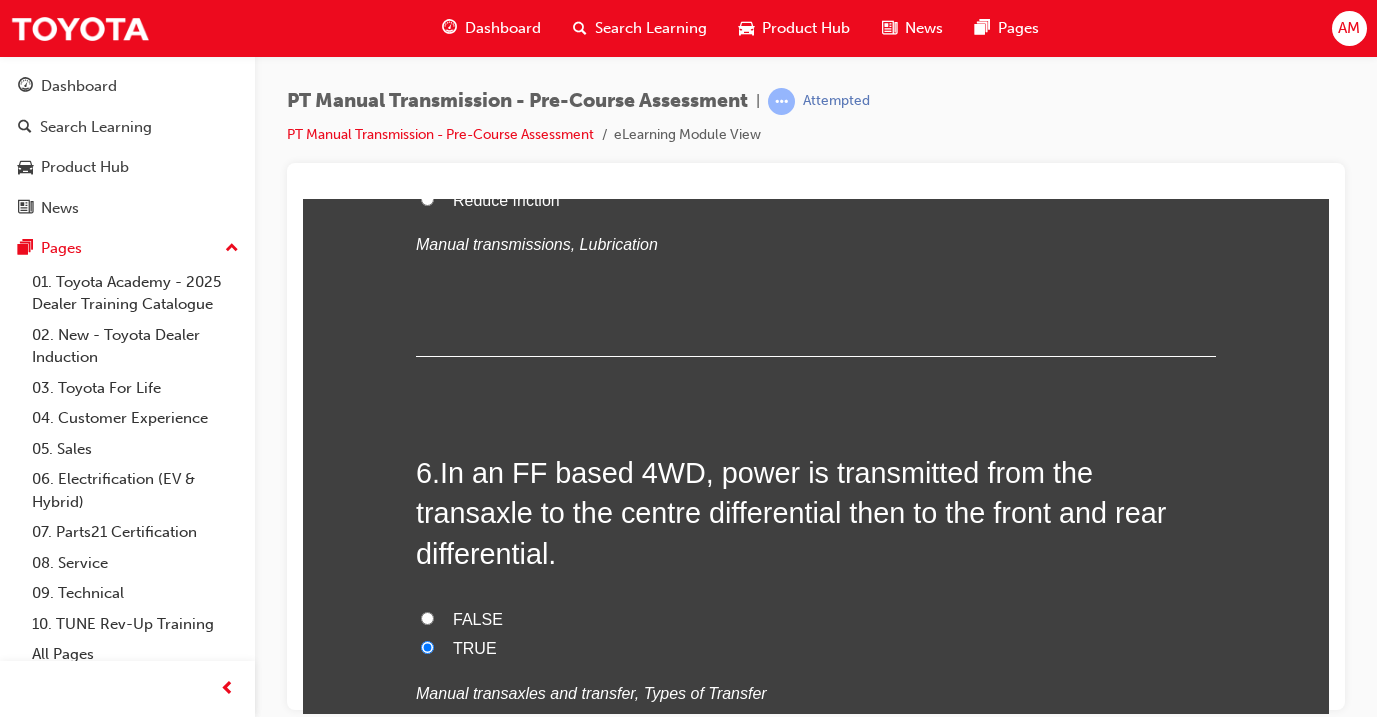 radio on "true" 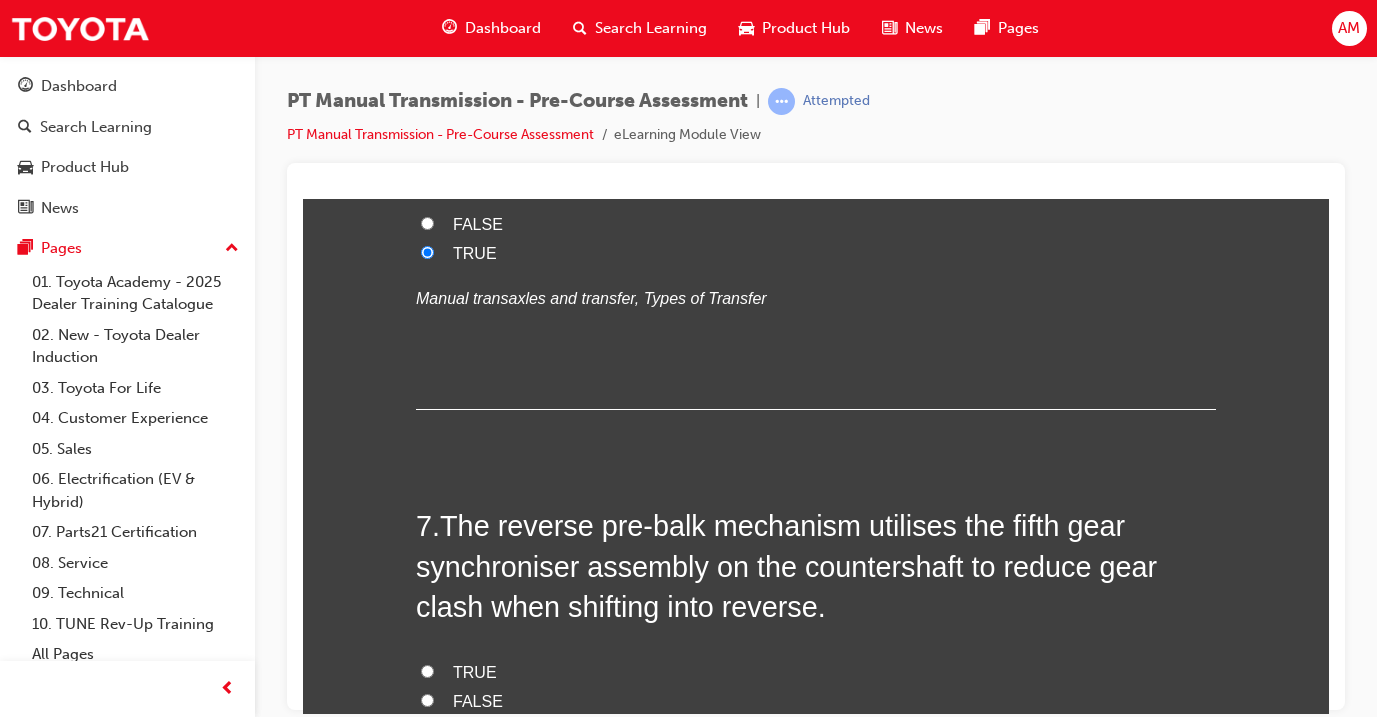 scroll, scrollTop: 2503, scrollLeft: 0, axis: vertical 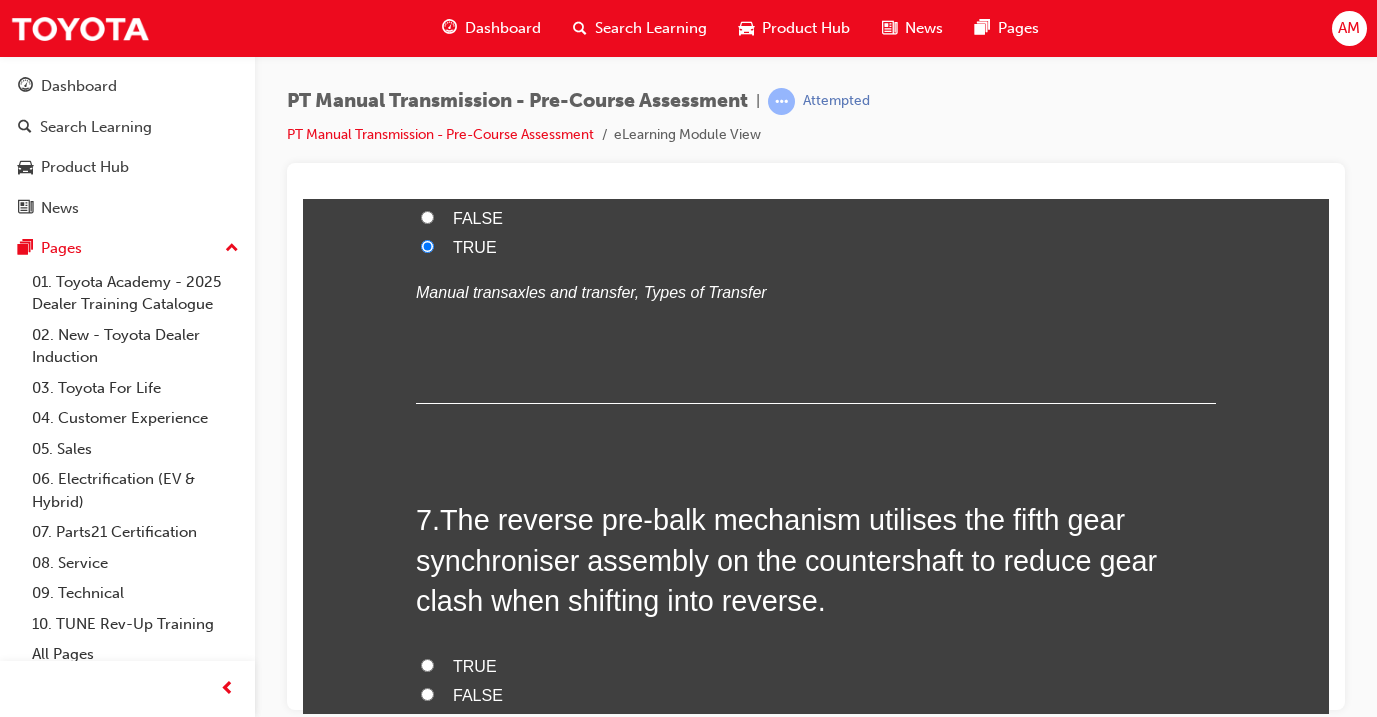 click on "TRUE" at bounding box center (475, 665) 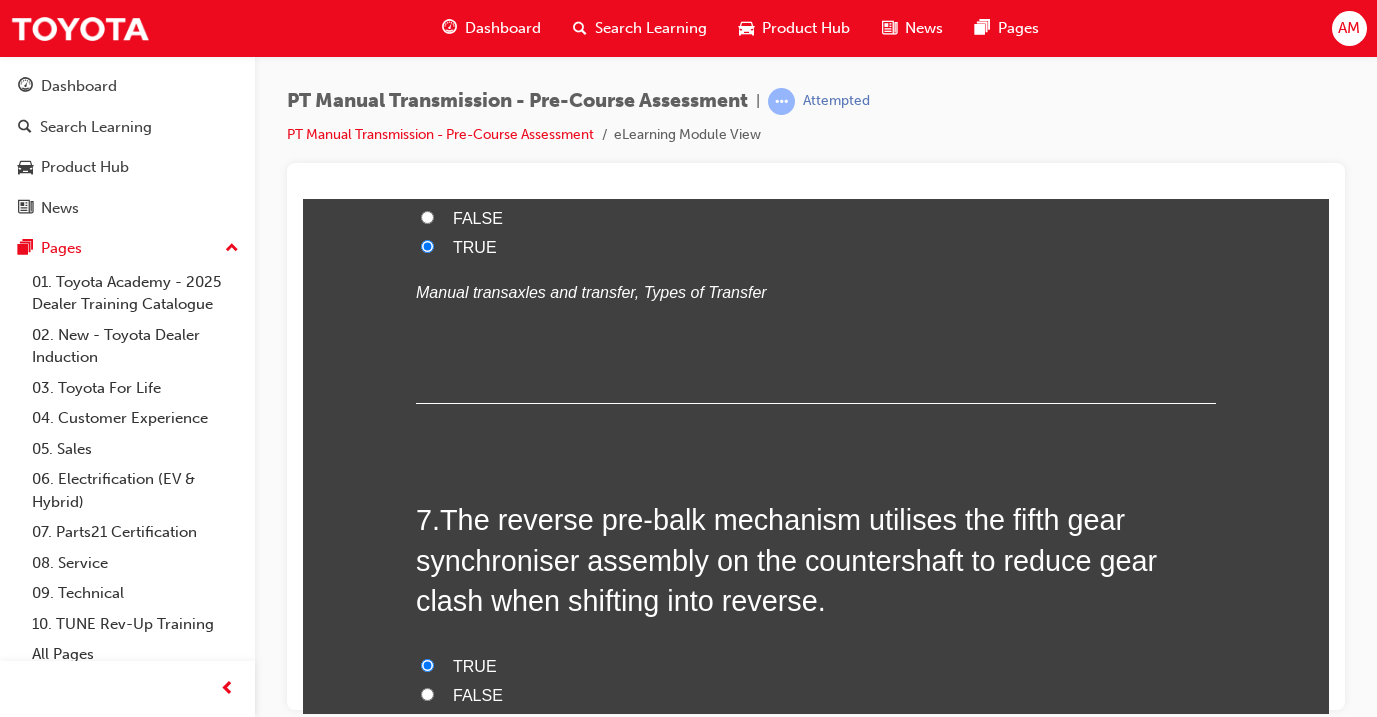 radio on "true" 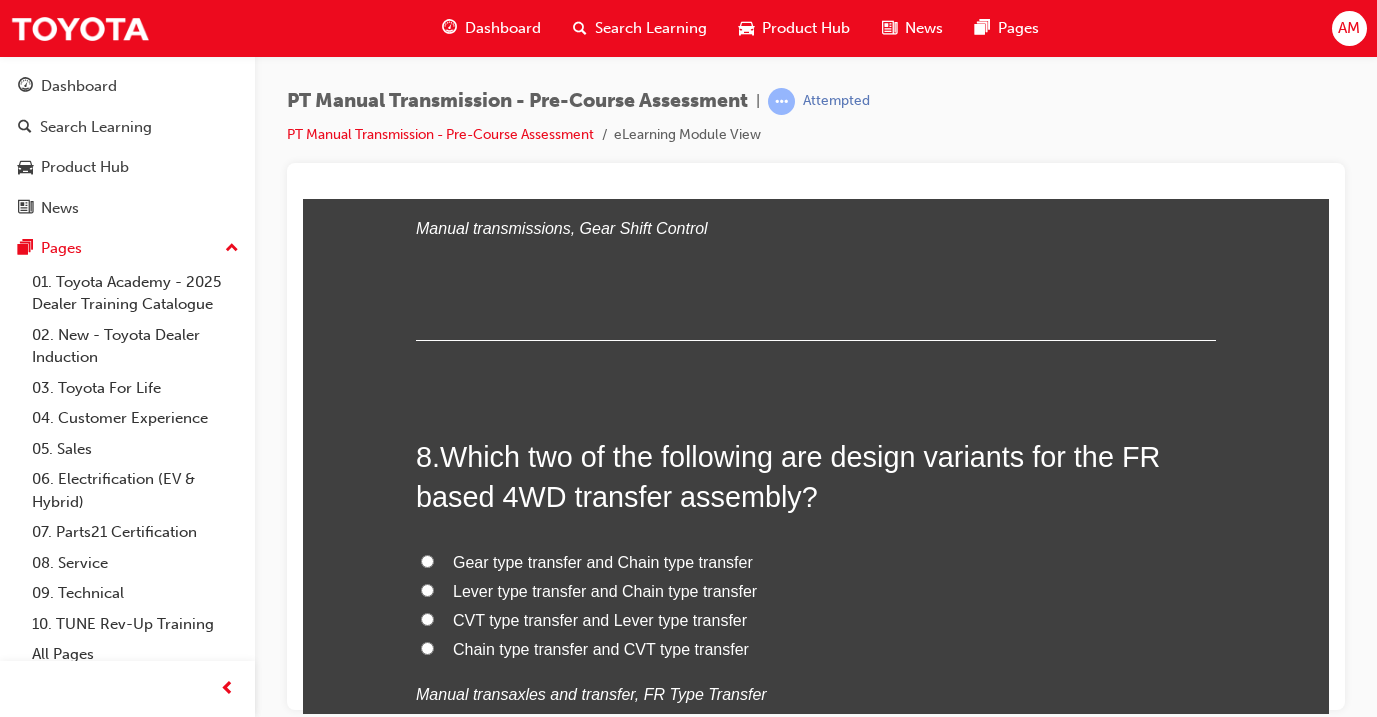 scroll, scrollTop: 3025, scrollLeft: 0, axis: vertical 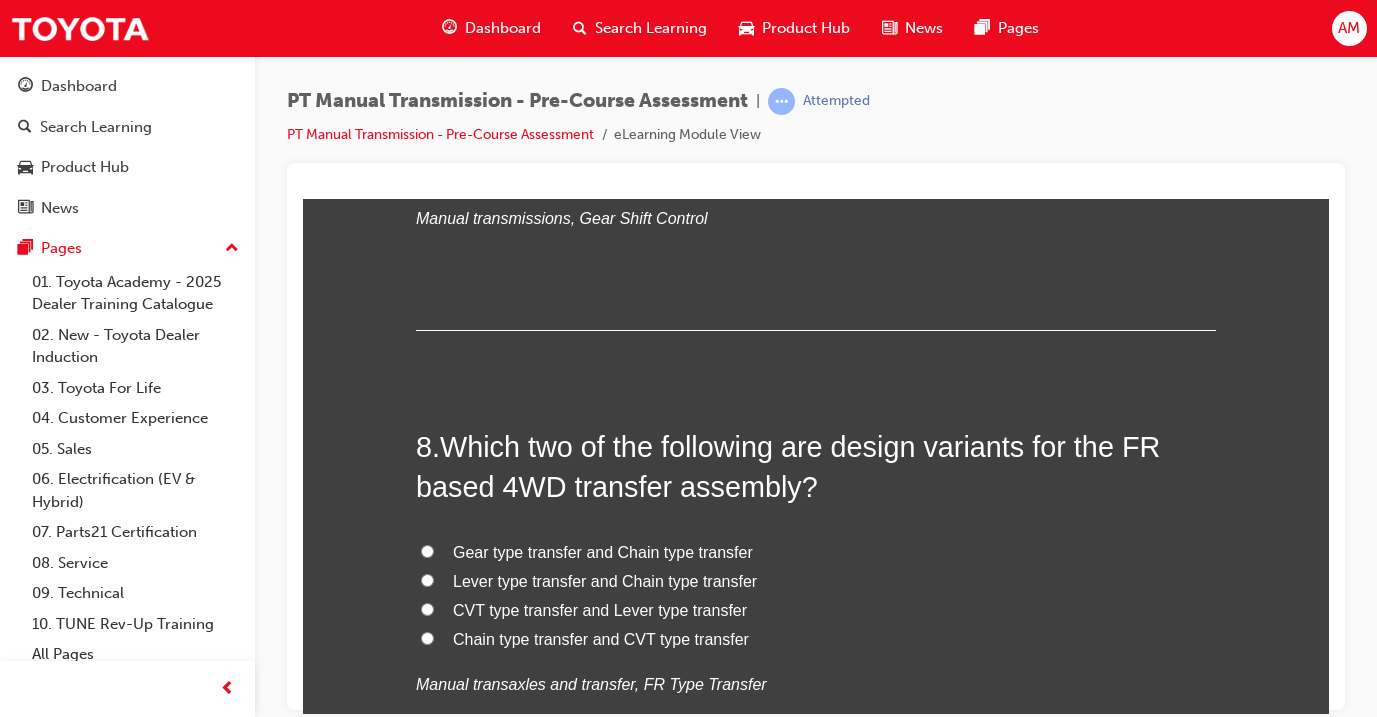 click on "Gear type transfer and Chain type transfer" at bounding box center (603, 551) 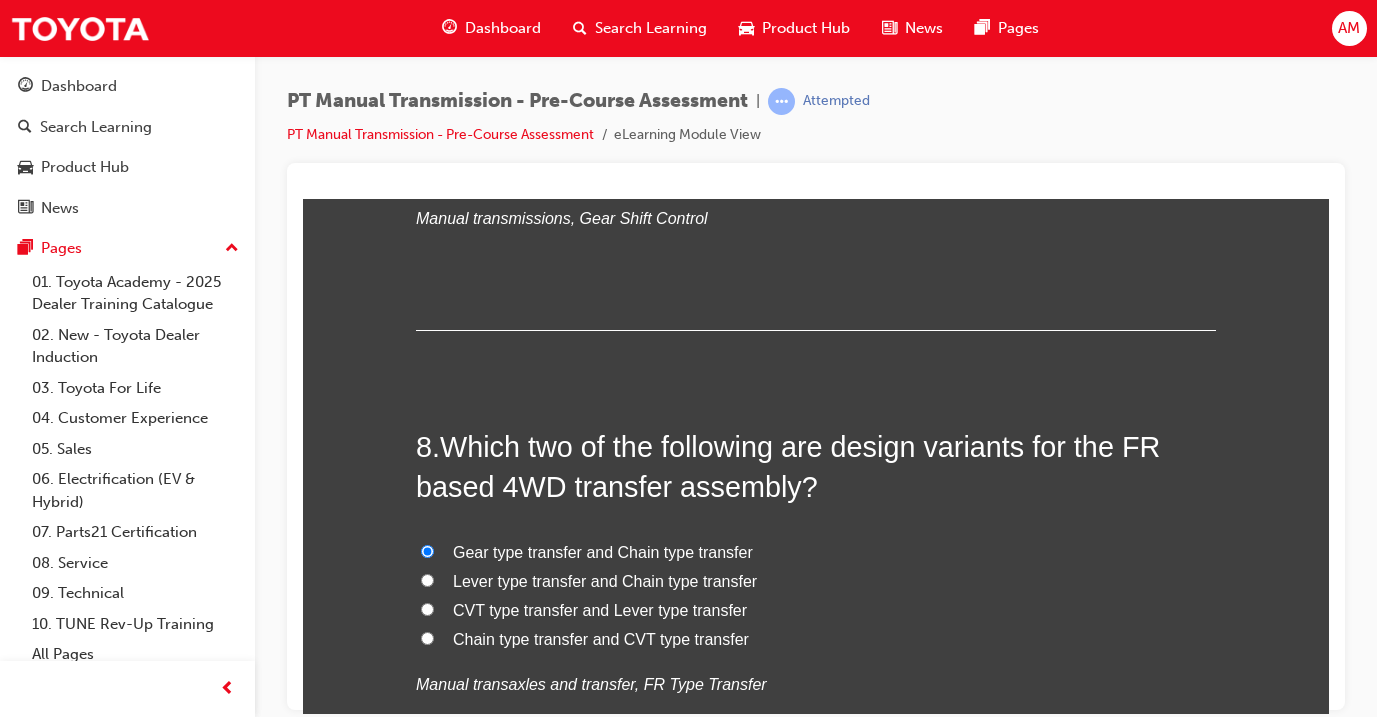 radio on "true" 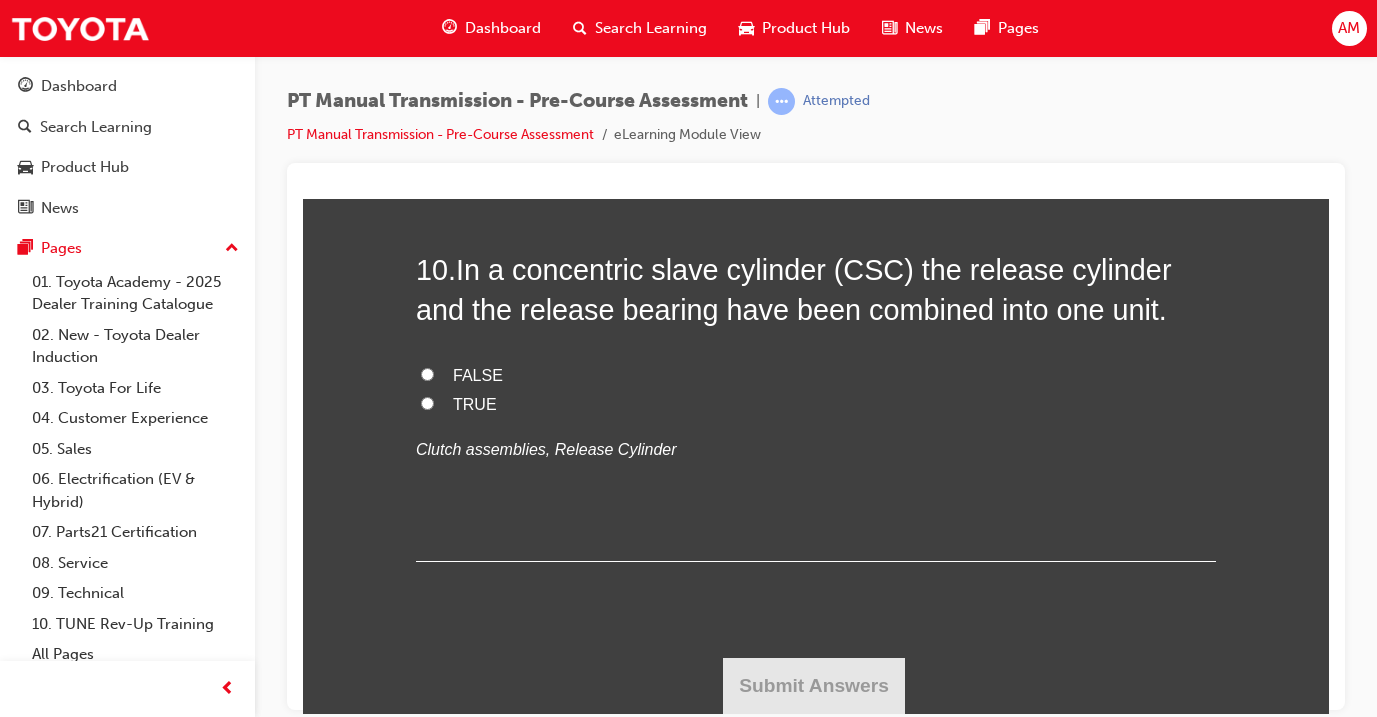 scroll, scrollTop: 4511, scrollLeft: 0, axis: vertical 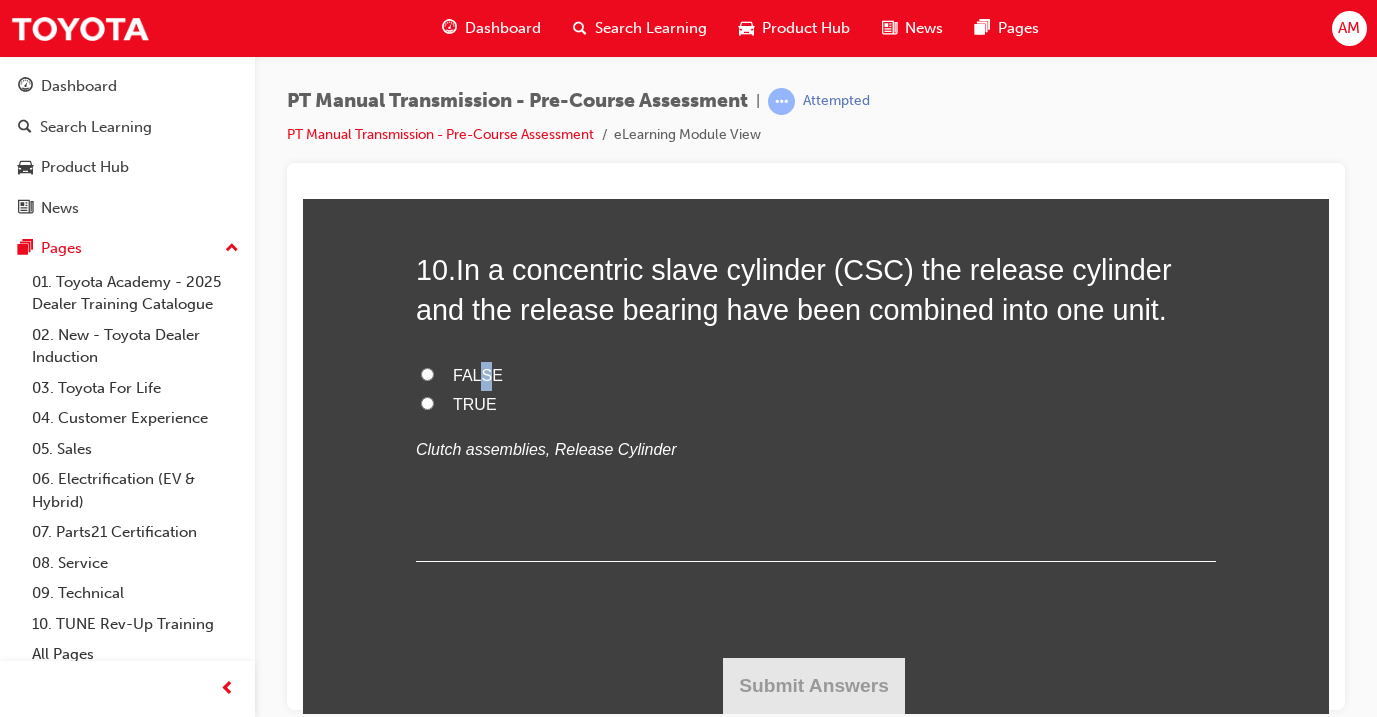 click on "FALSE" at bounding box center (478, 374) 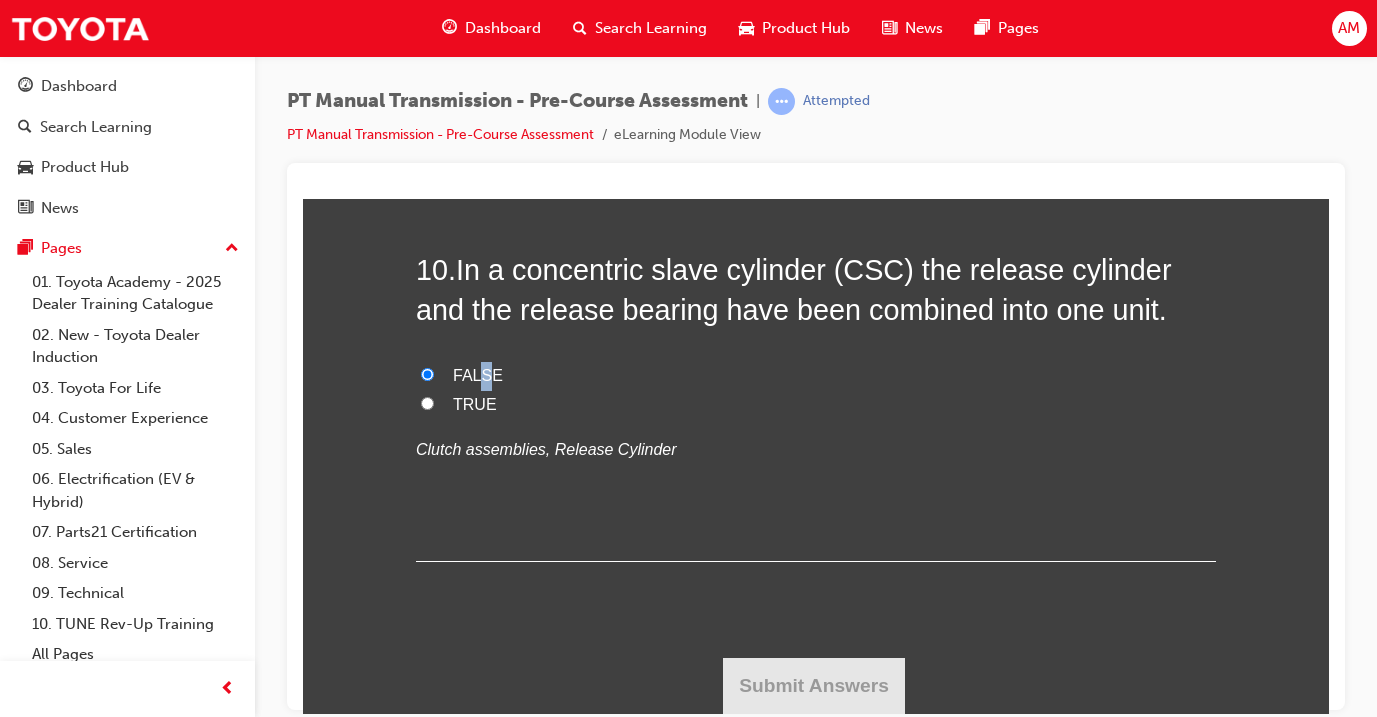 radio on "true" 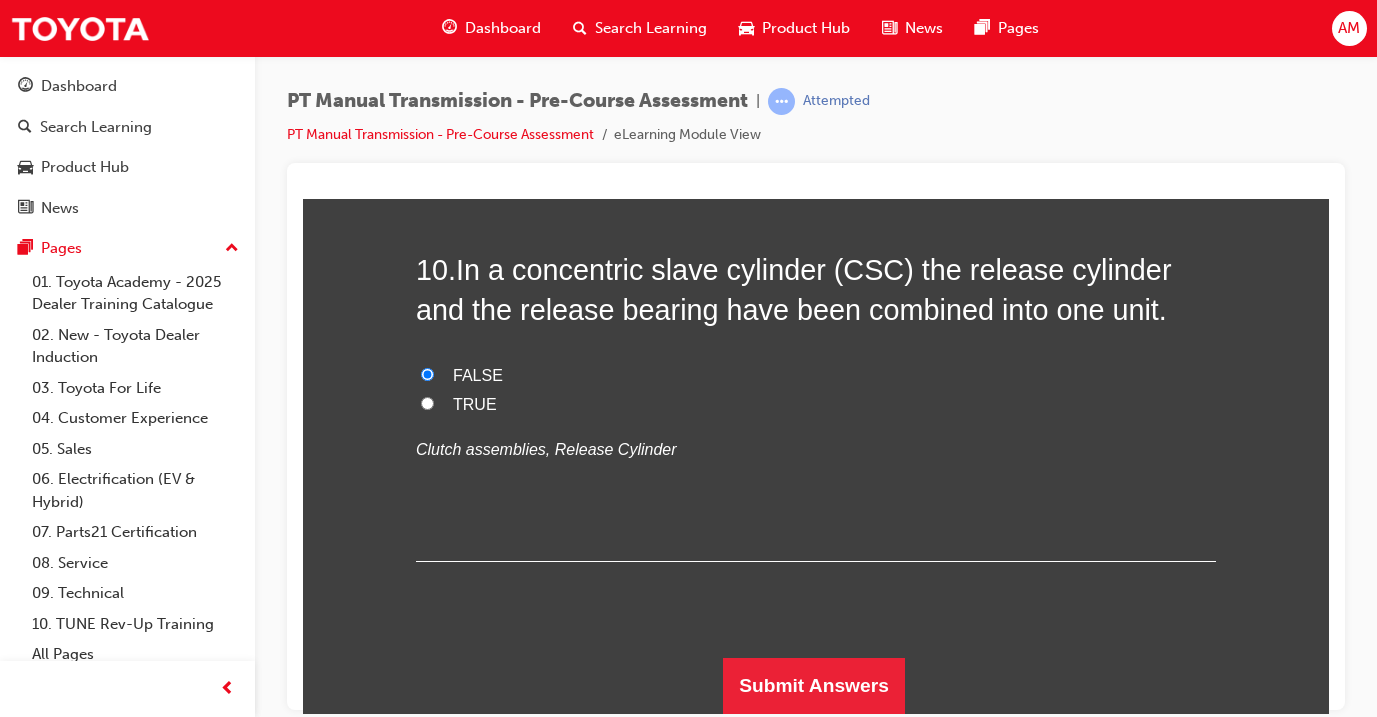 click on "TRUE" at bounding box center [475, 403] 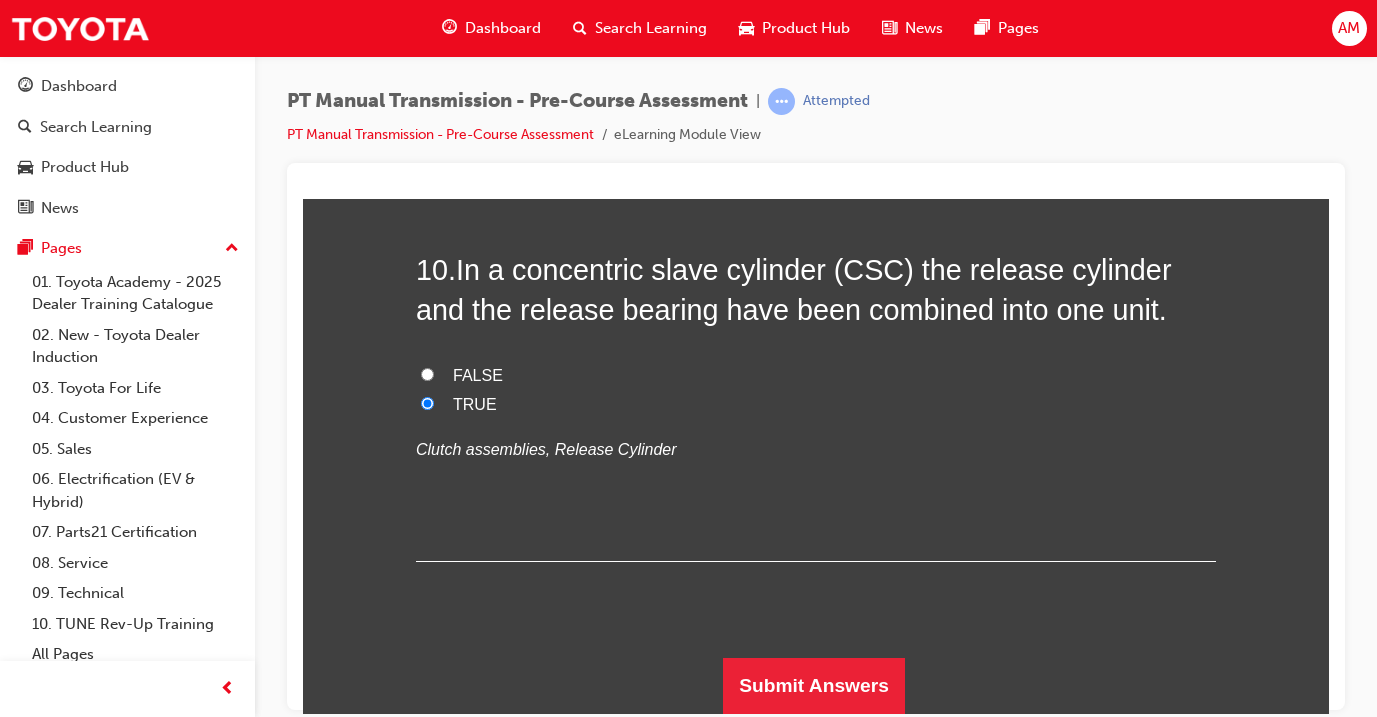 scroll, scrollTop: 4622, scrollLeft: 0, axis: vertical 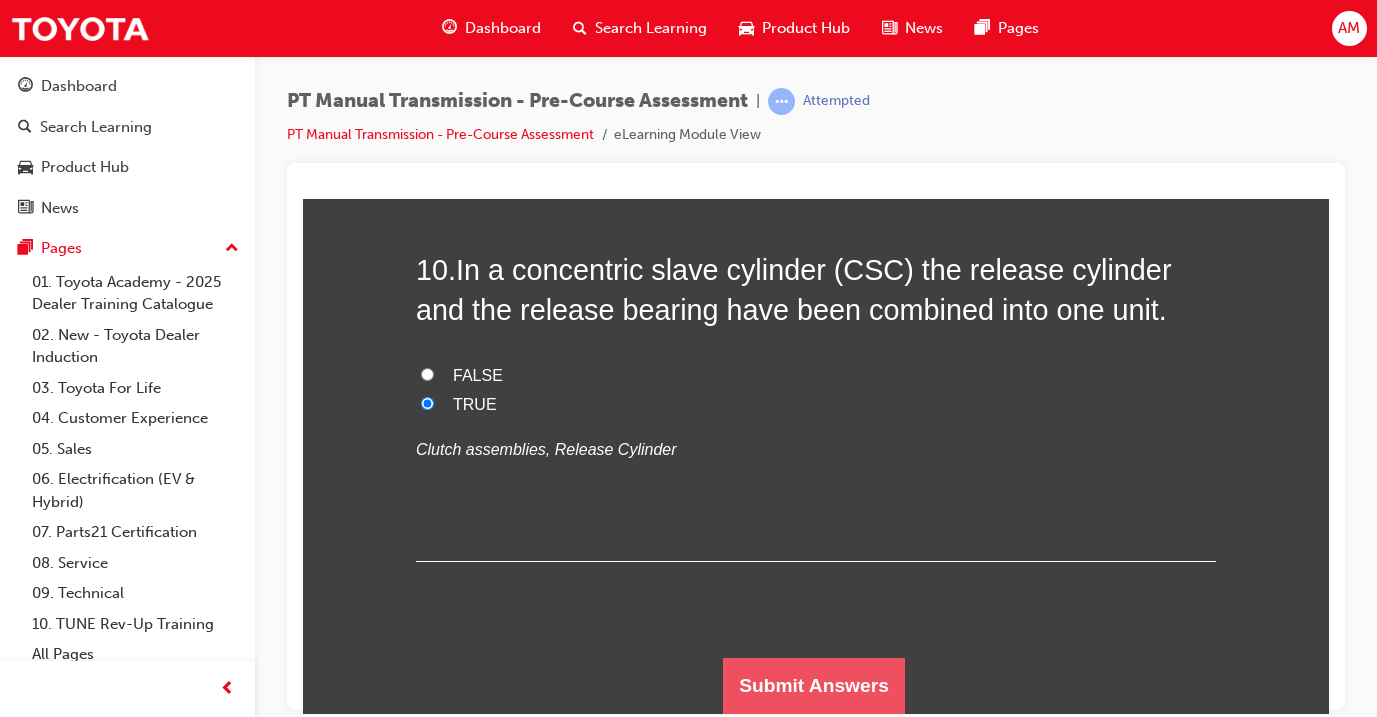 click on "Submit Answers" at bounding box center [814, 685] 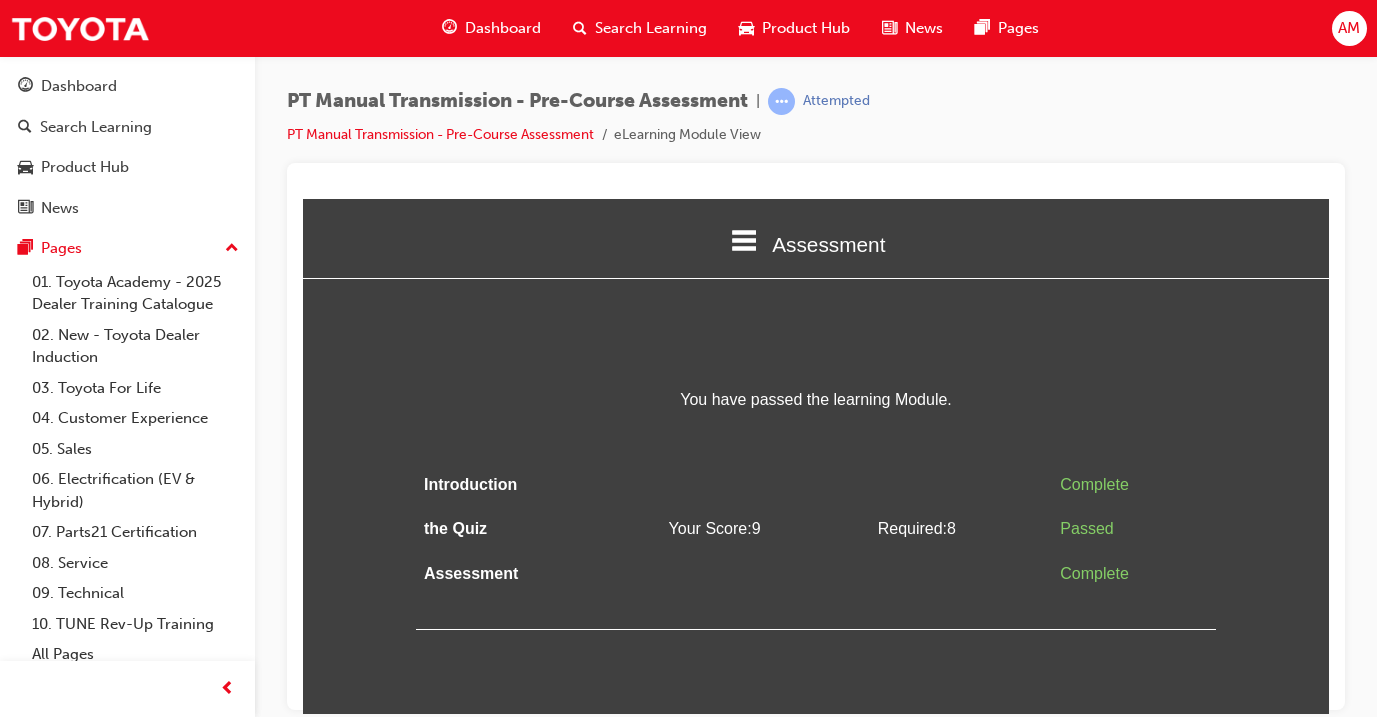 scroll, scrollTop: 0, scrollLeft: 0, axis: both 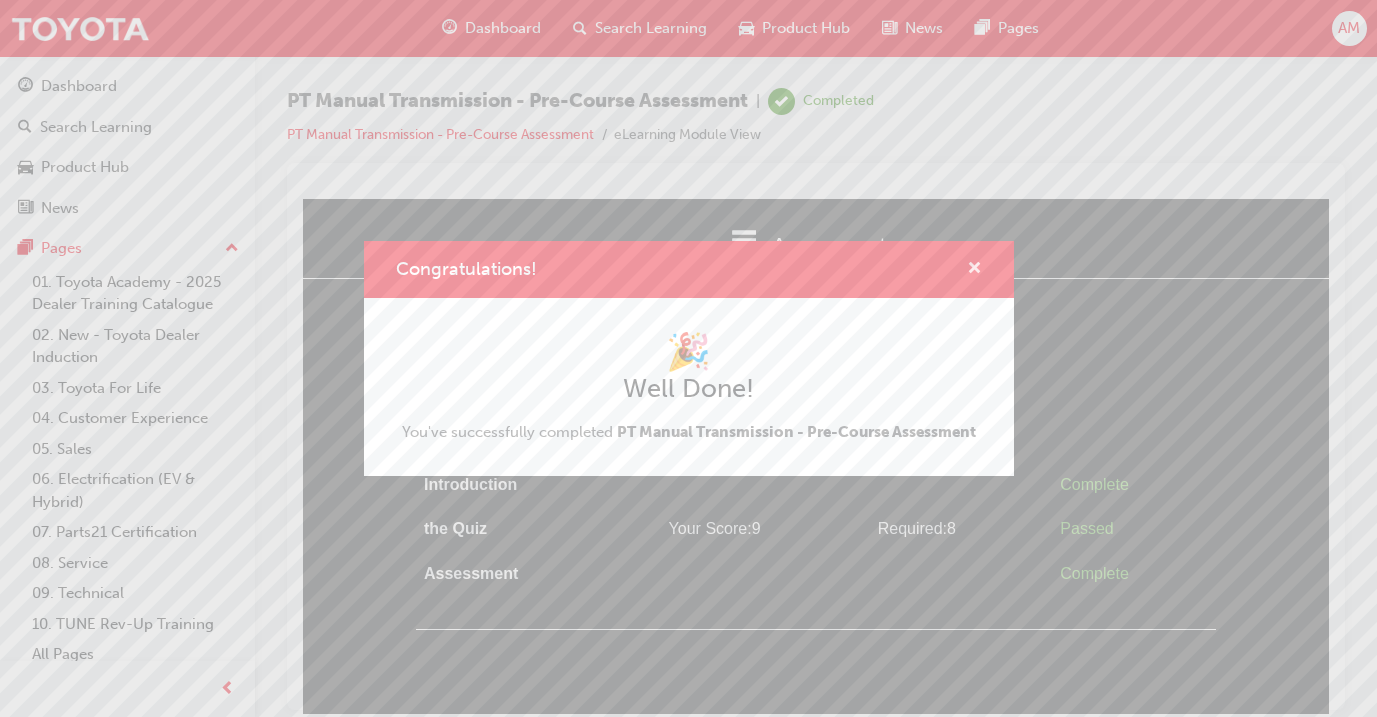 click at bounding box center [974, 270] 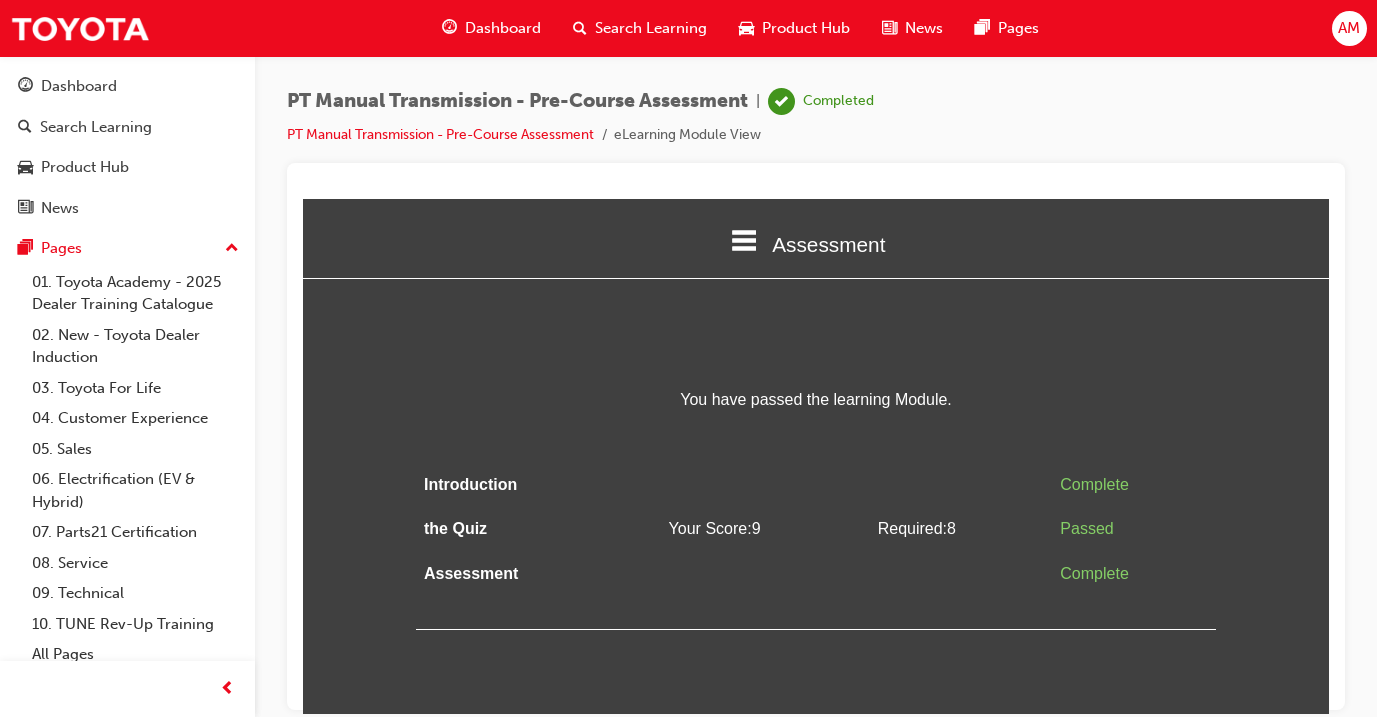 click on "Dashboard" at bounding box center [503, 28] 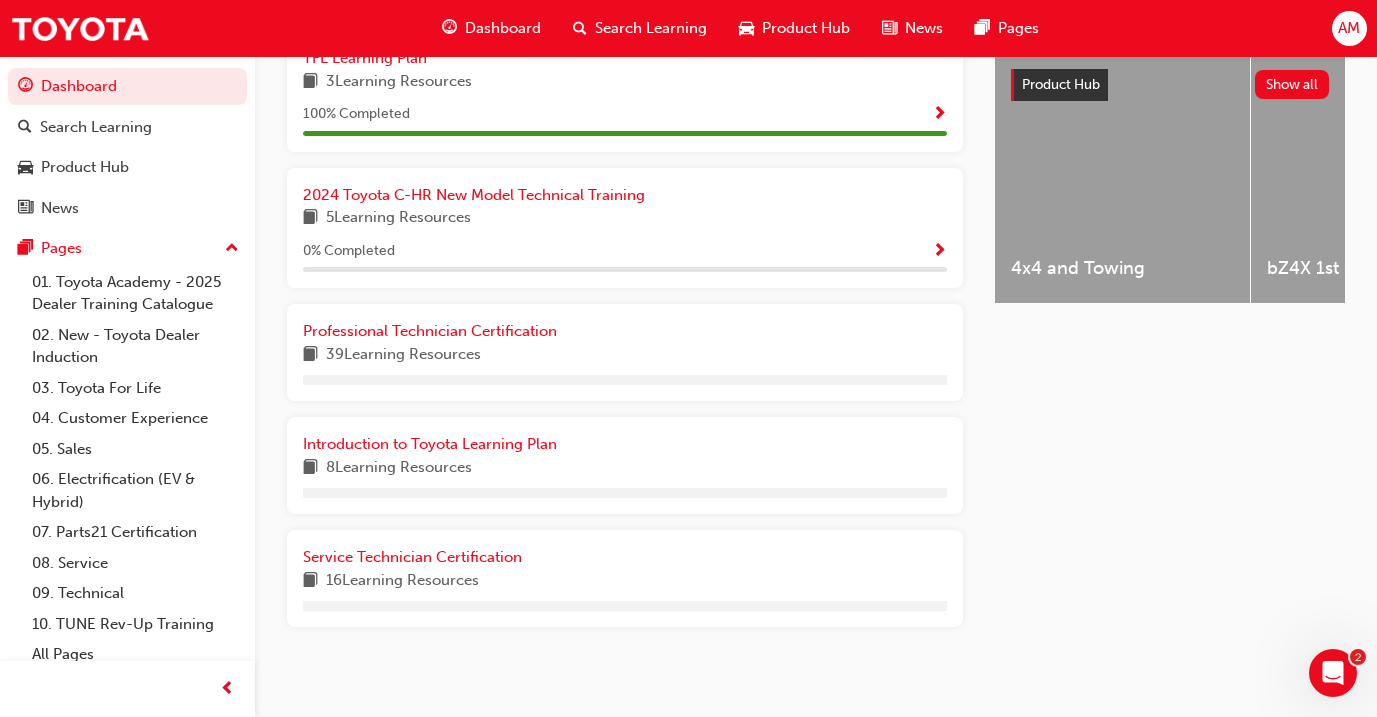 scroll, scrollTop: 718, scrollLeft: 0, axis: vertical 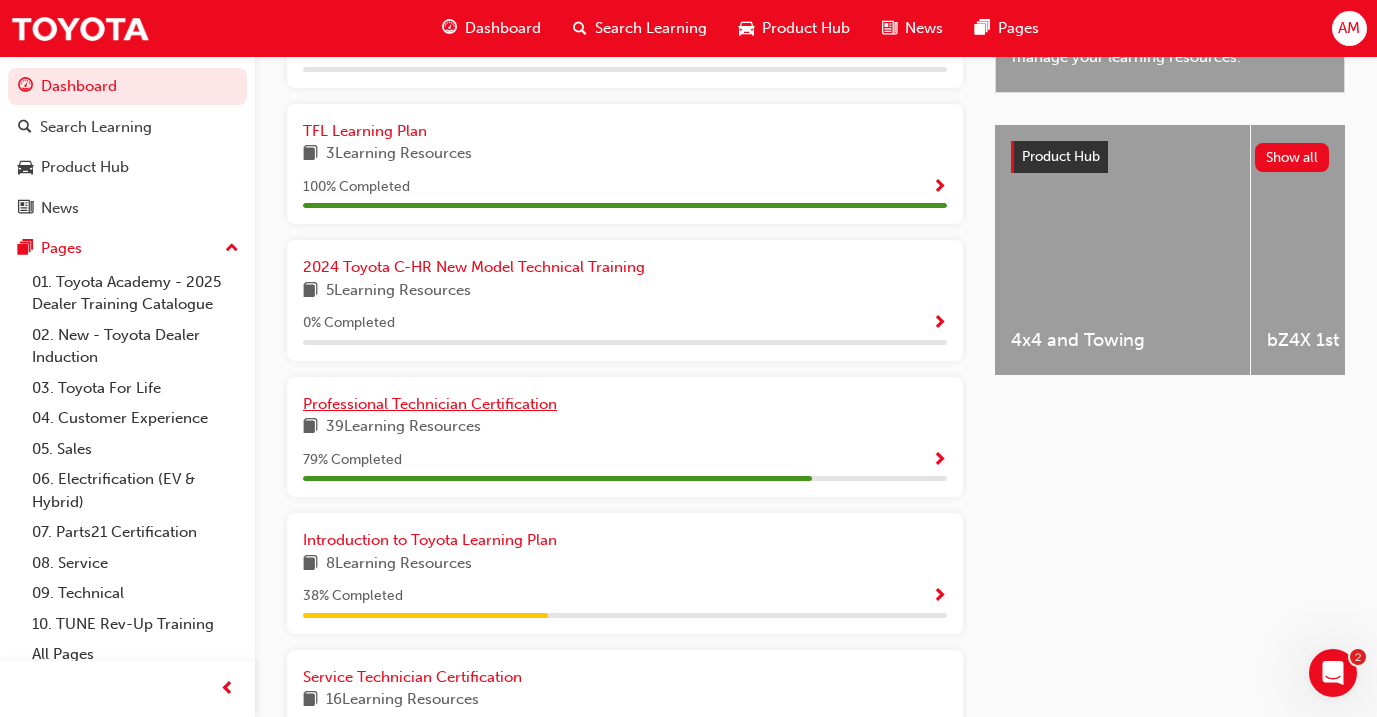 click on "Professional Technician Certification" at bounding box center (430, 404) 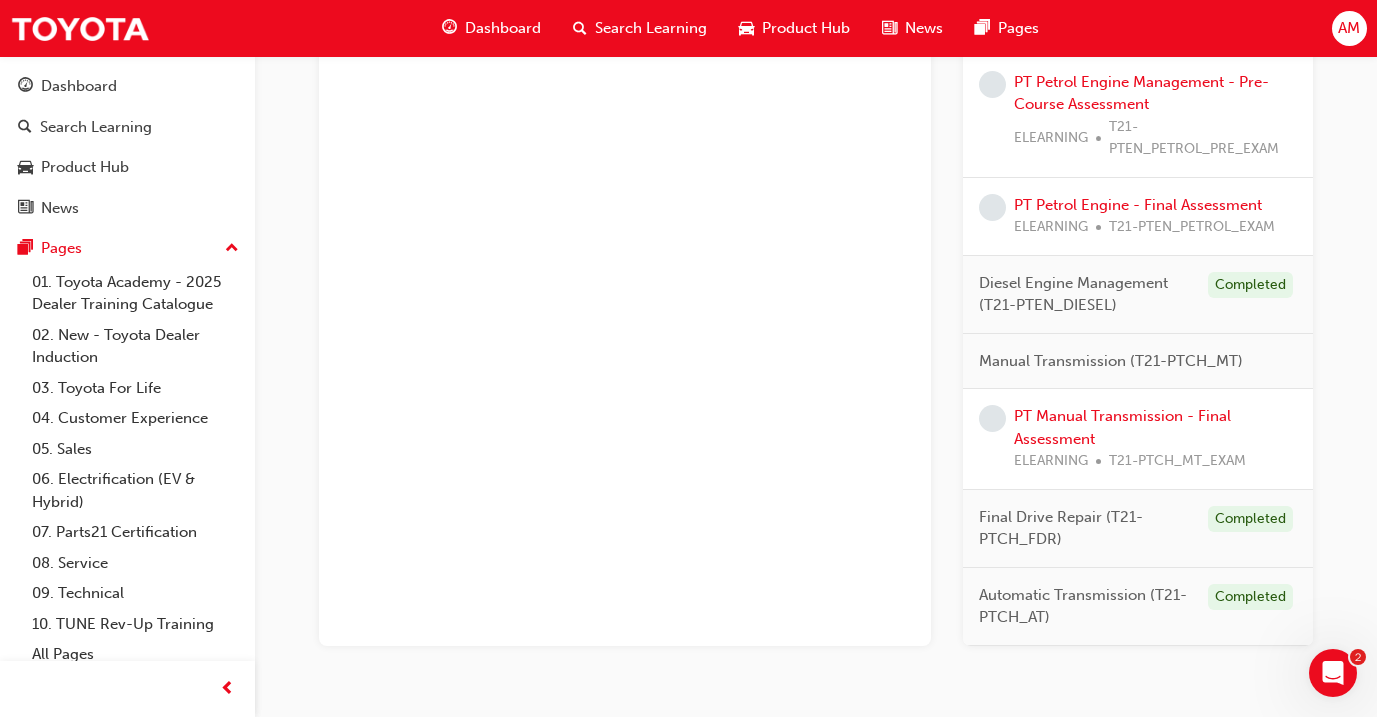 scroll, scrollTop: 1385, scrollLeft: 0, axis: vertical 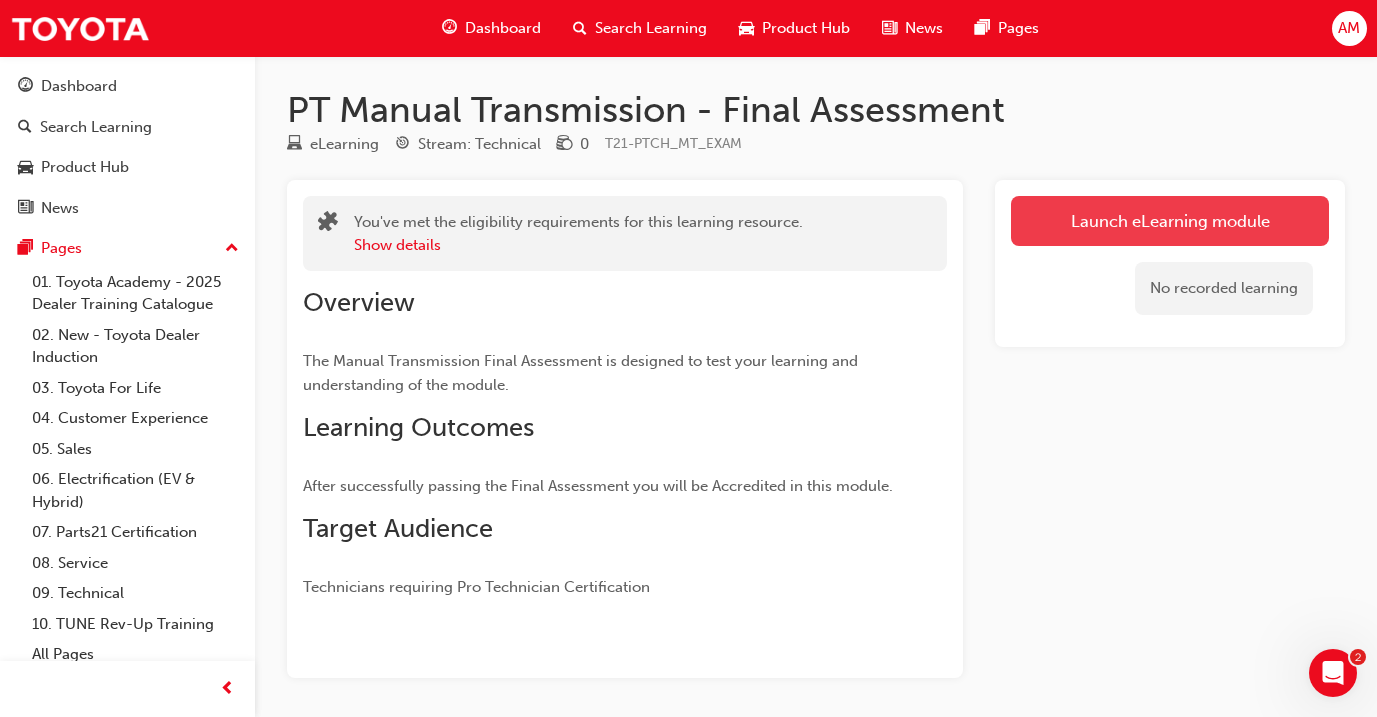 click on "Launch eLearning module" at bounding box center [1170, 221] 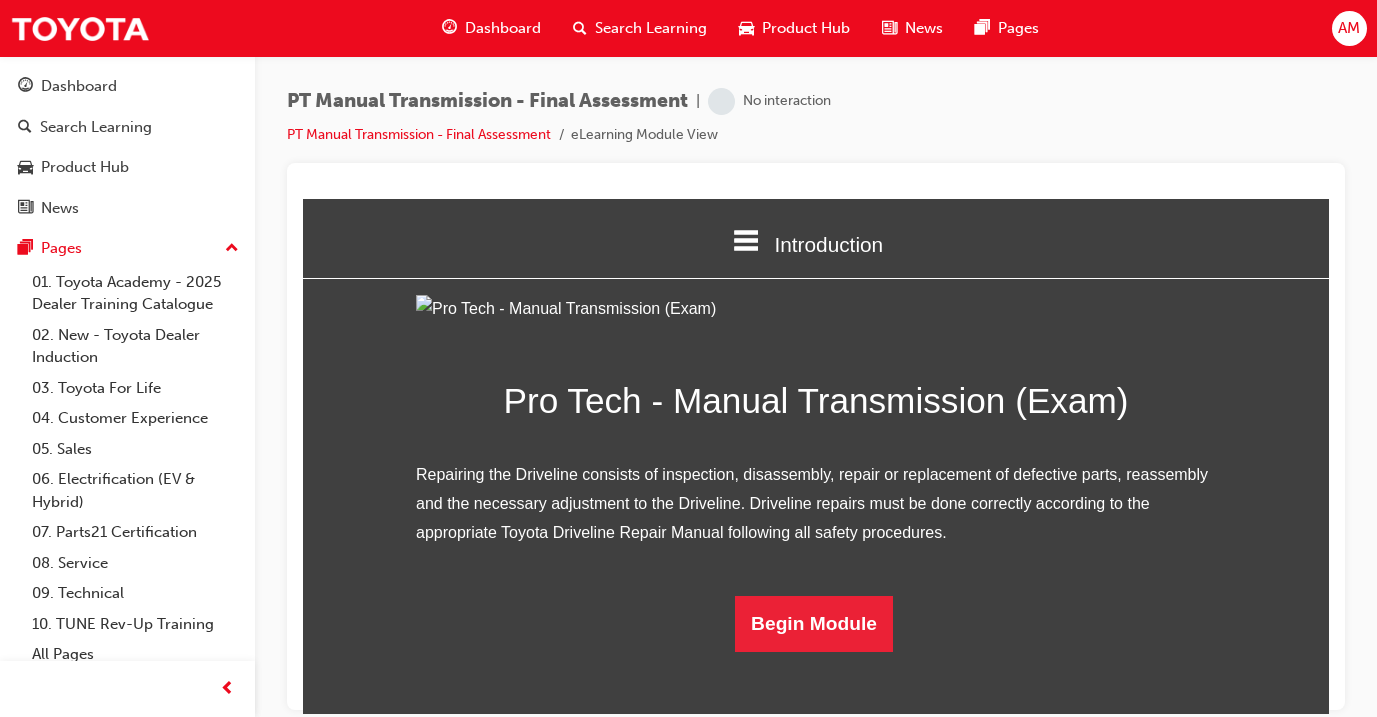 scroll, scrollTop: 156, scrollLeft: 0, axis: vertical 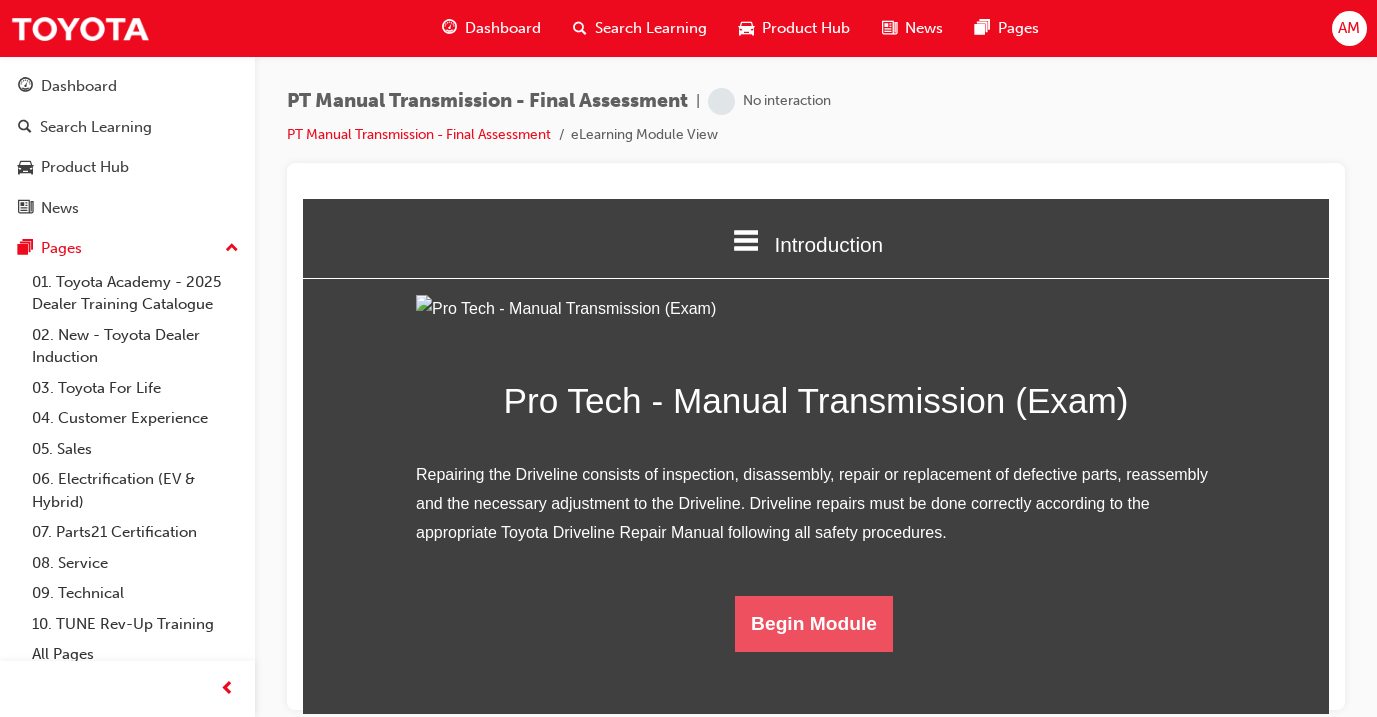 click on "Begin Module" at bounding box center [814, 623] 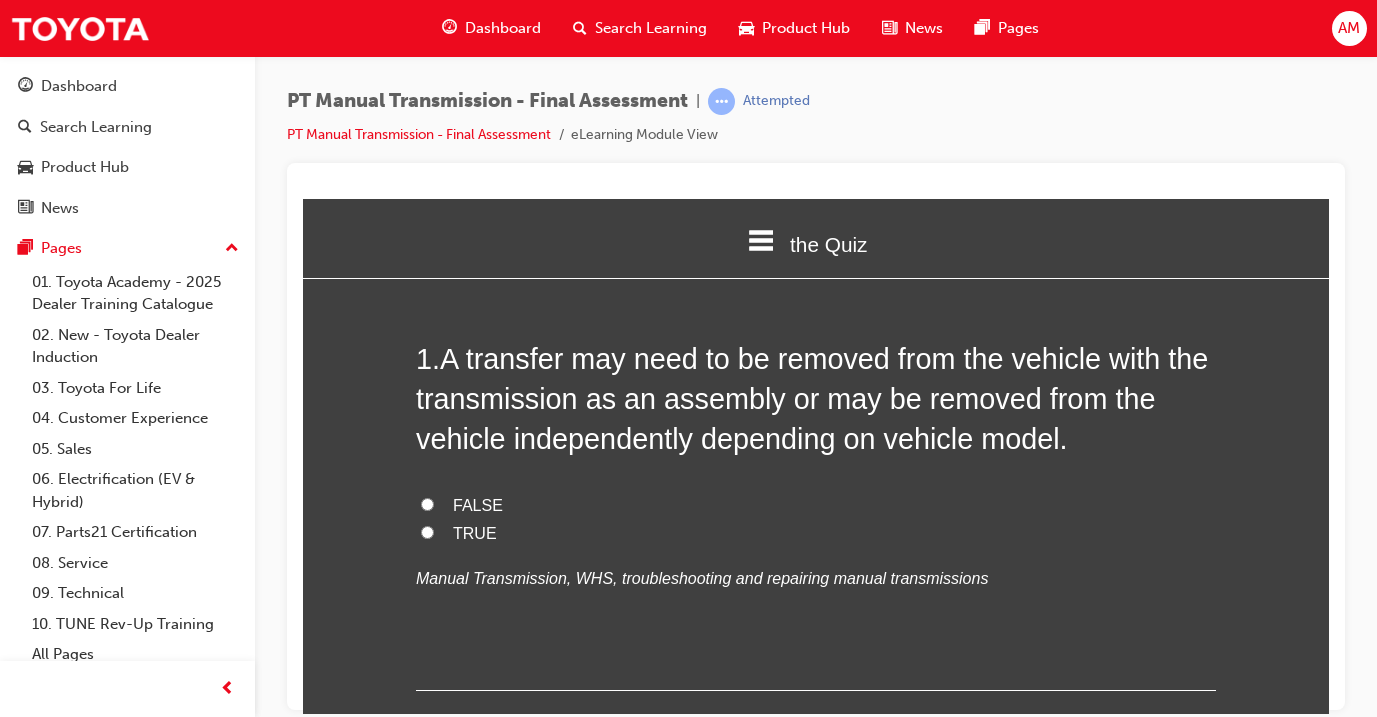 scroll, scrollTop: 67, scrollLeft: 0, axis: vertical 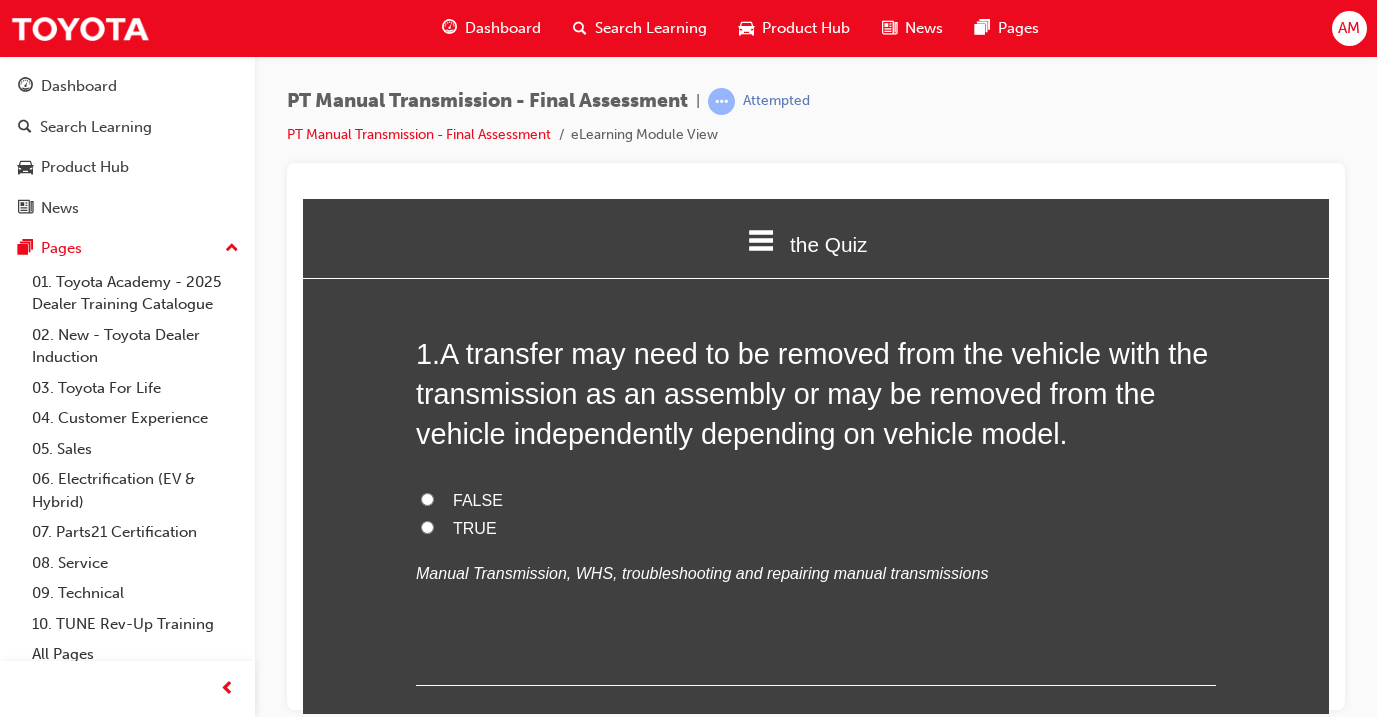 click on "TRUE" at bounding box center (475, 527) 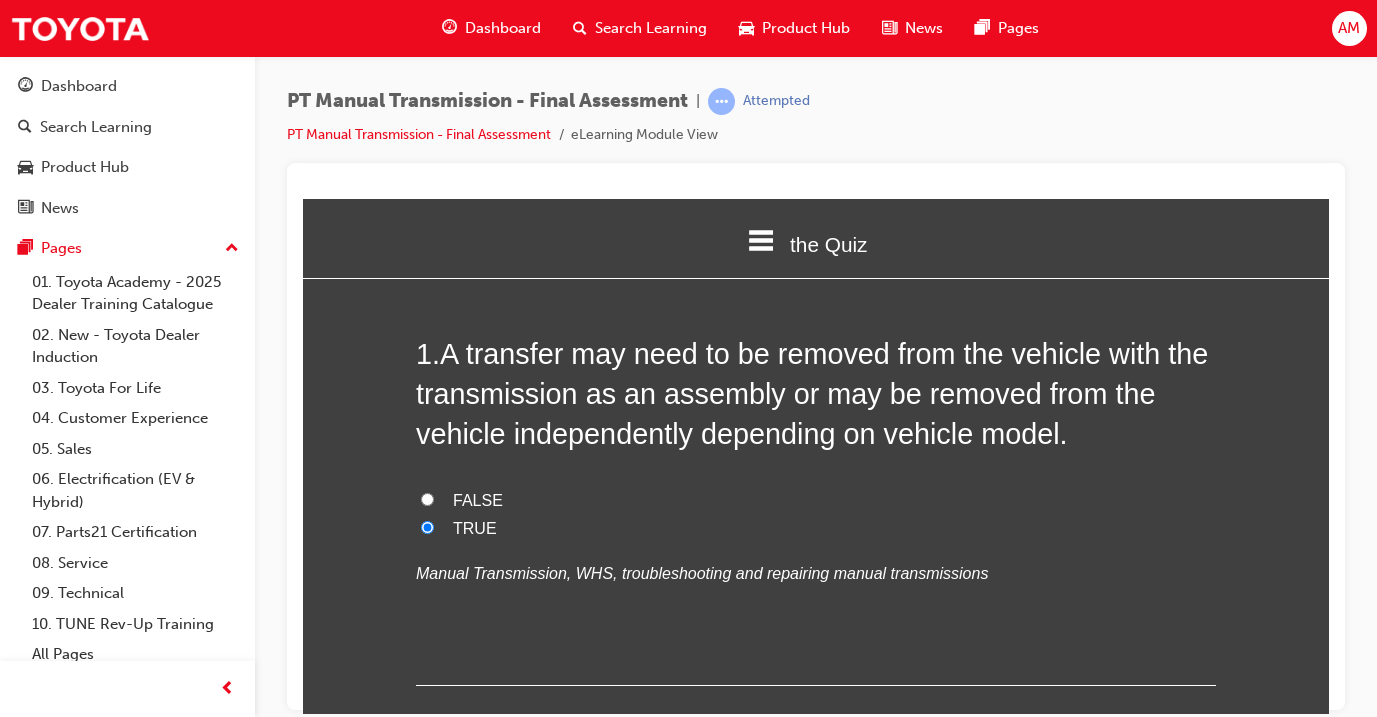 radio on "true" 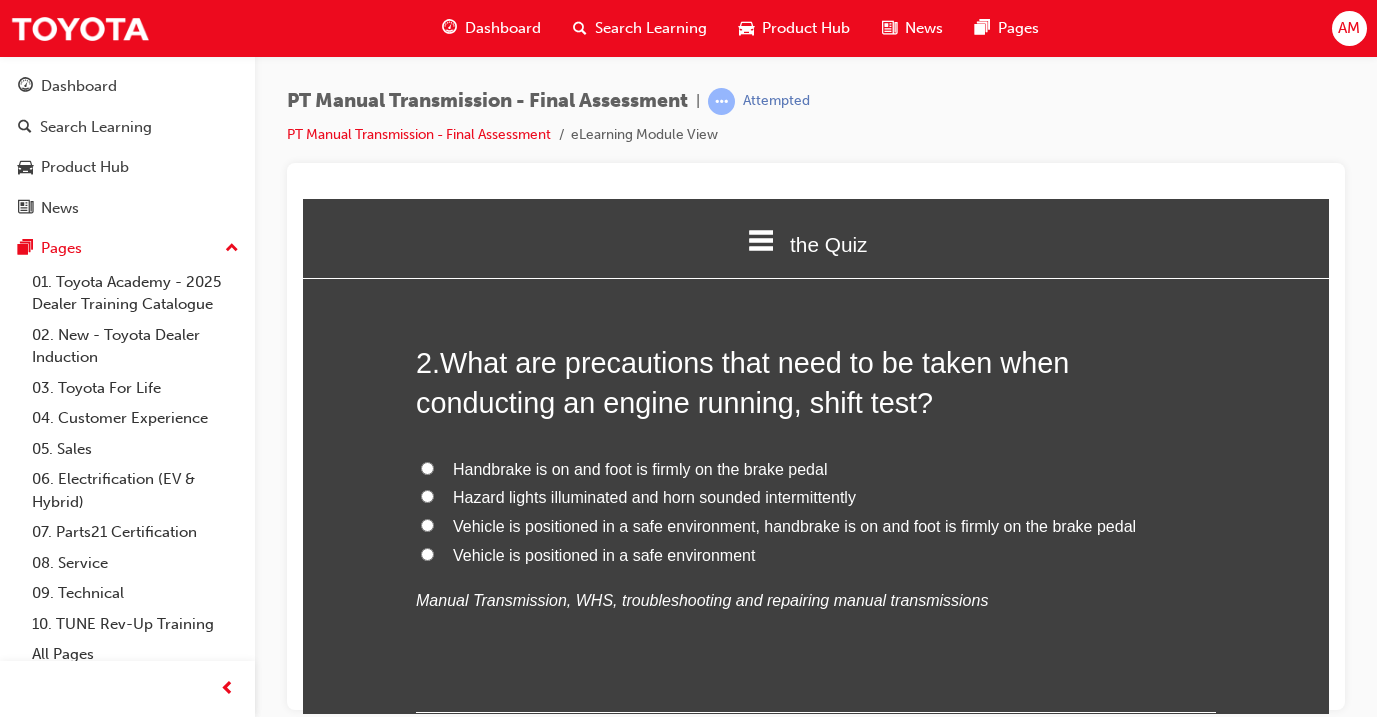 scroll, scrollTop: 509, scrollLeft: 0, axis: vertical 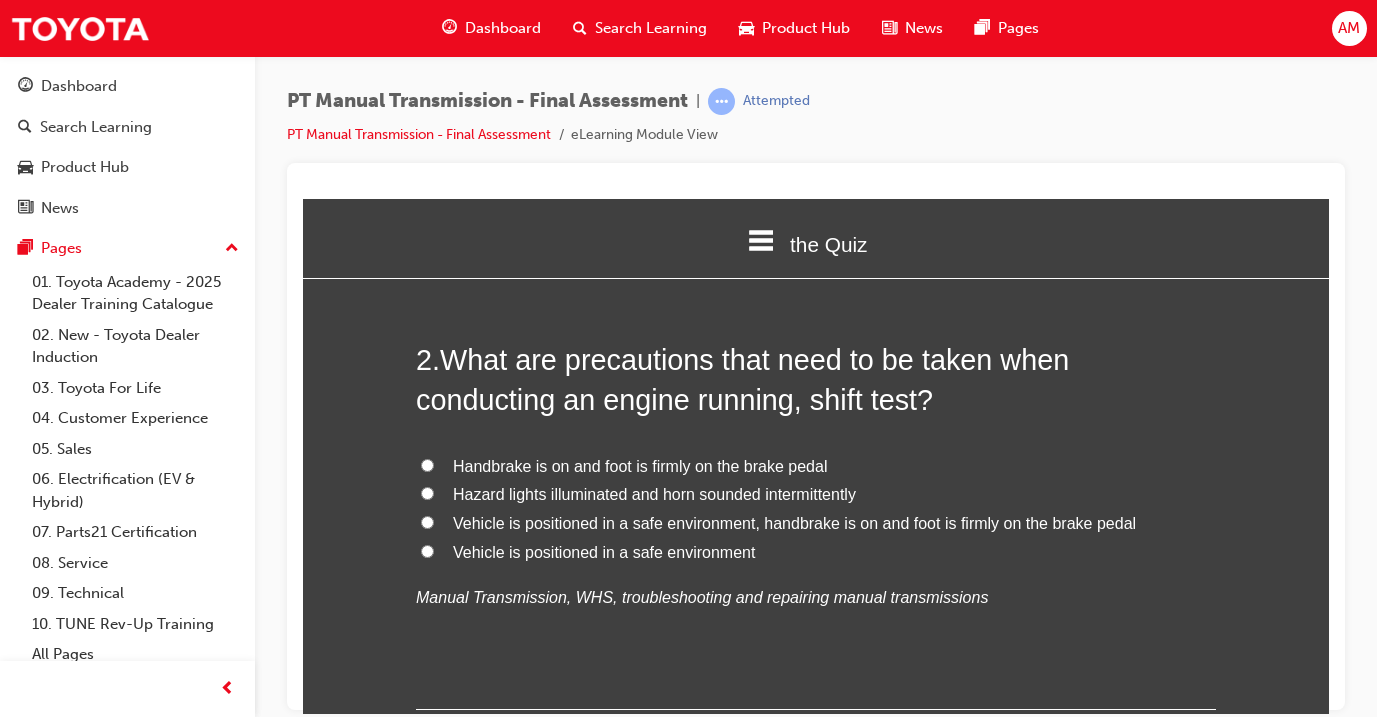 click on "Vehicle is positioned in a safe environment, handbrake is on and foot is firmly on the brake pedal" at bounding box center (816, 523) 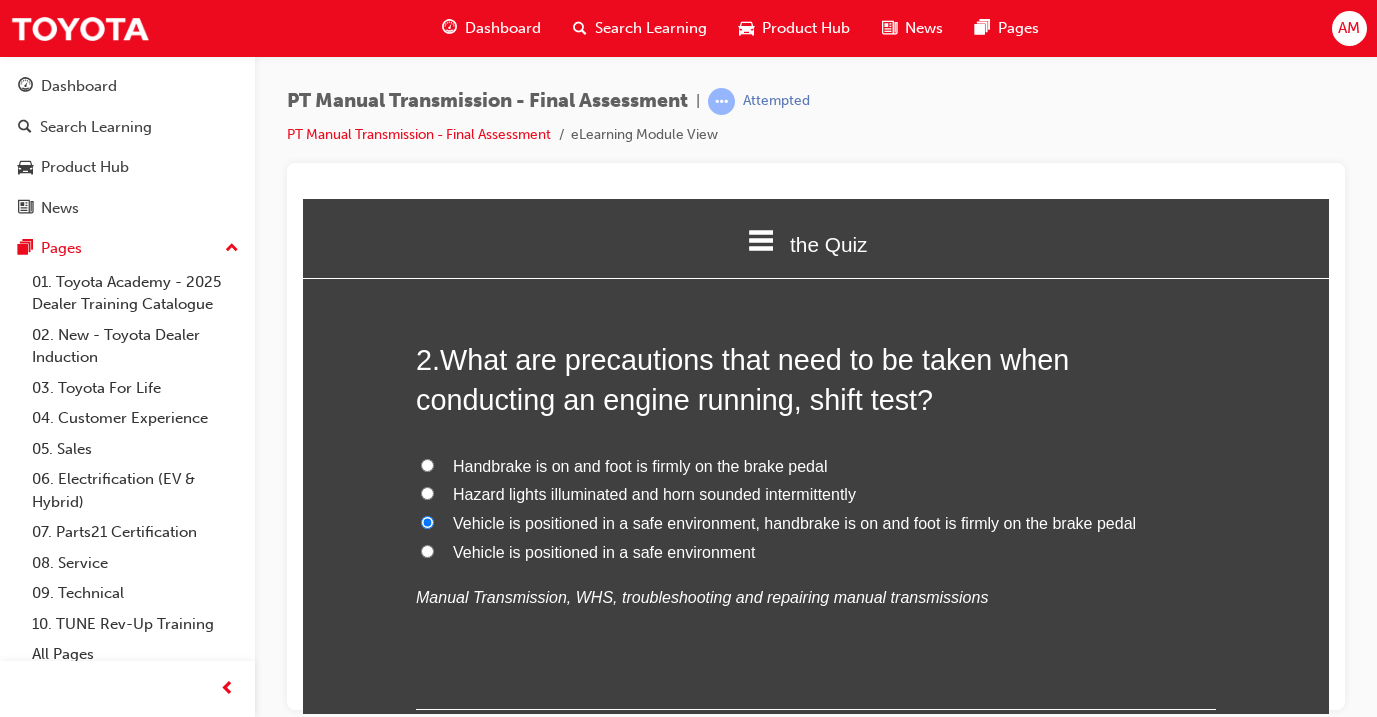 radio on "true" 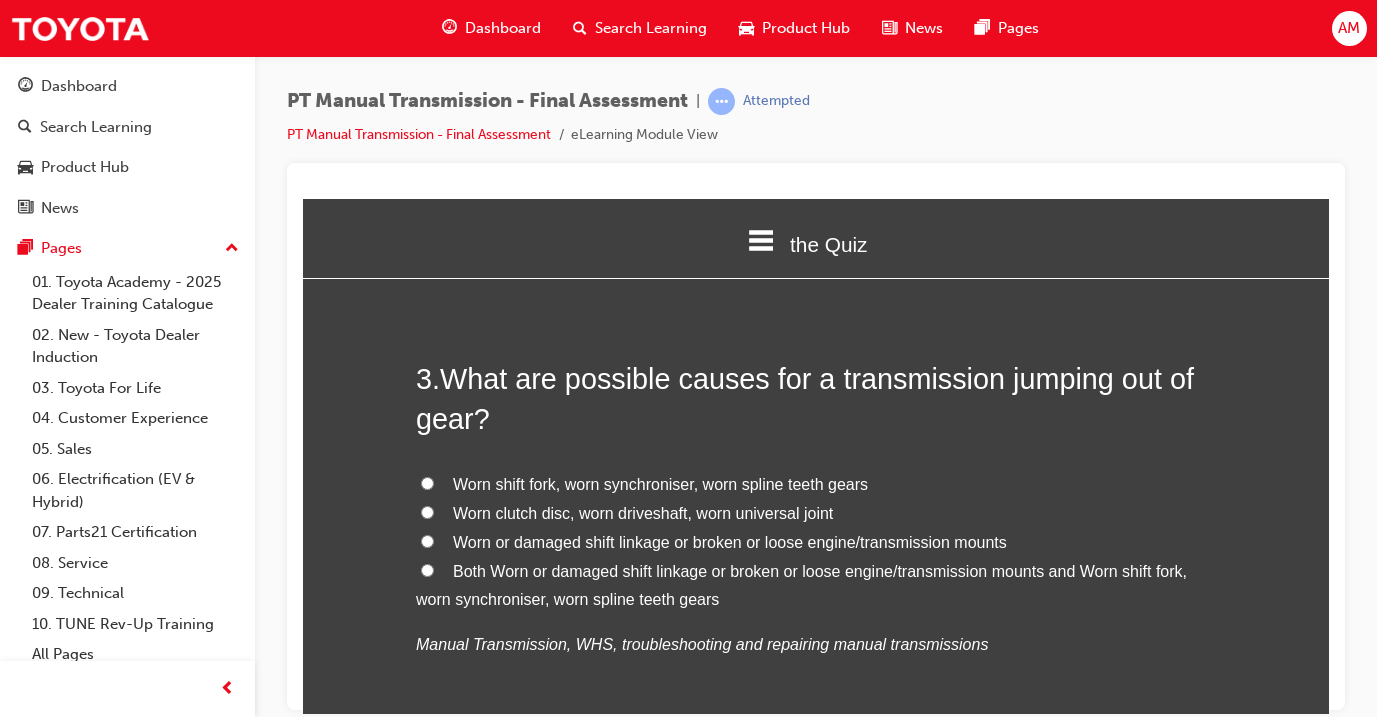 scroll, scrollTop: 951, scrollLeft: 0, axis: vertical 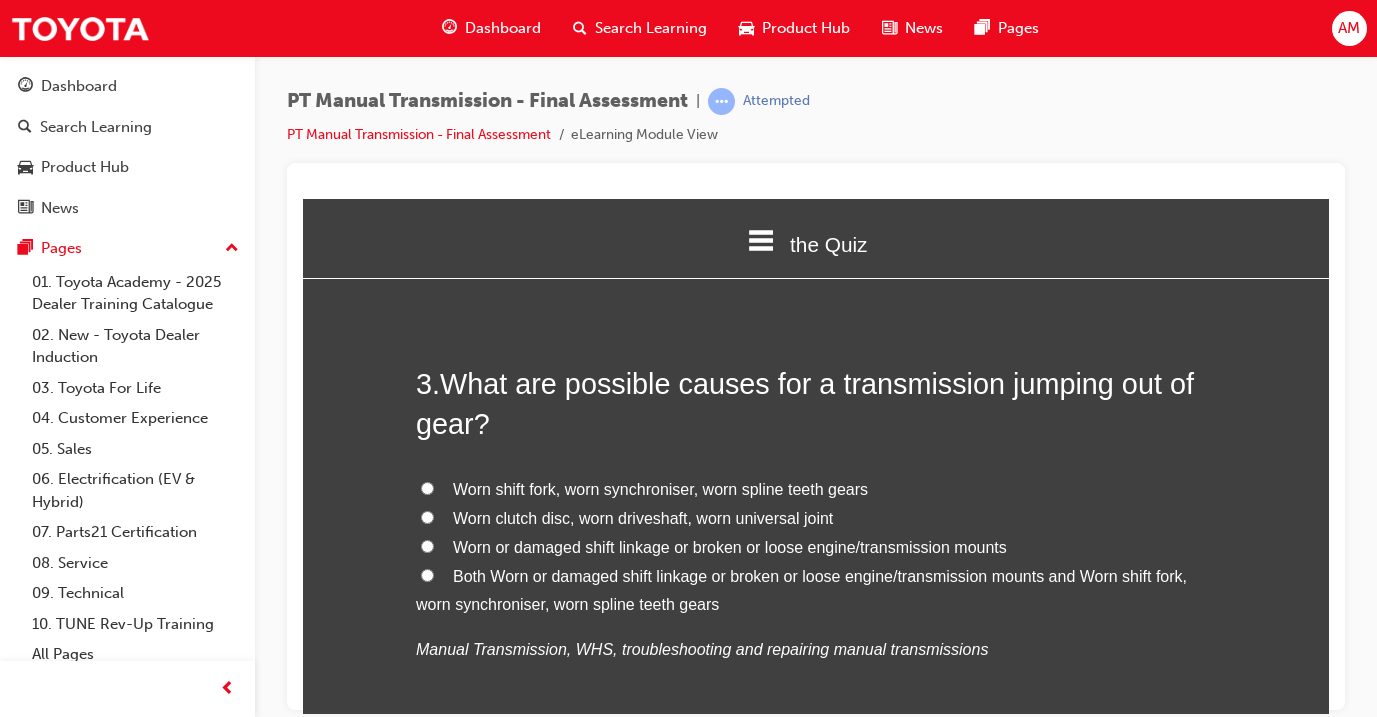 click on "Both Worn or damaged shift linkage or broken or loose engine/transmission mounts and Worn shift fork, worn synchroniser, worn spline teeth gears" at bounding box center (801, 590) 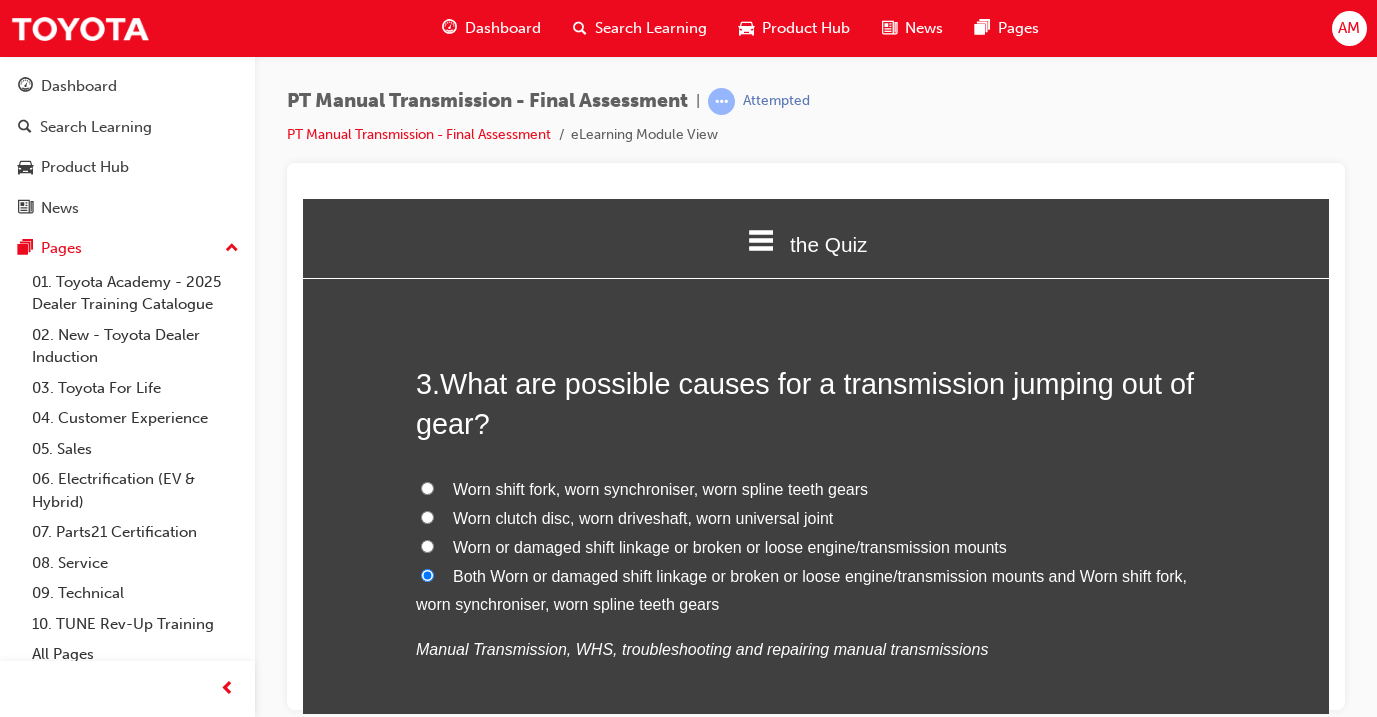 radio on "true" 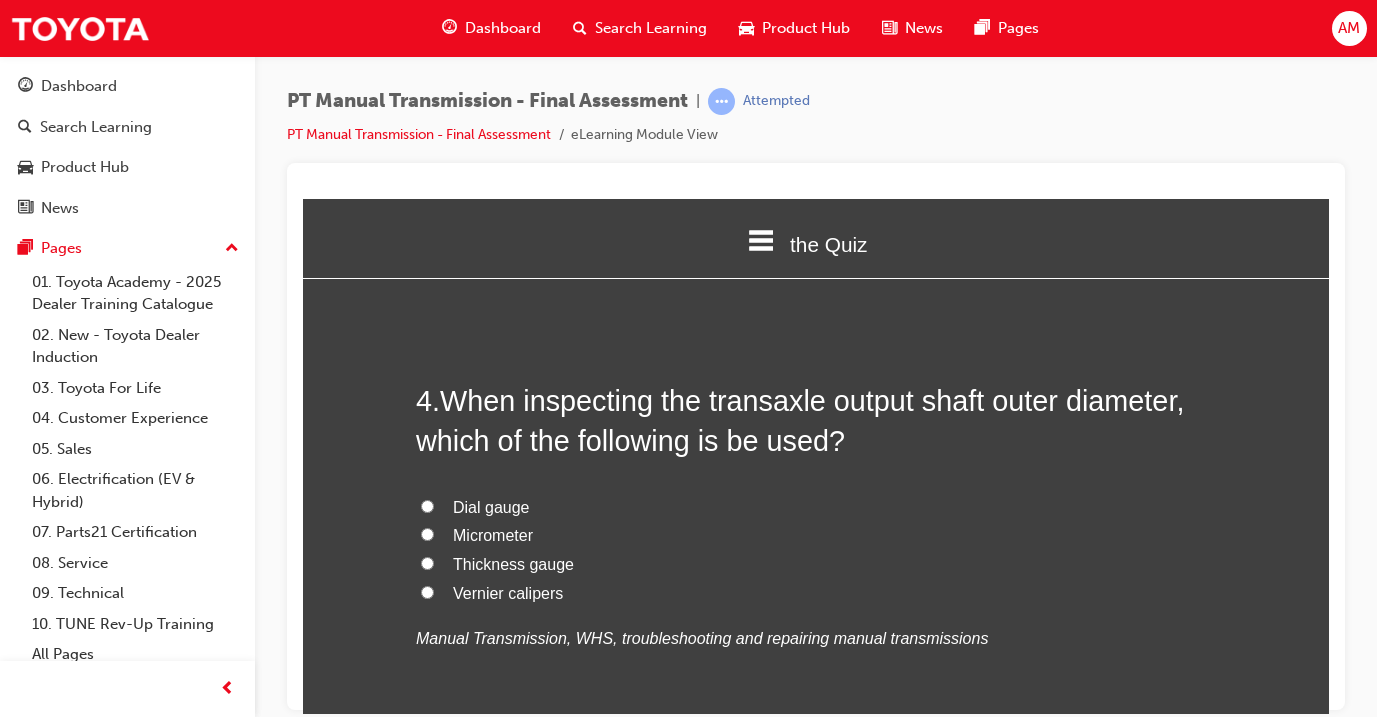 scroll, scrollTop: 1425, scrollLeft: 0, axis: vertical 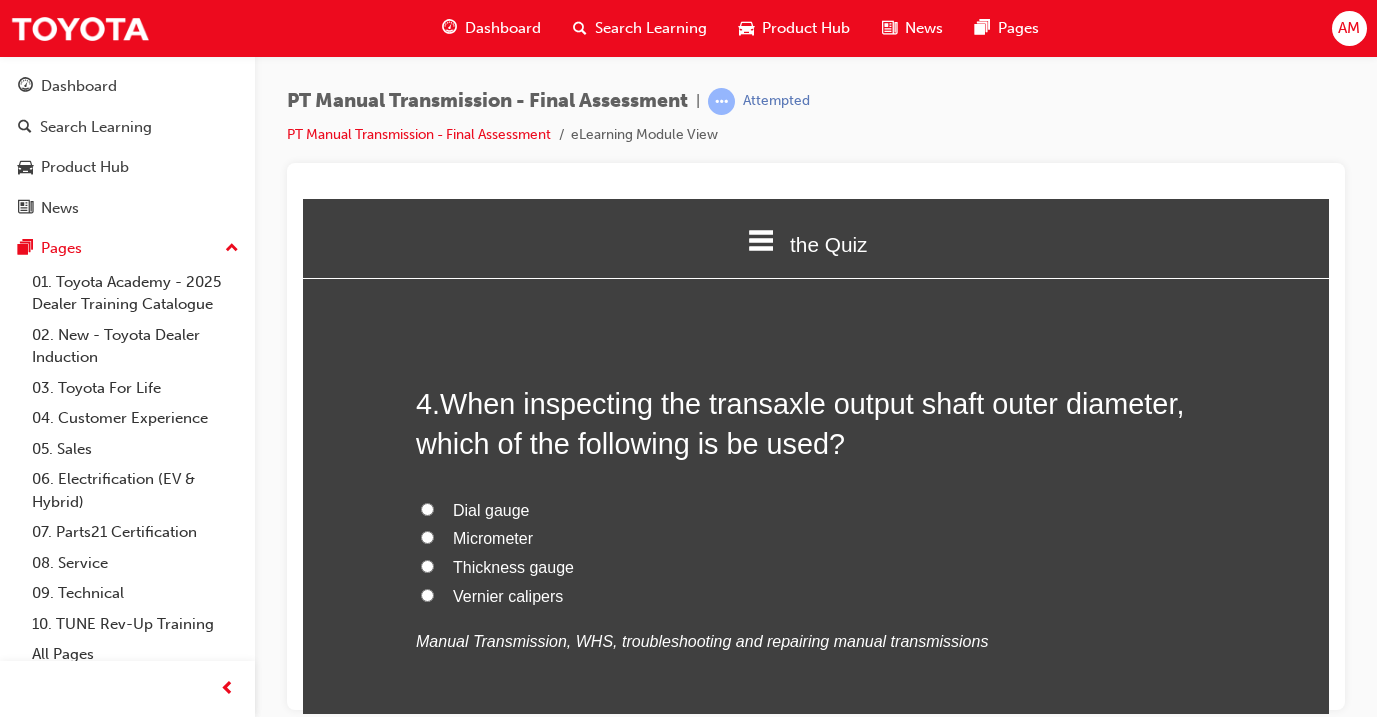click on "Micrometer" at bounding box center [493, 537] 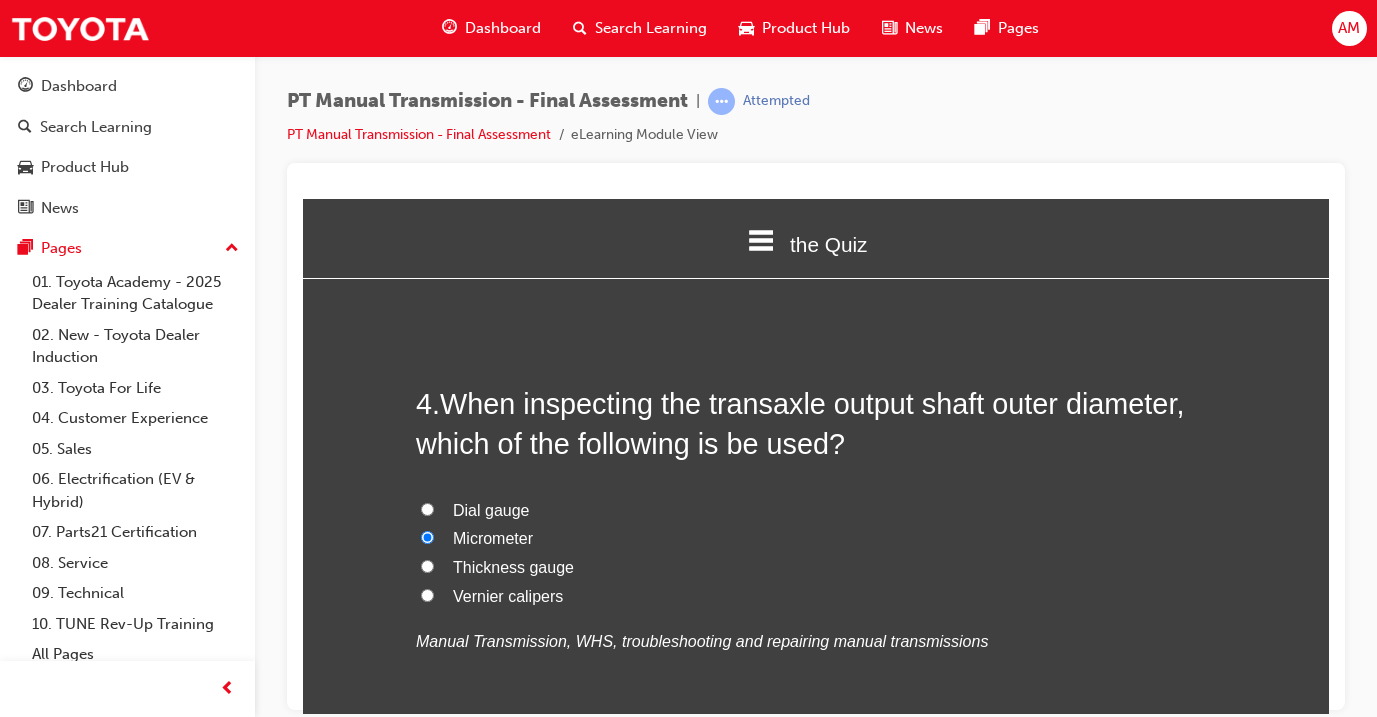 radio on "true" 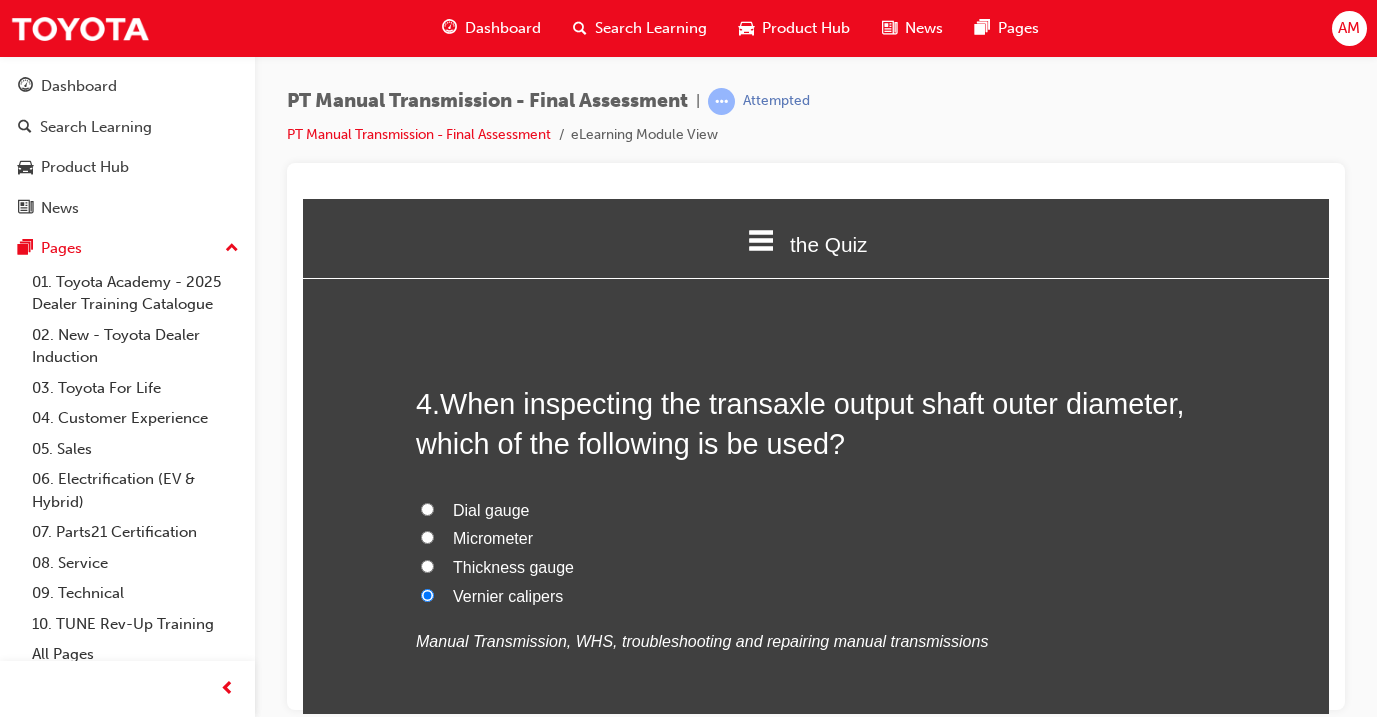 click on "Micrometer" at bounding box center (493, 537) 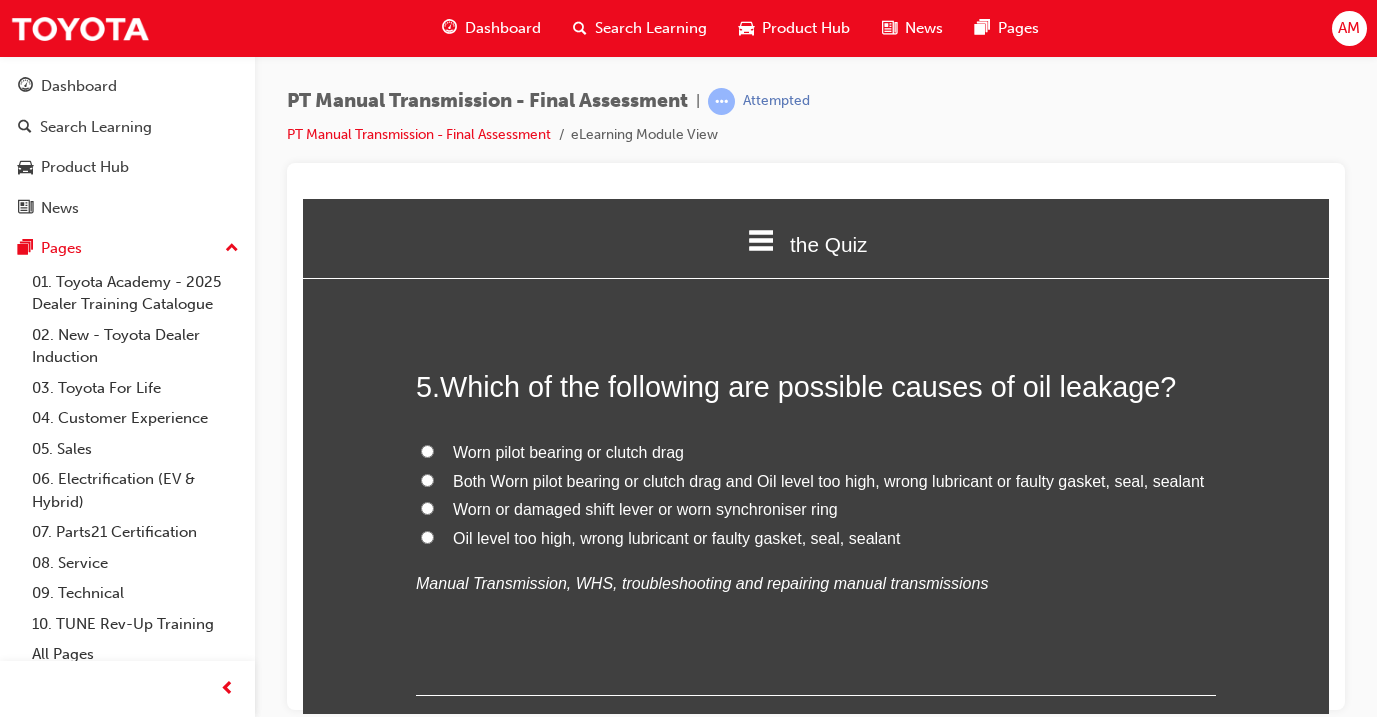 scroll, scrollTop: 1890, scrollLeft: 0, axis: vertical 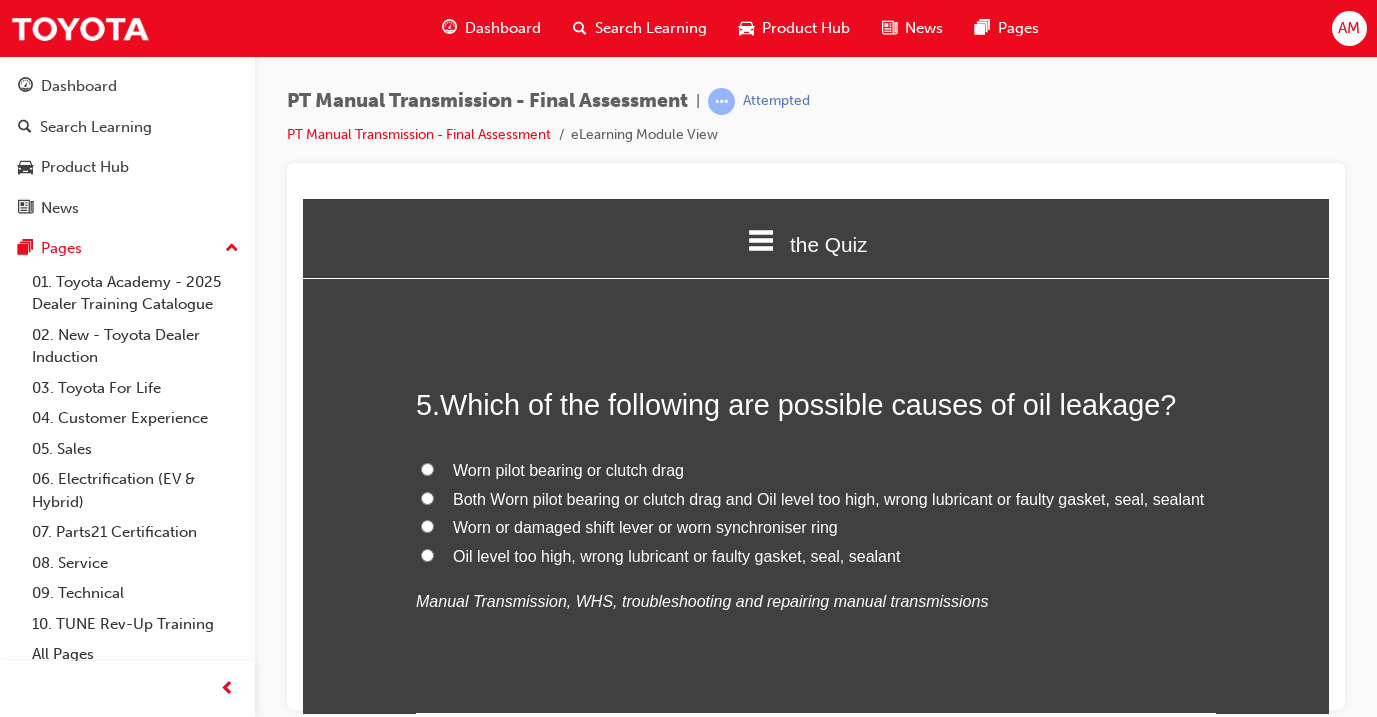 click on "Both Worn pilot bearing or clutch drag and Oil level too high, wrong lubricant or faulty gasket, seal, sealant" at bounding box center (828, 498) 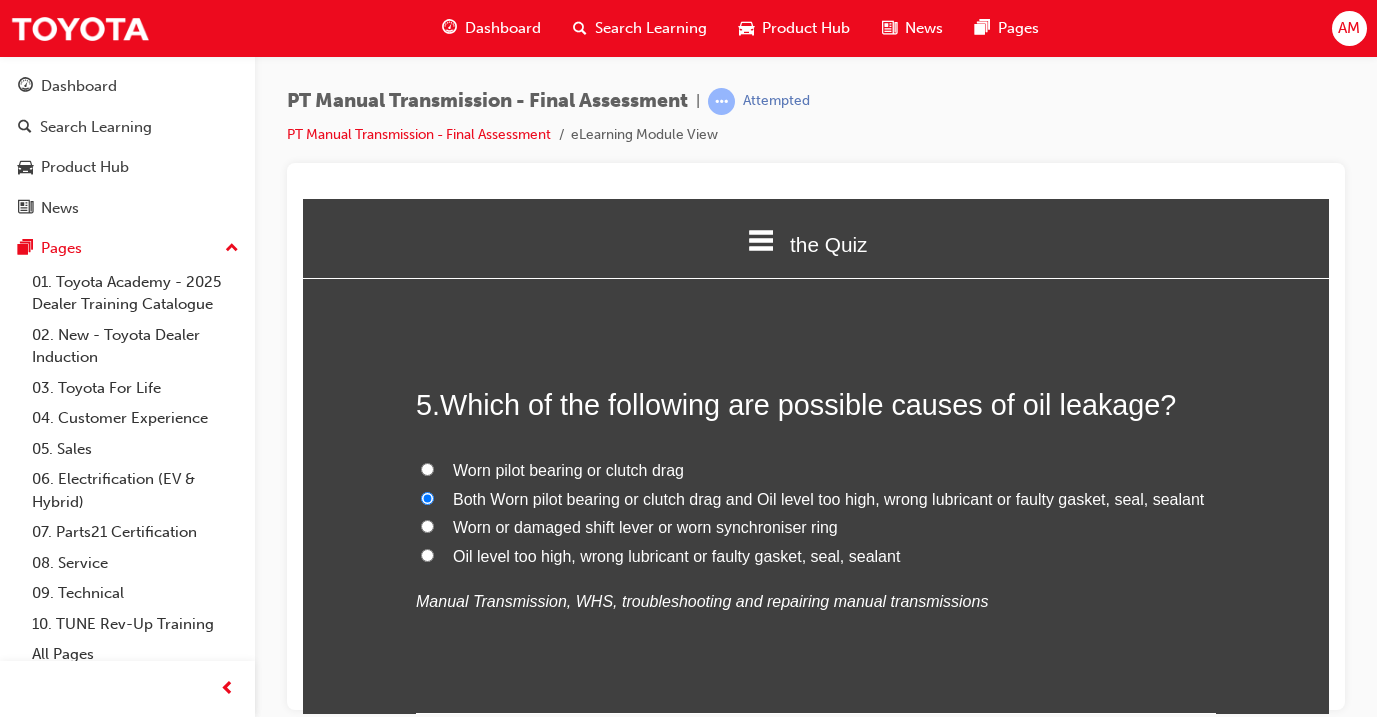 radio on "true" 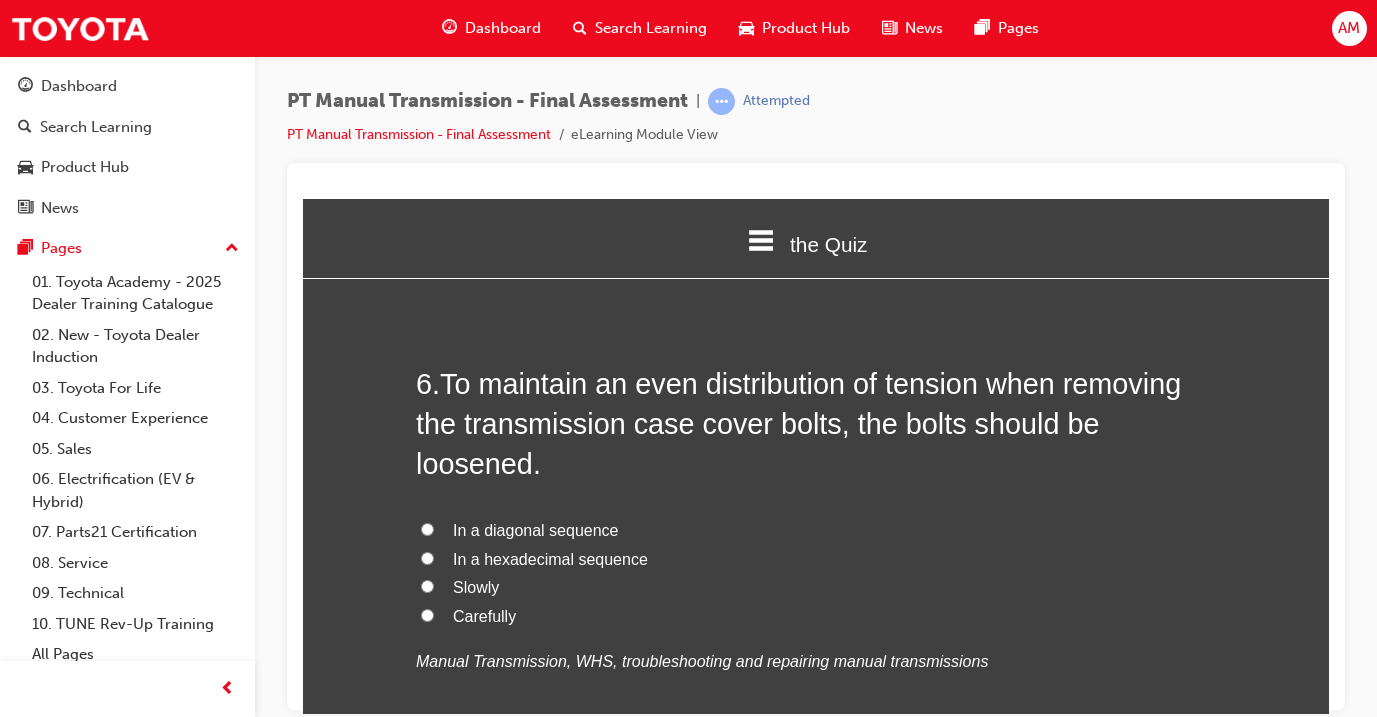 scroll, scrollTop: 2328, scrollLeft: 0, axis: vertical 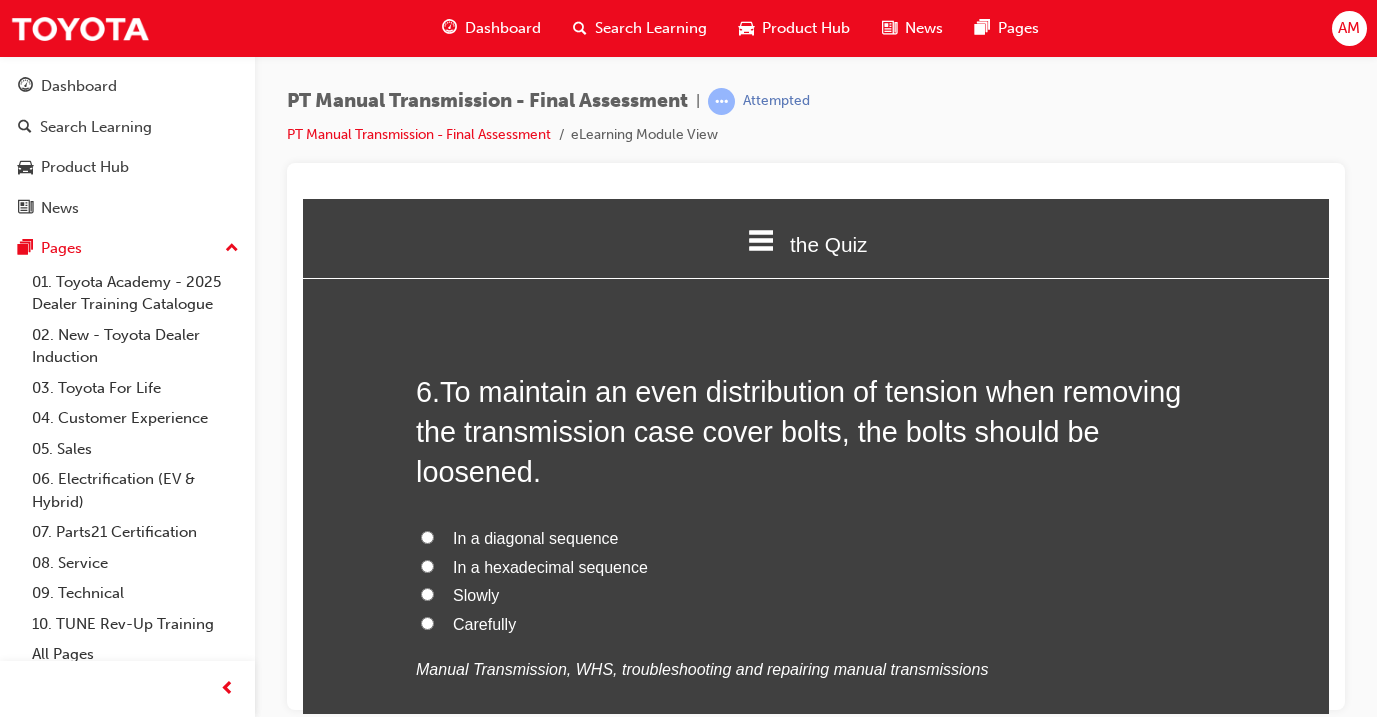 click on "In a diagonal sequence" at bounding box center [535, 537] 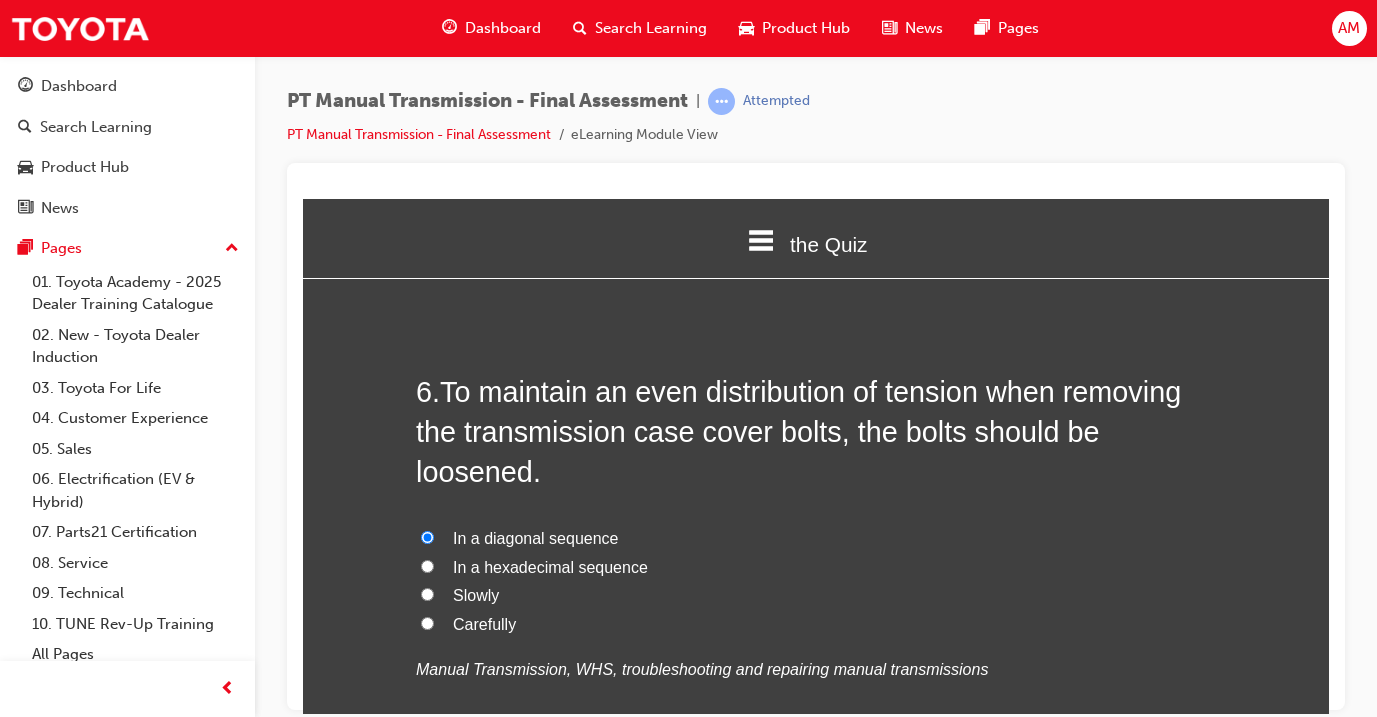 radio on "true" 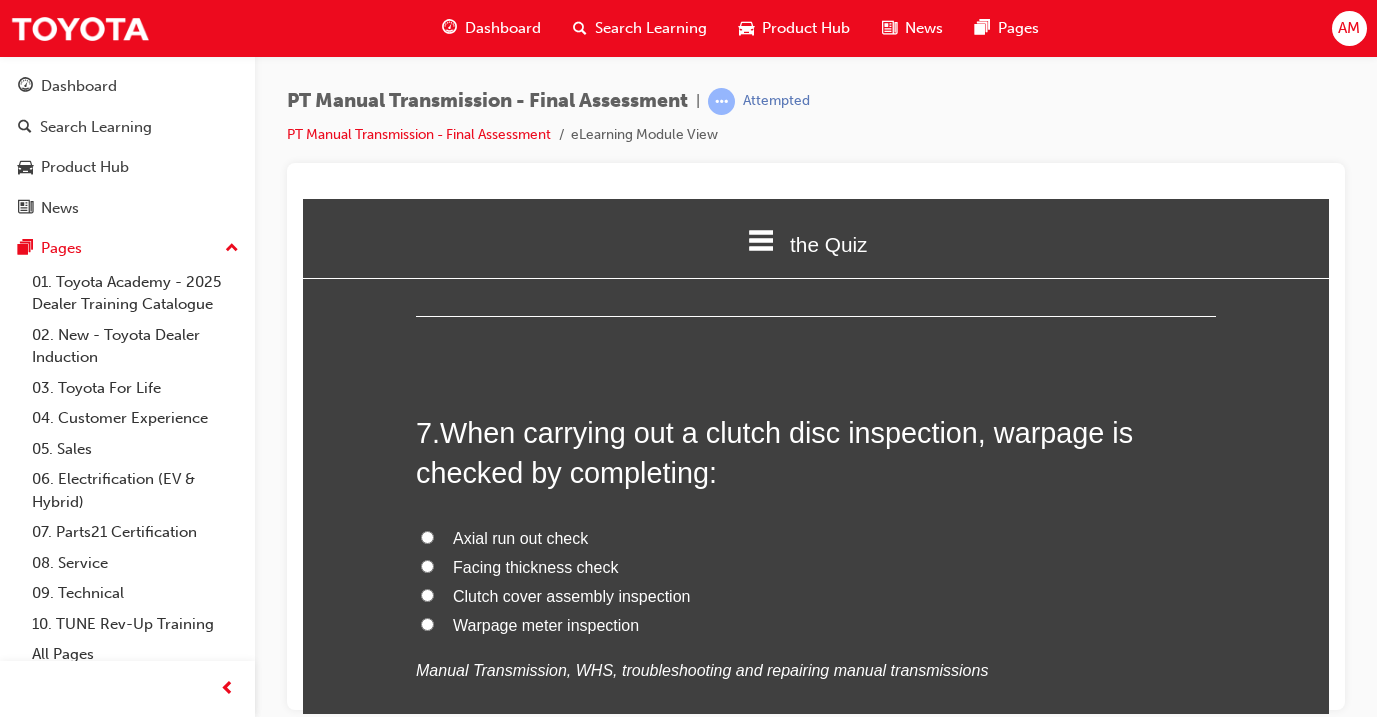 scroll, scrollTop: 2813, scrollLeft: 0, axis: vertical 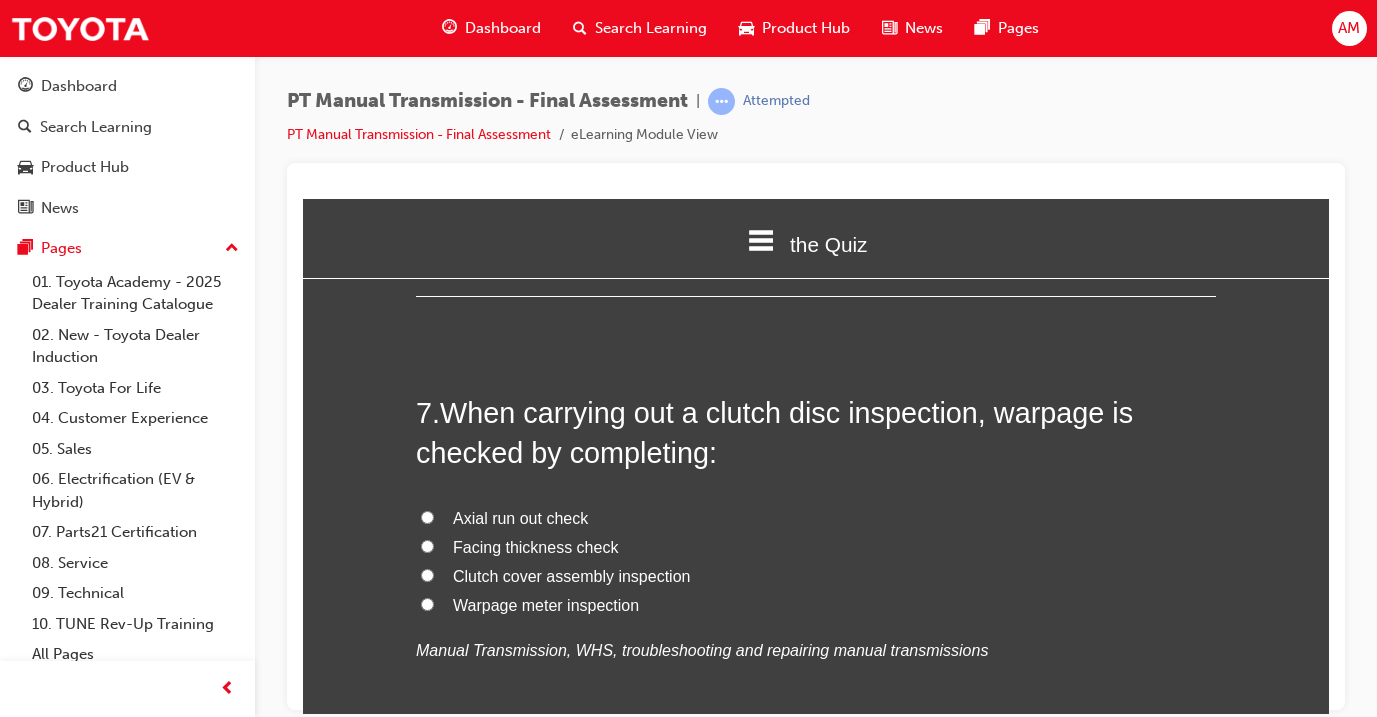 click on "Axial run out check" at bounding box center (520, 517) 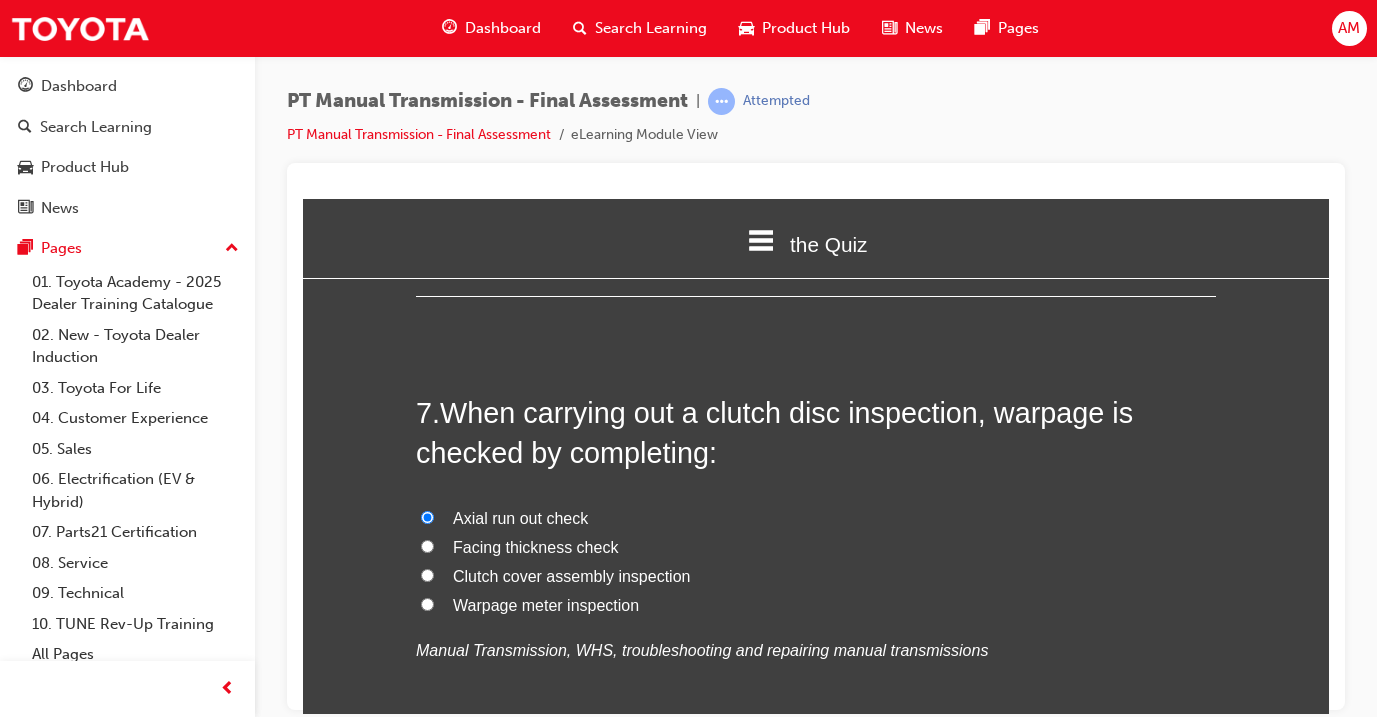 radio on "true" 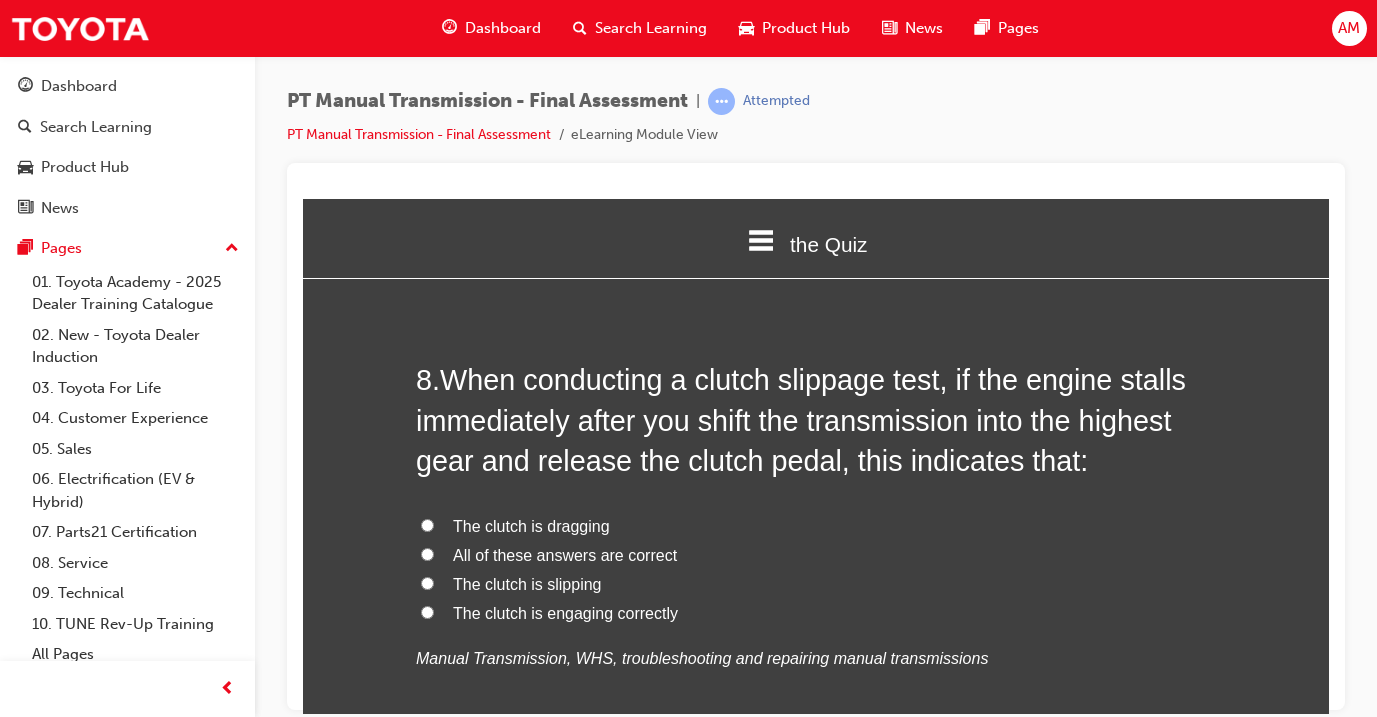 scroll, scrollTop: 3313, scrollLeft: 0, axis: vertical 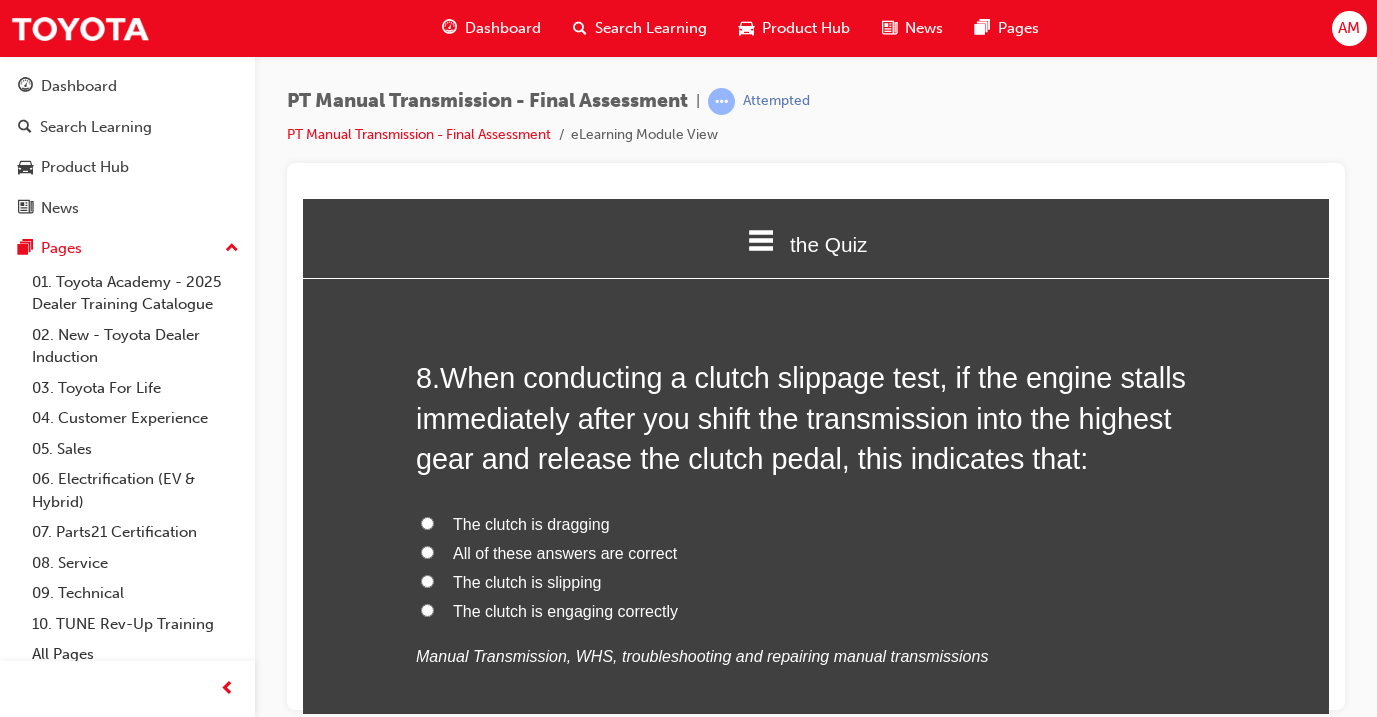 click on "The clutch is engaging correctly" at bounding box center [565, 610] 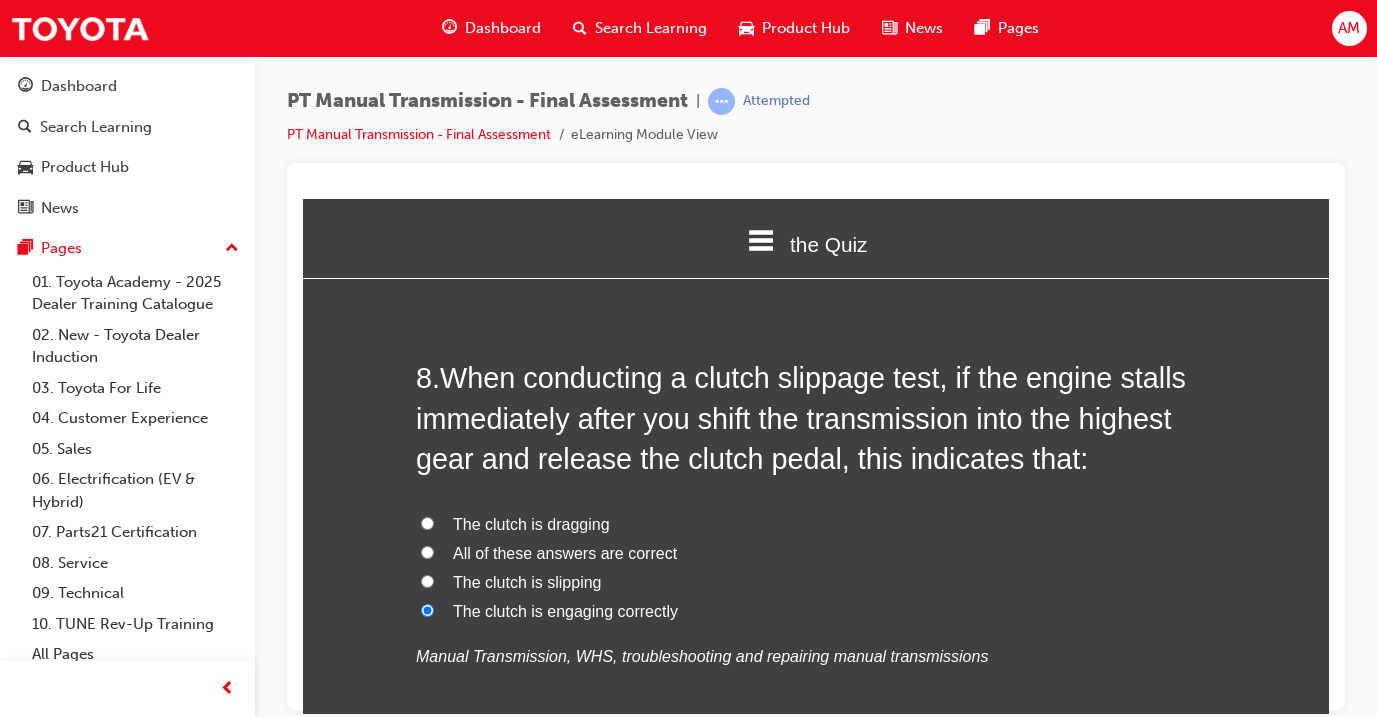 radio on "true" 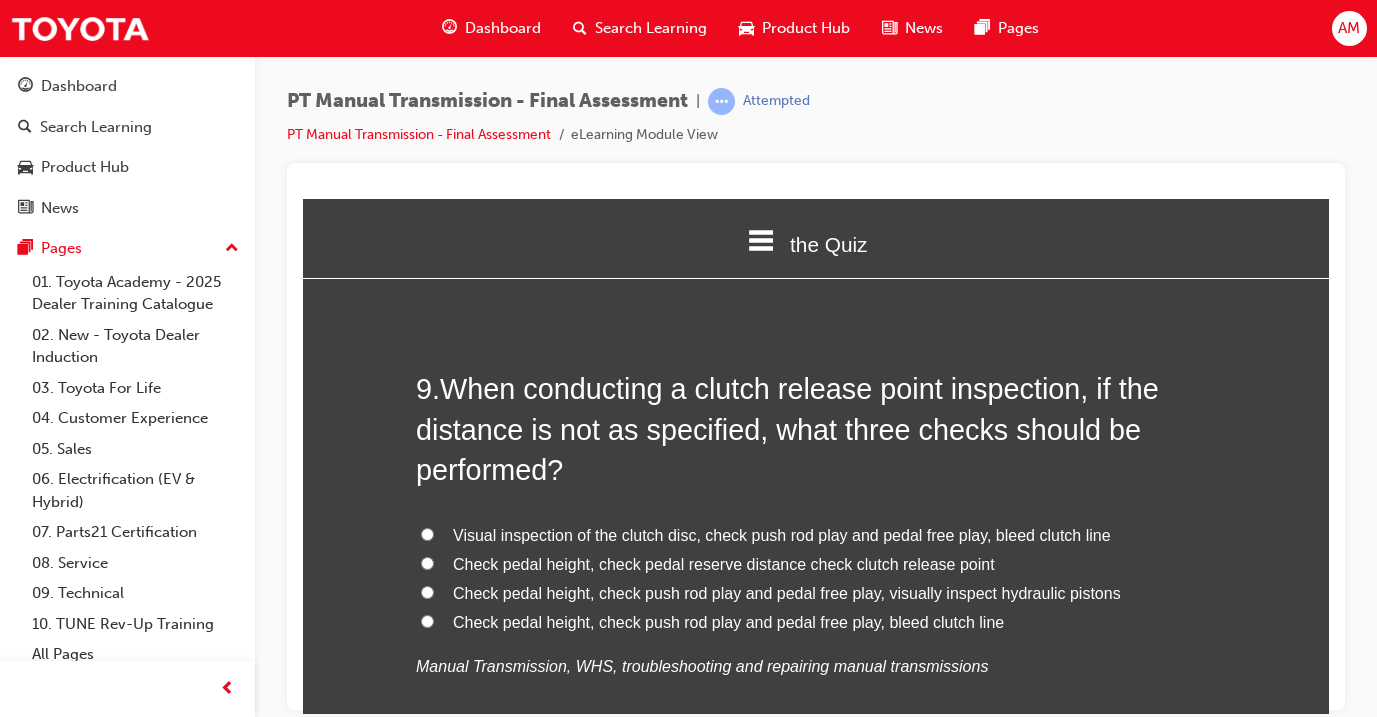 scroll, scrollTop: 3817, scrollLeft: 0, axis: vertical 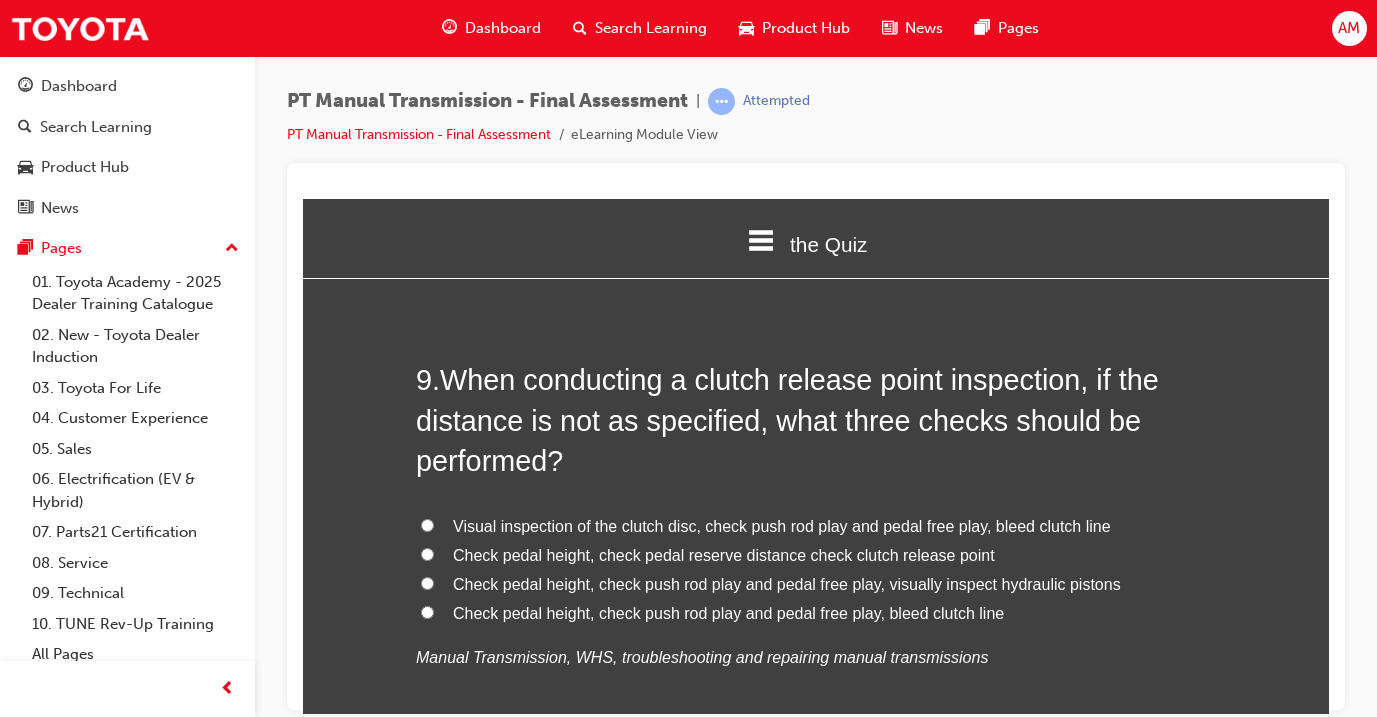 click on "Check pedal height, check push rod play and pedal free play, bleed clutch line" at bounding box center (816, 613) 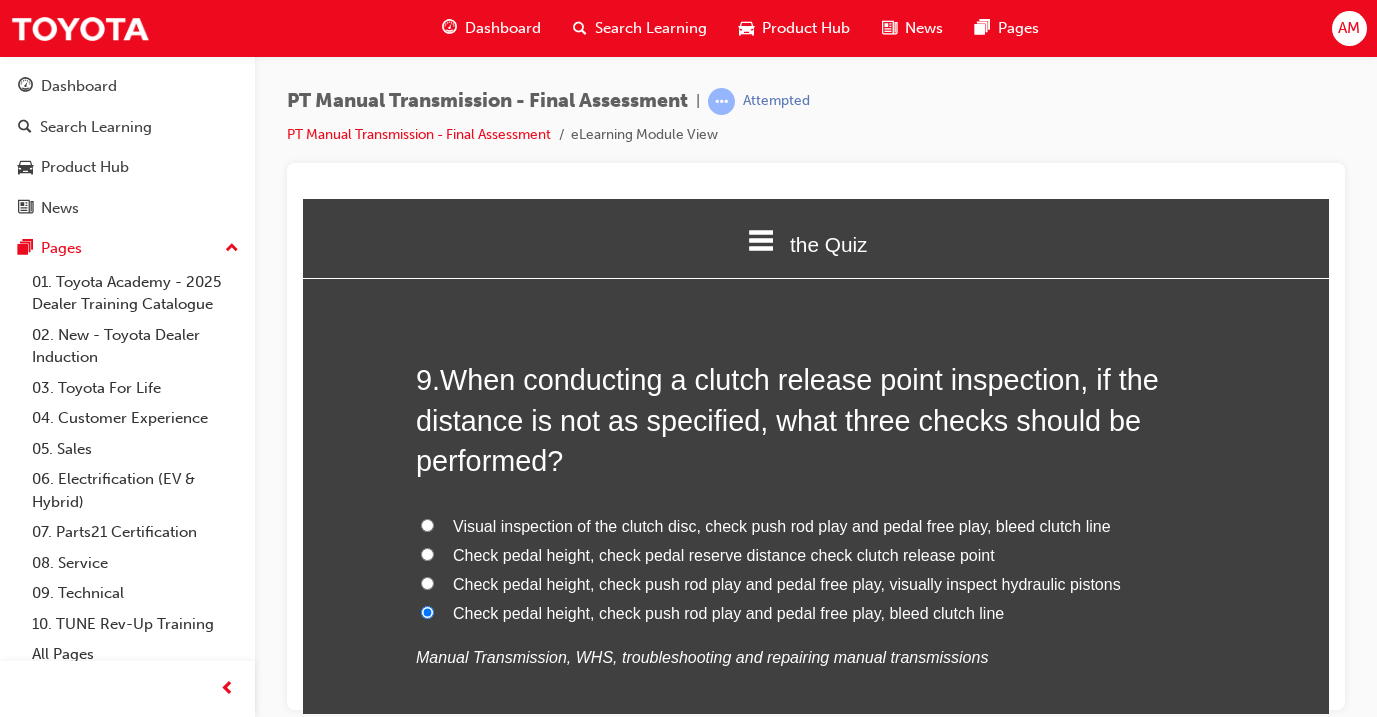 radio on "true" 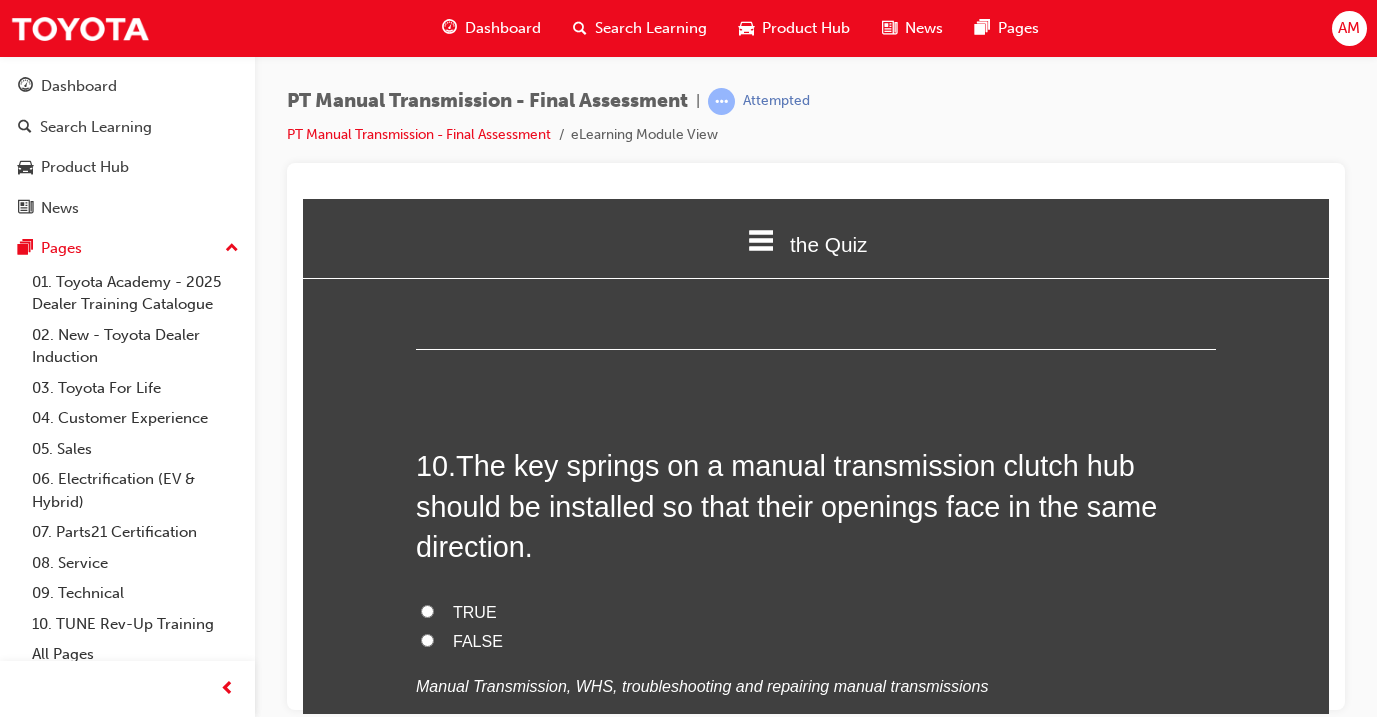 scroll, scrollTop: 4243, scrollLeft: 0, axis: vertical 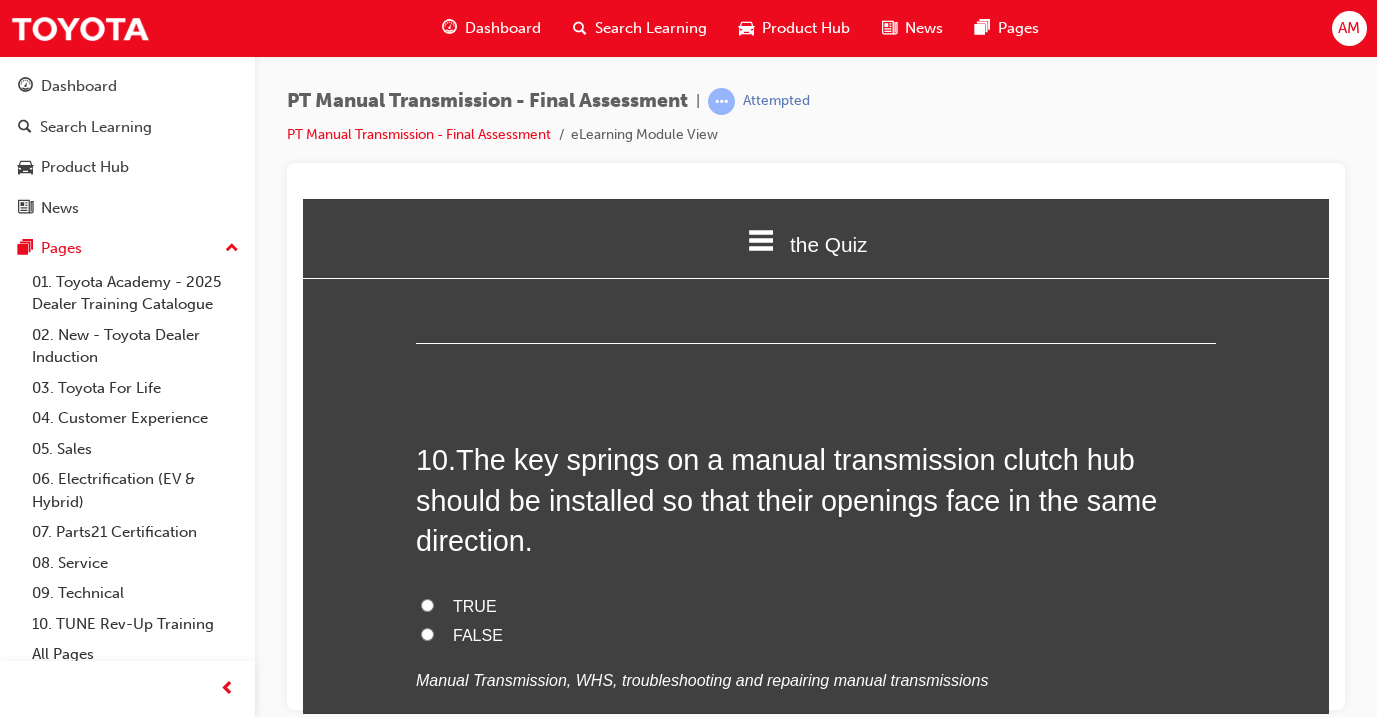 click on "TRUE FALSE
Manual Transmission, WHS, troubleshooting and repairing manual transmissions" at bounding box center [816, 643] 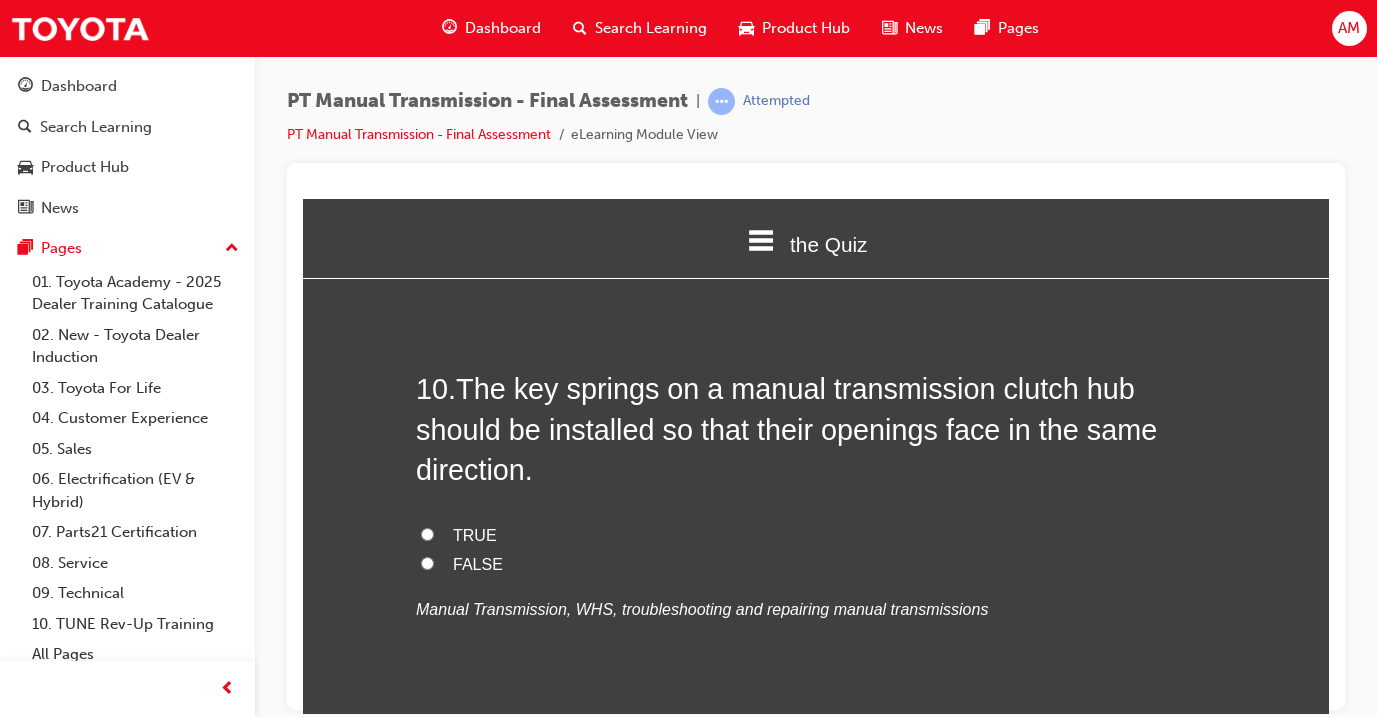 scroll, scrollTop: 4321, scrollLeft: 0, axis: vertical 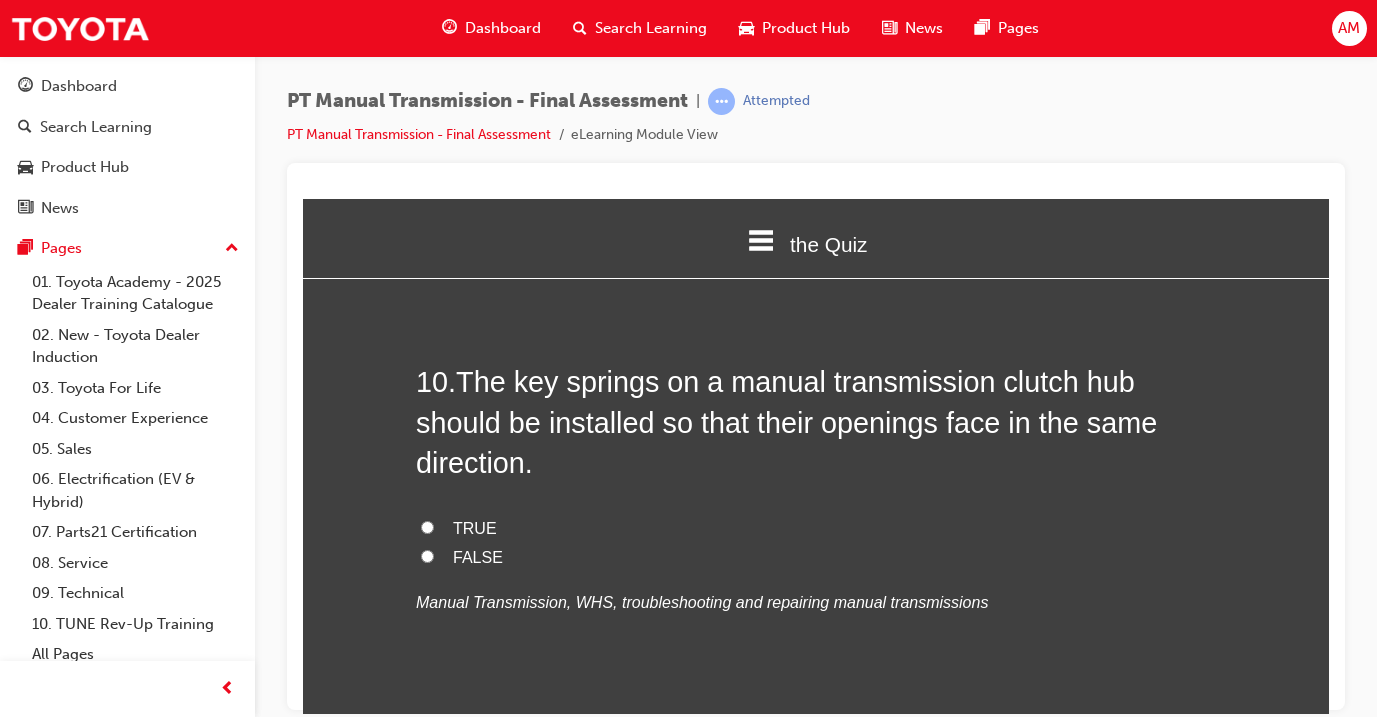 click on "FALSE" at bounding box center [816, 557] 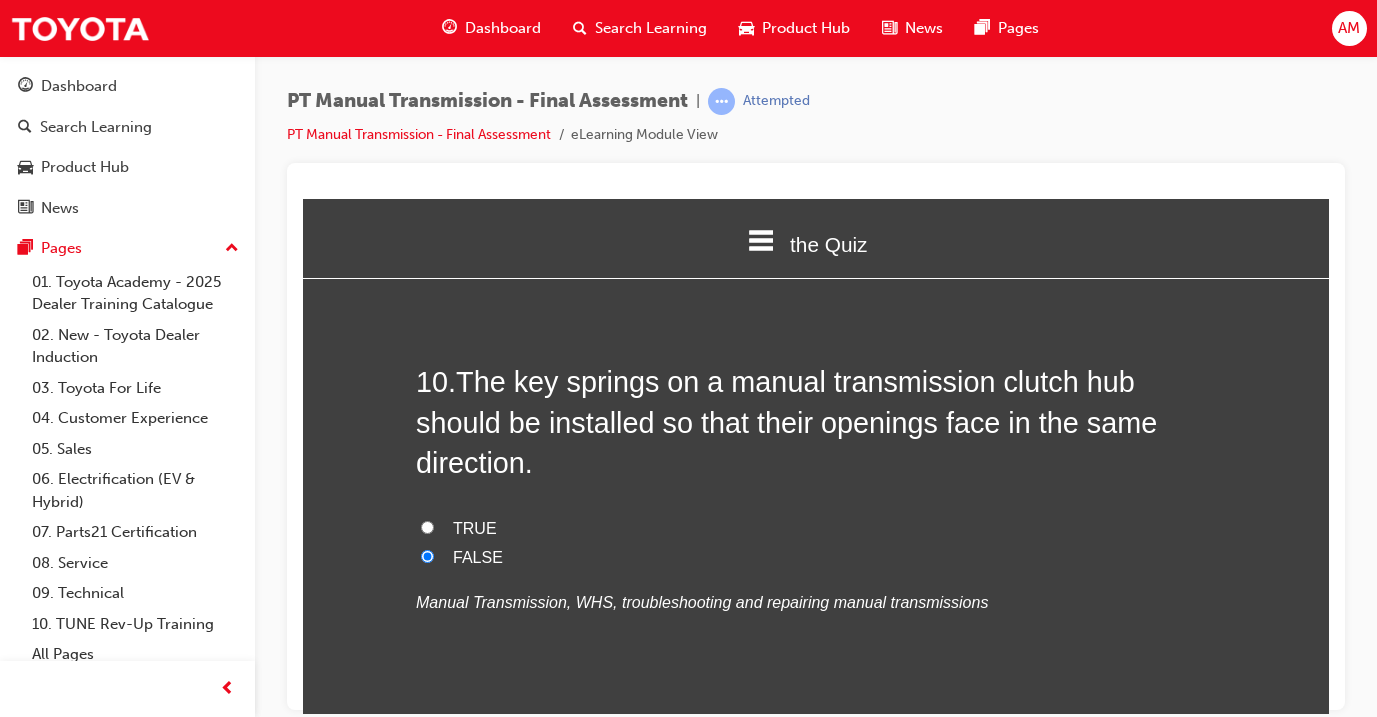 radio on "true" 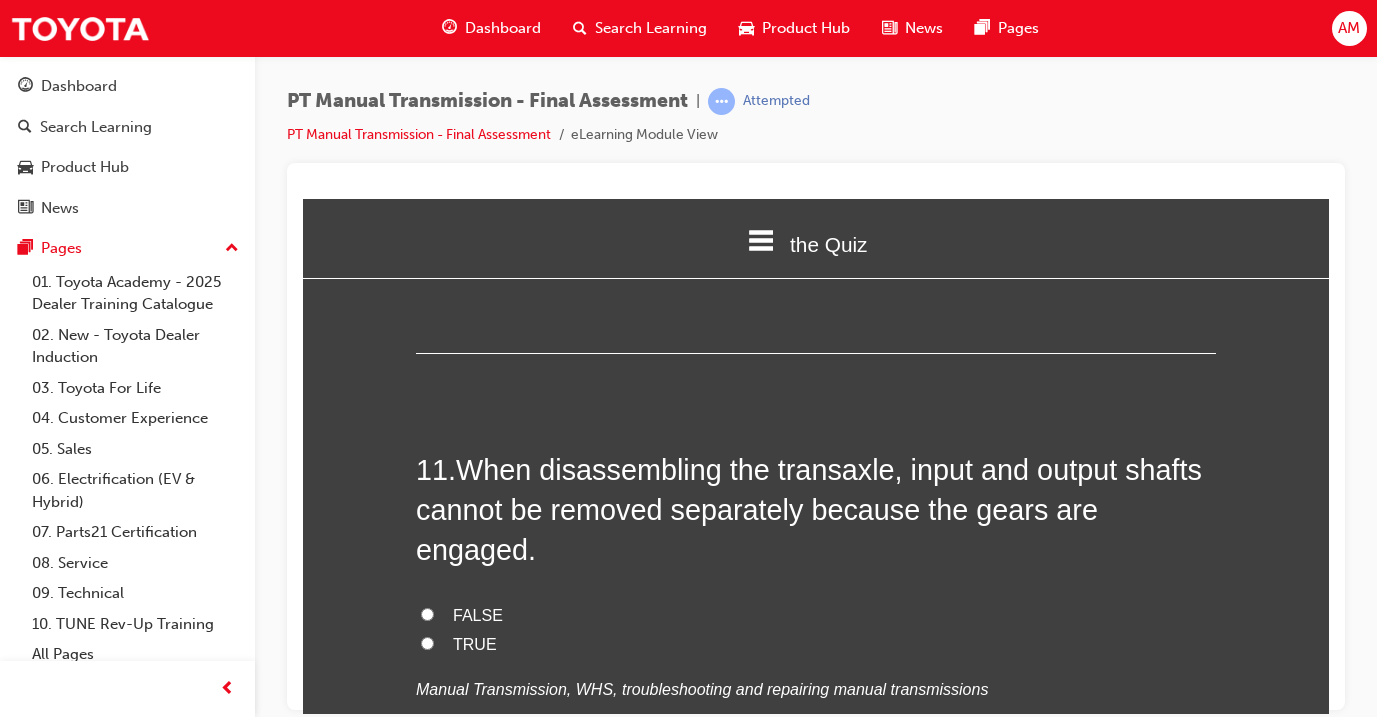 scroll, scrollTop: 4693, scrollLeft: 0, axis: vertical 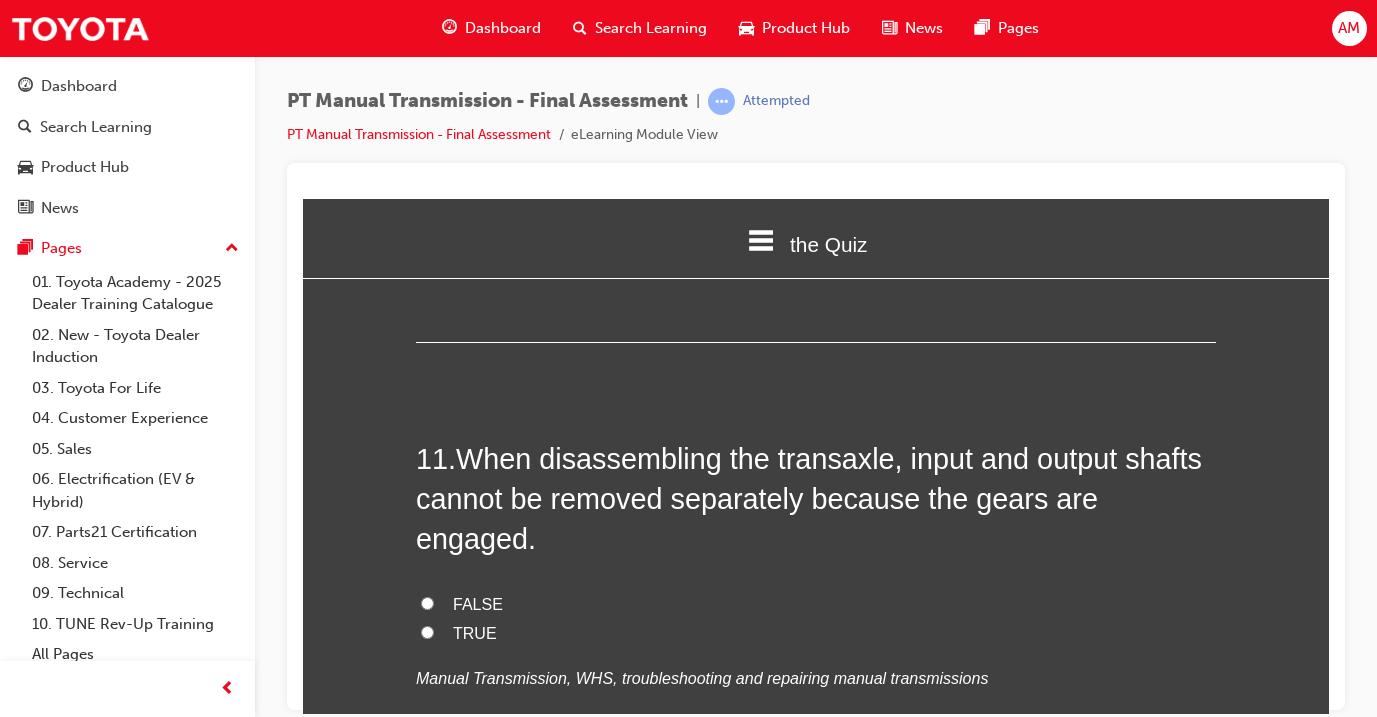 click on "TRUE" at bounding box center [475, 632] 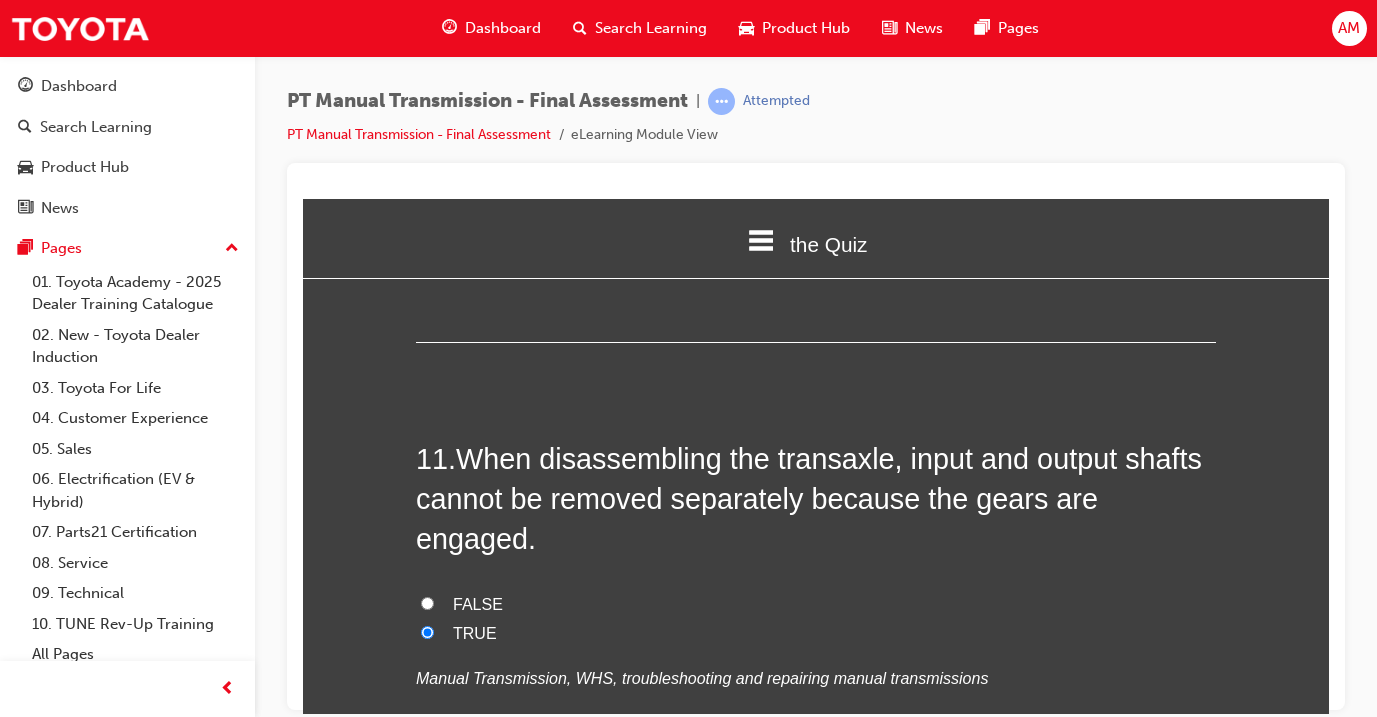 radio on "true" 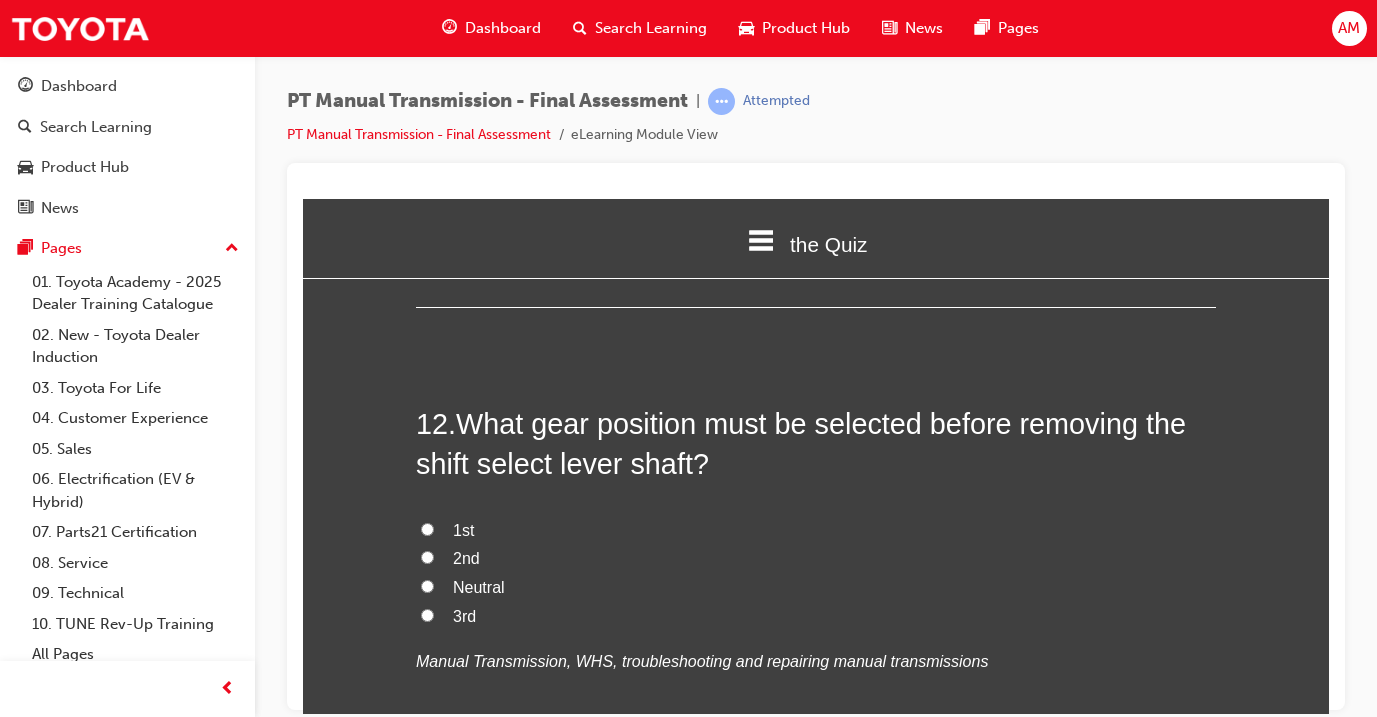 scroll, scrollTop: 5178, scrollLeft: 0, axis: vertical 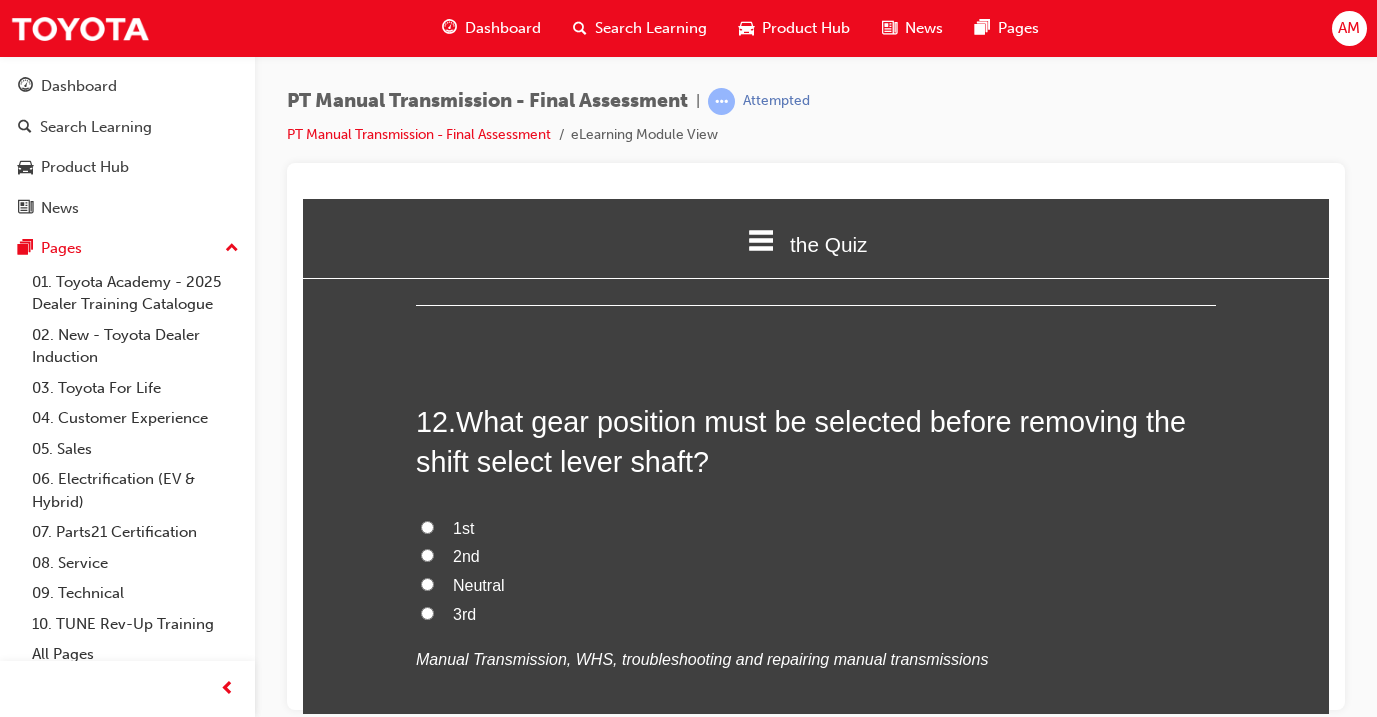 click on "Neutral" at bounding box center (479, 584) 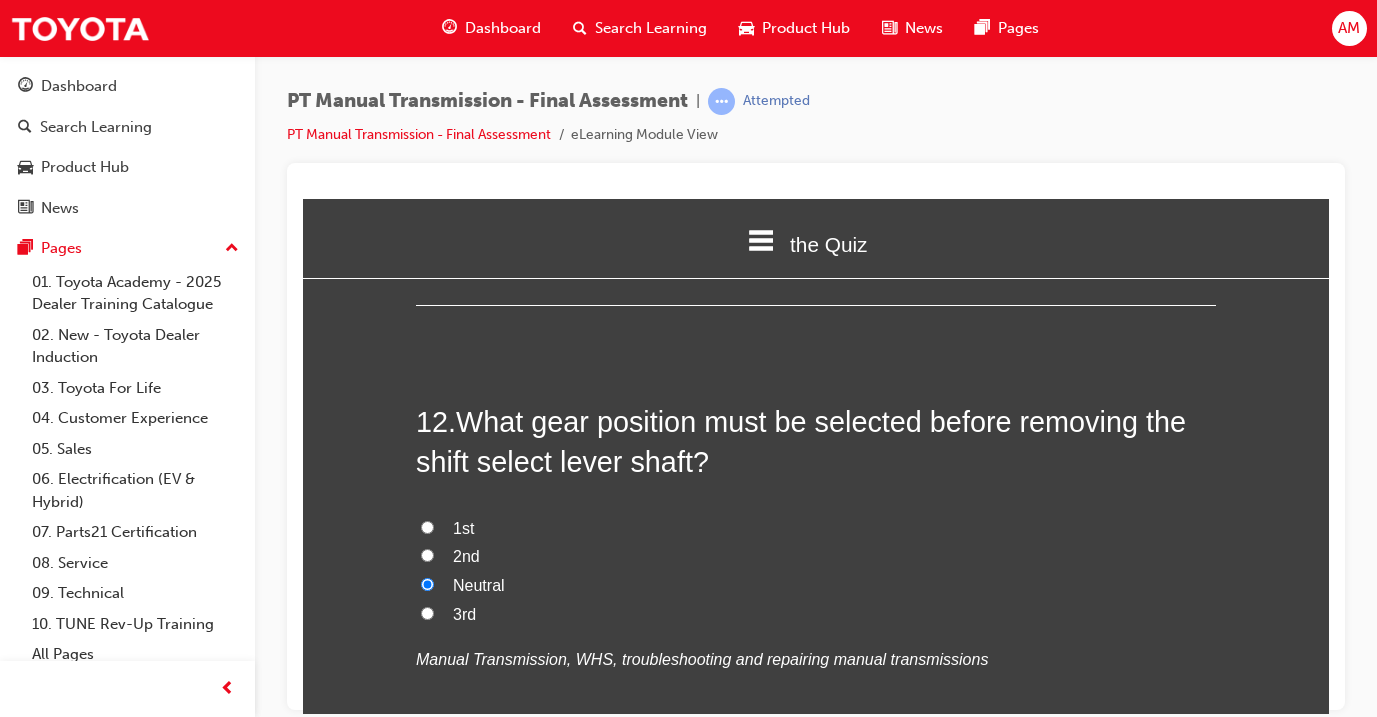 radio on "true" 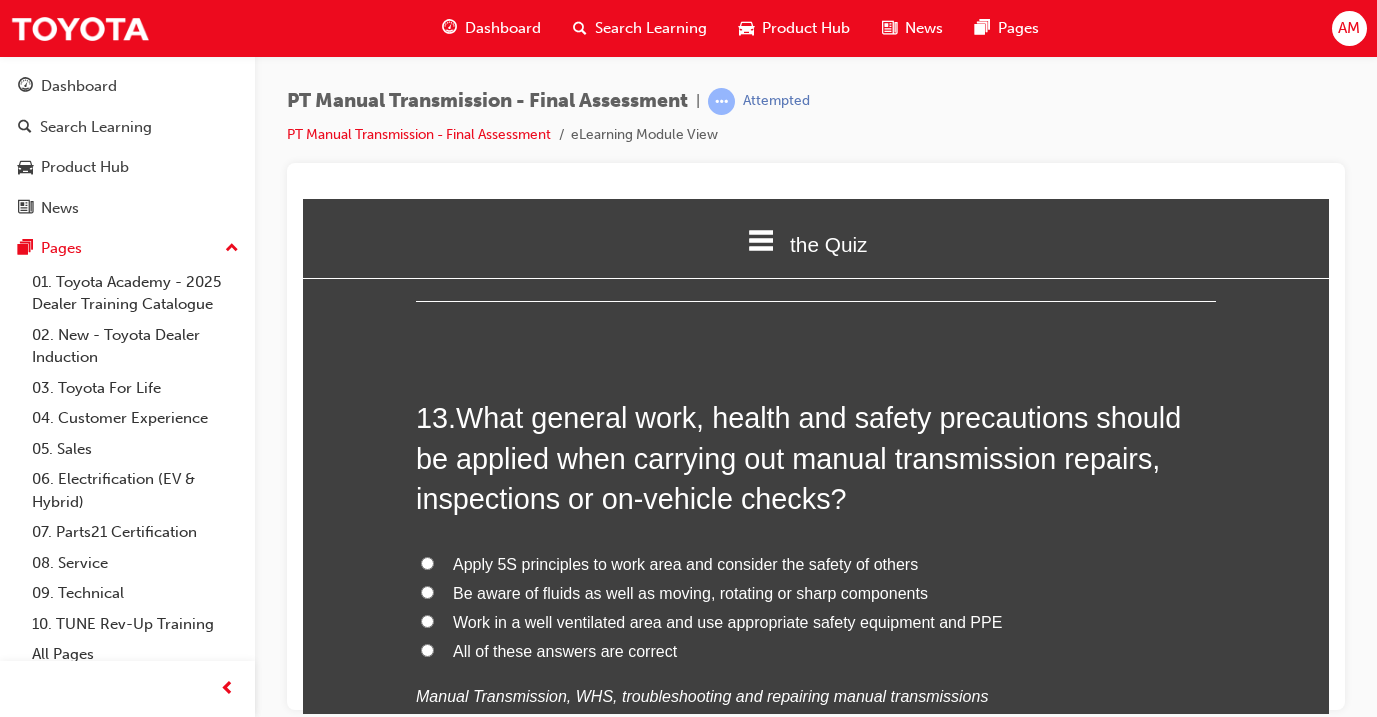 scroll, scrollTop: 5655, scrollLeft: 0, axis: vertical 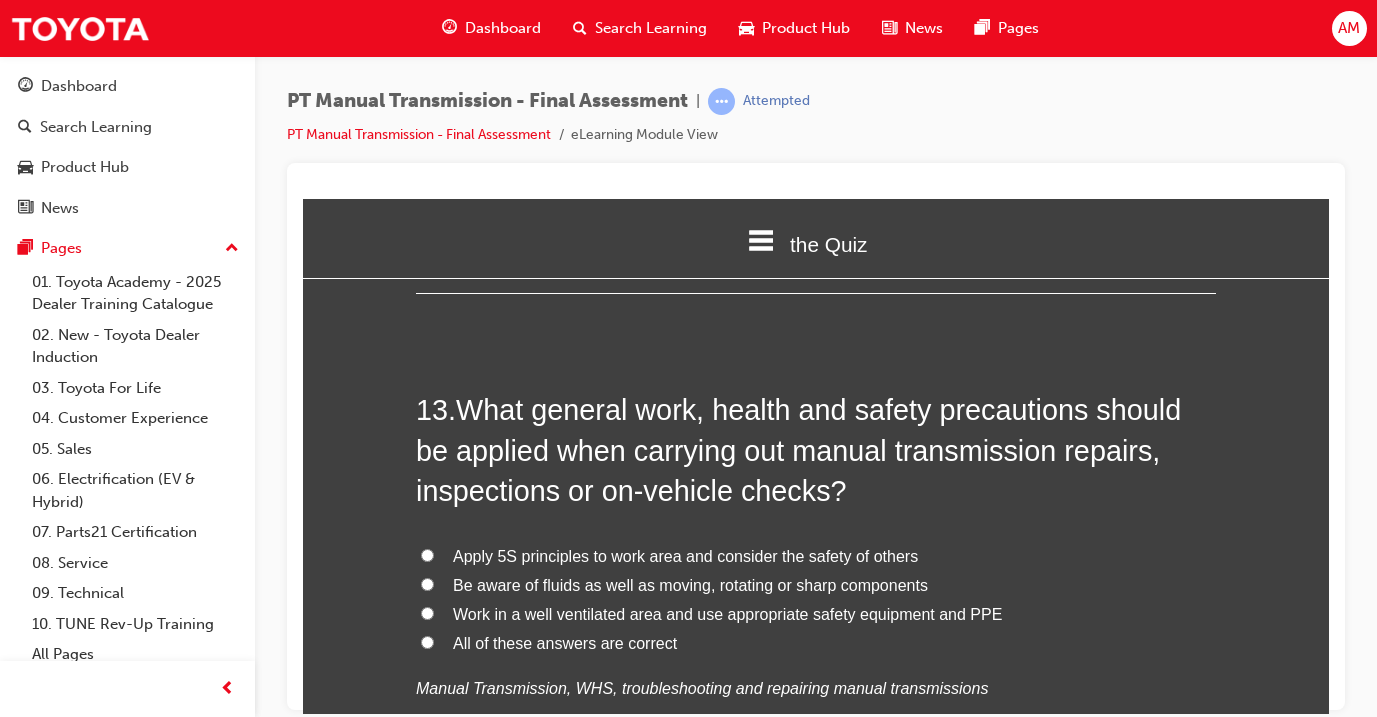click on "All of these answers are correct" at bounding box center (816, 643) 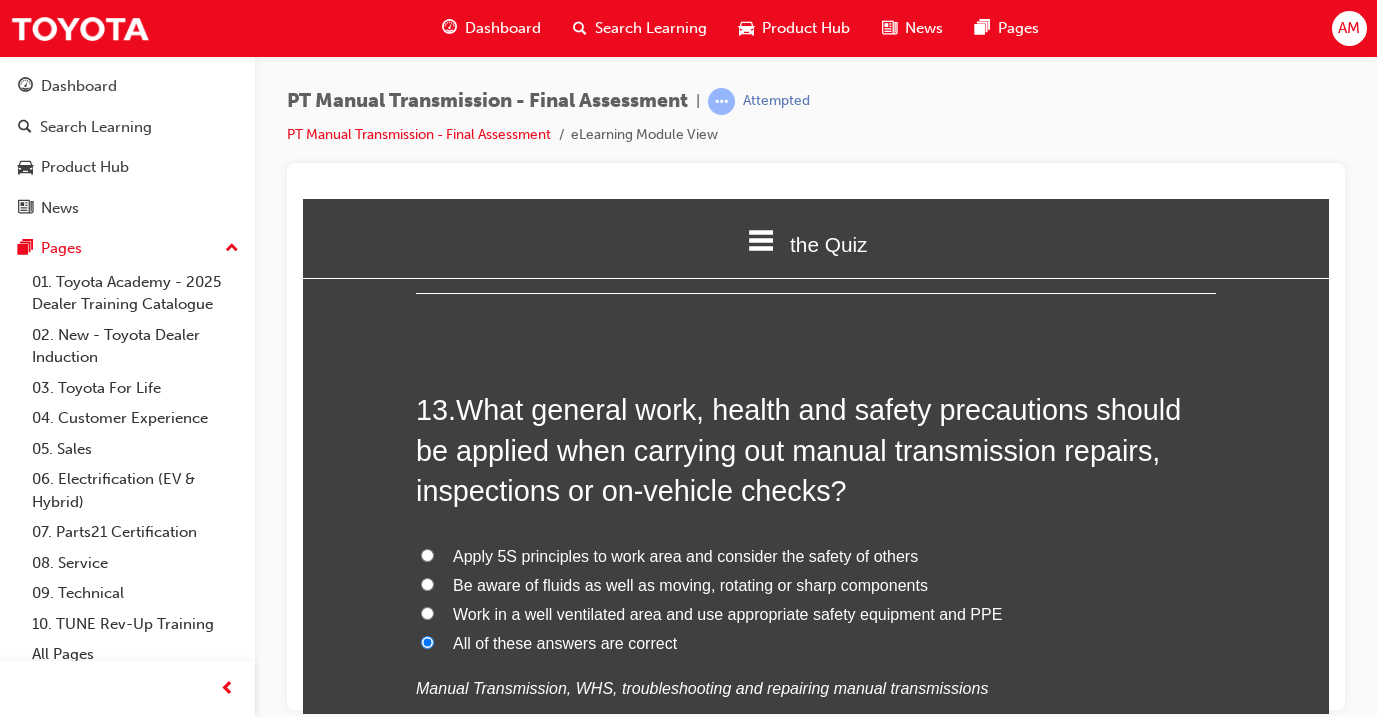 radio on "true" 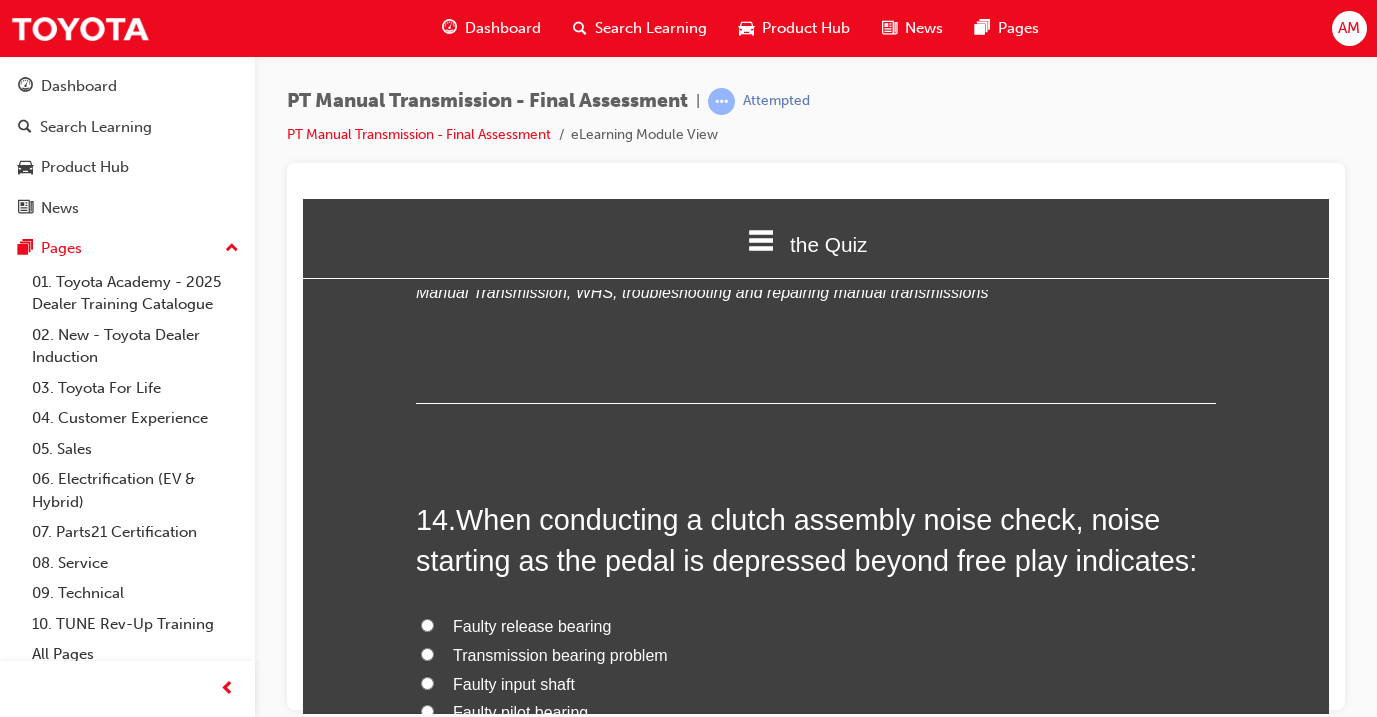 scroll, scrollTop: 6089, scrollLeft: 0, axis: vertical 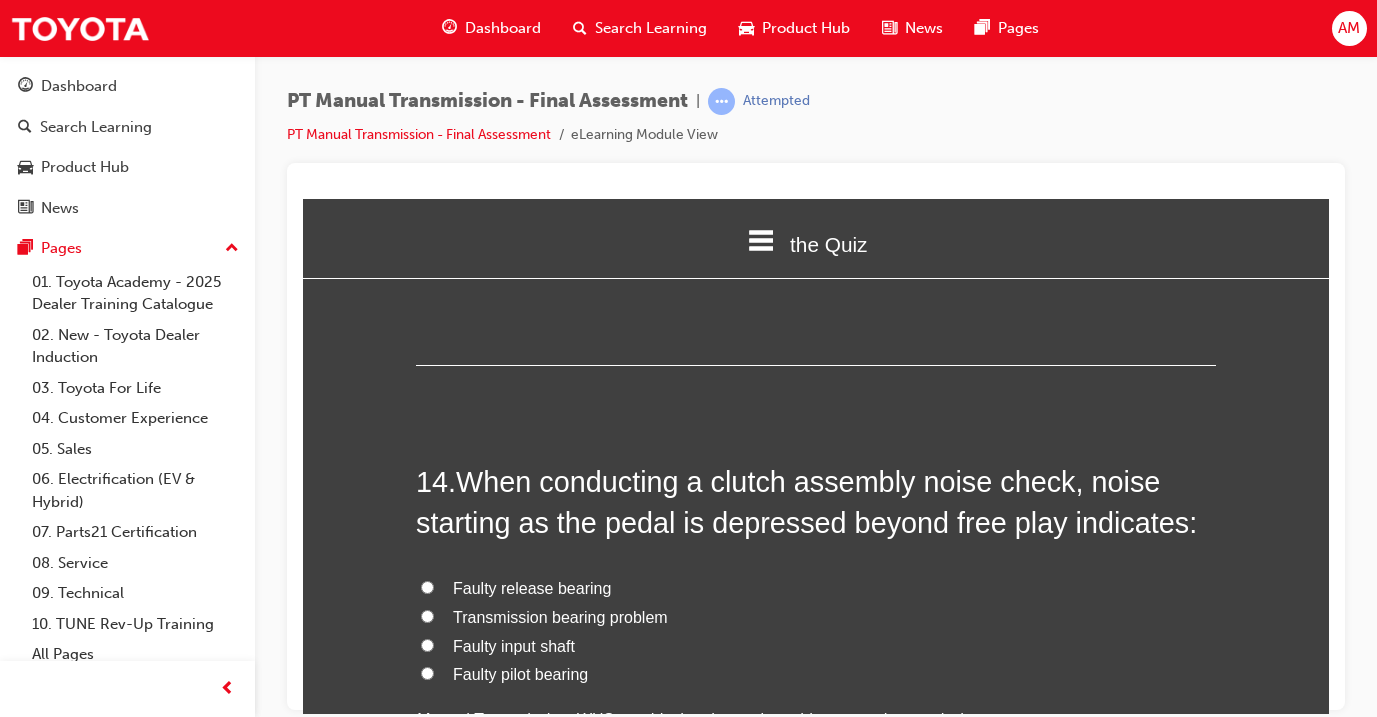 click on "Faulty release bearing" at bounding box center [532, 587] 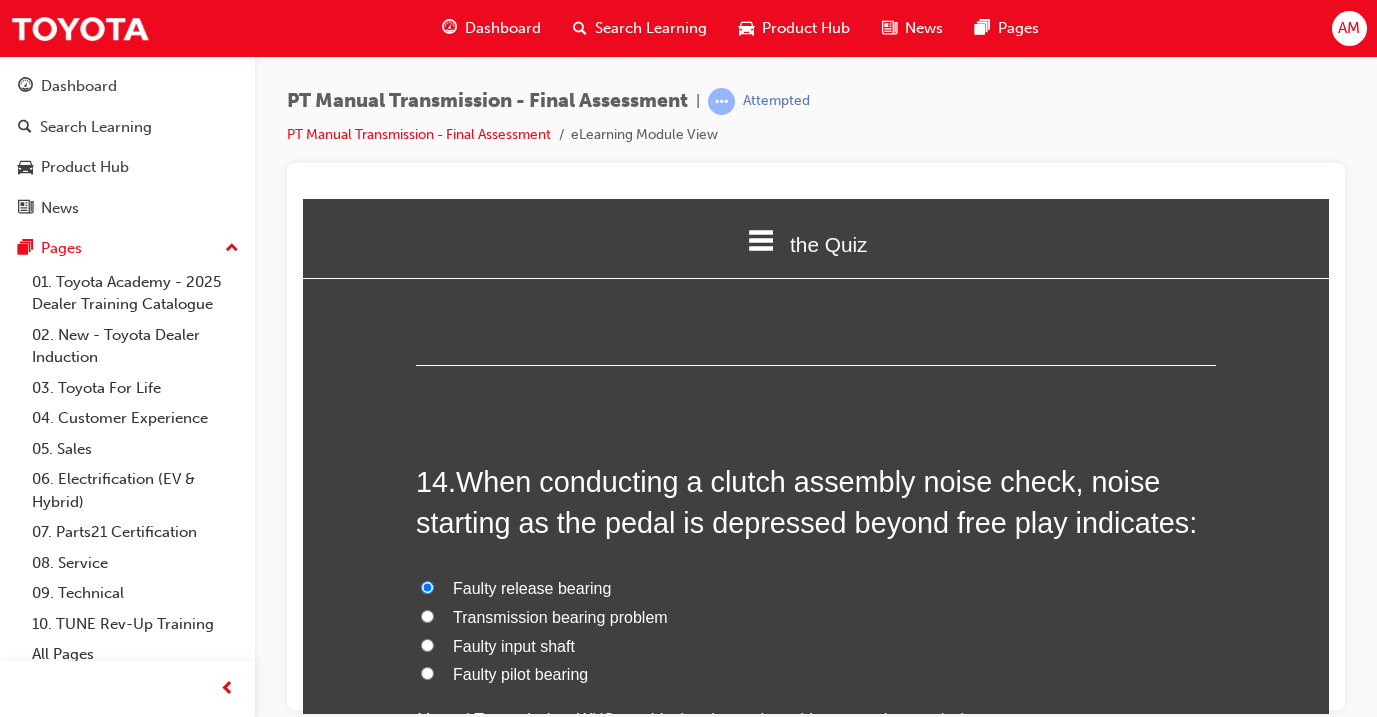 radio on "true" 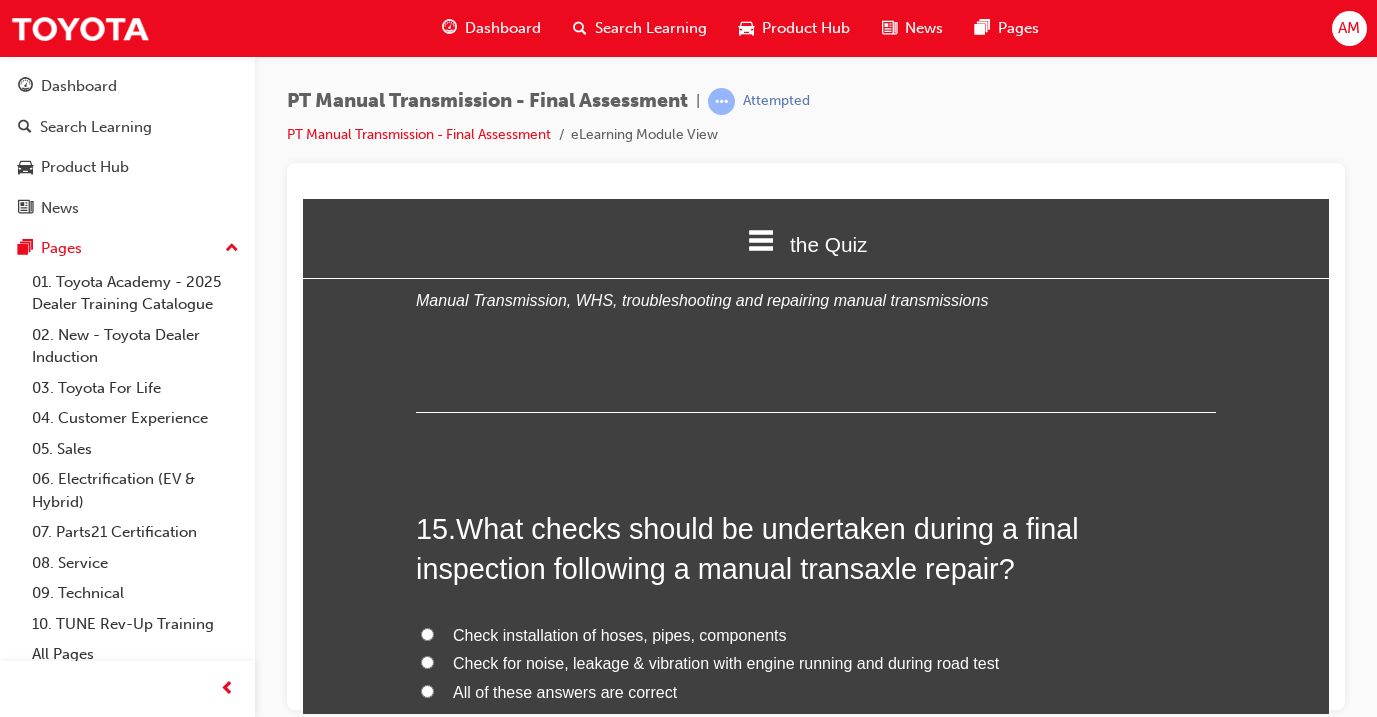 scroll, scrollTop: 6512, scrollLeft: 0, axis: vertical 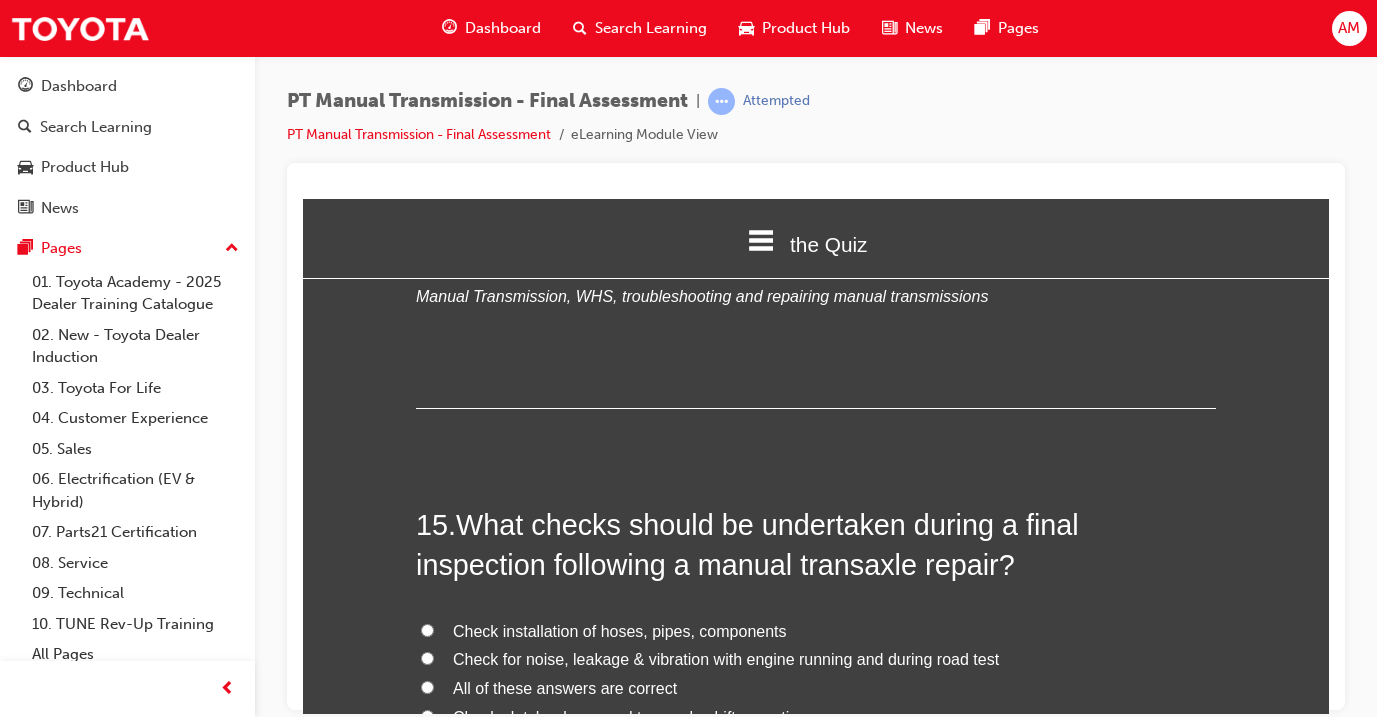 click on "All of these answers are correct" at bounding box center (427, 686) 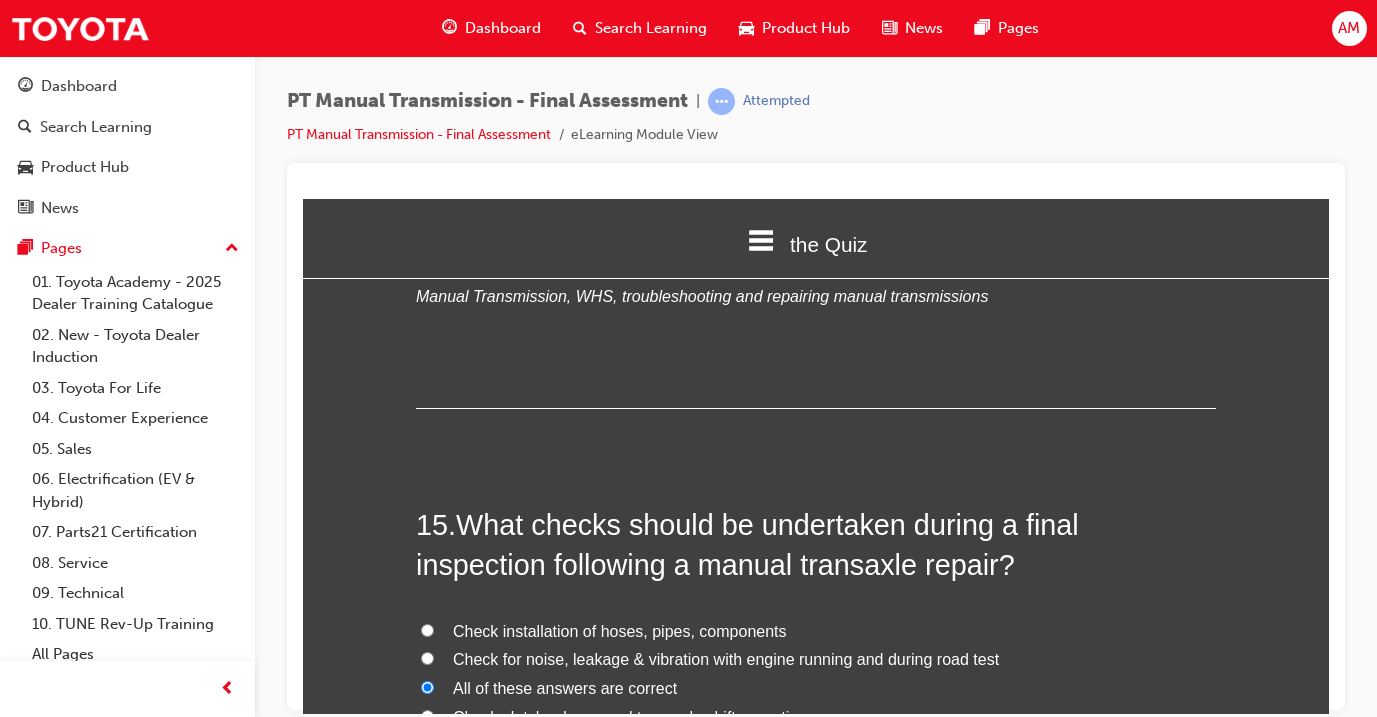 radio on "true" 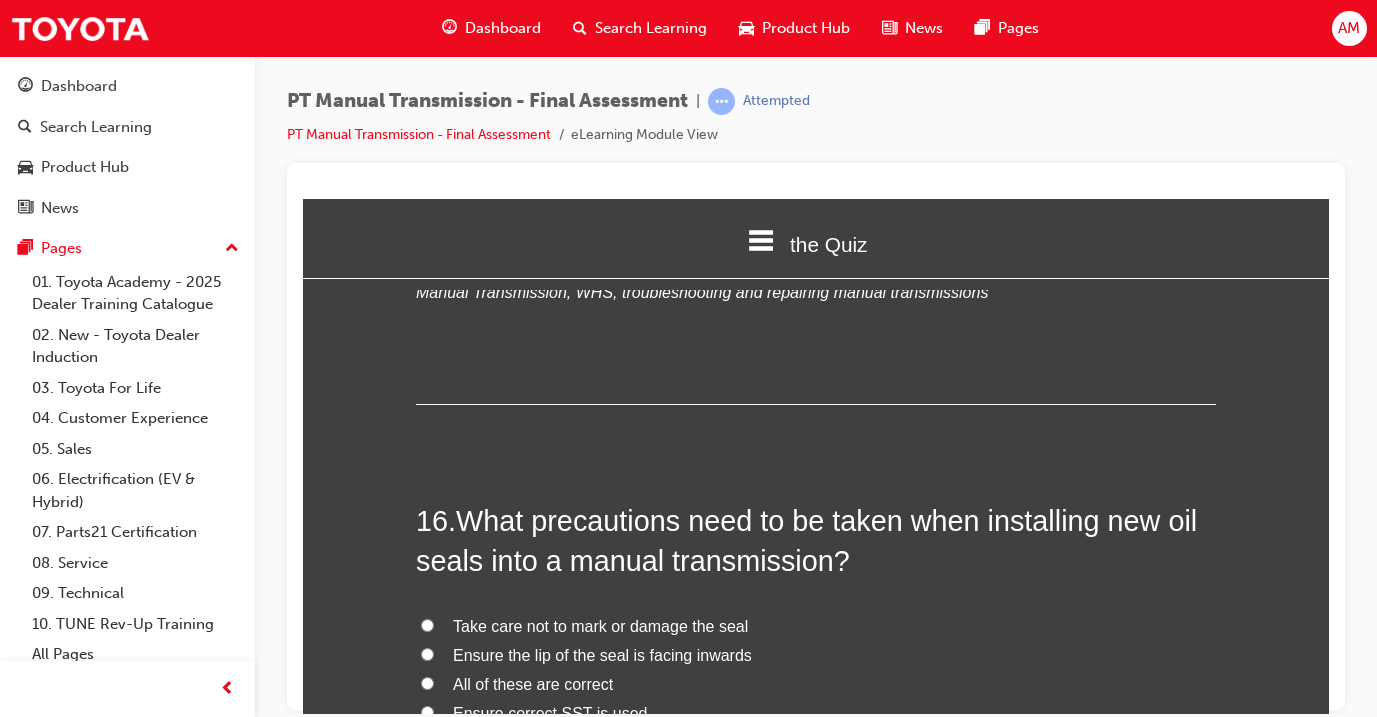 scroll, scrollTop: 6984, scrollLeft: 0, axis: vertical 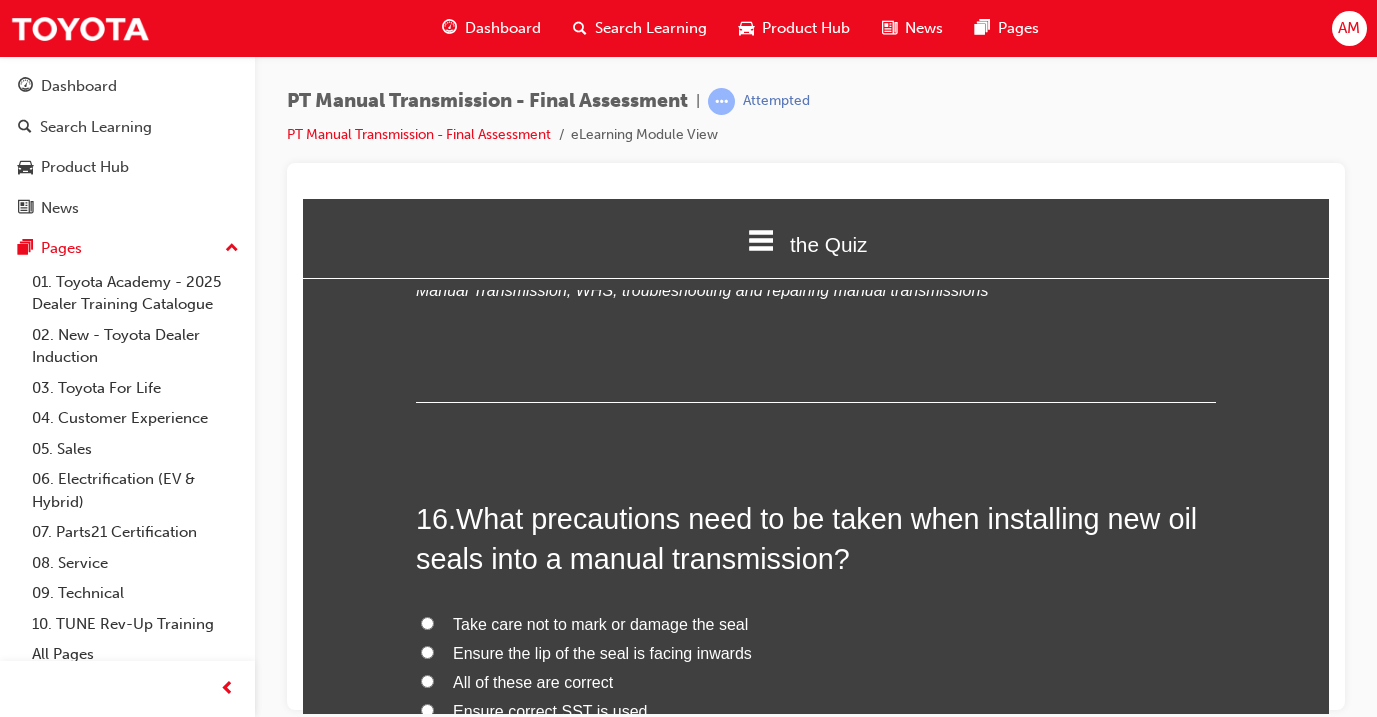 click on "All of these are correct" at bounding box center (816, 682) 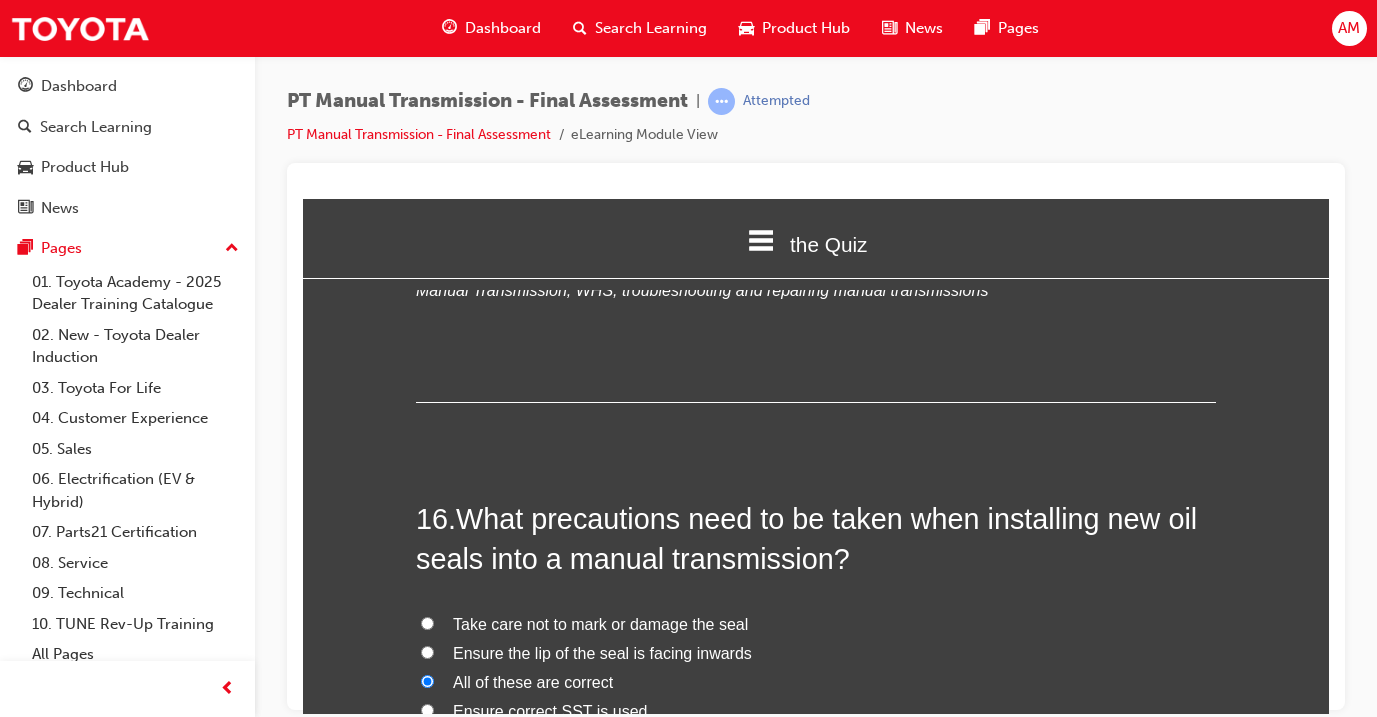 radio on "true" 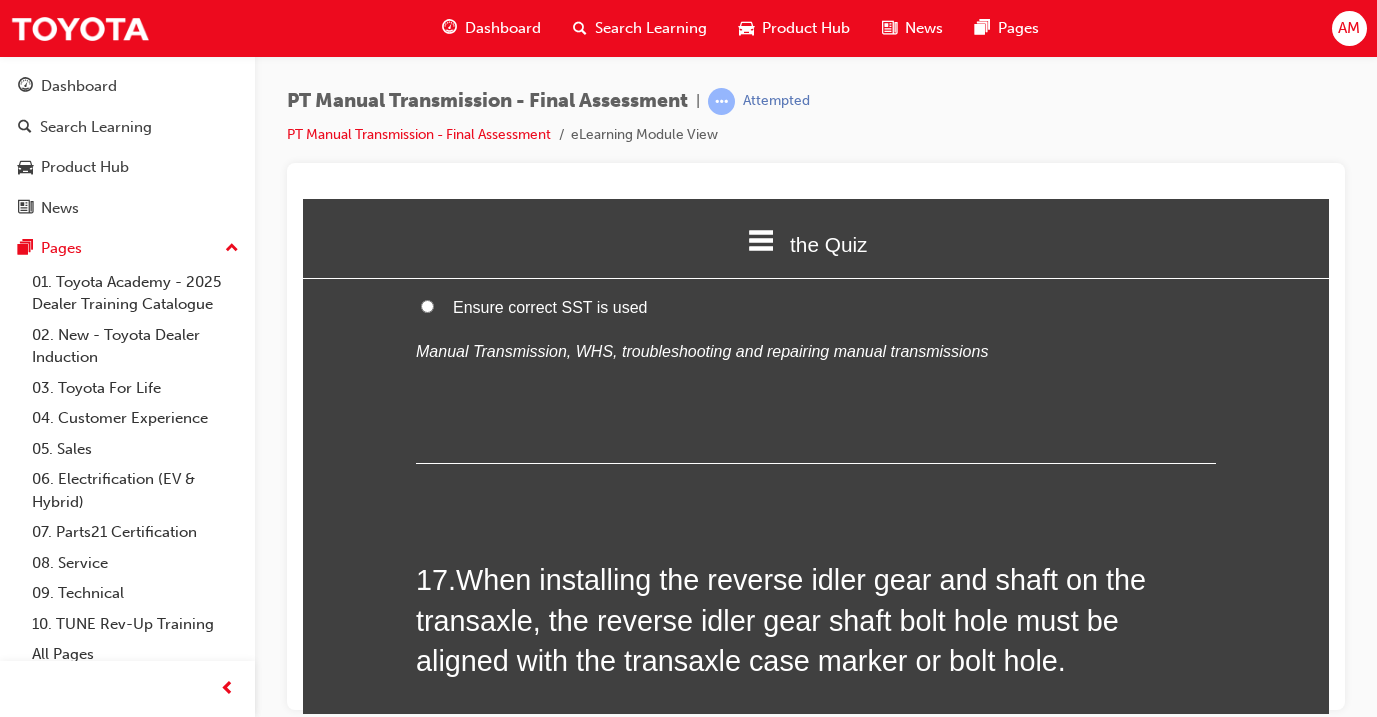 scroll, scrollTop: 7390, scrollLeft: 0, axis: vertical 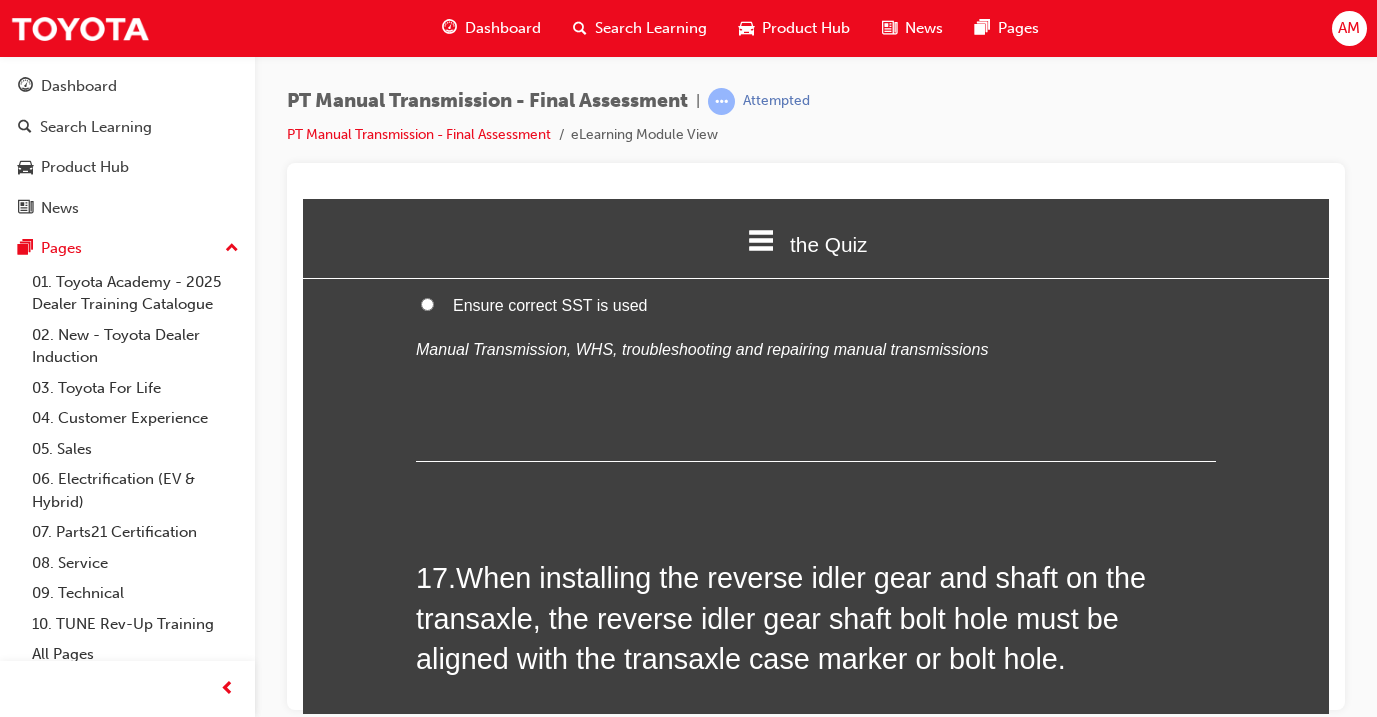 click on "TRUE" at bounding box center [816, 724] 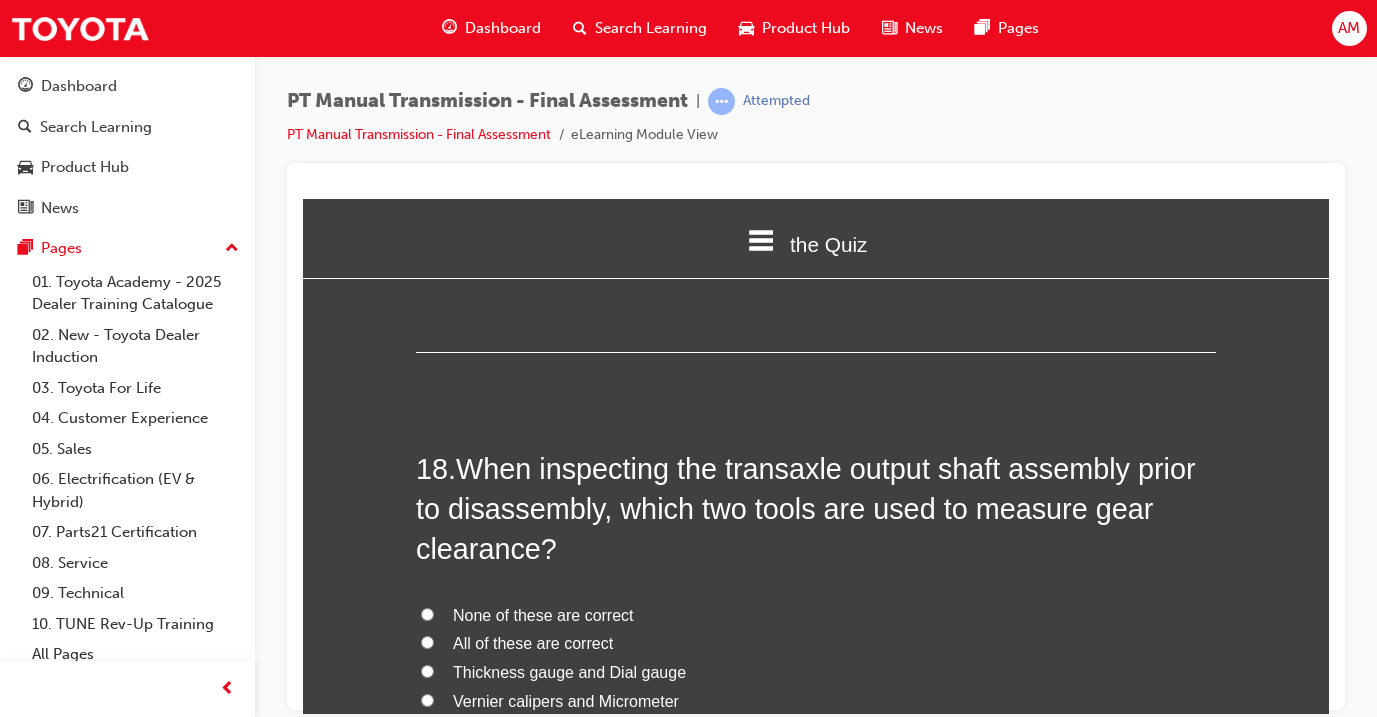 scroll, scrollTop: 7945, scrollLeft: 0, axis: vertical 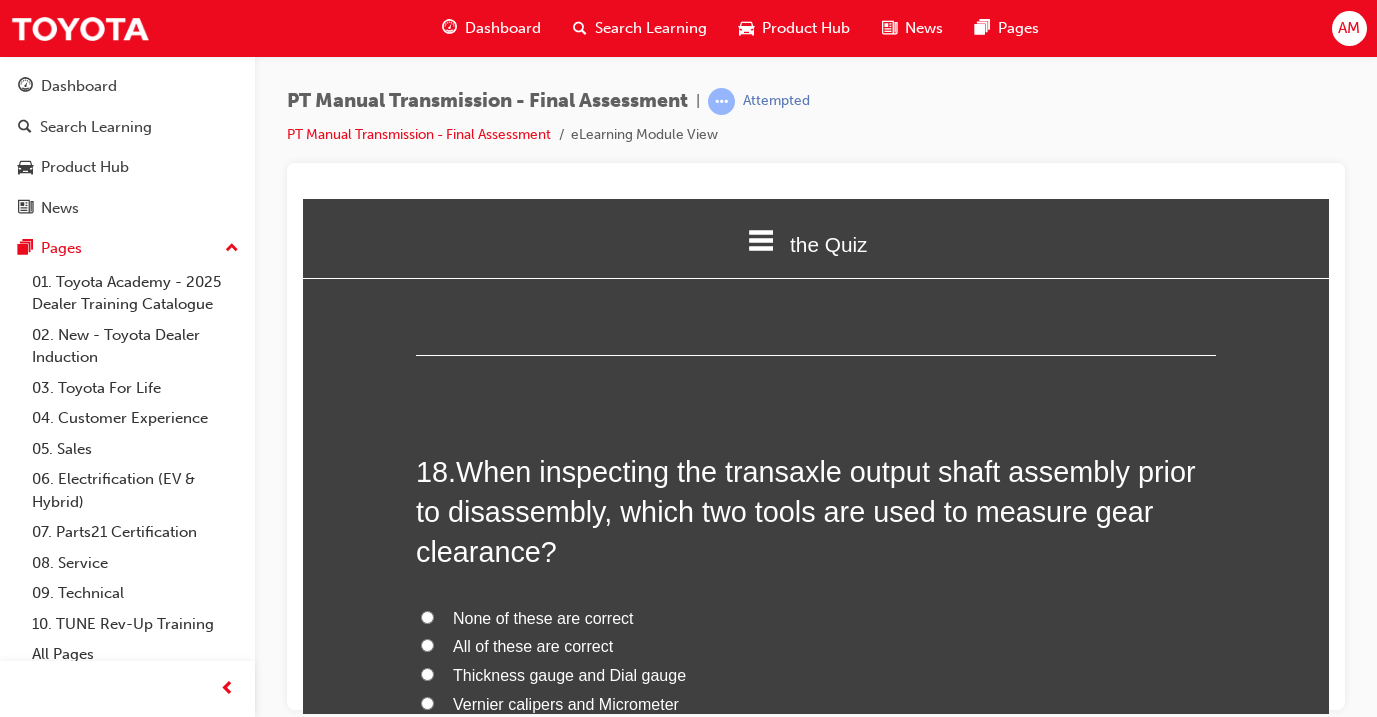 click on "Thickness gauge and Dial gauge" at bounding box center [569, 674] 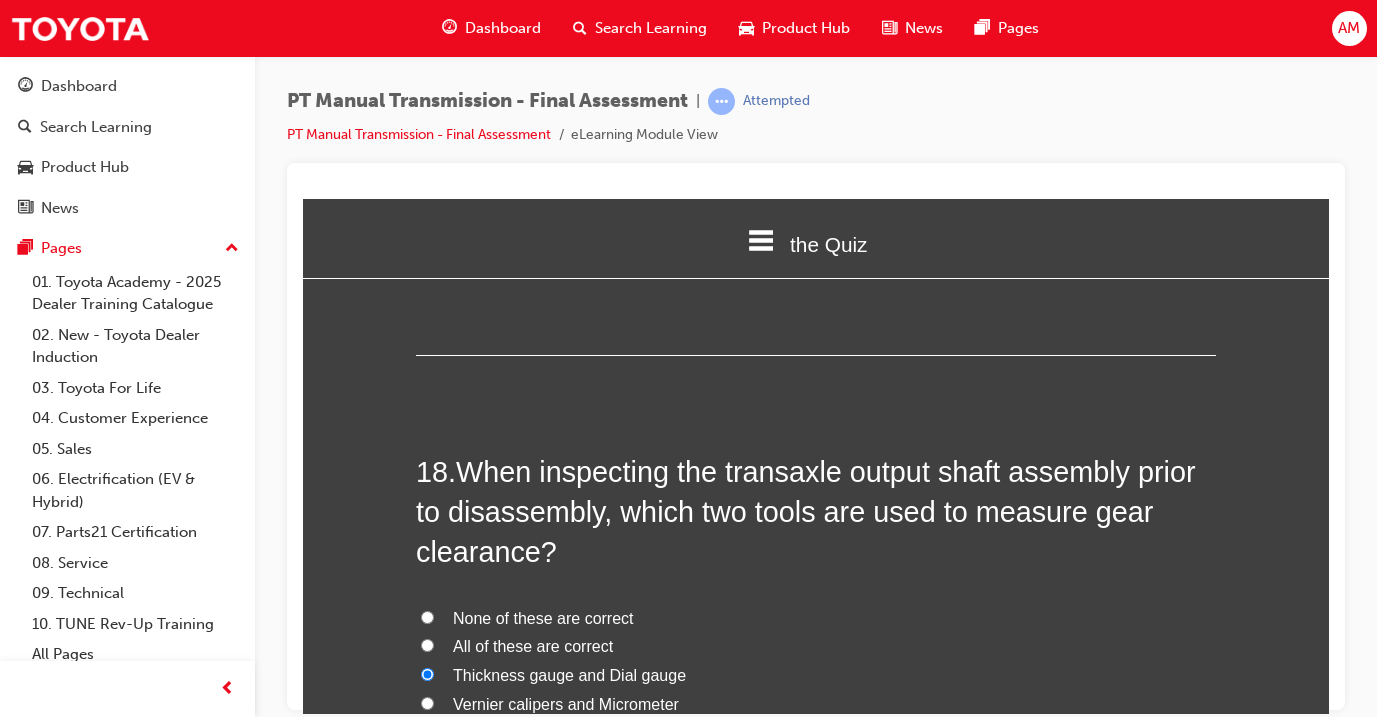 radio on "true" 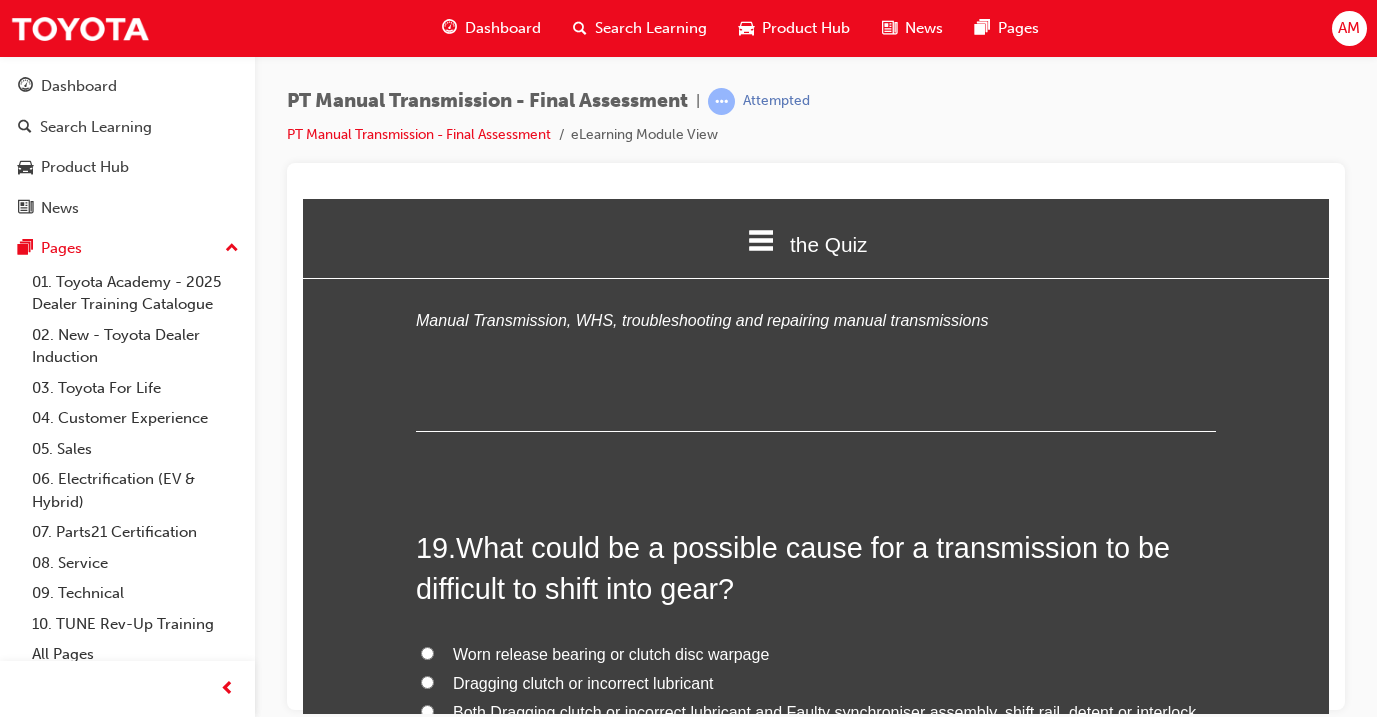 scroll, scrollTop: 8390, scrollLeft: 0, axis: vertical 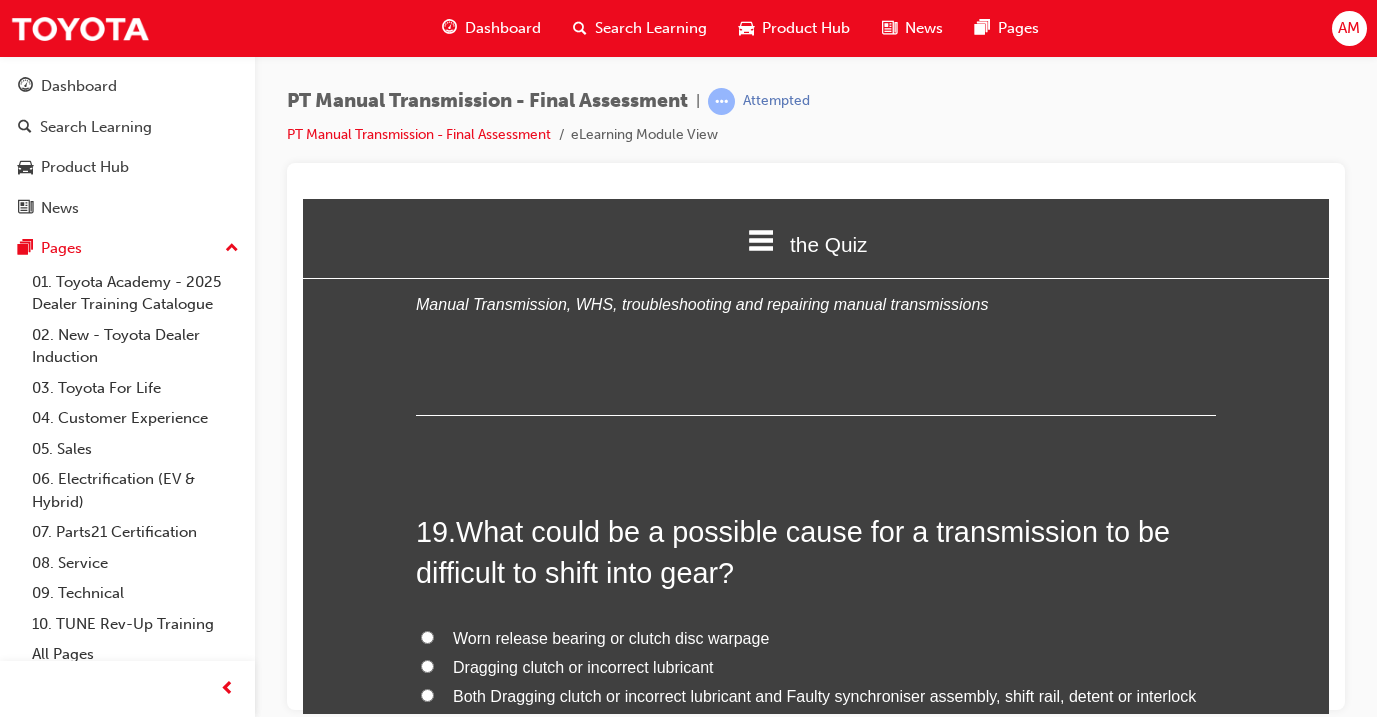 click on "Both Dragging clutch or incorrect lubricant and Faulty synchroniser assembly, shift rail, detent or interlock" at bounding box center [824, 695] 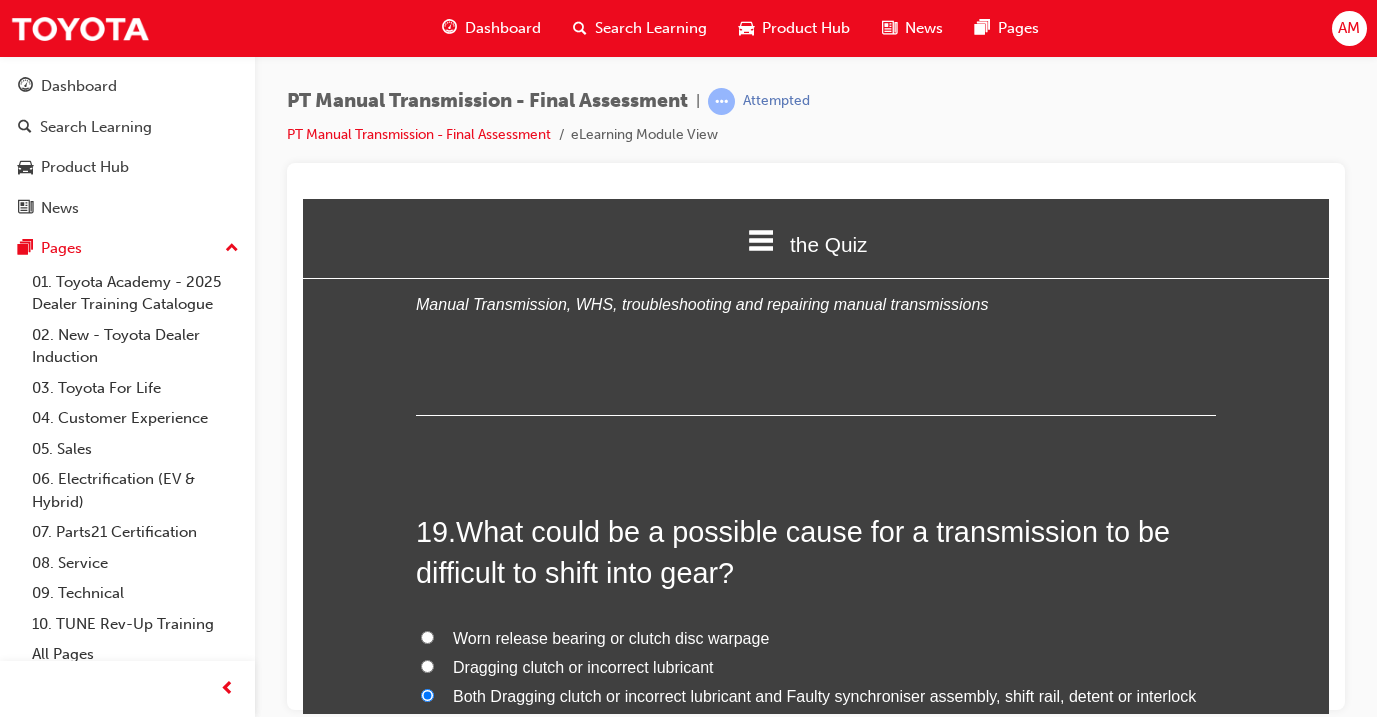 radio on "true" 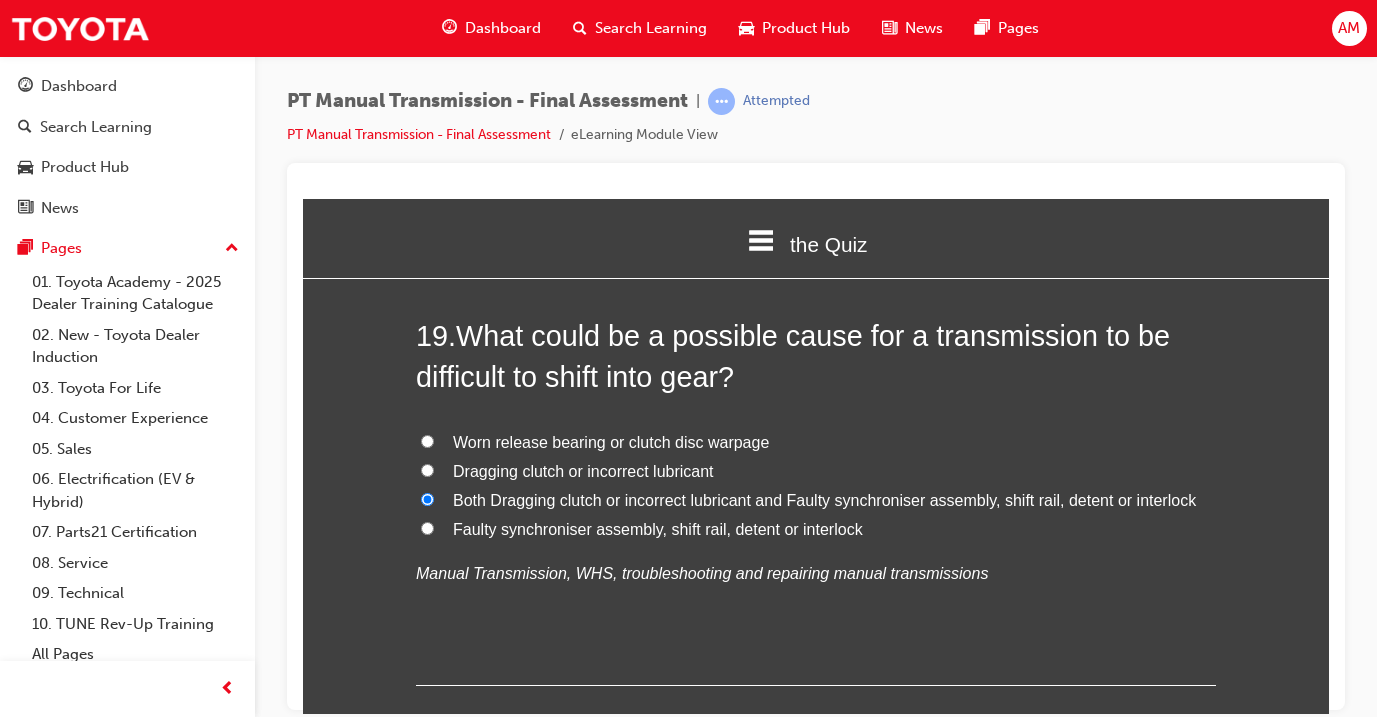 scroll, scrollTop: 8584, scrollLeft: 0, axis: vertical 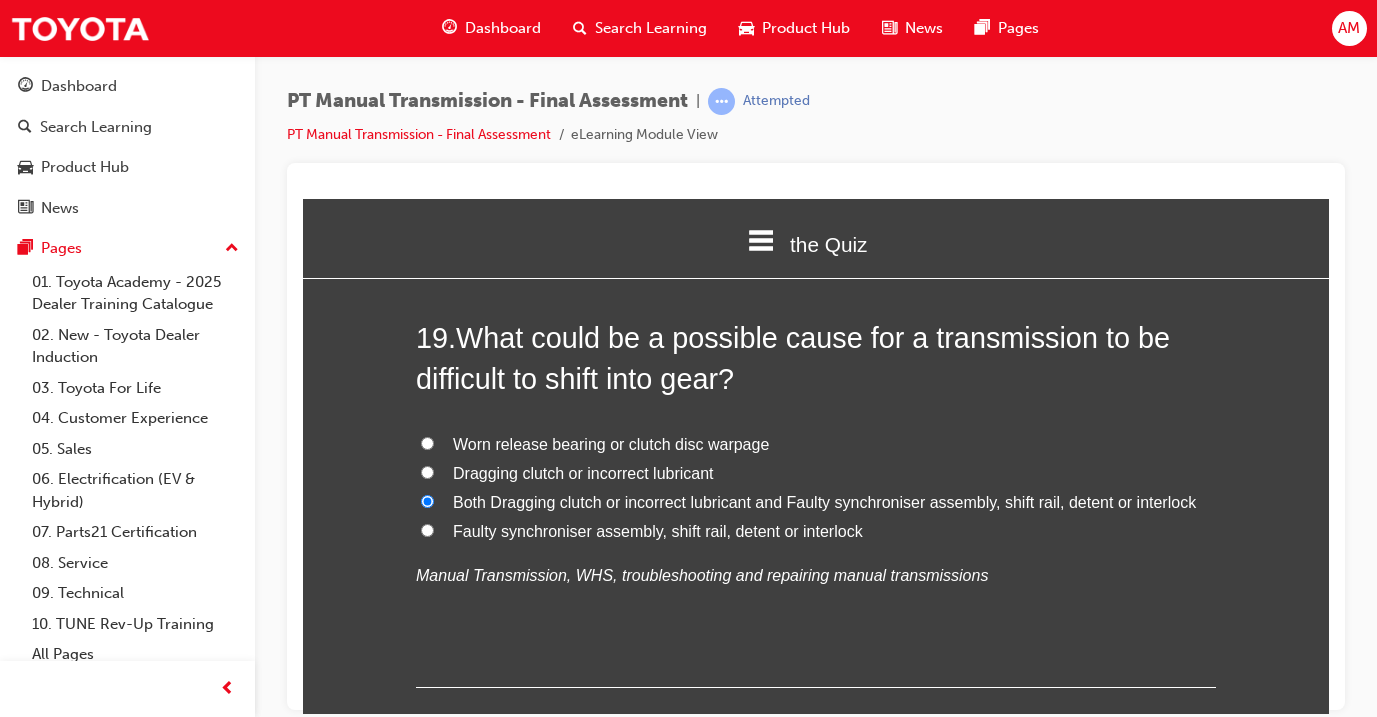 click on "Submit Answers" at bounding box center (814, 811) 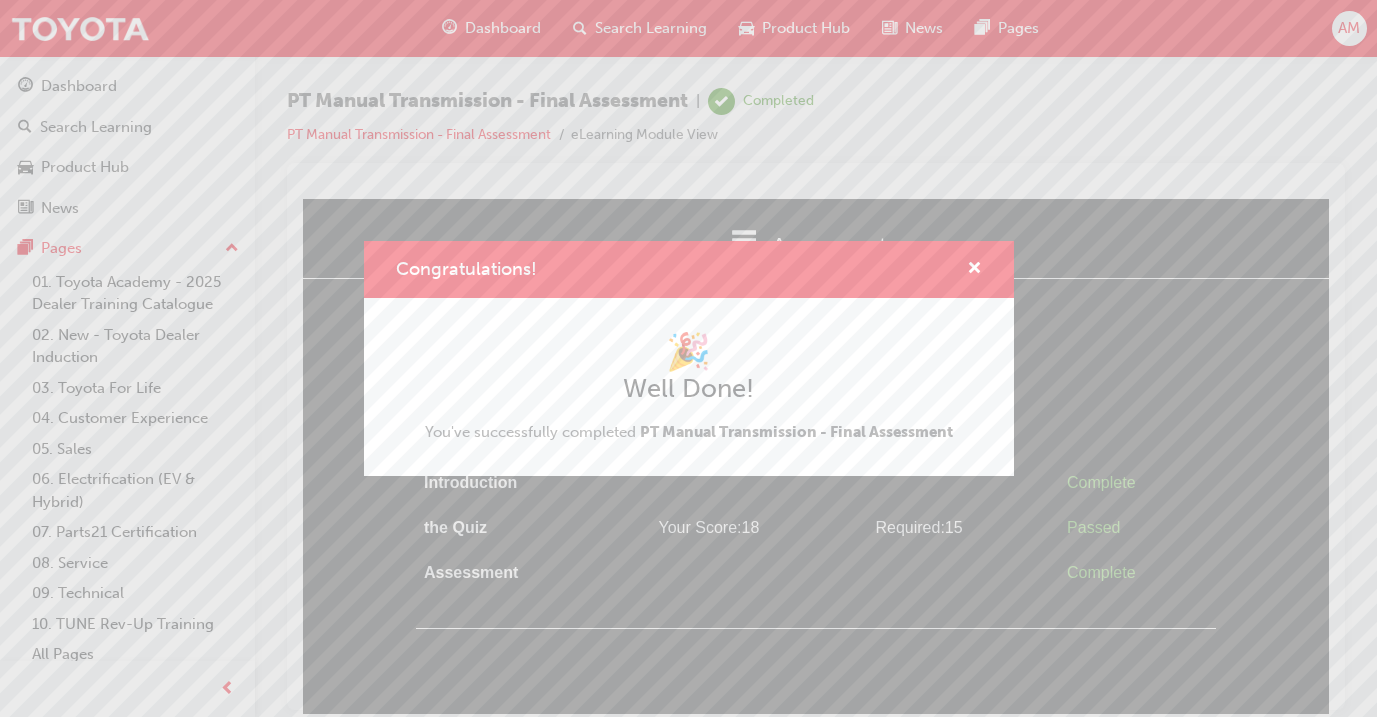 scroll, scrollTop: 0, scrollLeft: 0, axis: both 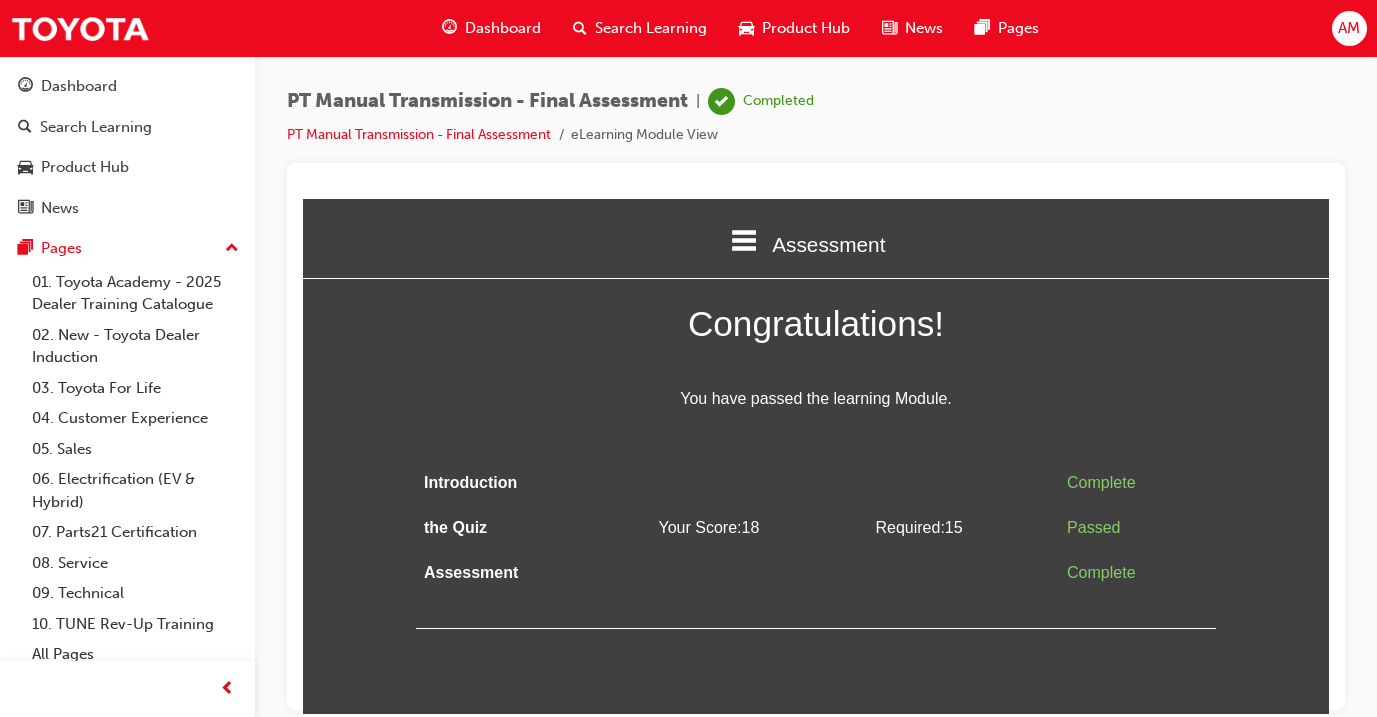 click on "Dashboard" at bounding box center (503, 28) 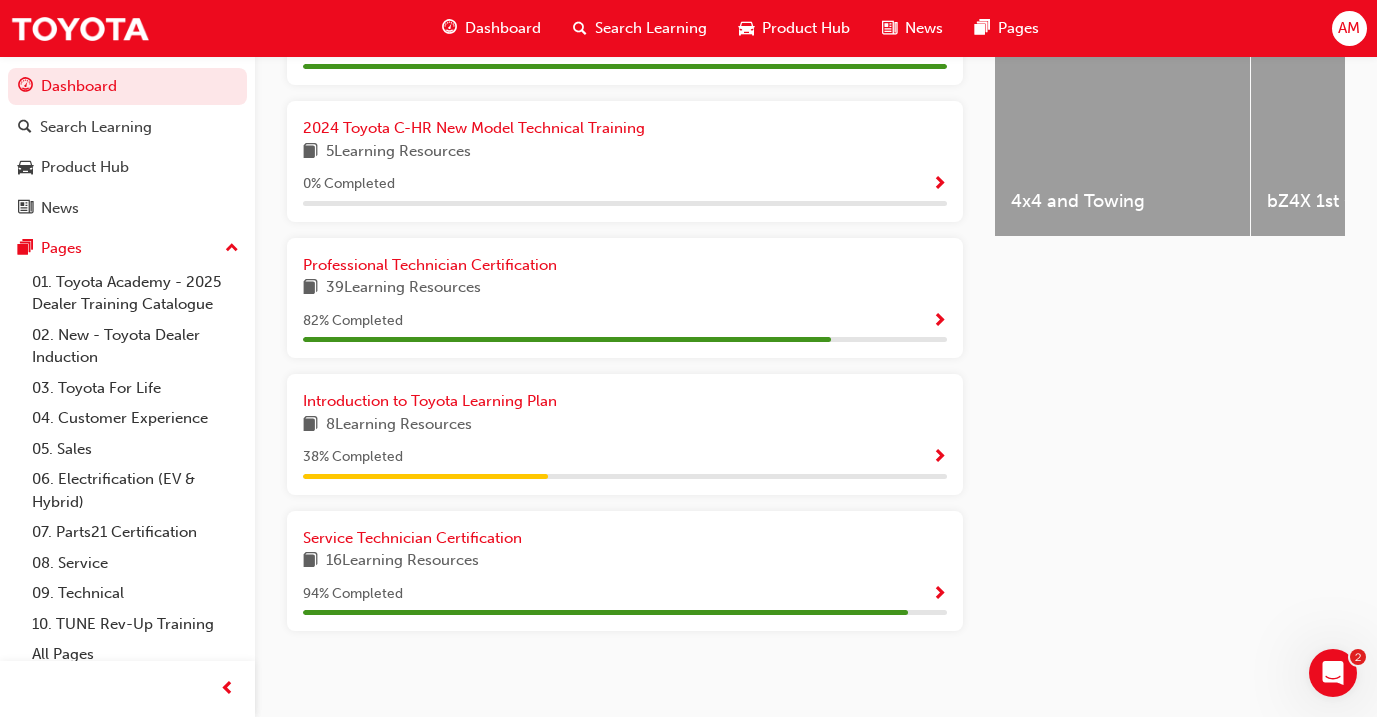 scroll, scrollTop: 856, scrollLeft: 0, axis: vertical 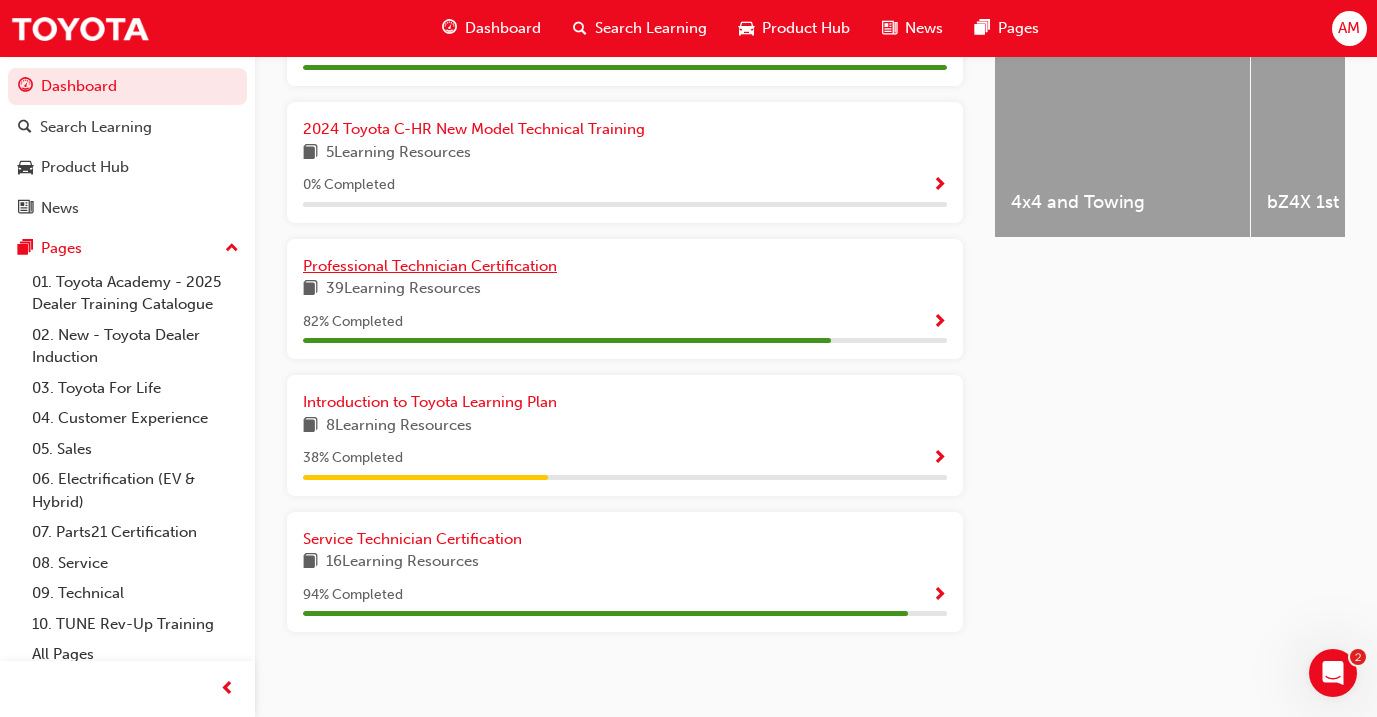 click on "Professional Technician Certification" at bounding box center [430, 266] 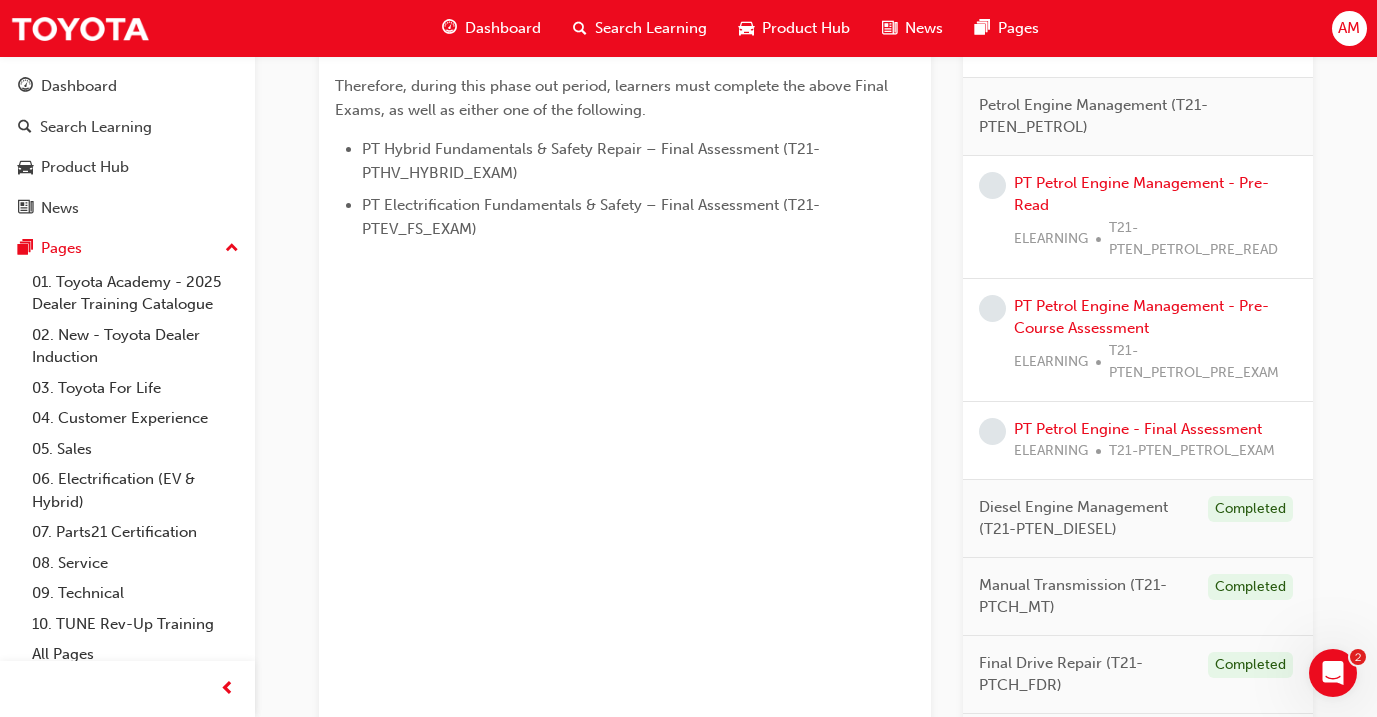 scroll, scrollTop: 1147, scrollLeft: 0, axis: vertical 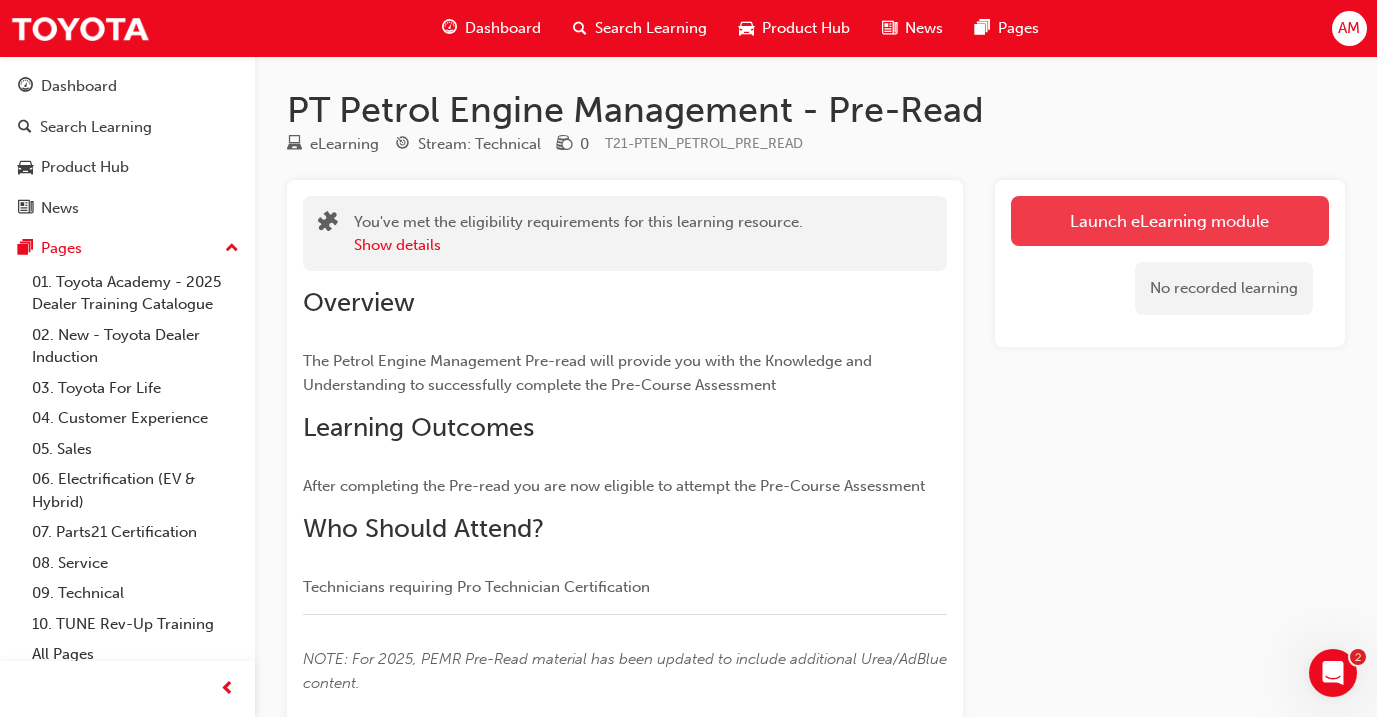 click on "Launch eLearning module" at bounding box center (1170, 221) 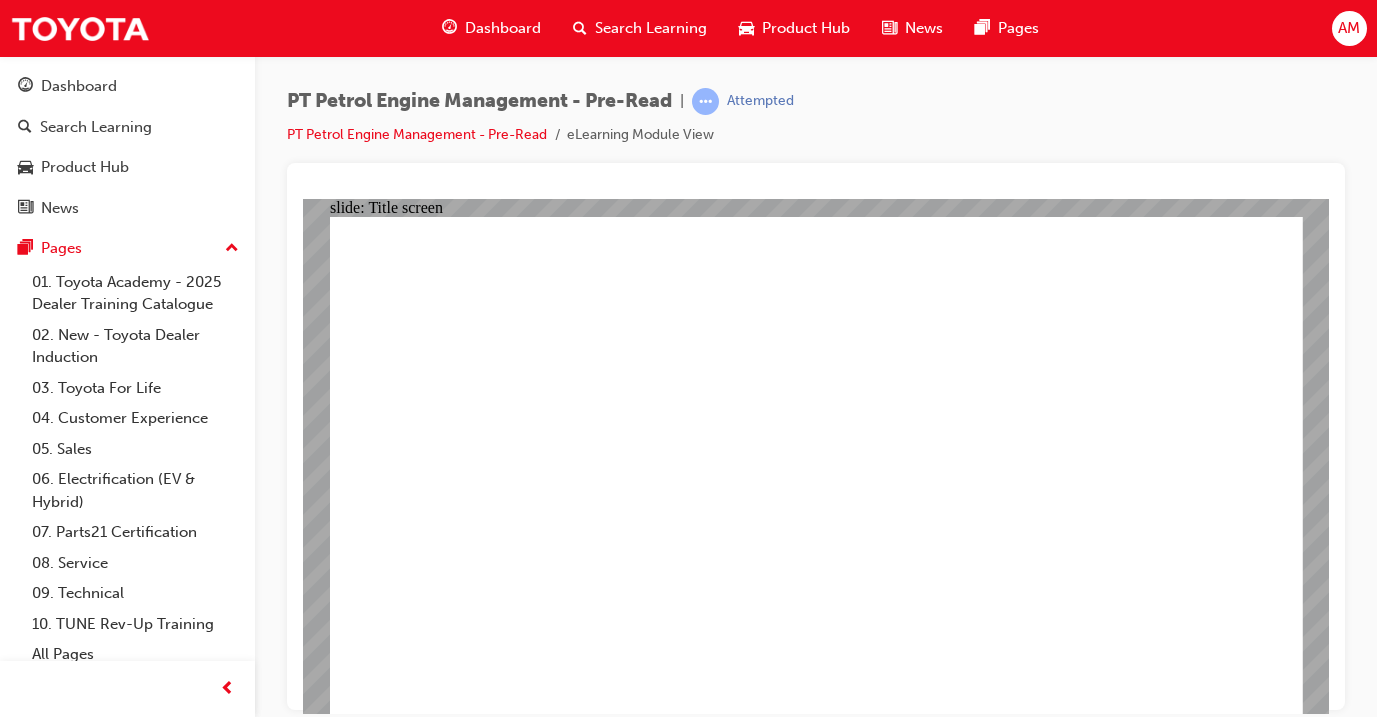 scroll, scrollTop: 0, scrollLeft: 0, axis: both 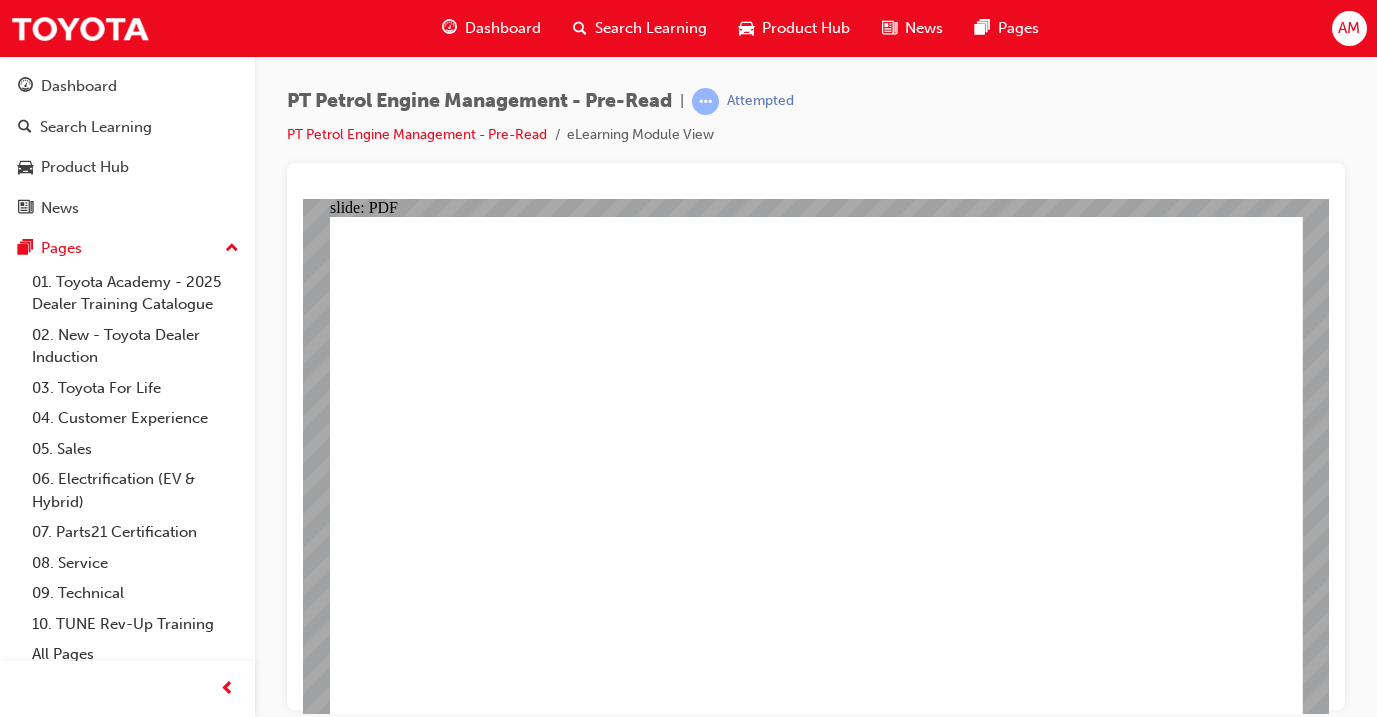 click 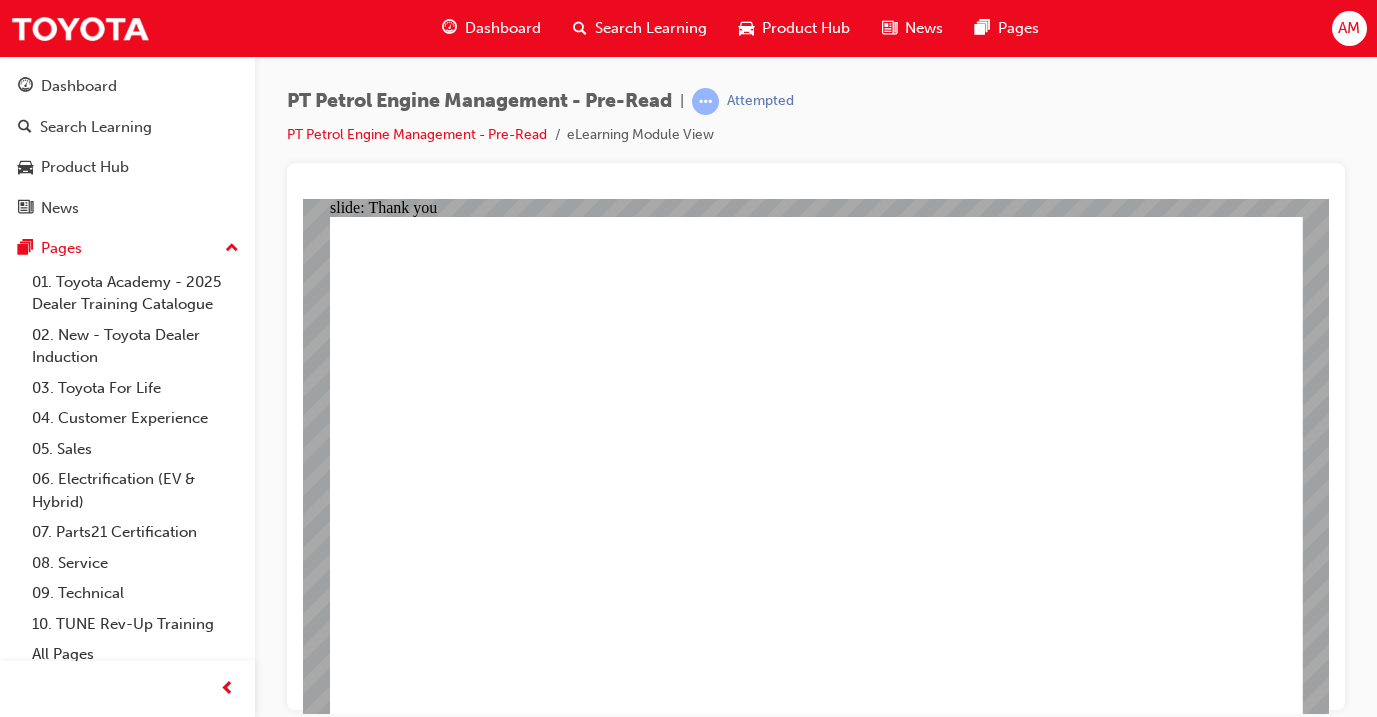scroll, scrollTop: 0, scrollLeft: 0, axis: both 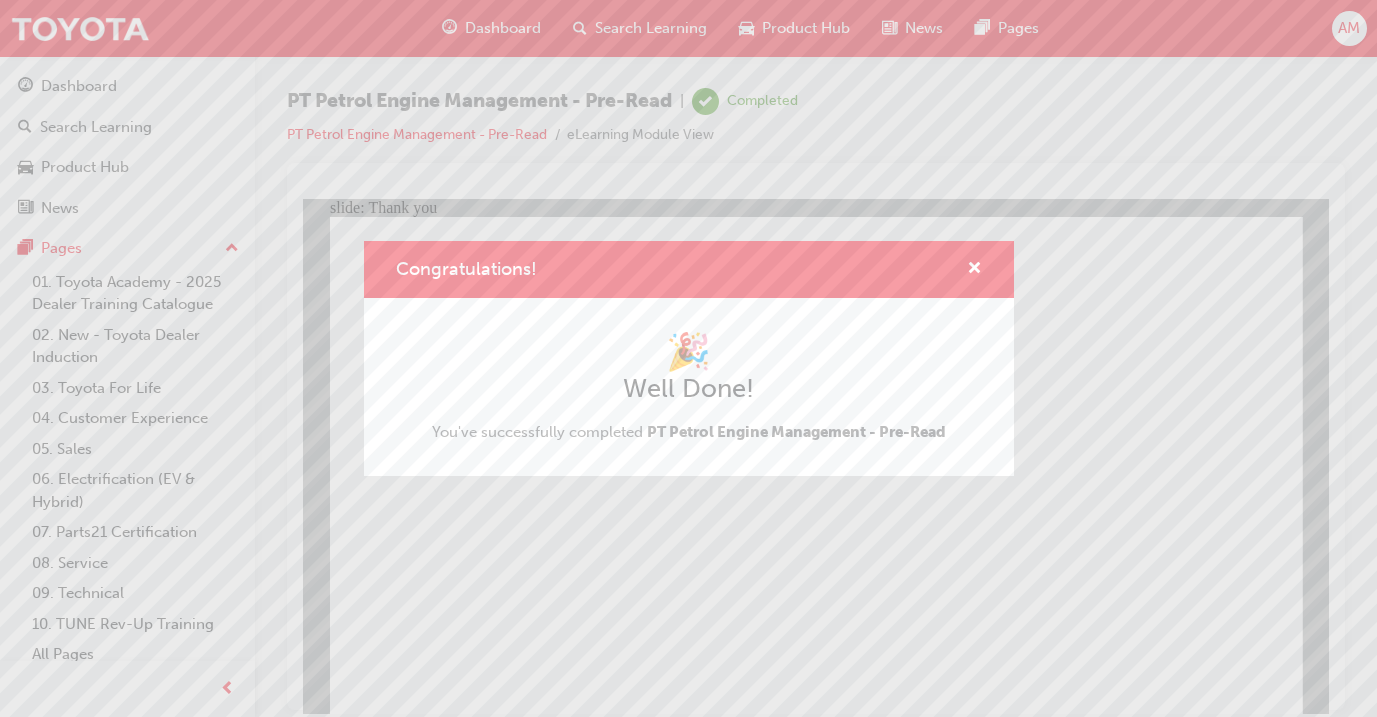 click on "Congratulations! 🎉 Well Done! You've successfully completed   PT Petrol Engine Management - Pre-Read" at bounding box center [688, 358] 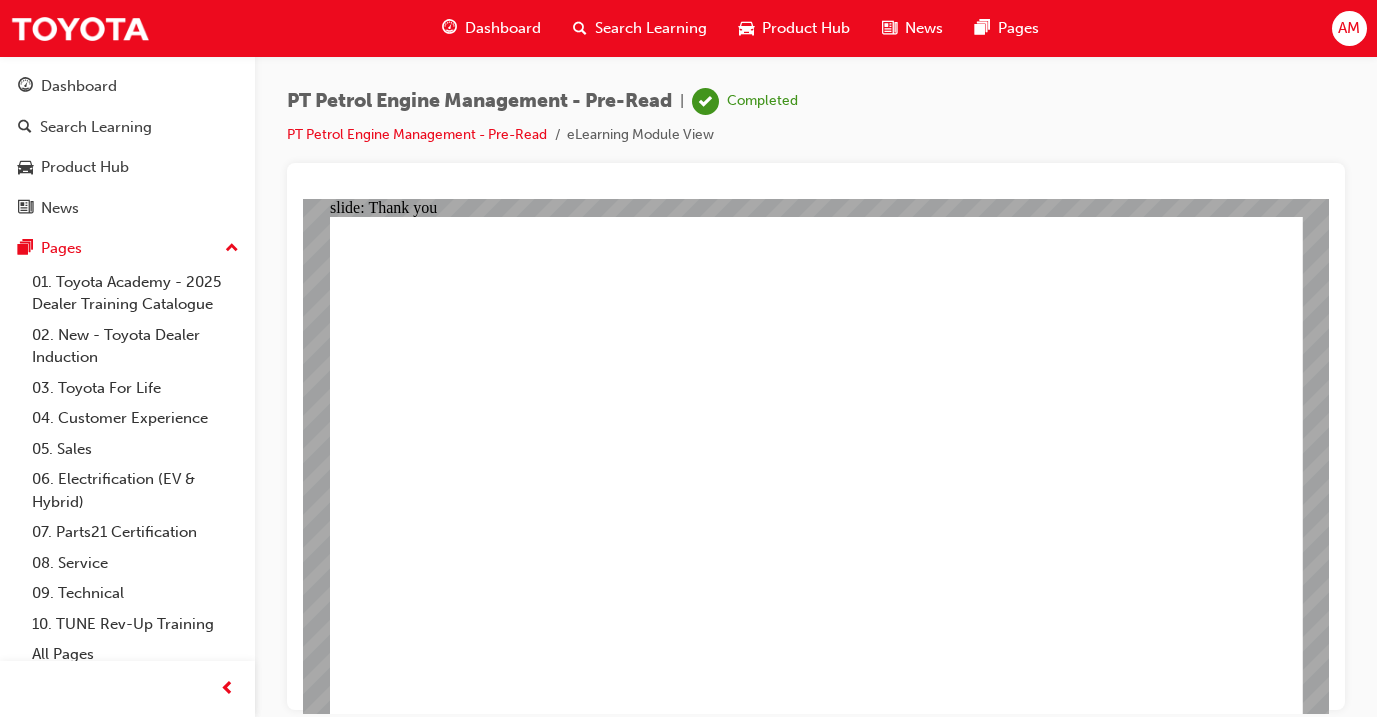 click 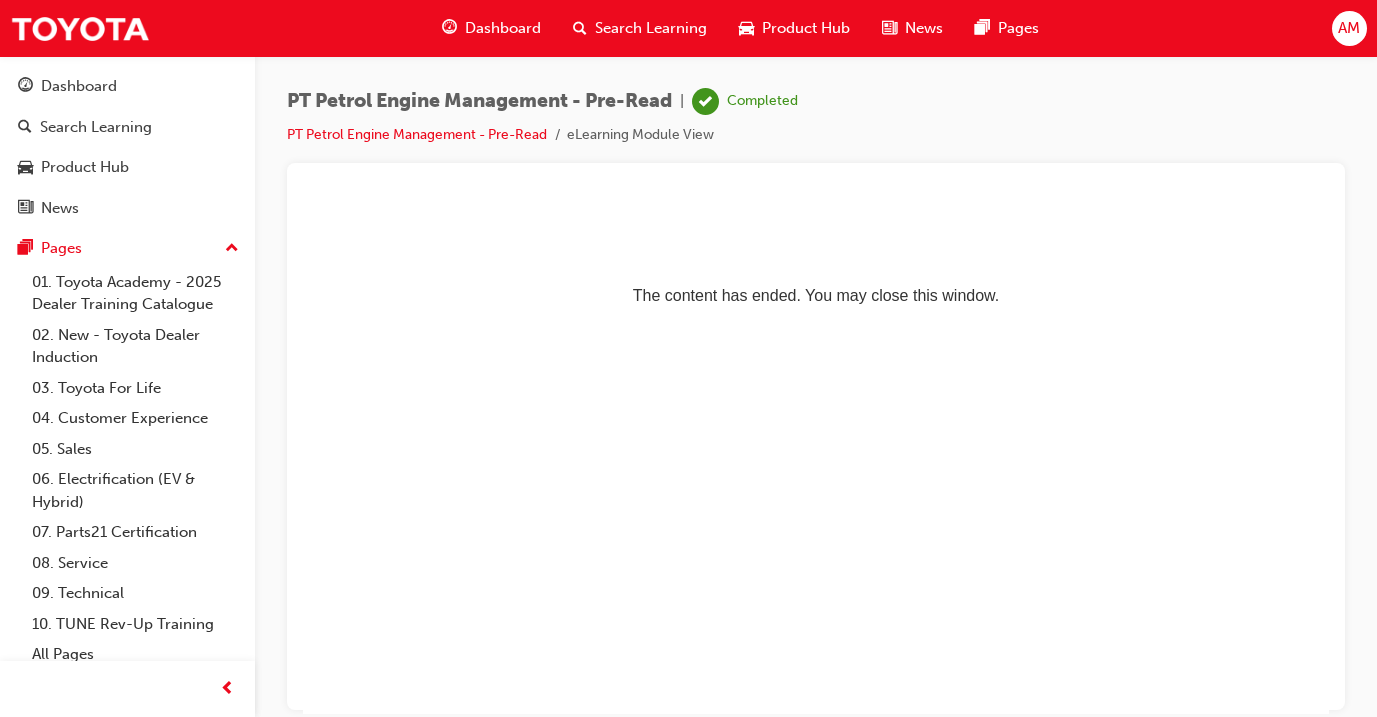 scroll, scrollTop: 0, scrollLeft: 0, axis: both 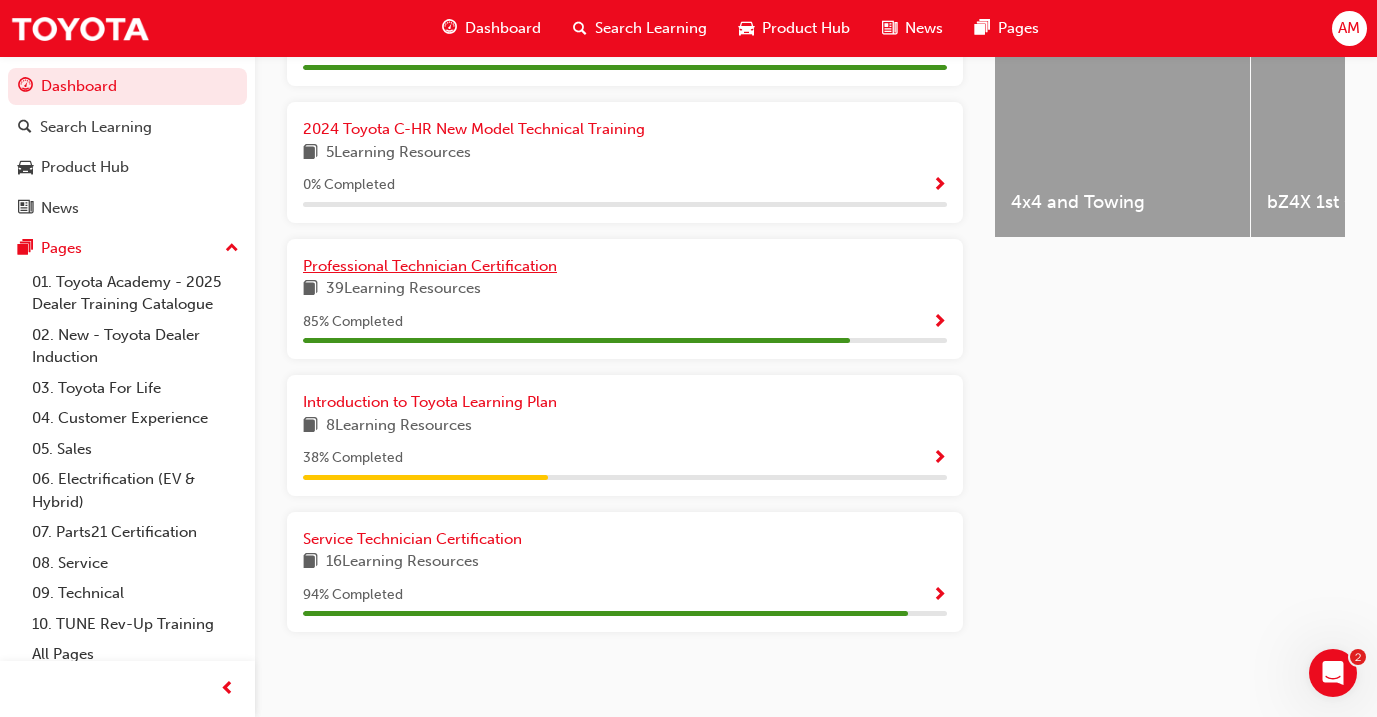 click on "Professional Technician Certification" at bounding box center (430, 266) 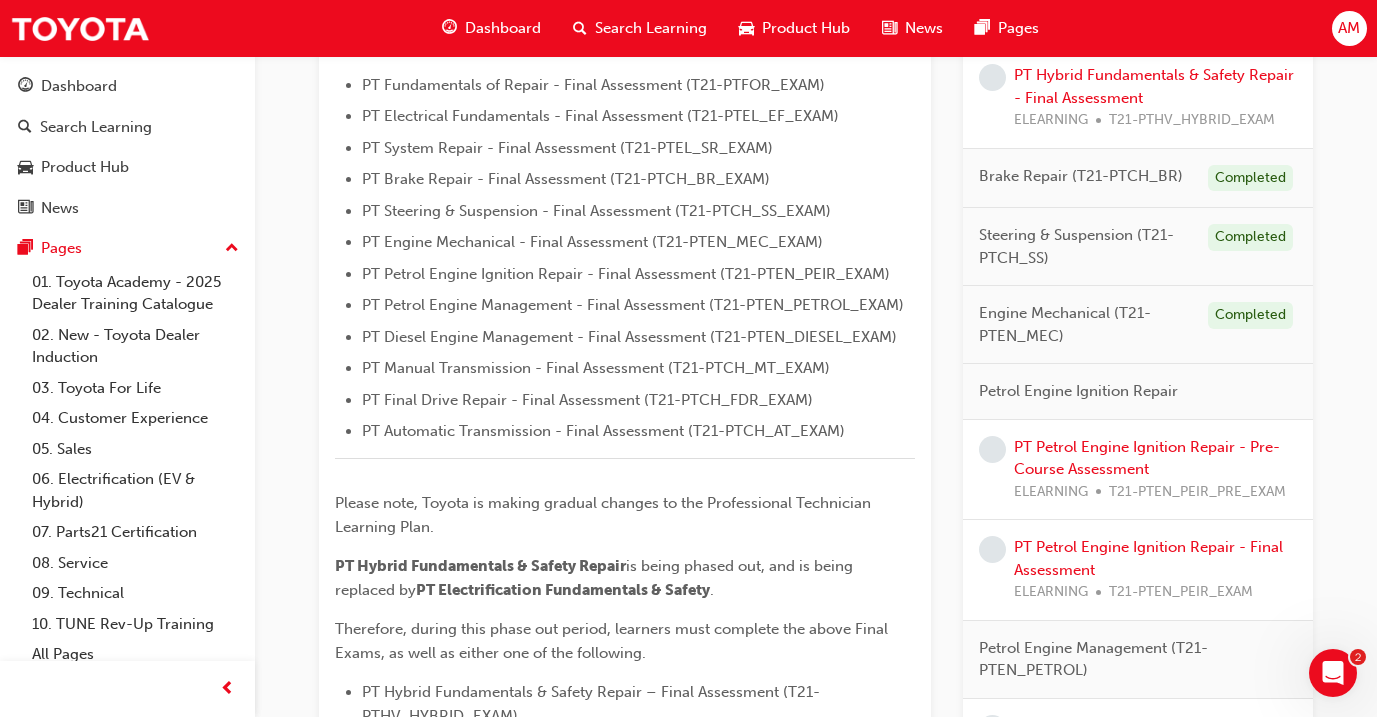 scroll, scrollTop: 618, scrollLeft: 0, axis: vertical 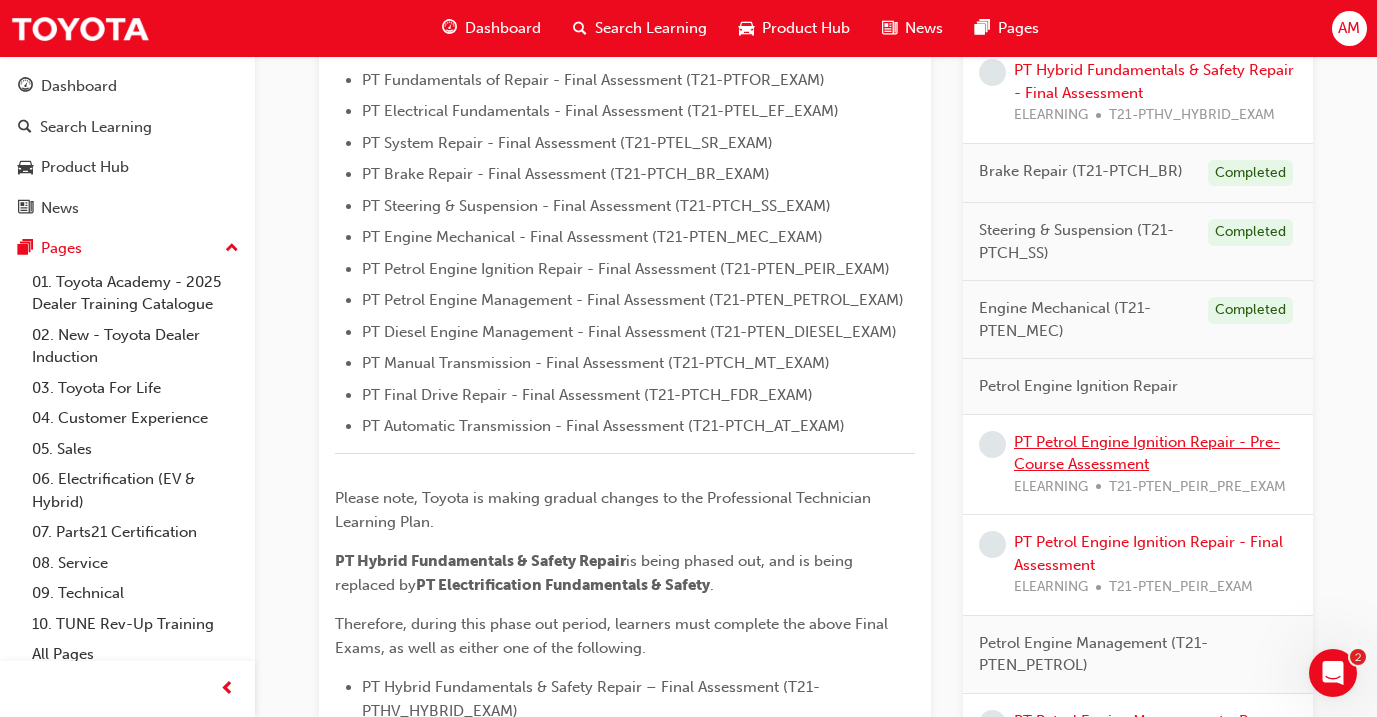 click on "PT Petrol Engine Ignition Repair - Pre-Course Assessment" at bounding box center [1147, 453] 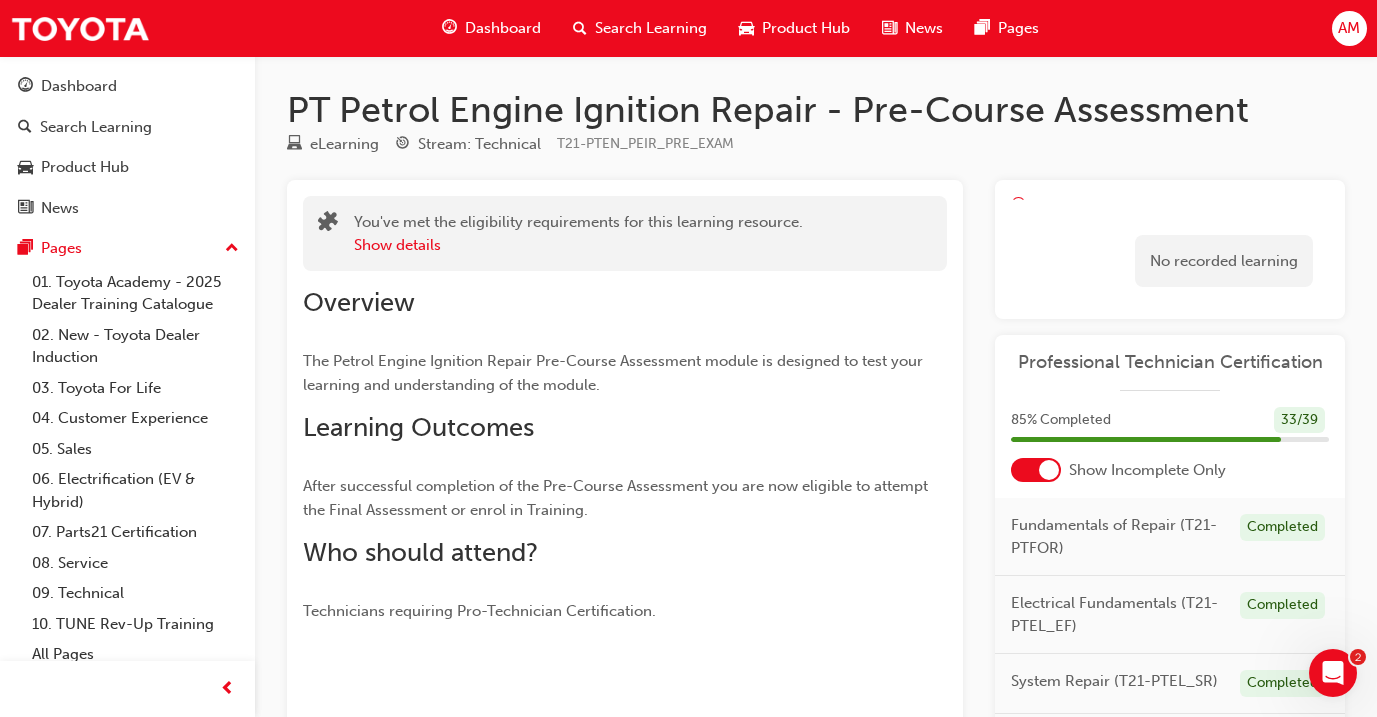 scroll, scrollTop: 0, scrollLeft: 0, axis: both 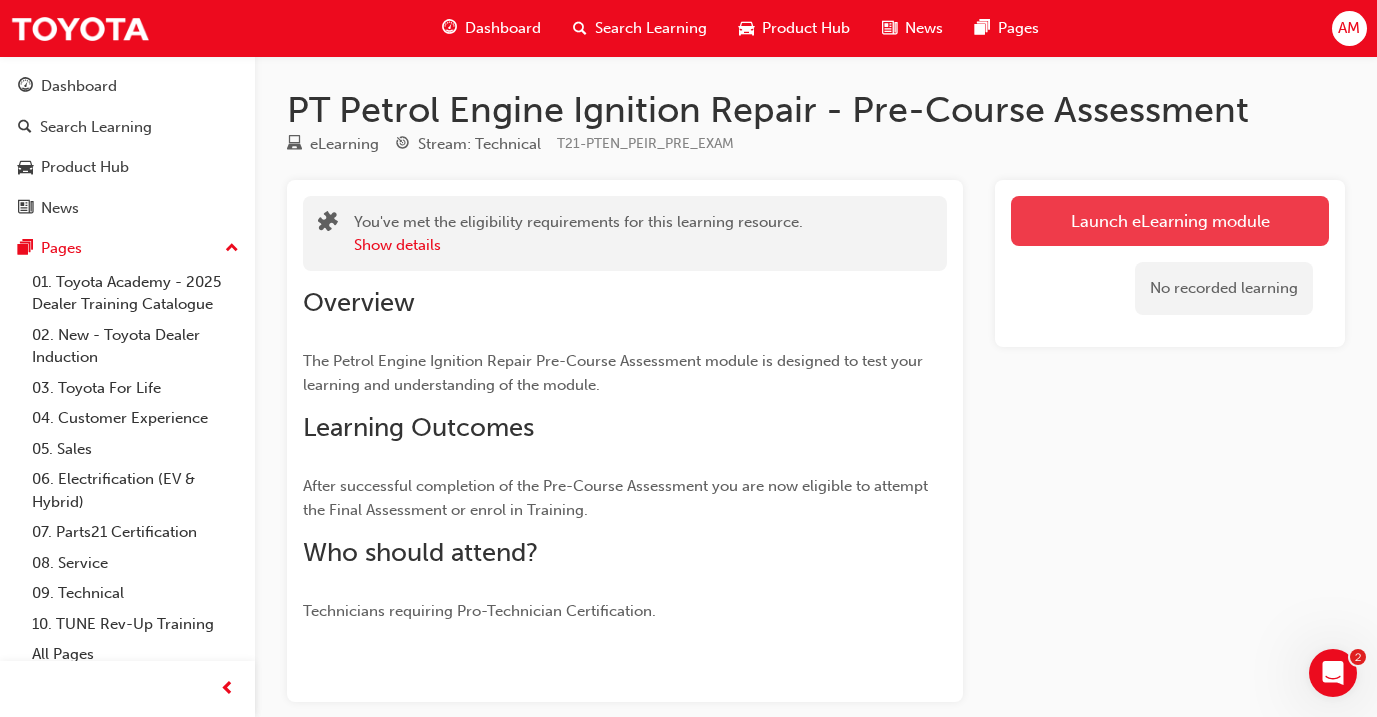 click on "Launch eLearning module" at bounding box center (1170, 221) 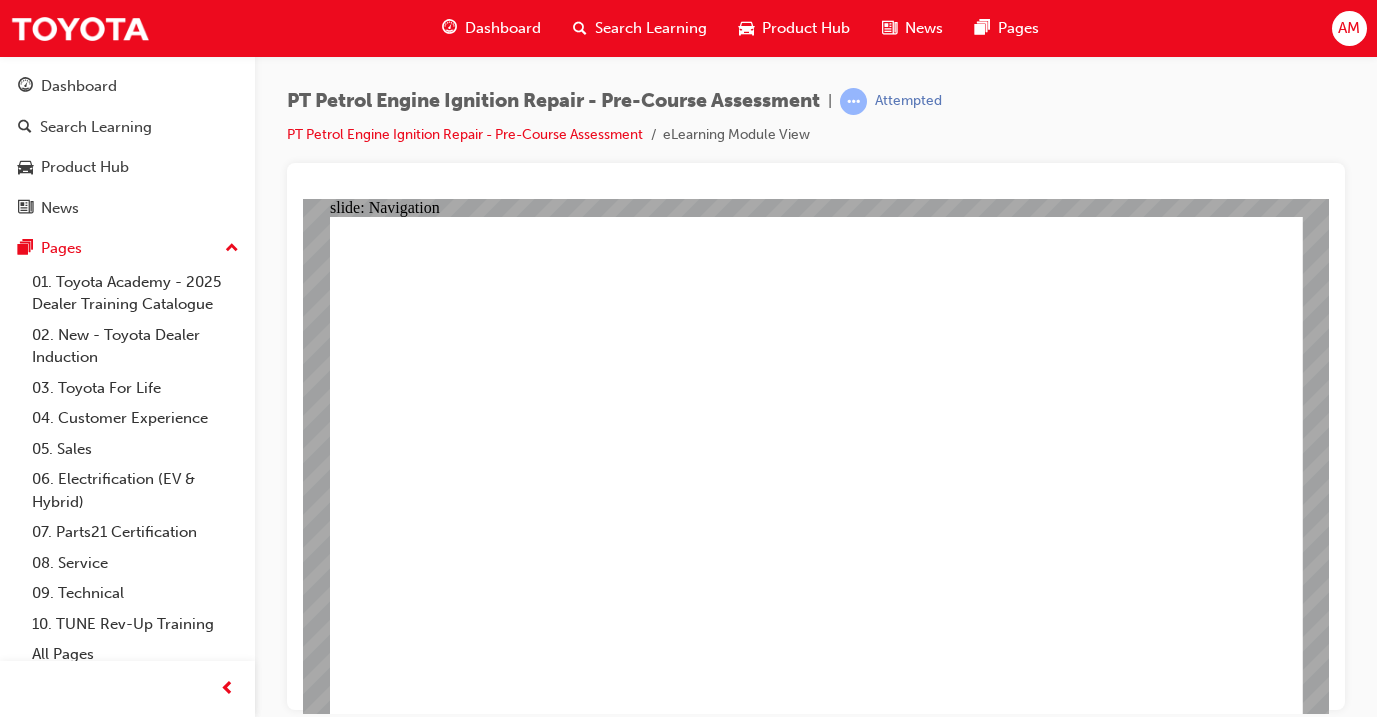scroll, scrollTop: 0, scrollLeft: 0, axis: both 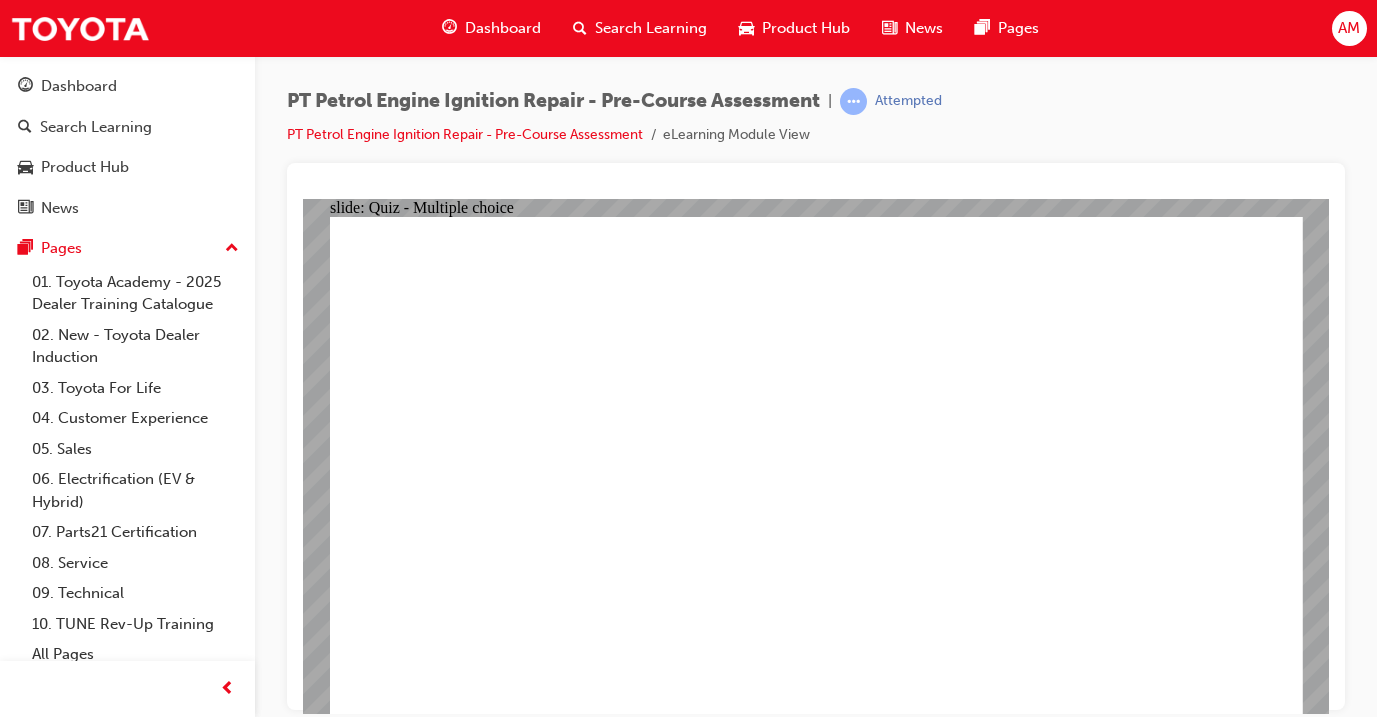 click 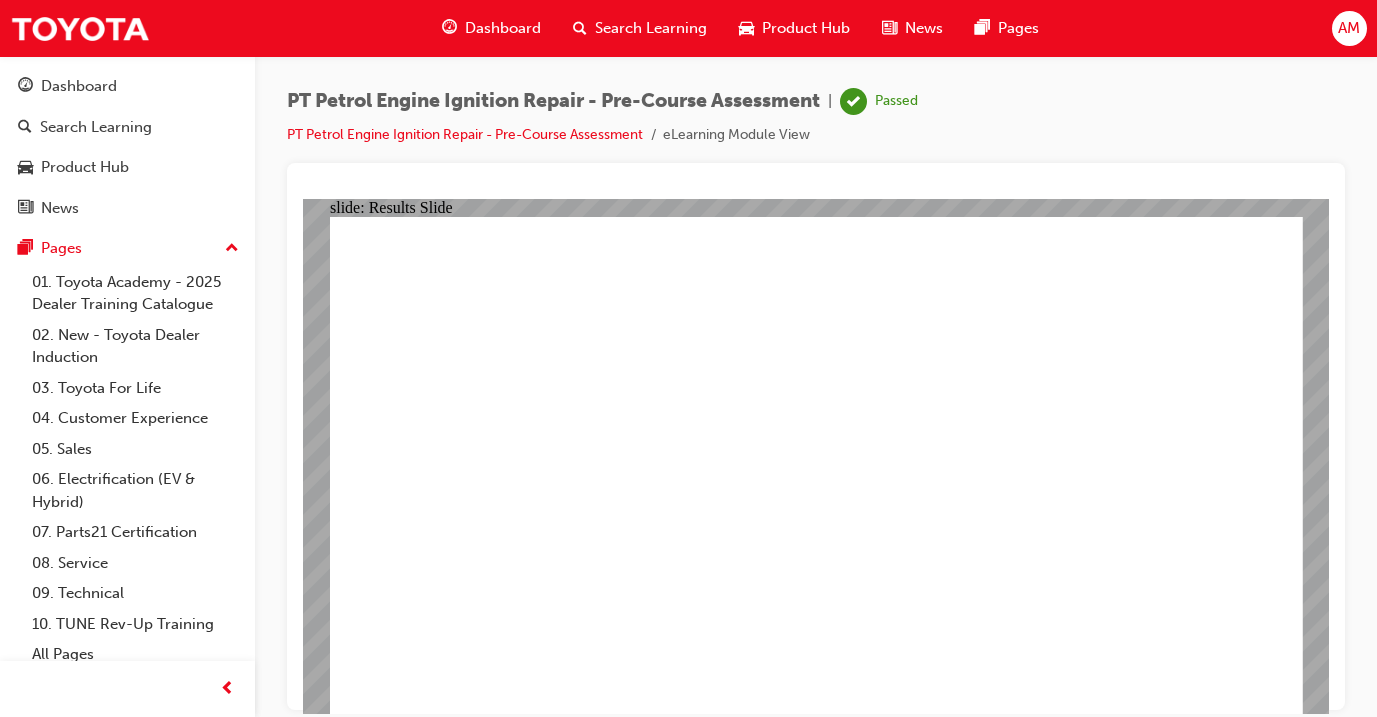 click 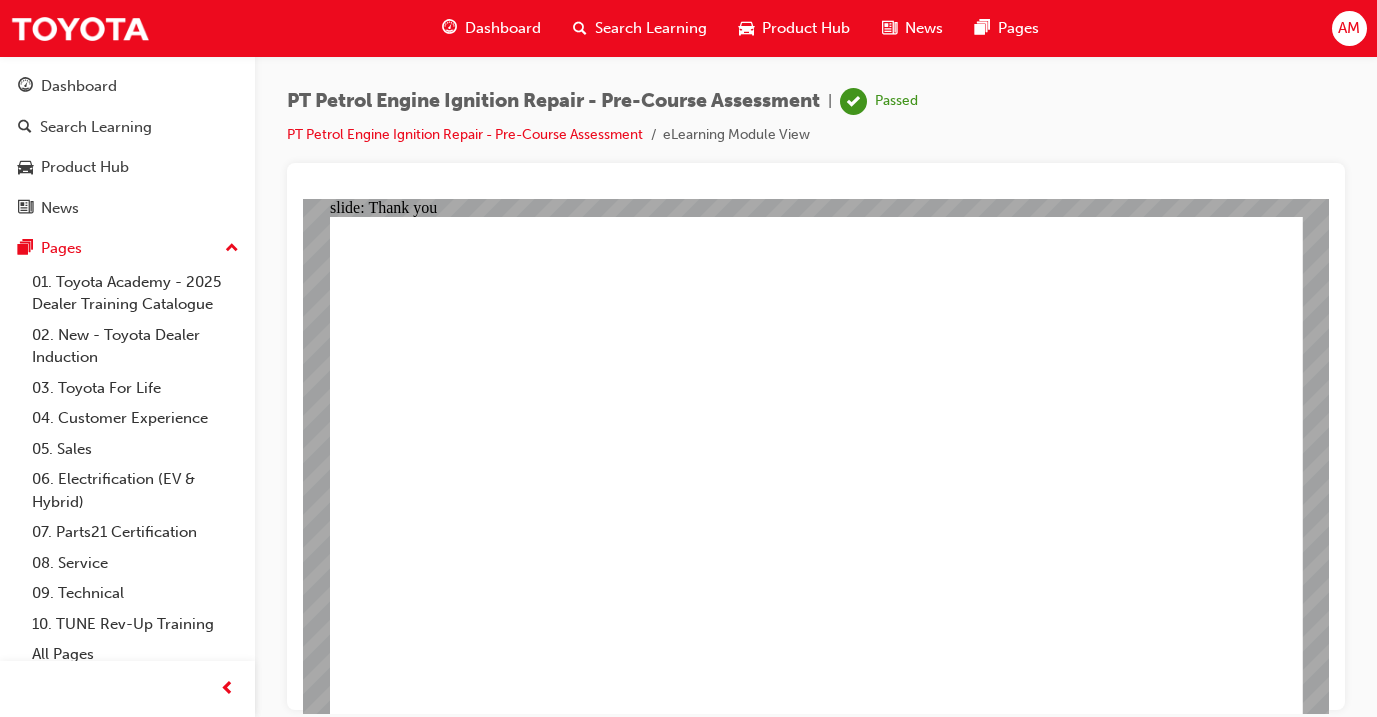 click 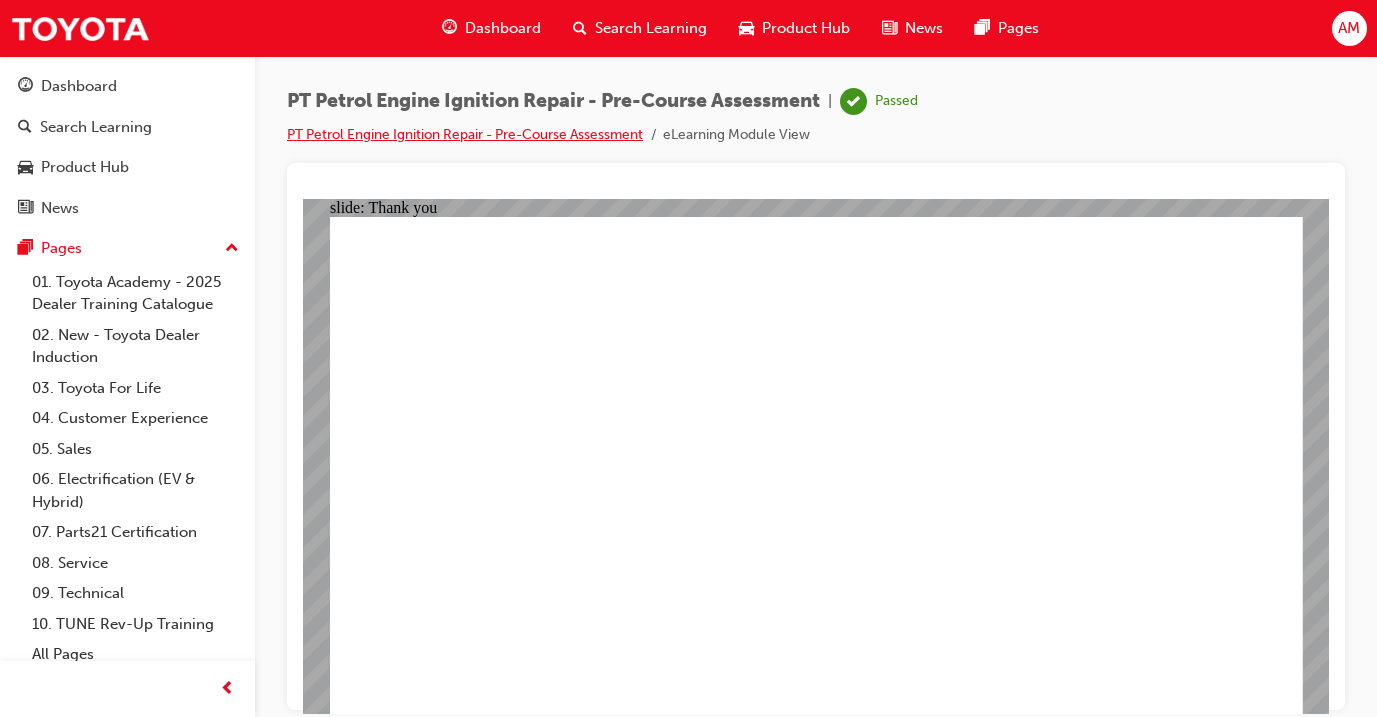 click on "PT Petrol Engine Ignition Repair - Pre-Course Assessment" at bounding box center (465, 134) 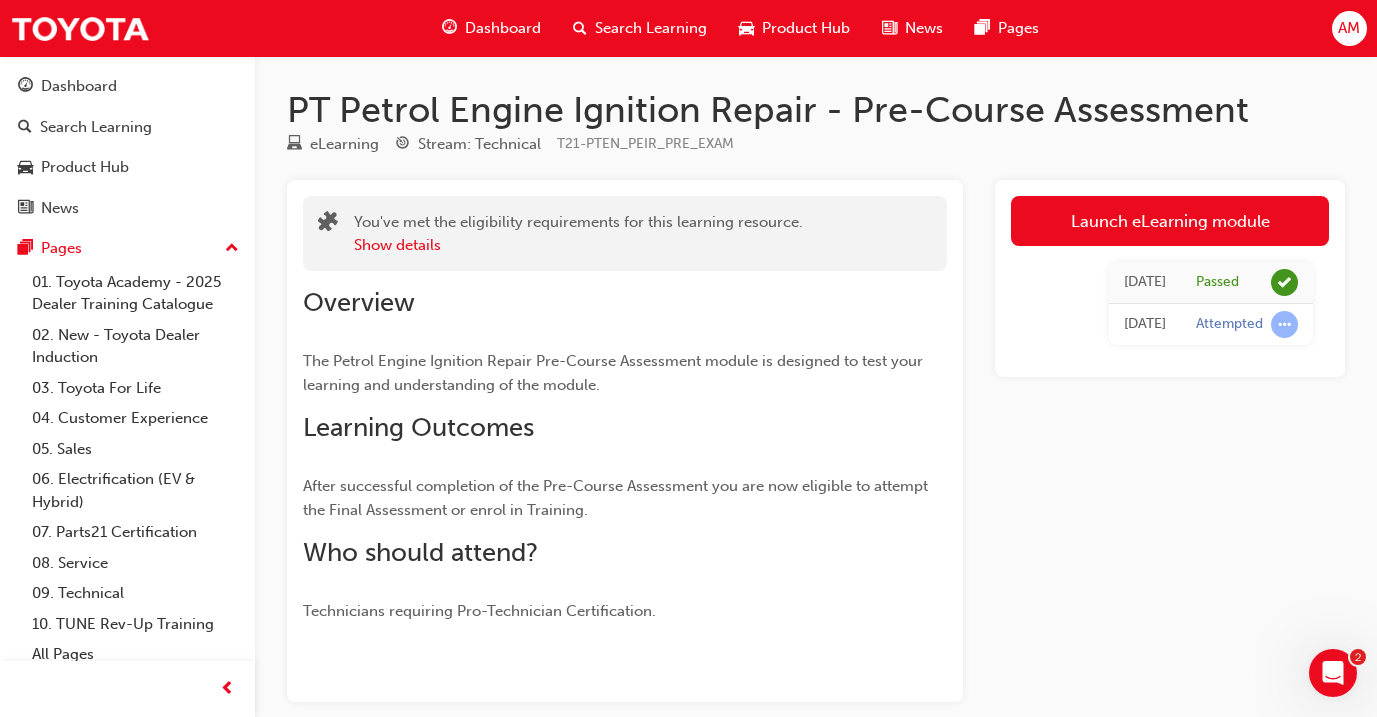 click on "Dashboard" at bounding box center [503, 28] 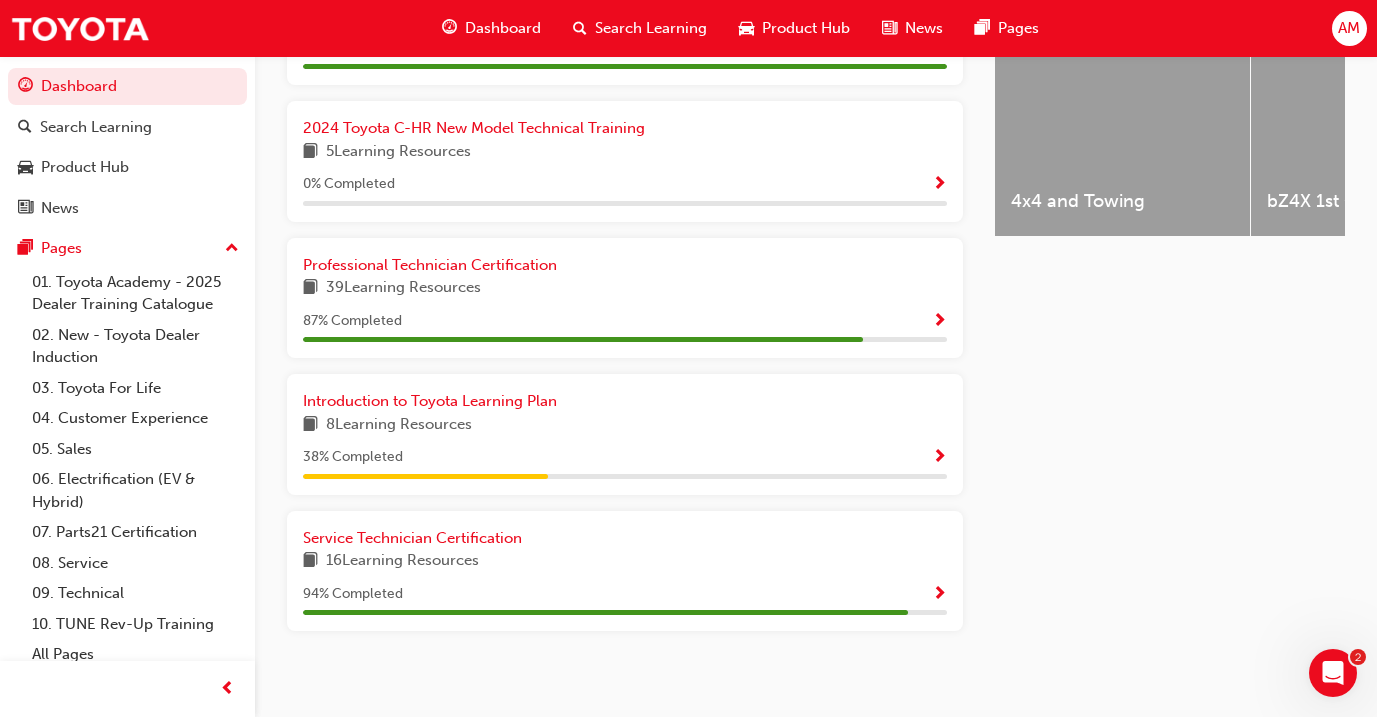 scroll, scrollTop: 856, scrollLeft: 0, axis: vertical 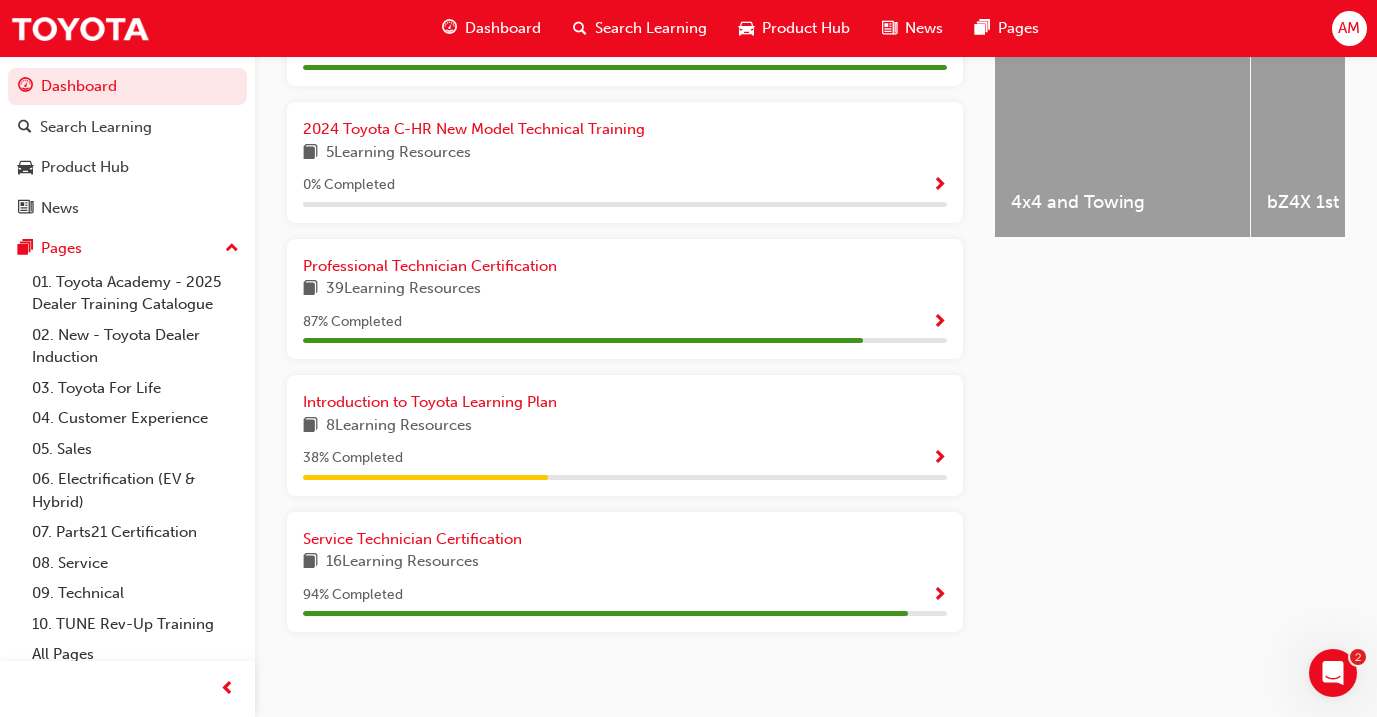 click on "39  Learning Resources" at bounding box center (403, 289) 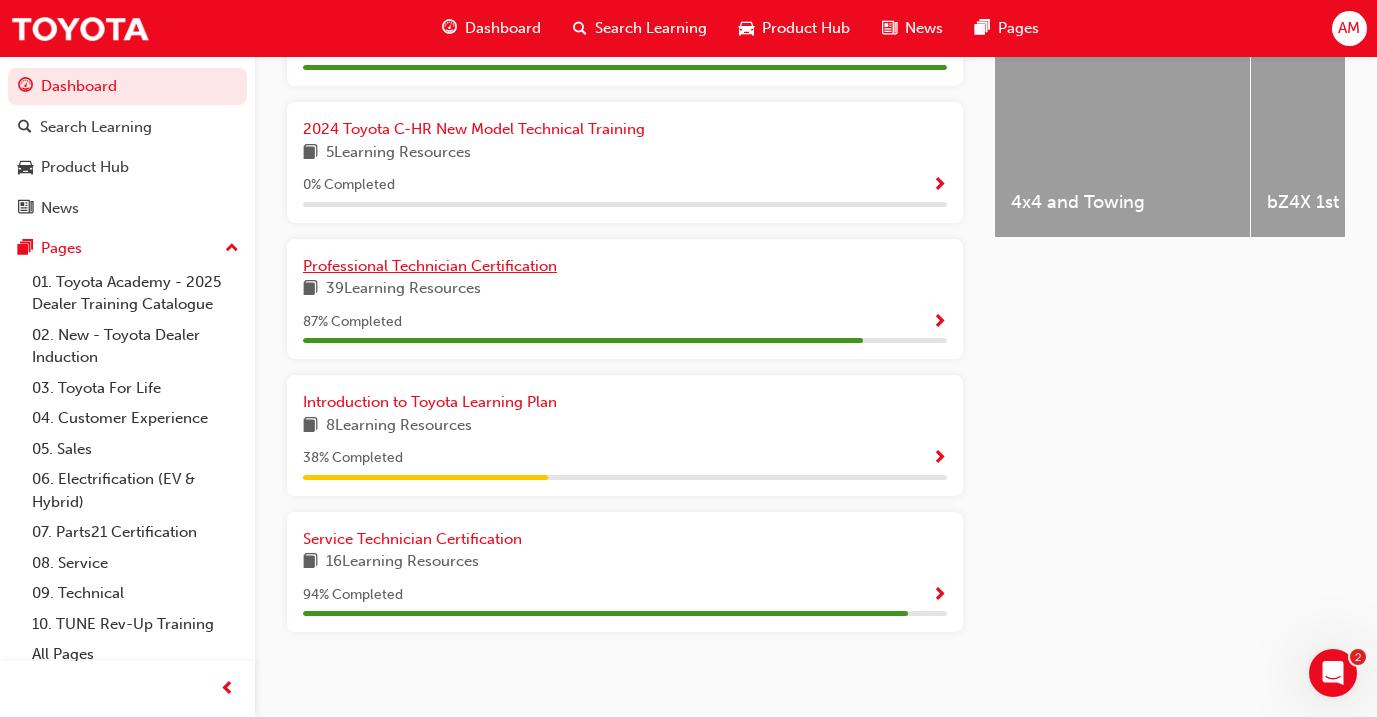 click on "Professional Technician Certification" at bounding box center [430, 266] 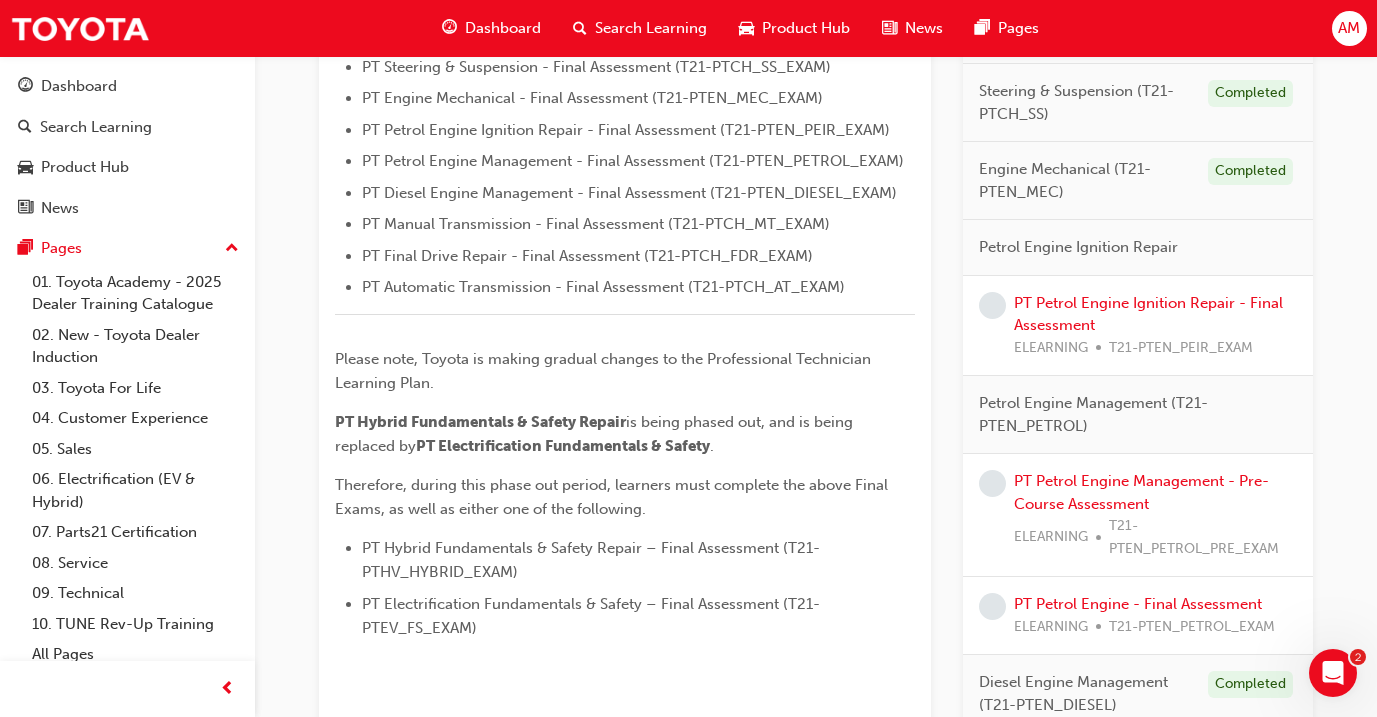 scroll, scrollTop: 762, scrollLeft: 0, axis: vertical 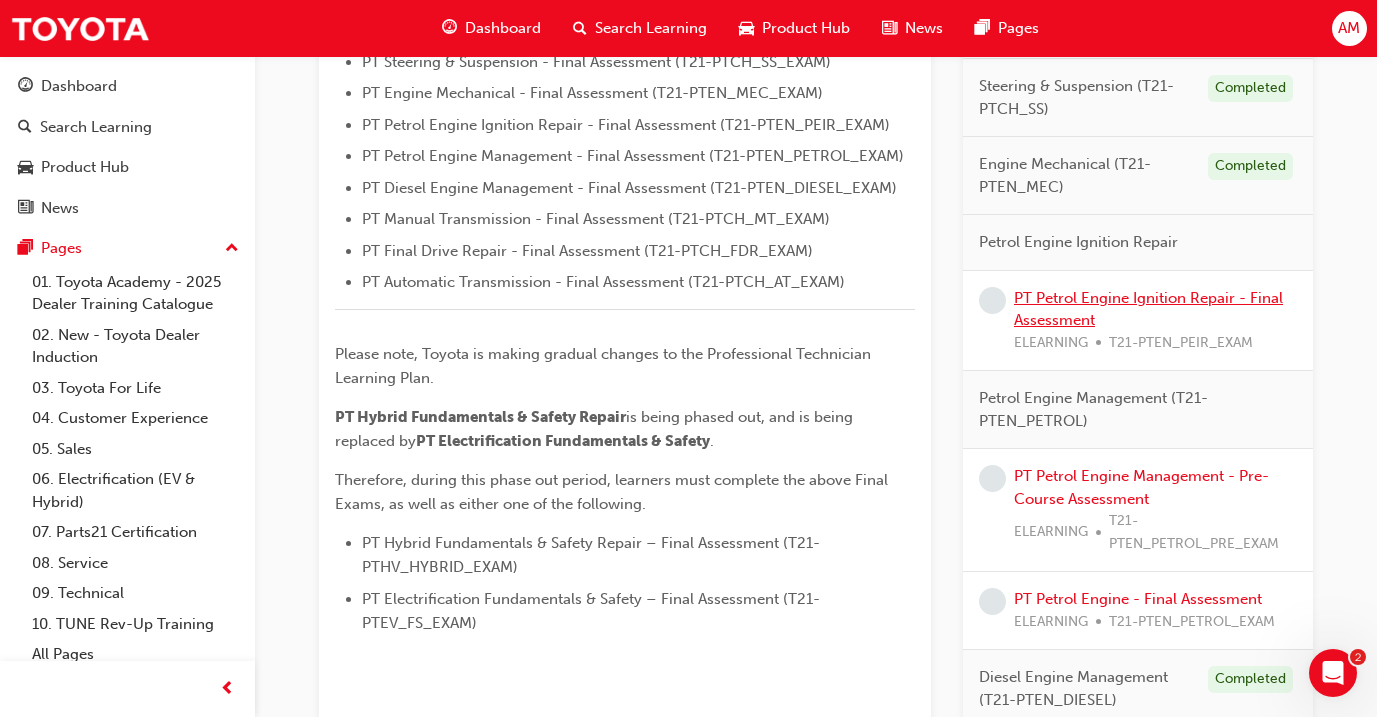 click on "PT Petrol Engine Ignition Repair - Final Assessment" at bounding box center (1148, 309) 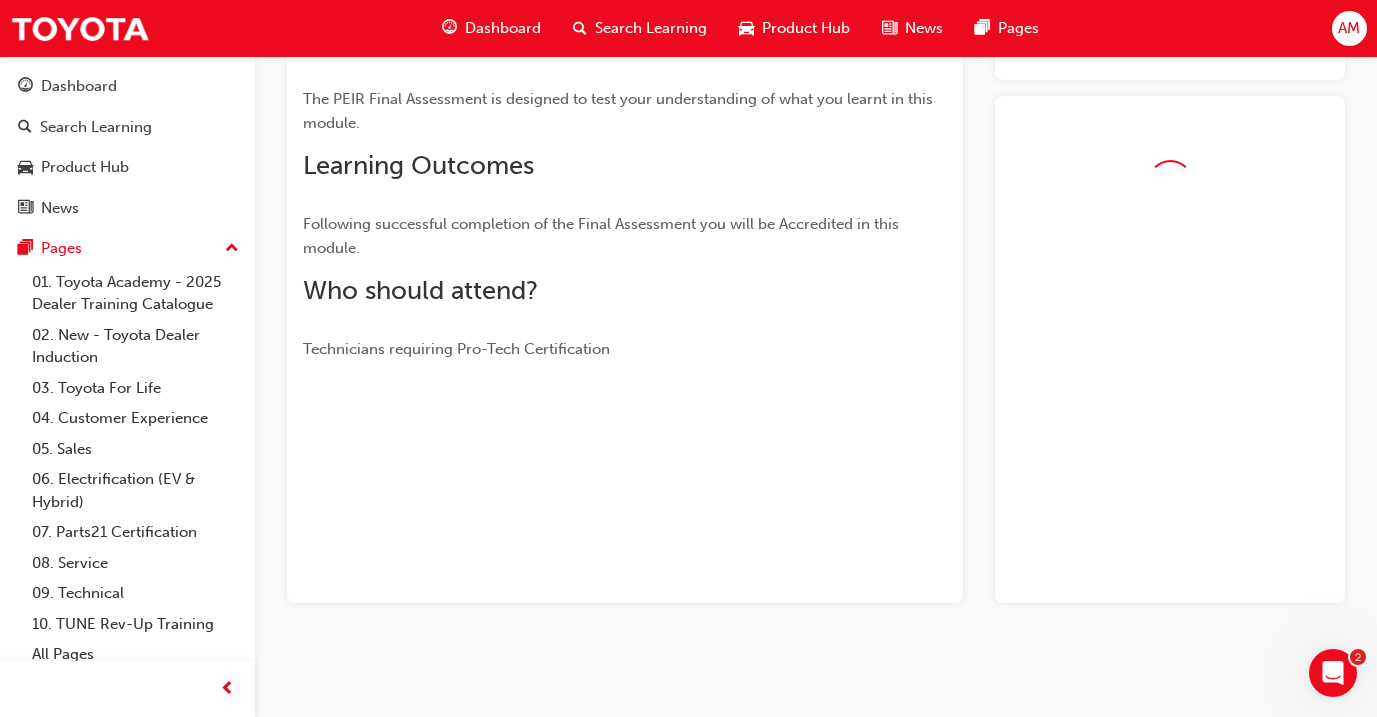 scroll, scrollTop: 185, scrollLeft: 0, axis: vertical 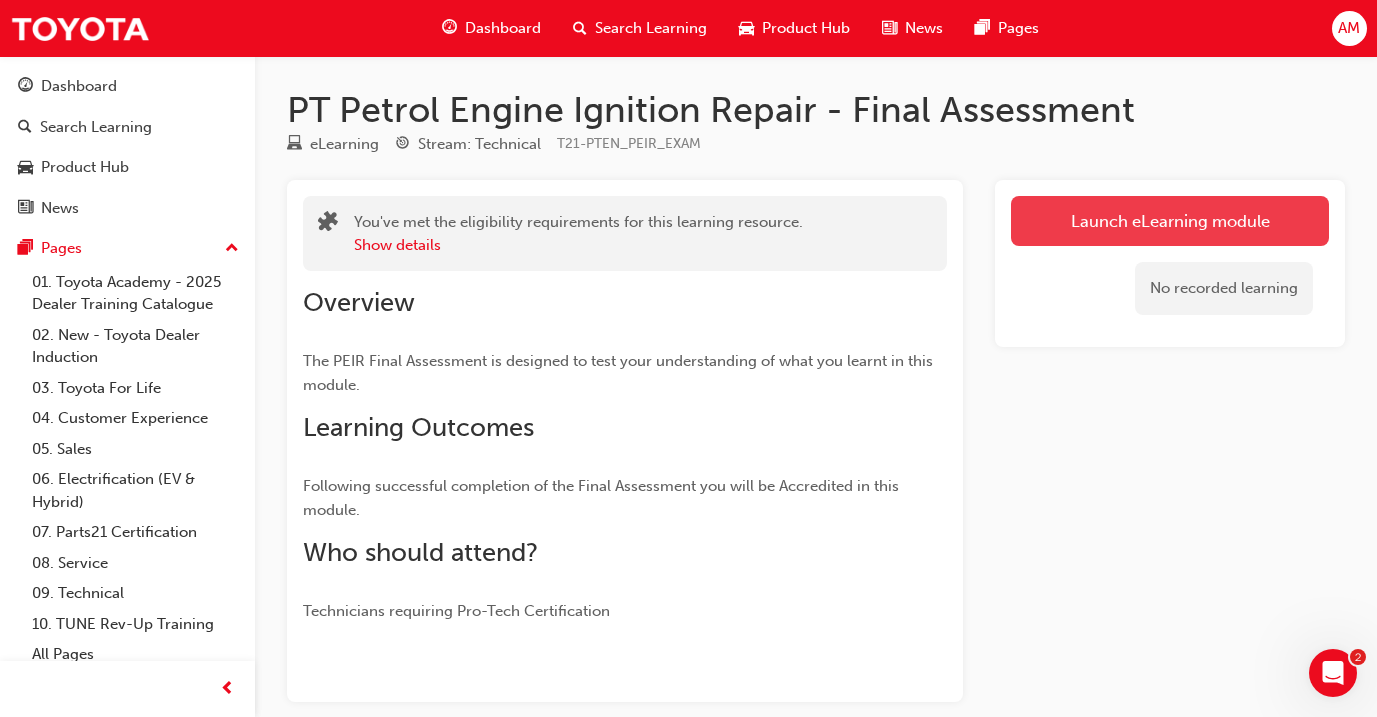 click on "Launch eLearning module" at bounding box center (1170, 221) 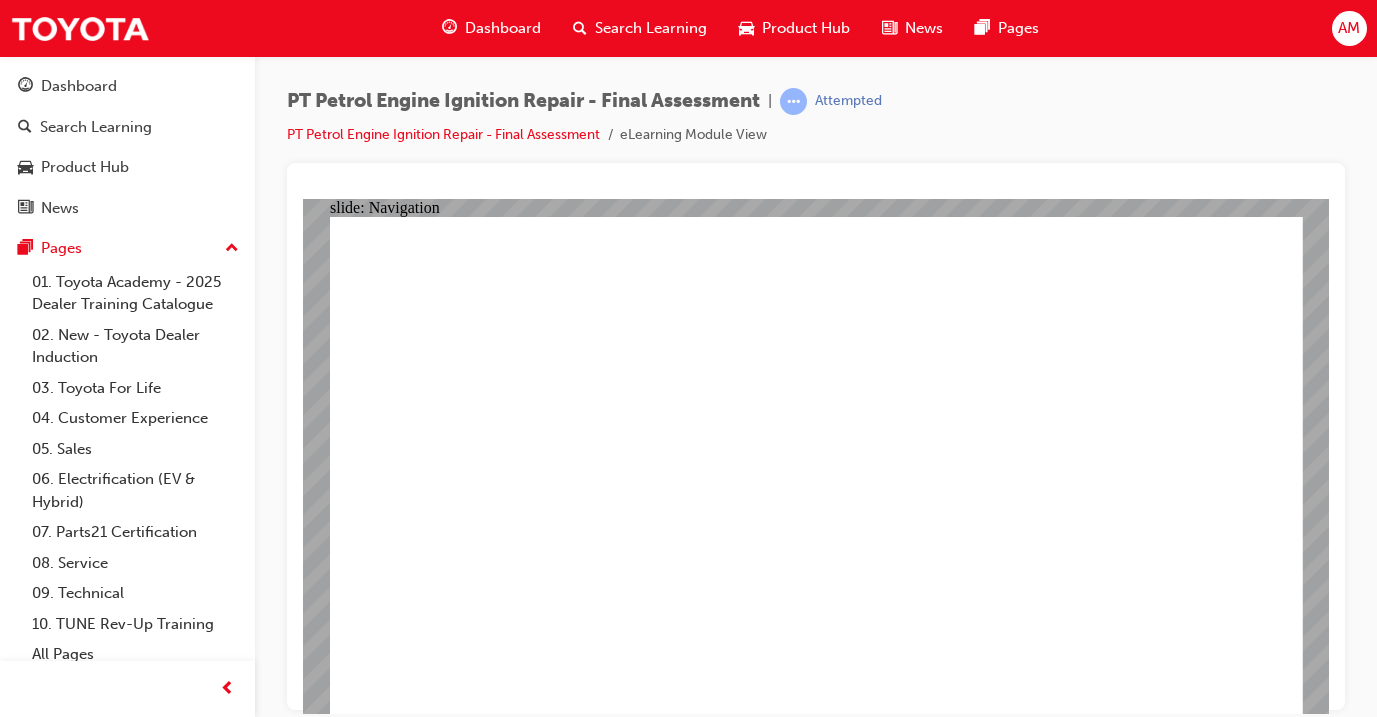 scroll, scrollTop: 0, scrollLeft: 0, axis: both 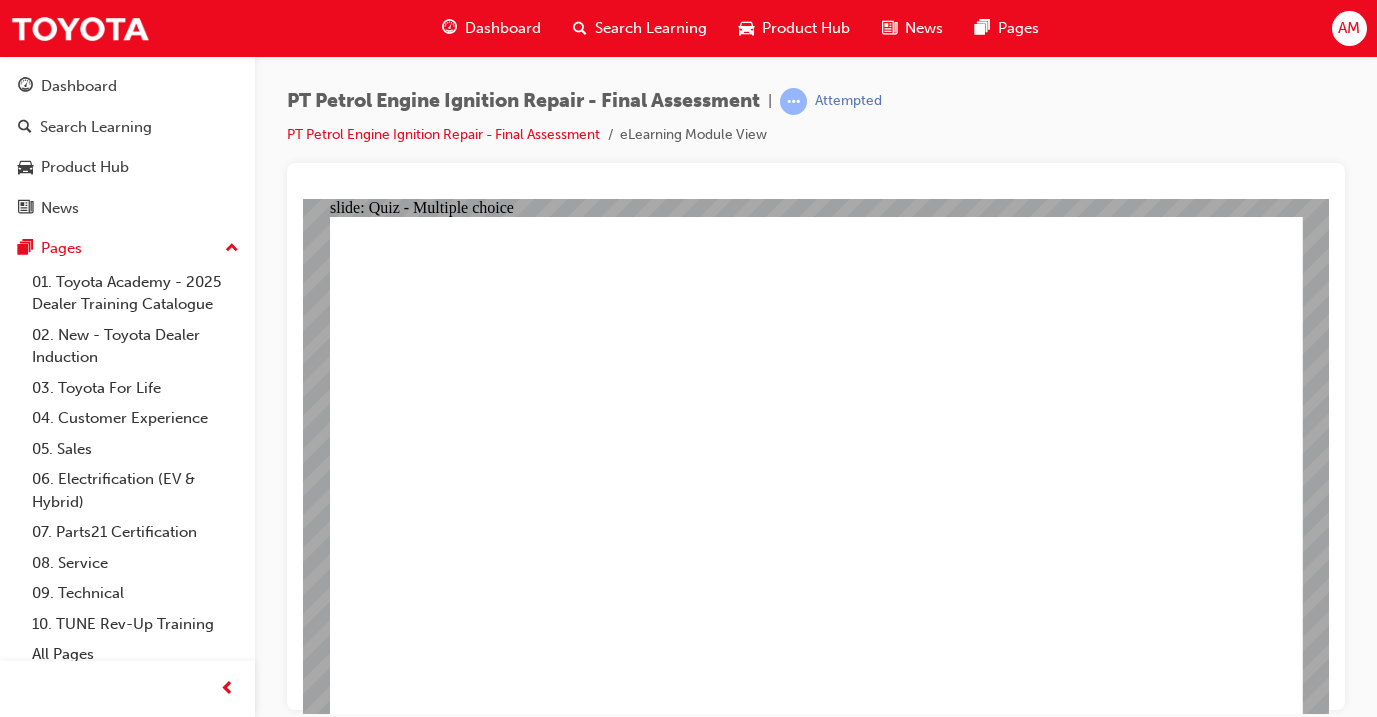 click 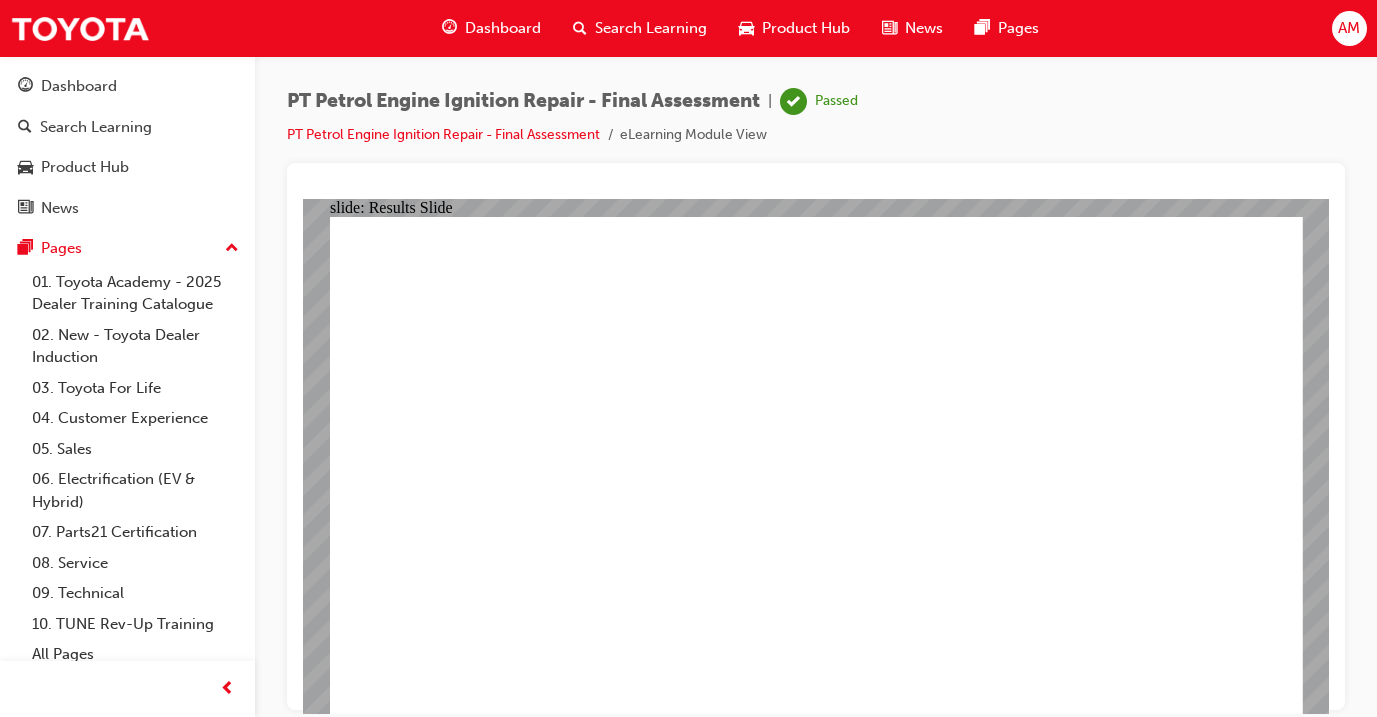 click 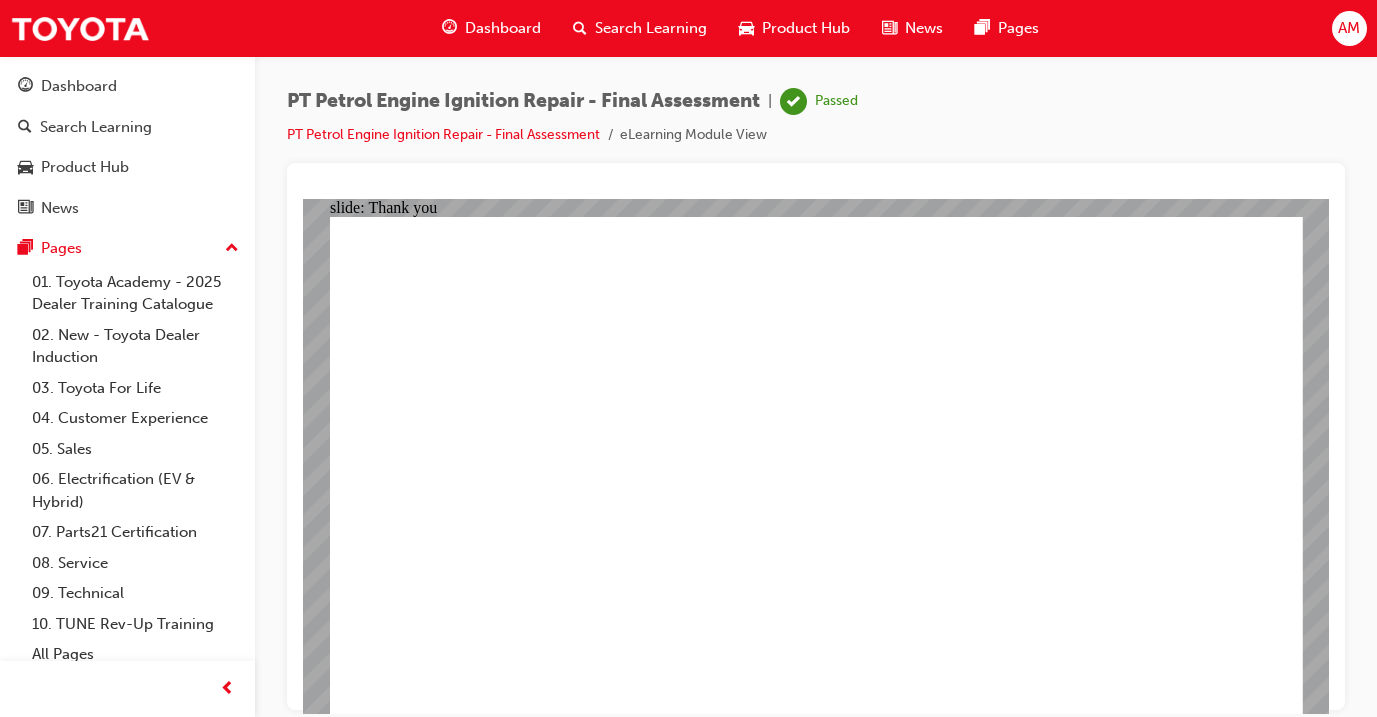 click 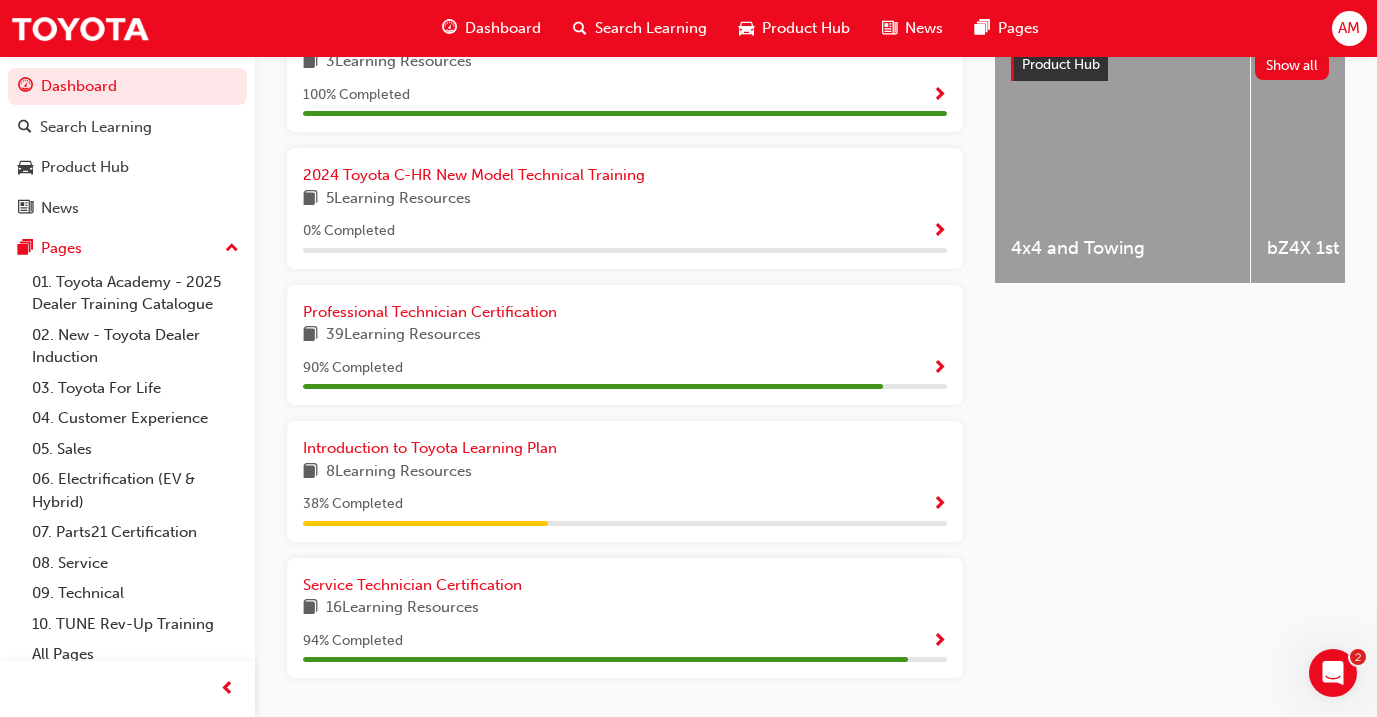 scroll, scrollTop: 813, scrollLeft: 0, axis: vertical 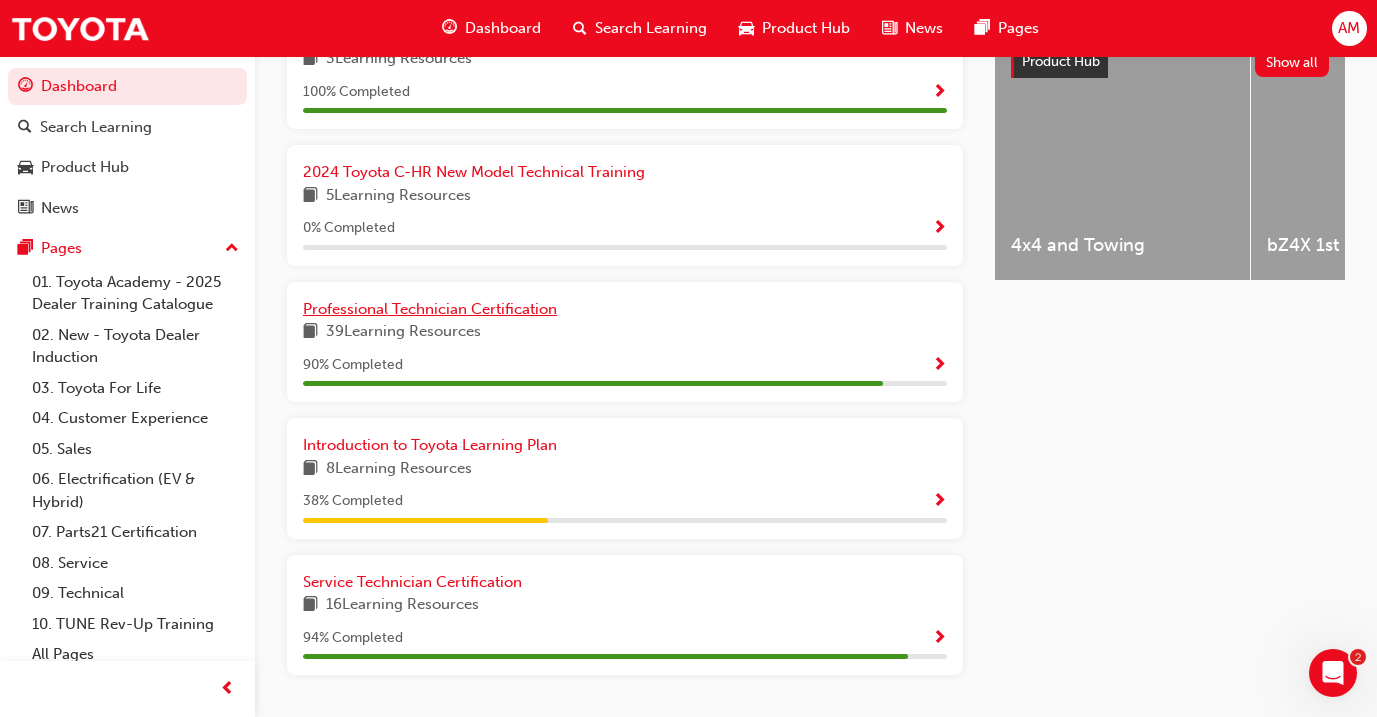 click on "Professional Technician Certification" at bounding box center [430, 309] 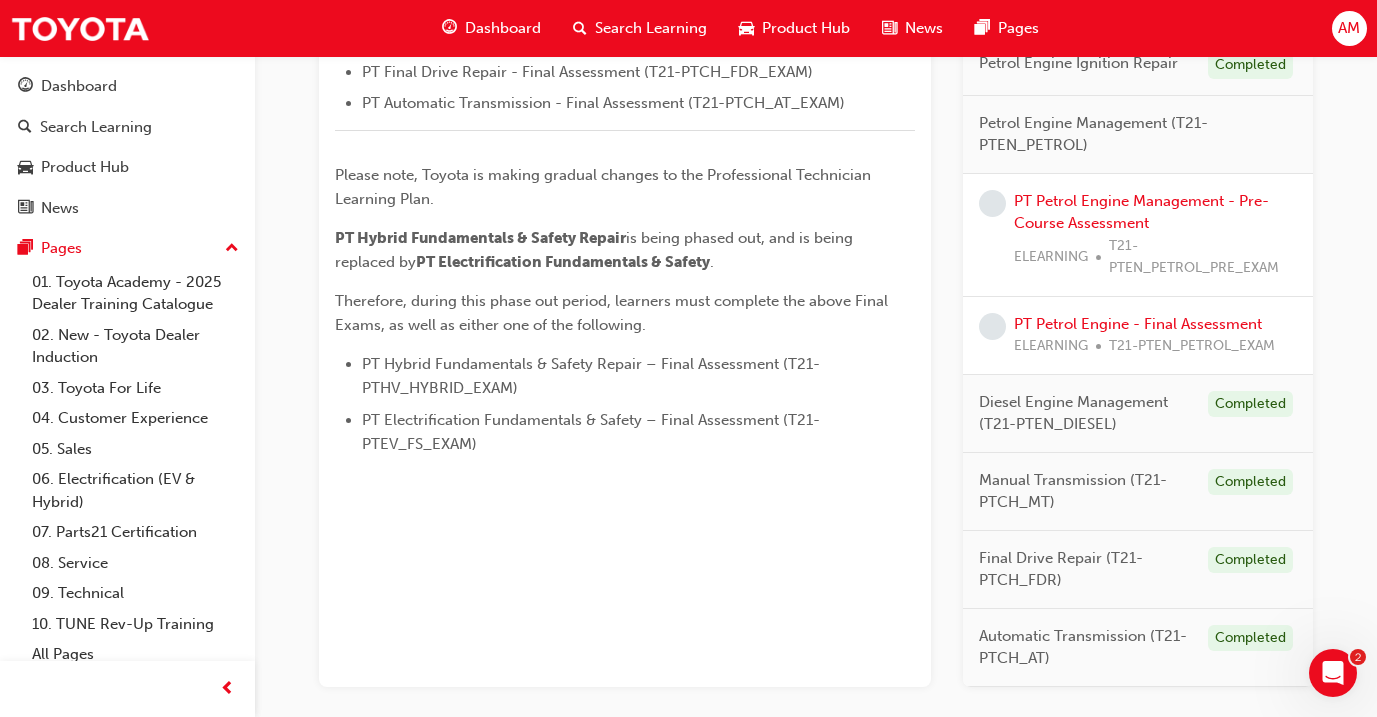 scroll, scrollTop: 909, scrollLeft: 0, axis: vertical 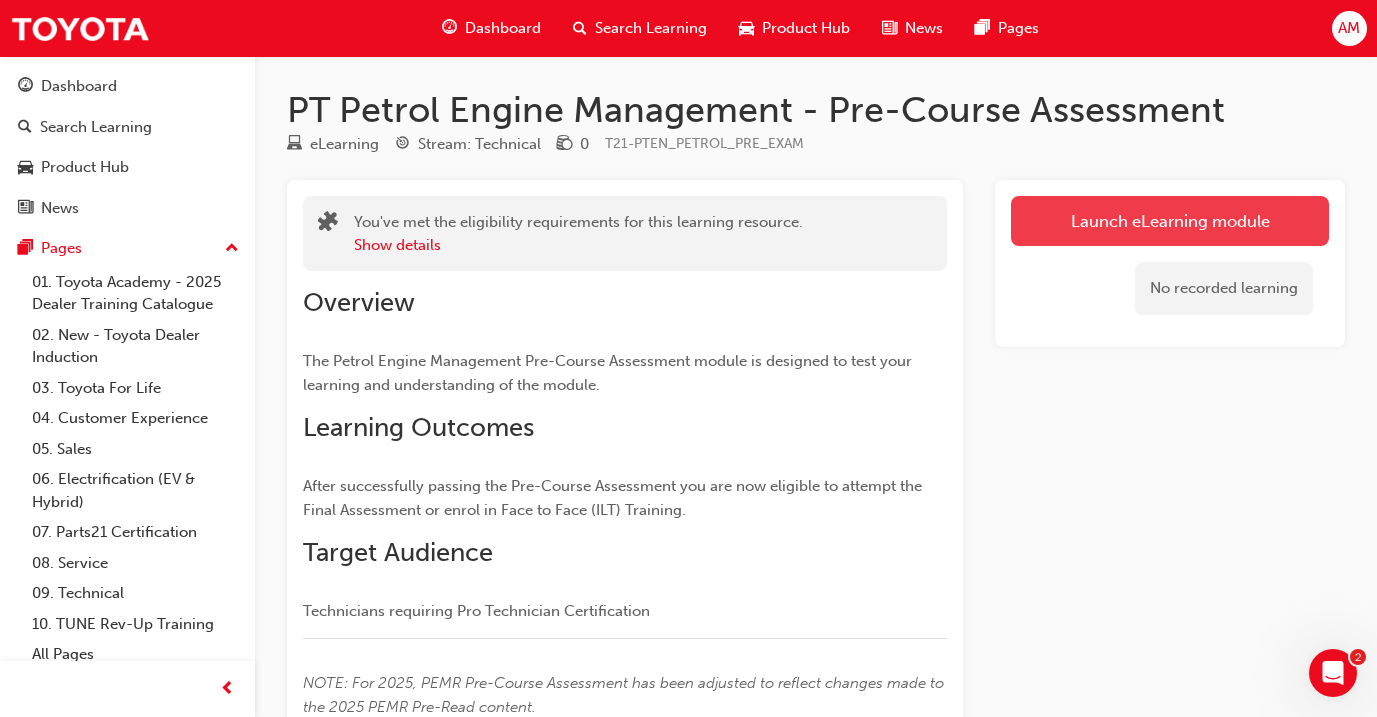 click on "Launch eLearning module" at bounding box center (1170, 221) 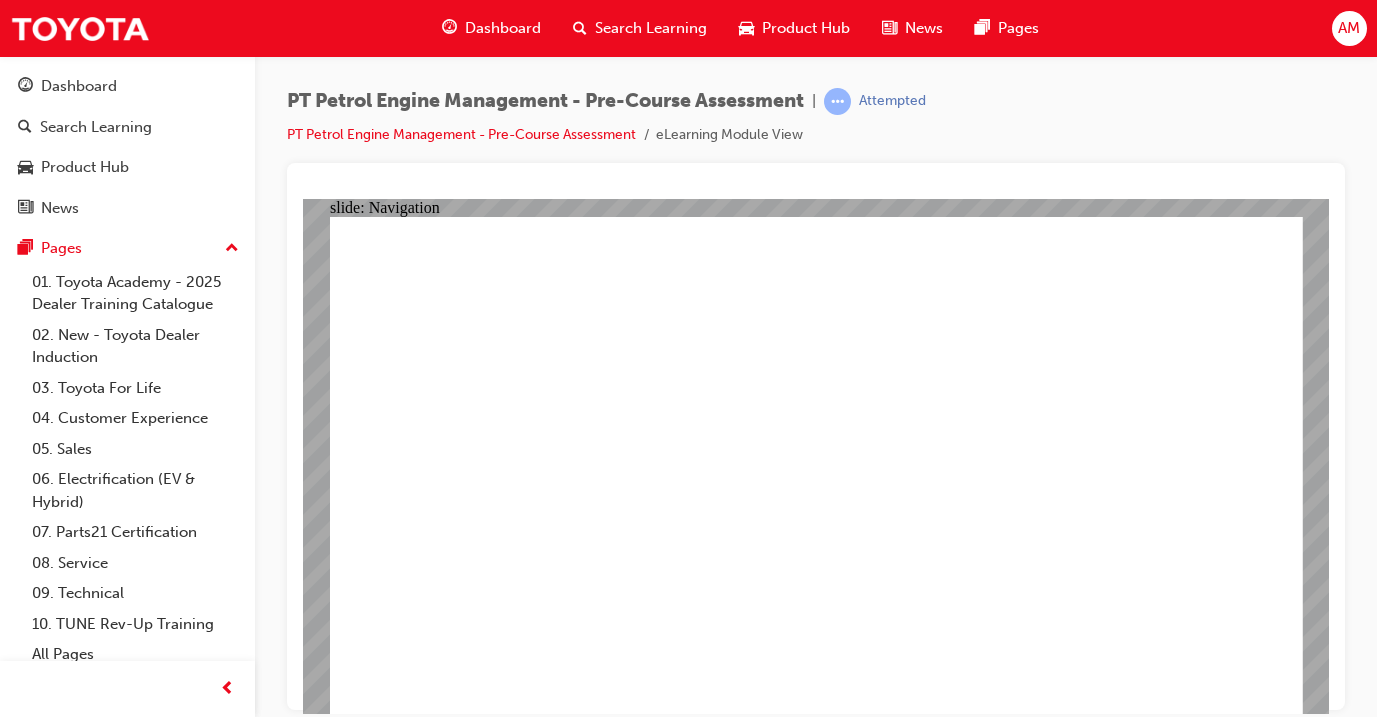 scroll, scrollTop: 0, scrollLeft: 0, axis: both 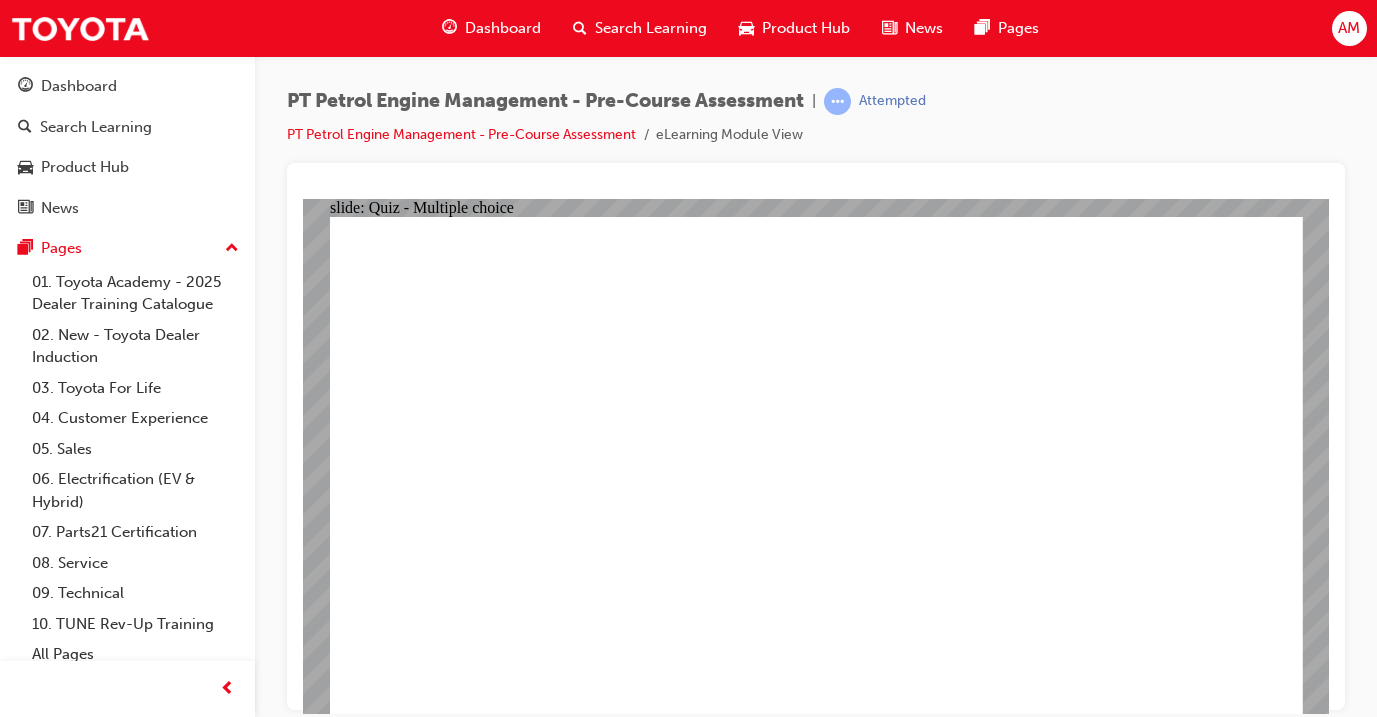 click 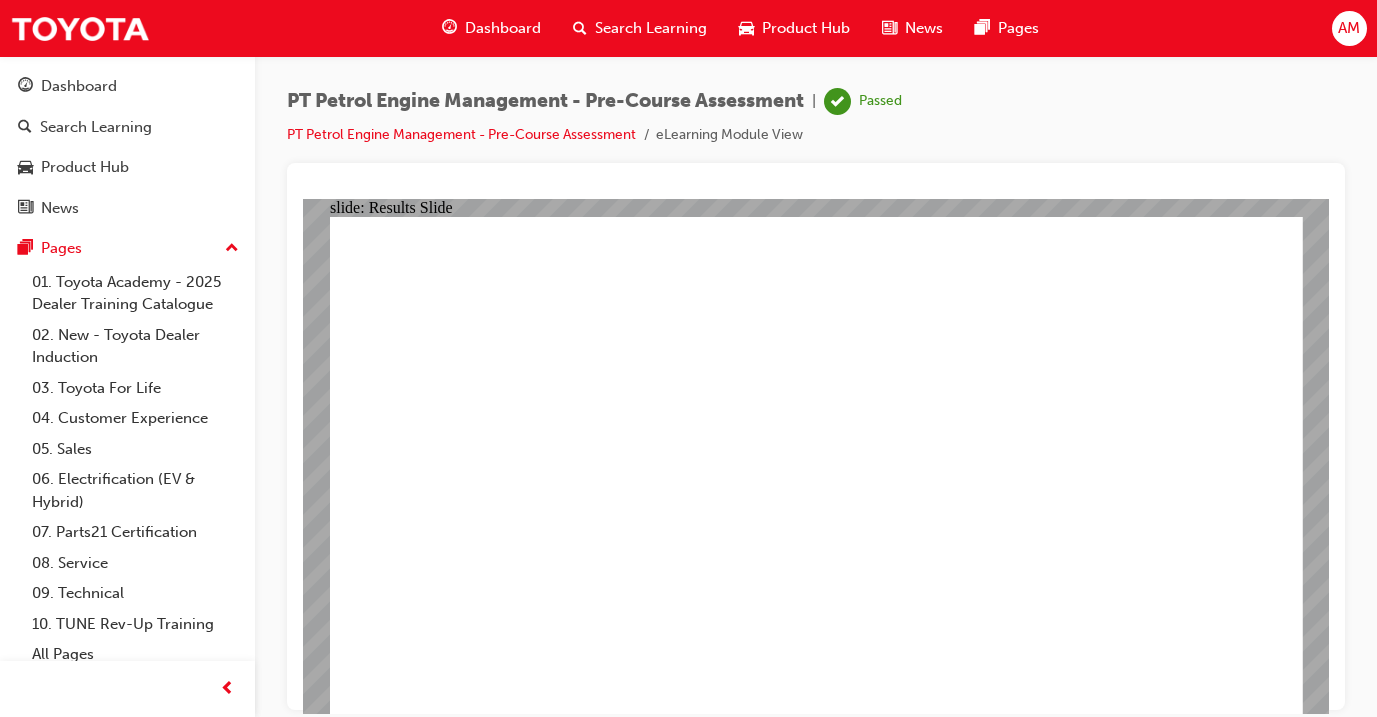 click on "PT Petrol Engine Management - Pre-Course Assessment" at bounding box center (471, 135) 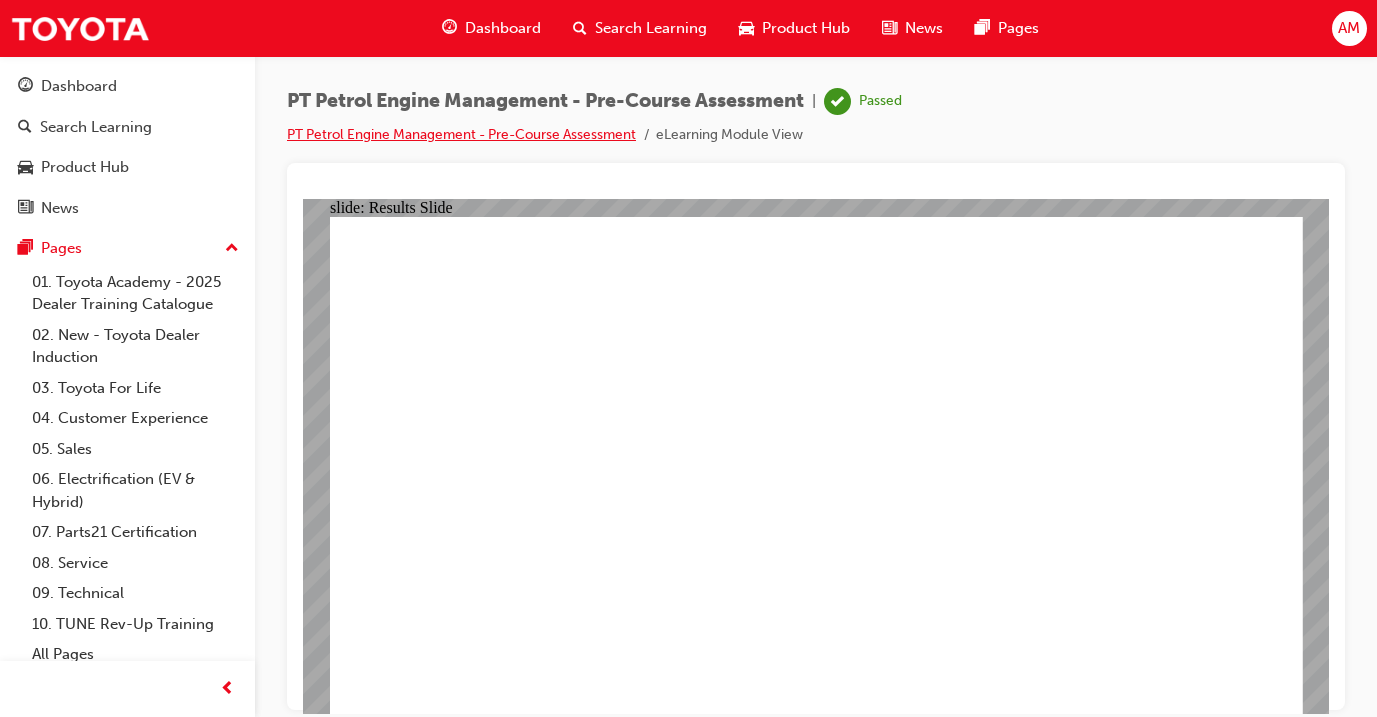 click on "PT Petrol Engine Management - Pre-Course Assessment" at bounding box center (461, 134) 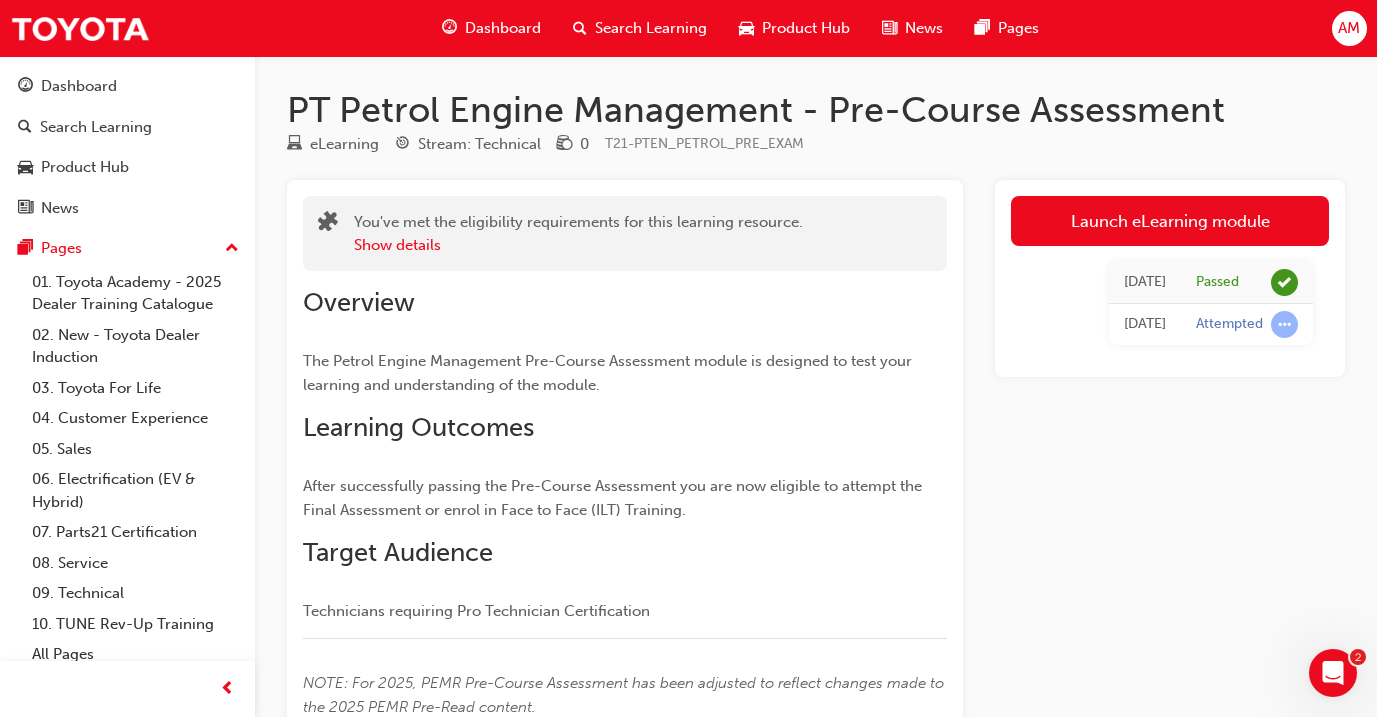 click on "Dashboard" at bounding box center (503, 28) 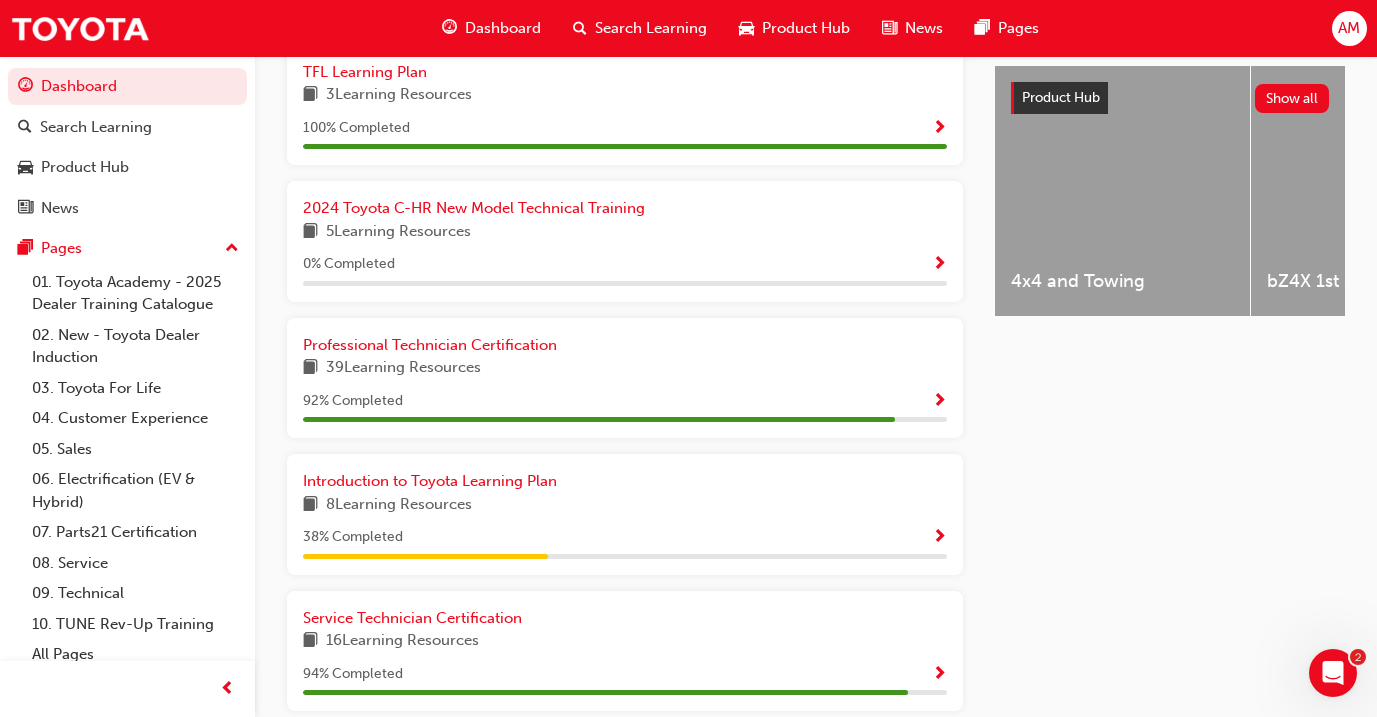 scroll, scrollTop: 800, scrollLeft: 0, axis: vertical 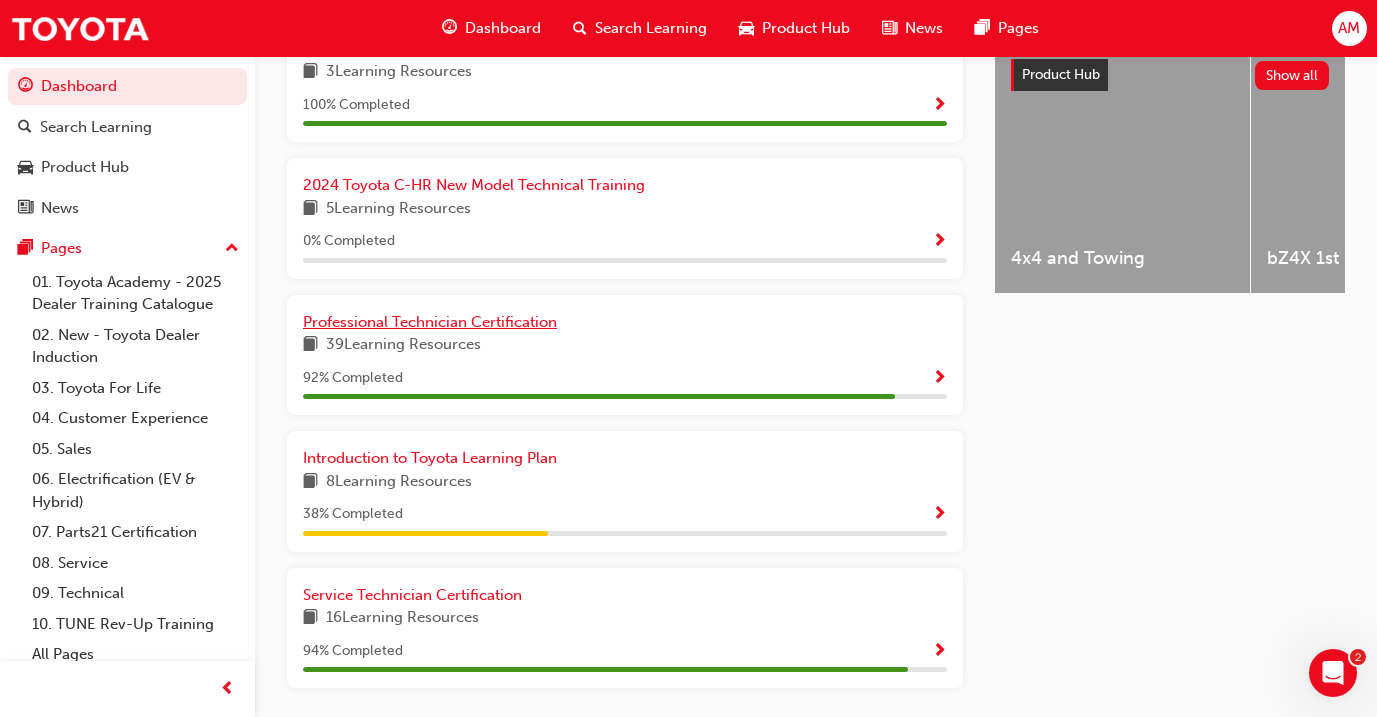 click on "Professional Technician Certification" at bounding box center [430, 322] 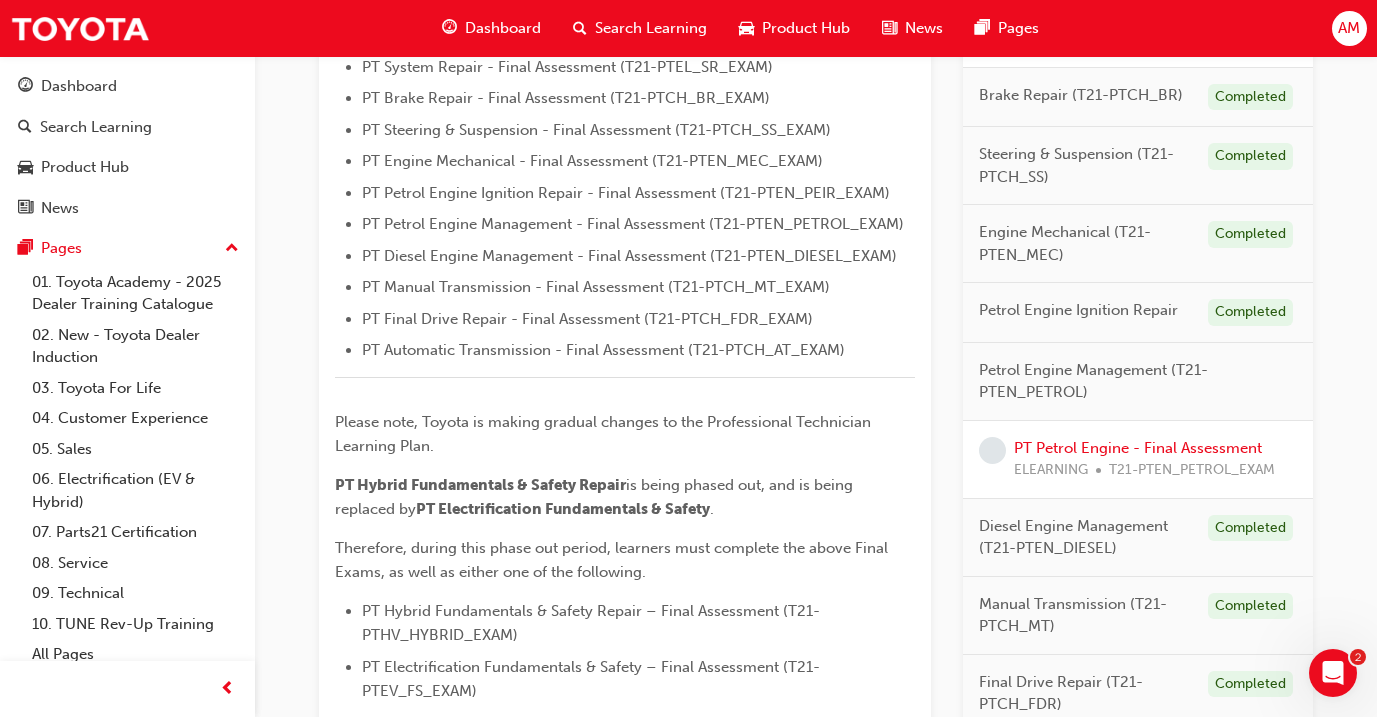 scroll, scrollTop: 806, scrollLeft: 0, axis: vertical 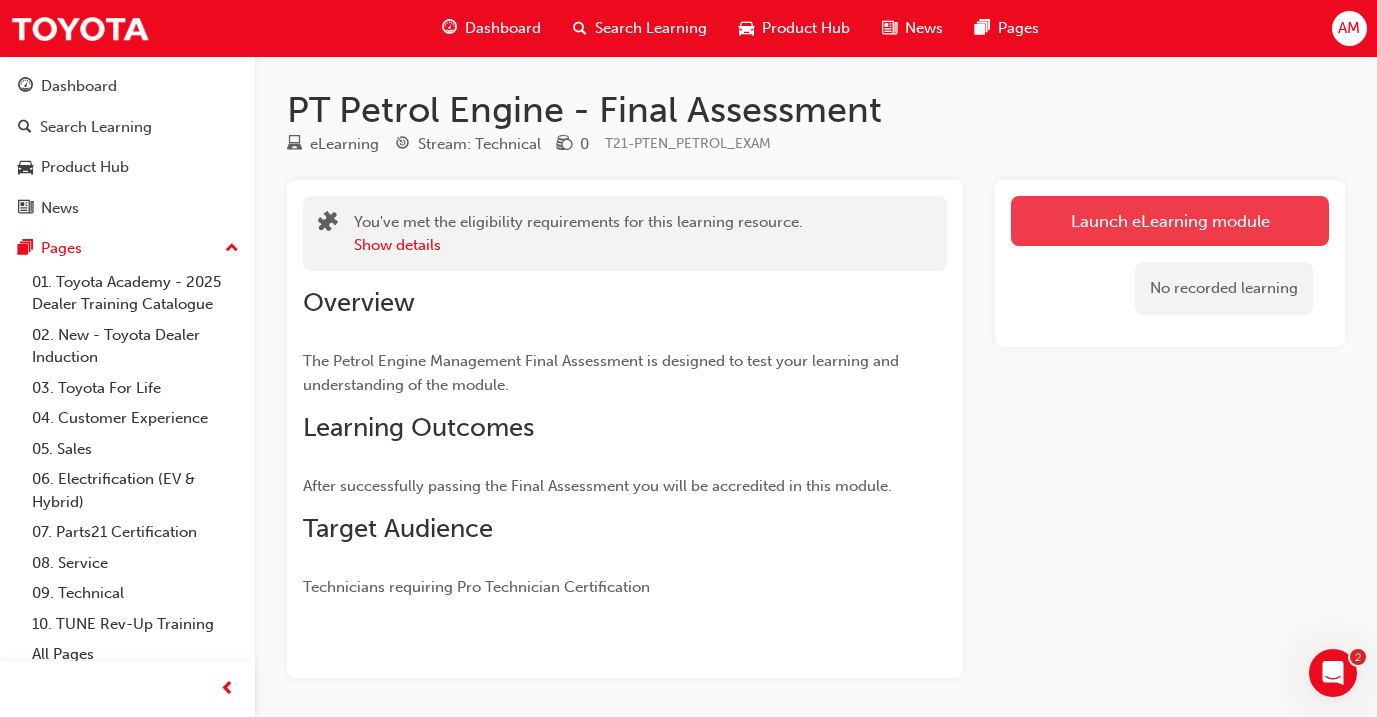click on "Launch eLearning module" at bounding box center (1170, 221) 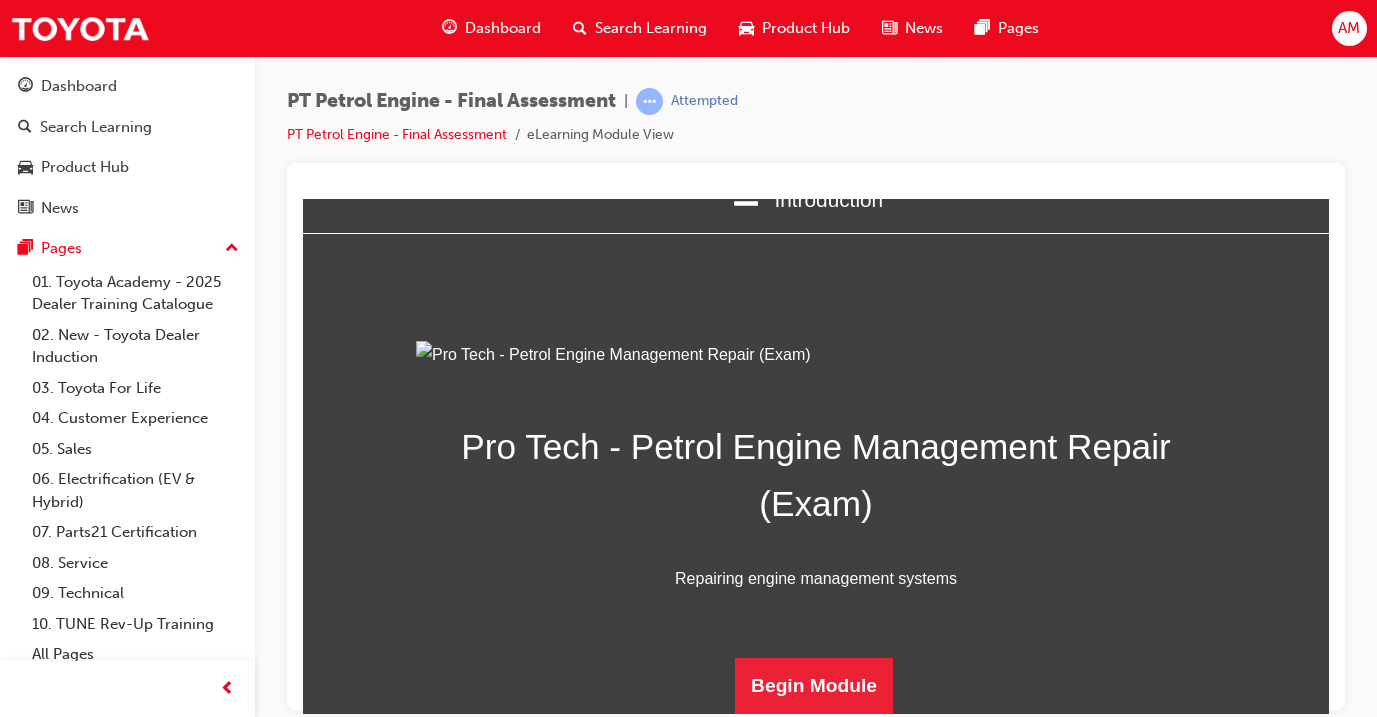 scroll, scrollTop: 262, scrollLeft: 0, axis: vertical 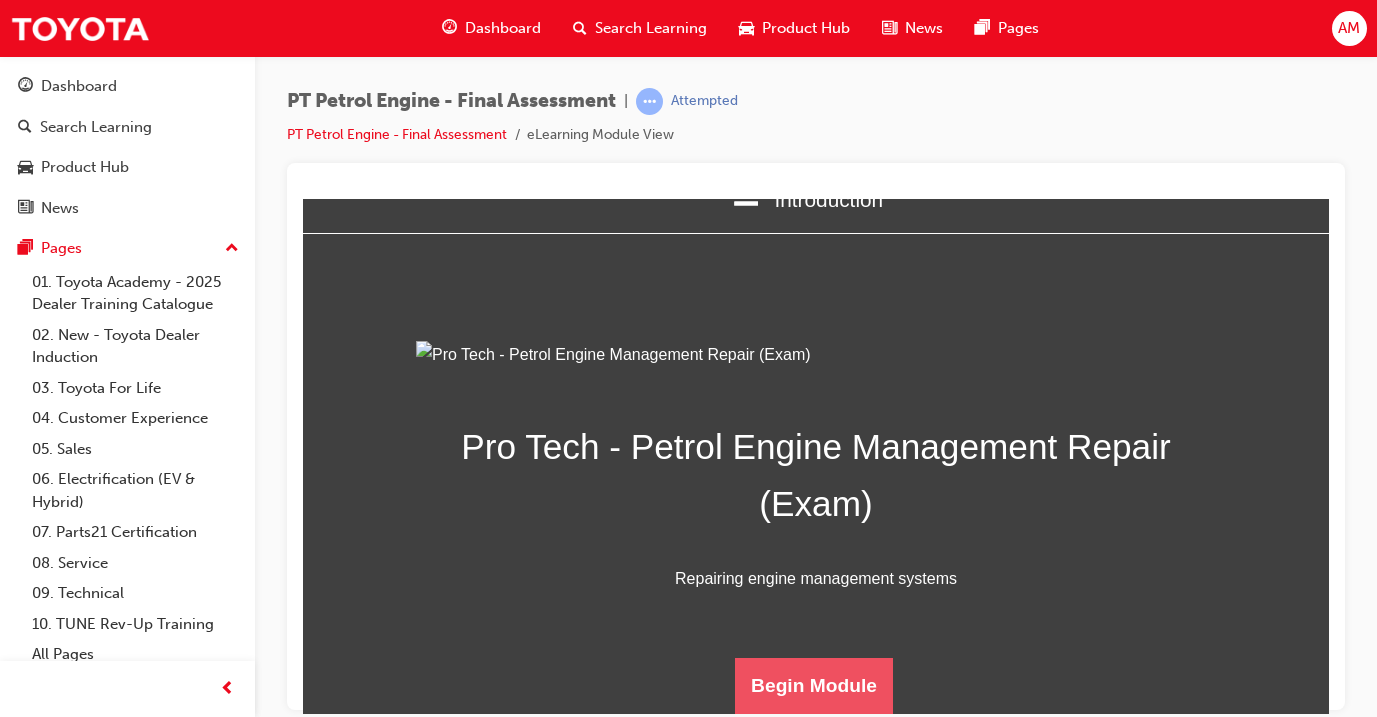 click on "Begin Module" at bounding box center [814, 685] 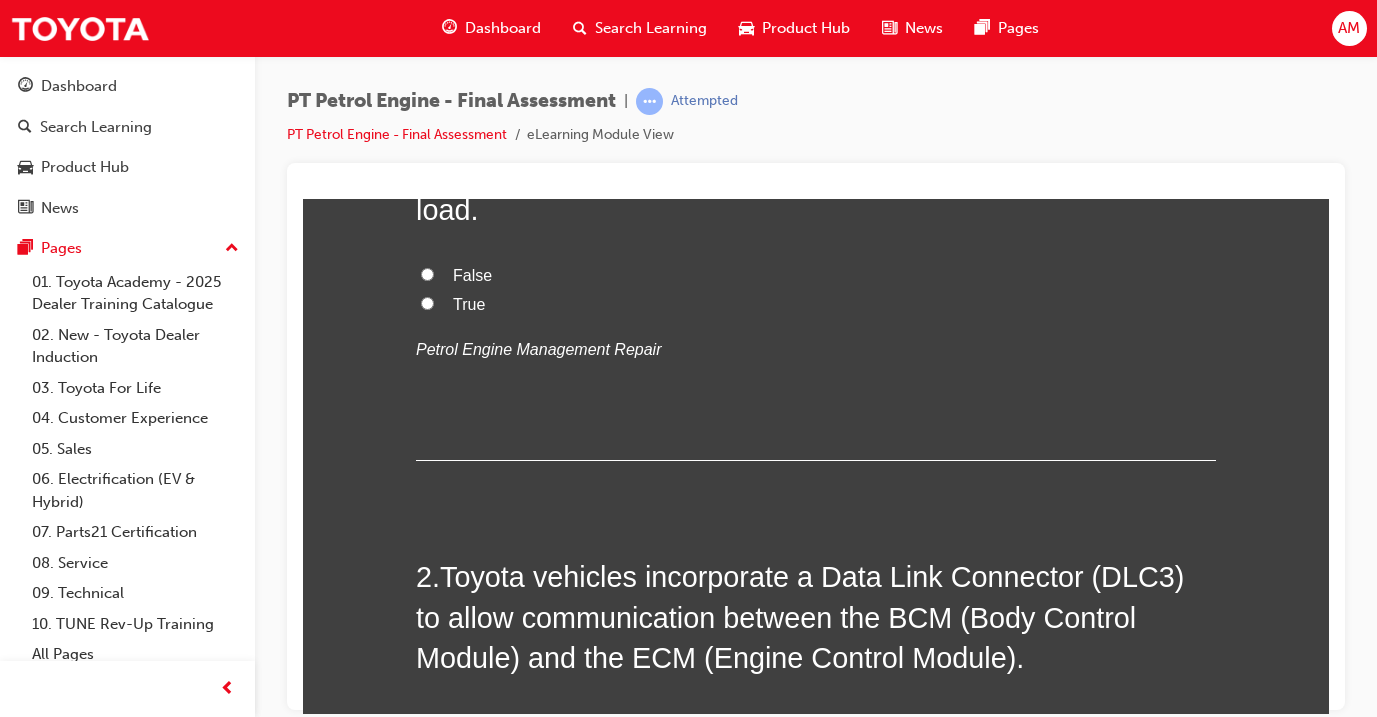 scroll, scrollTop: 0, scrollLeft: 0, axis: both 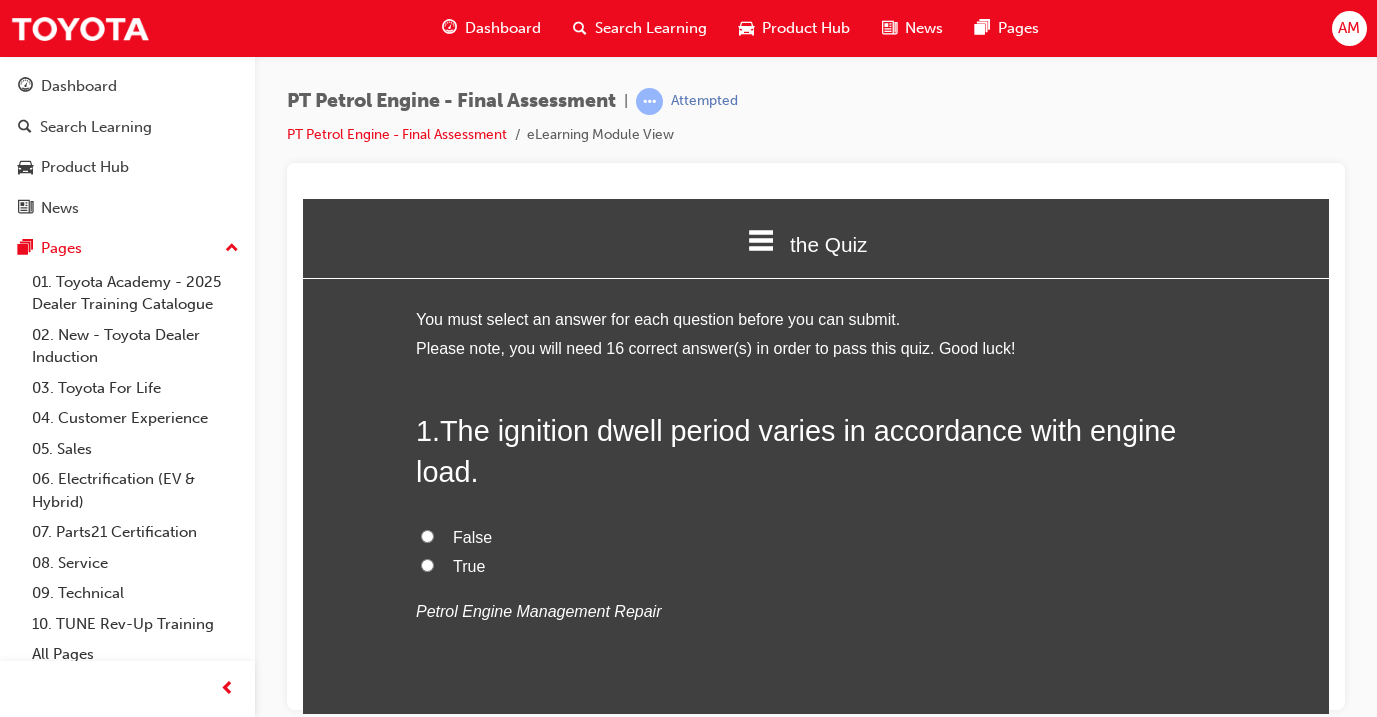 click on "False" at bounding box center (816, 537) 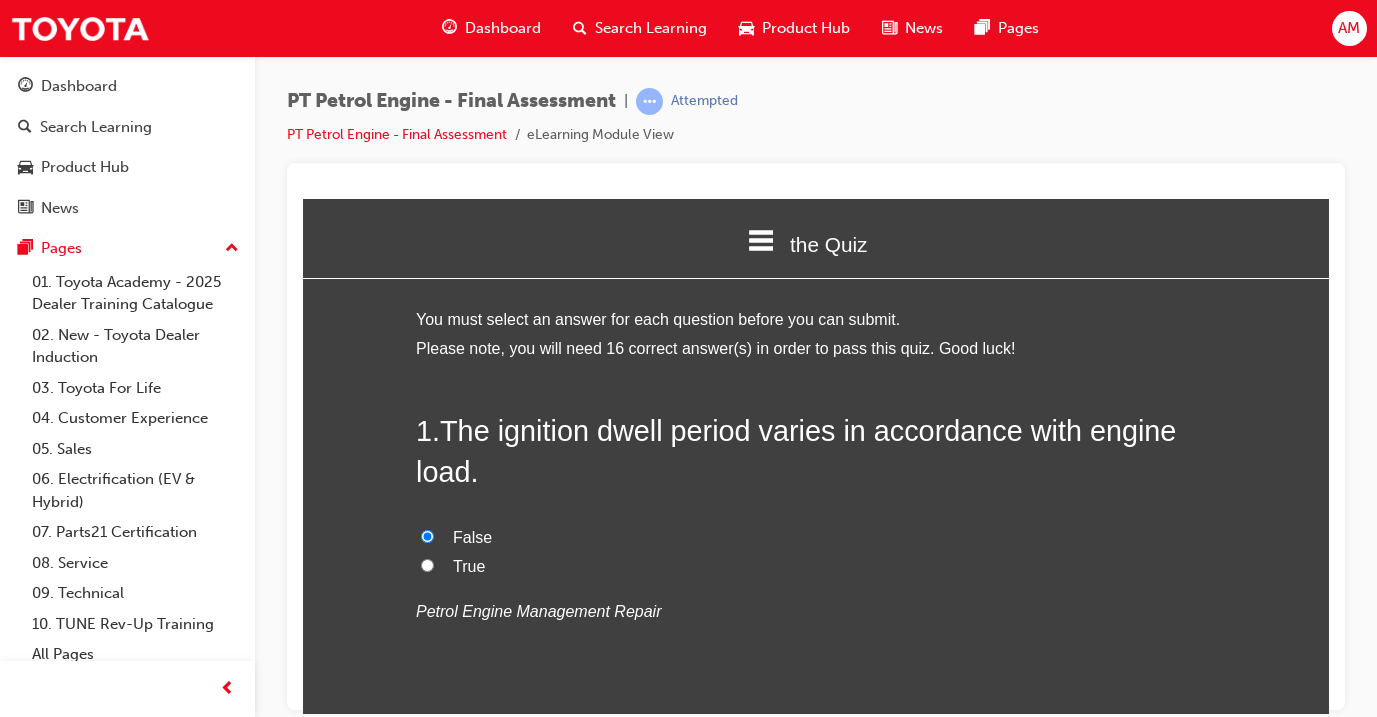 radio on "true" 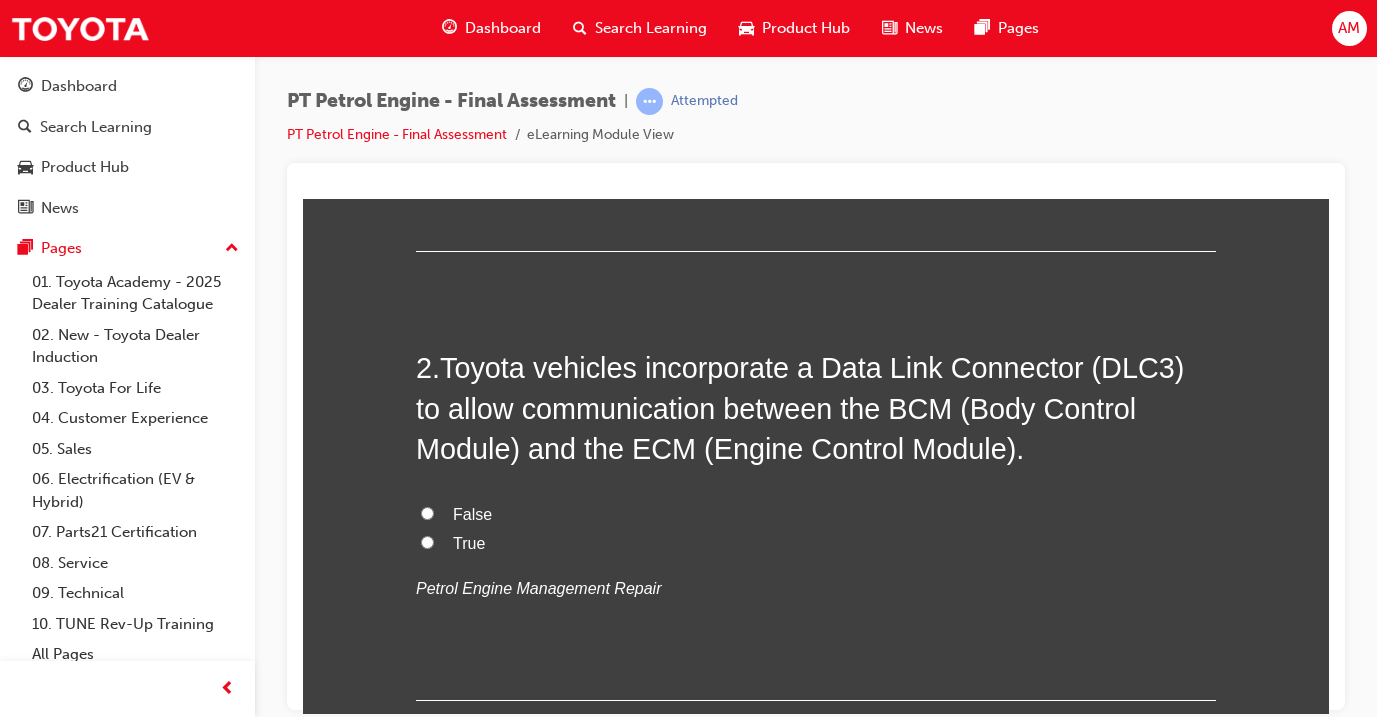 scroll, scrollTop: 474, scrollLeft: 0, axis: vertical 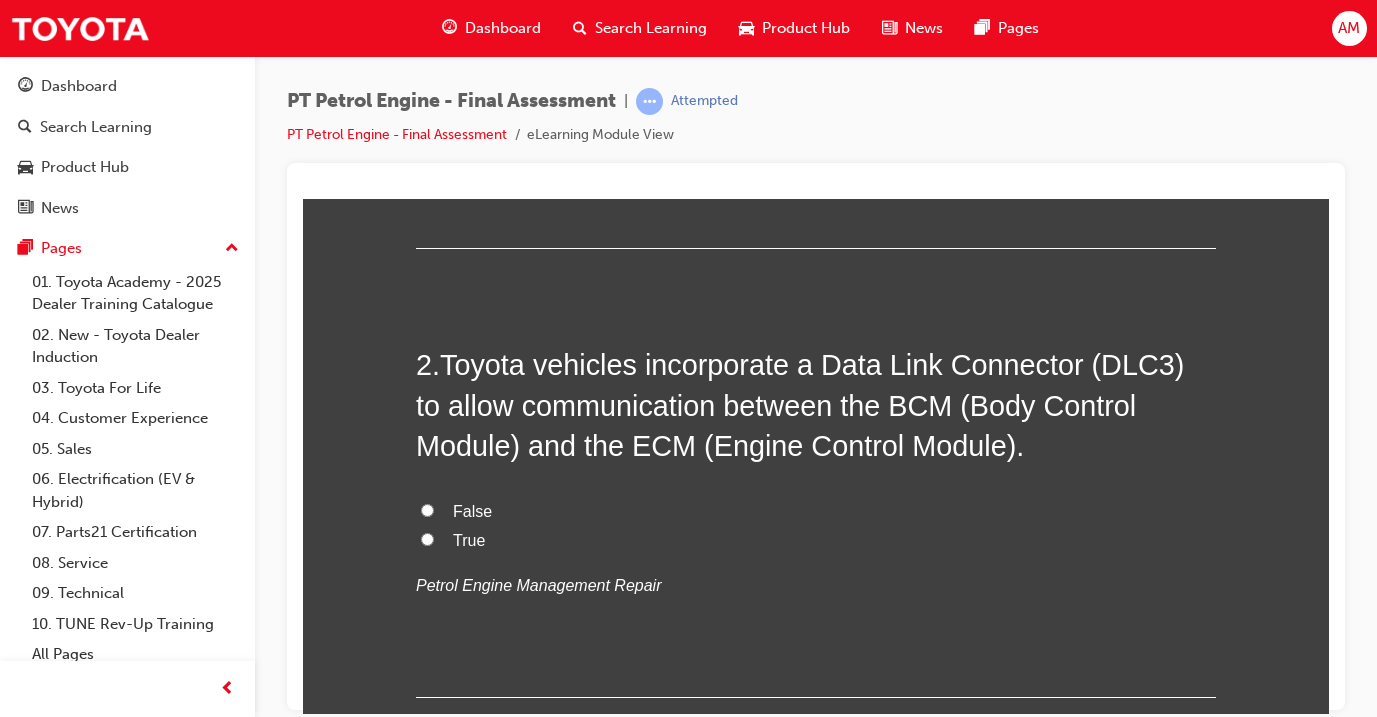 click on "False" at bounding box center [816, 511] 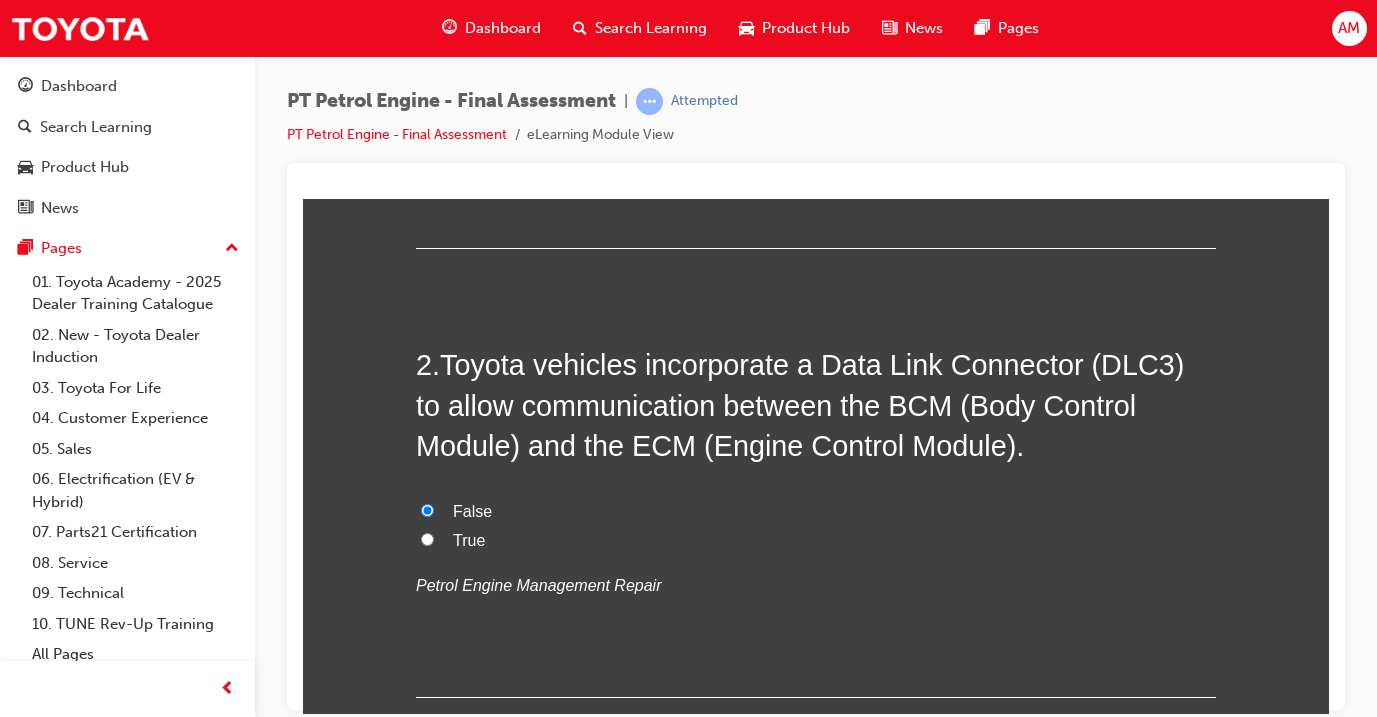 radio on "true" 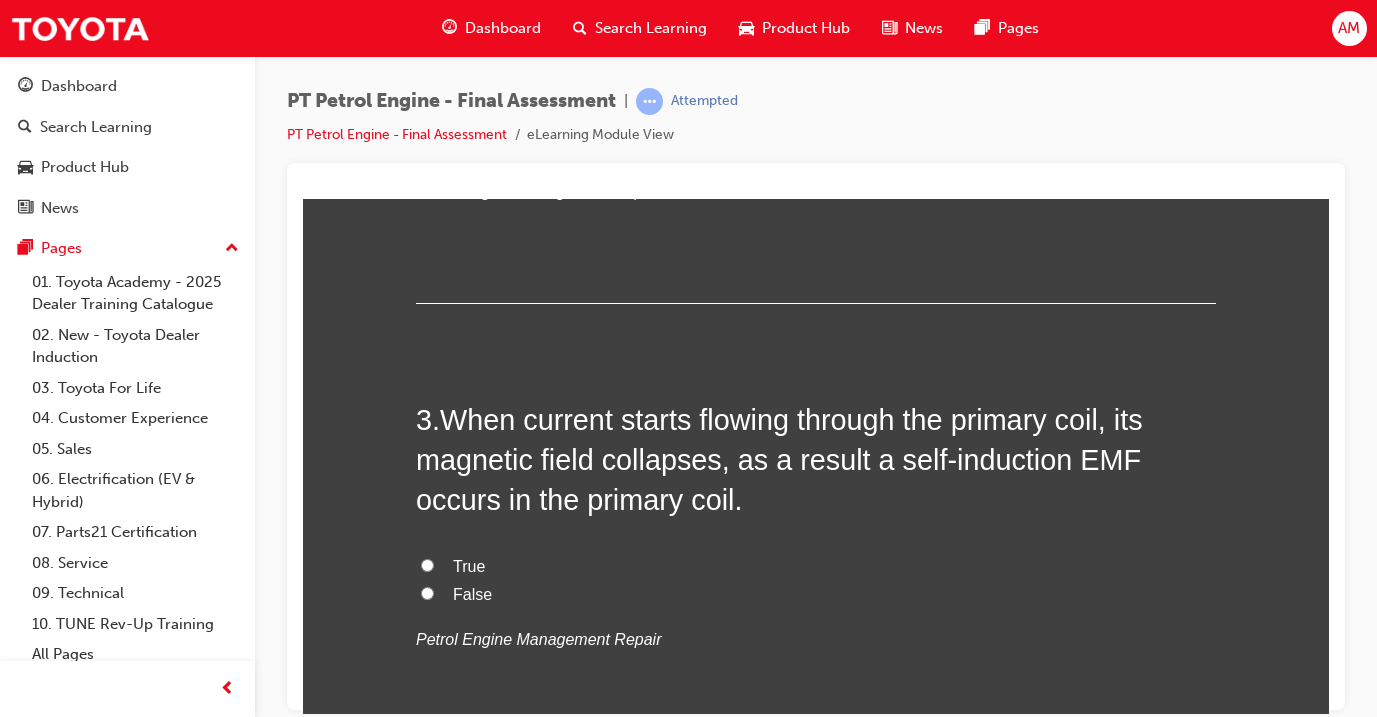 scroll, scrollTop: 870, scrollLeft: 0, axis: vertical 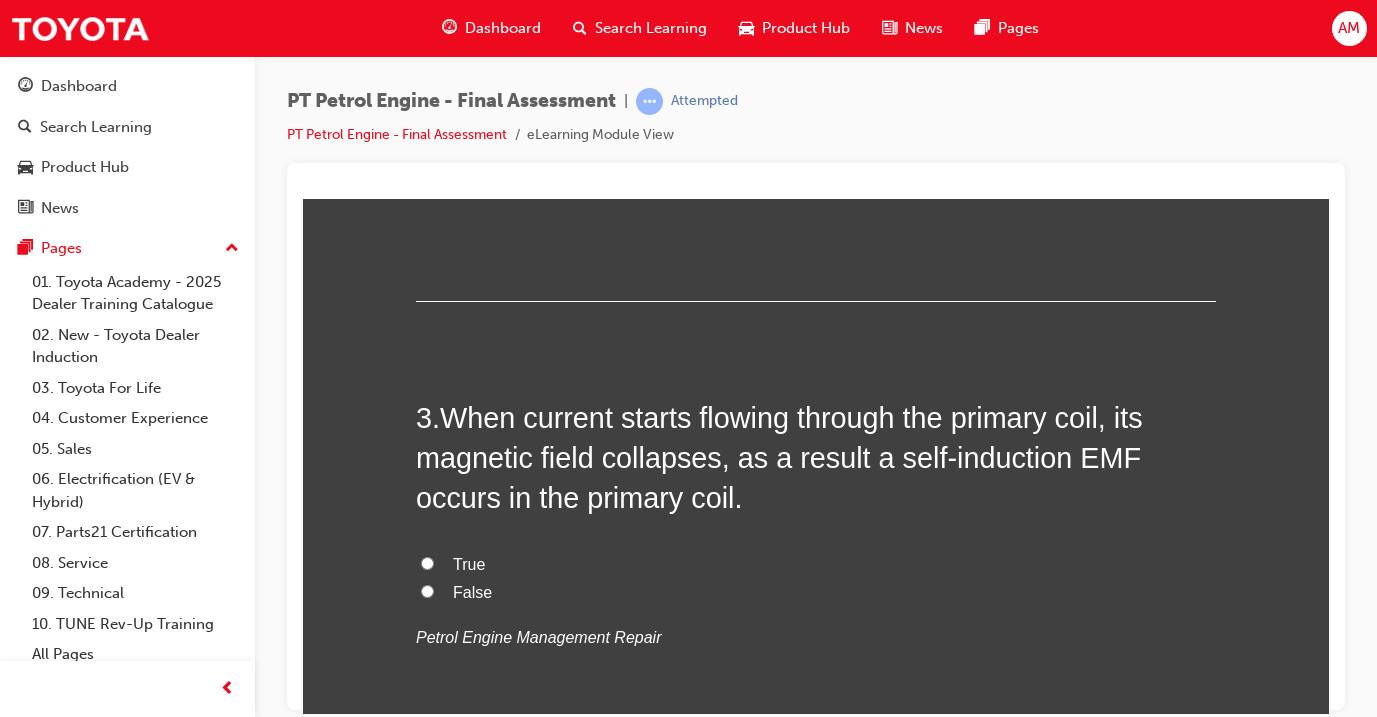 click on "False" at bounding box center (816, 592) 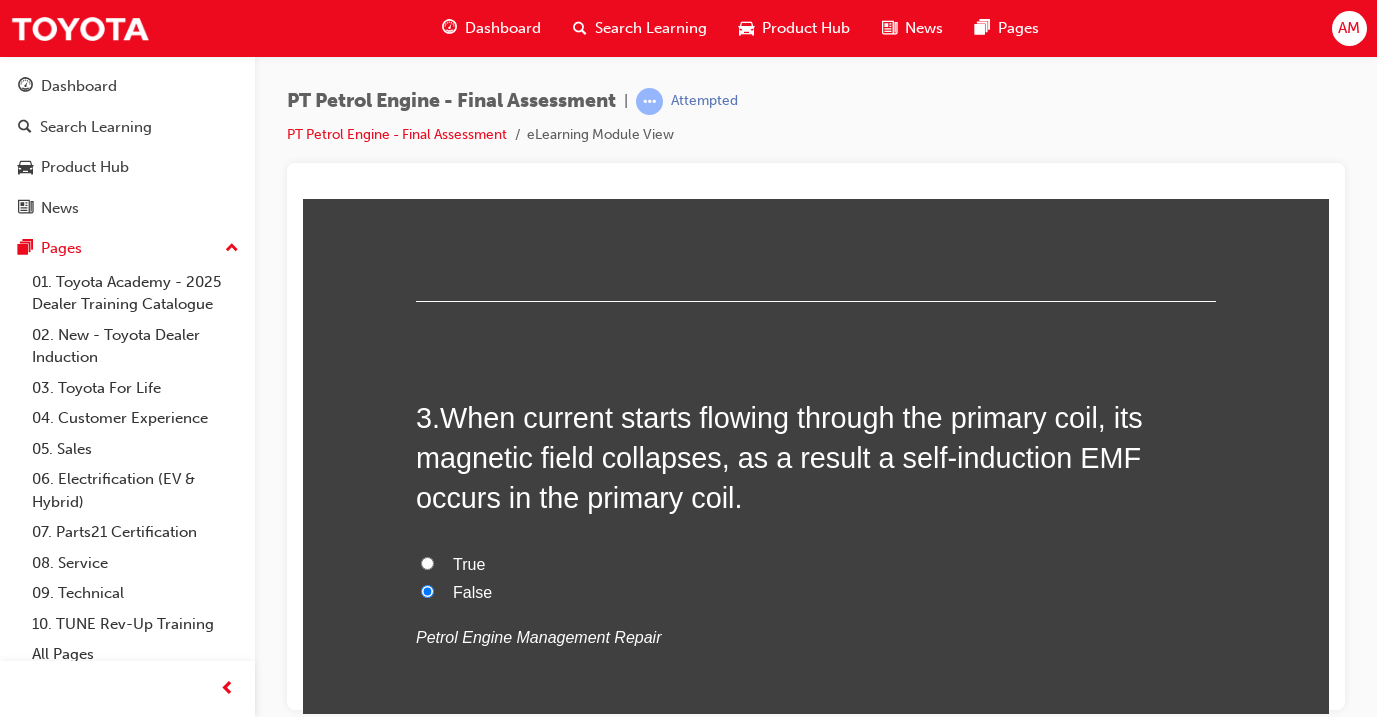 radio on "true" 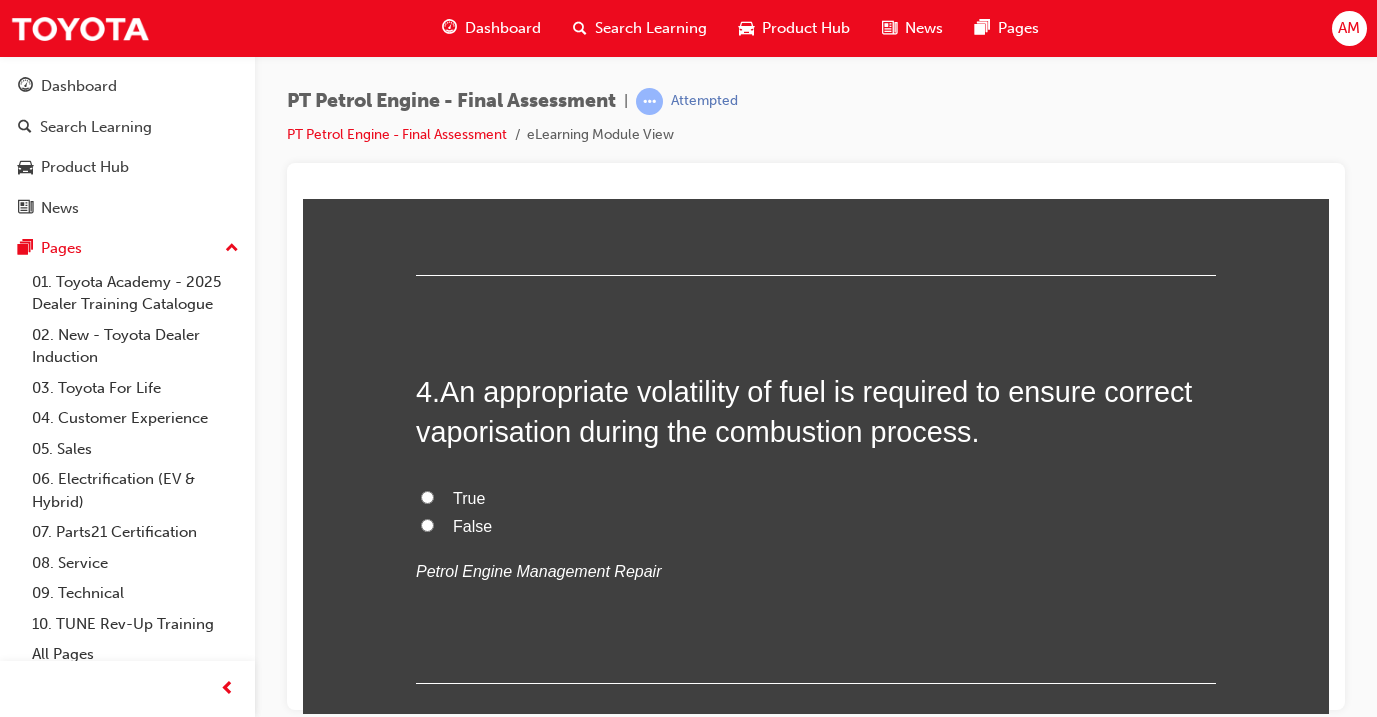 scroll, scrollTop: 1345, scrollLeft: 0, axis: vertical 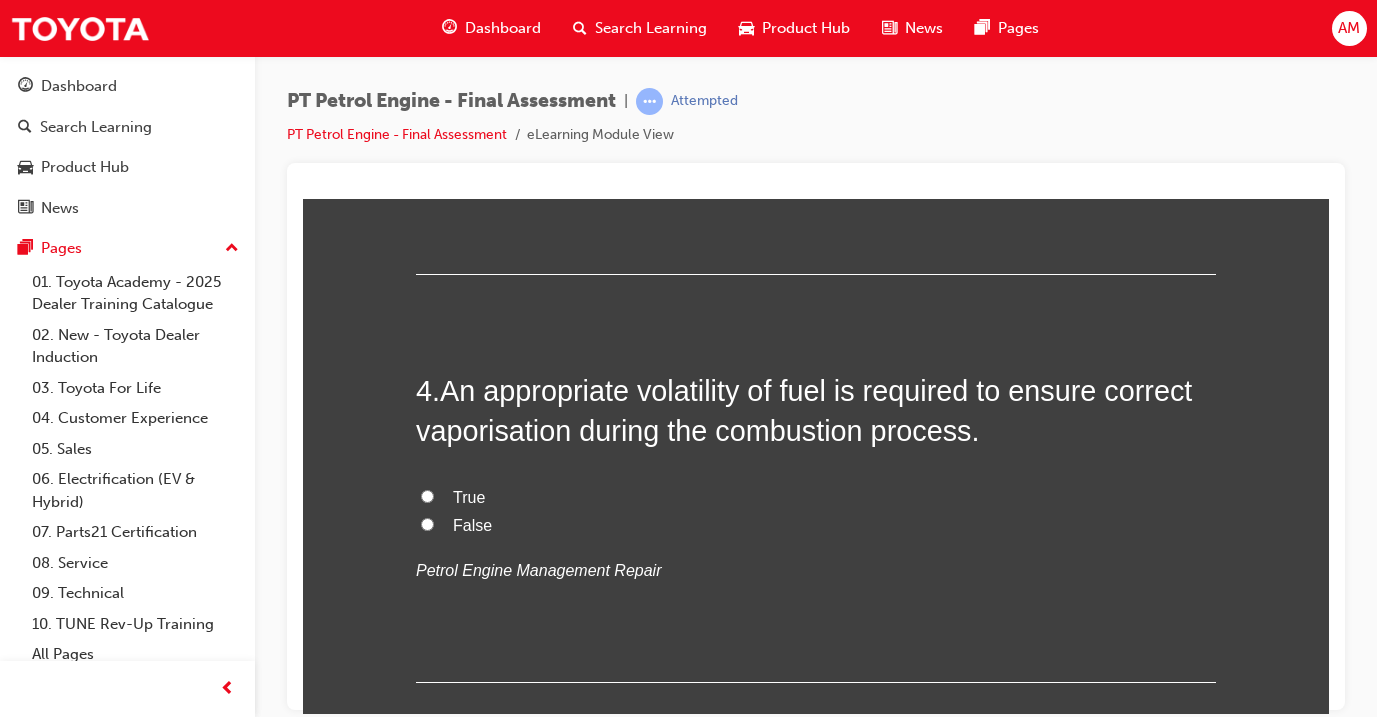 click on "True" at bounding box center [469, 496] 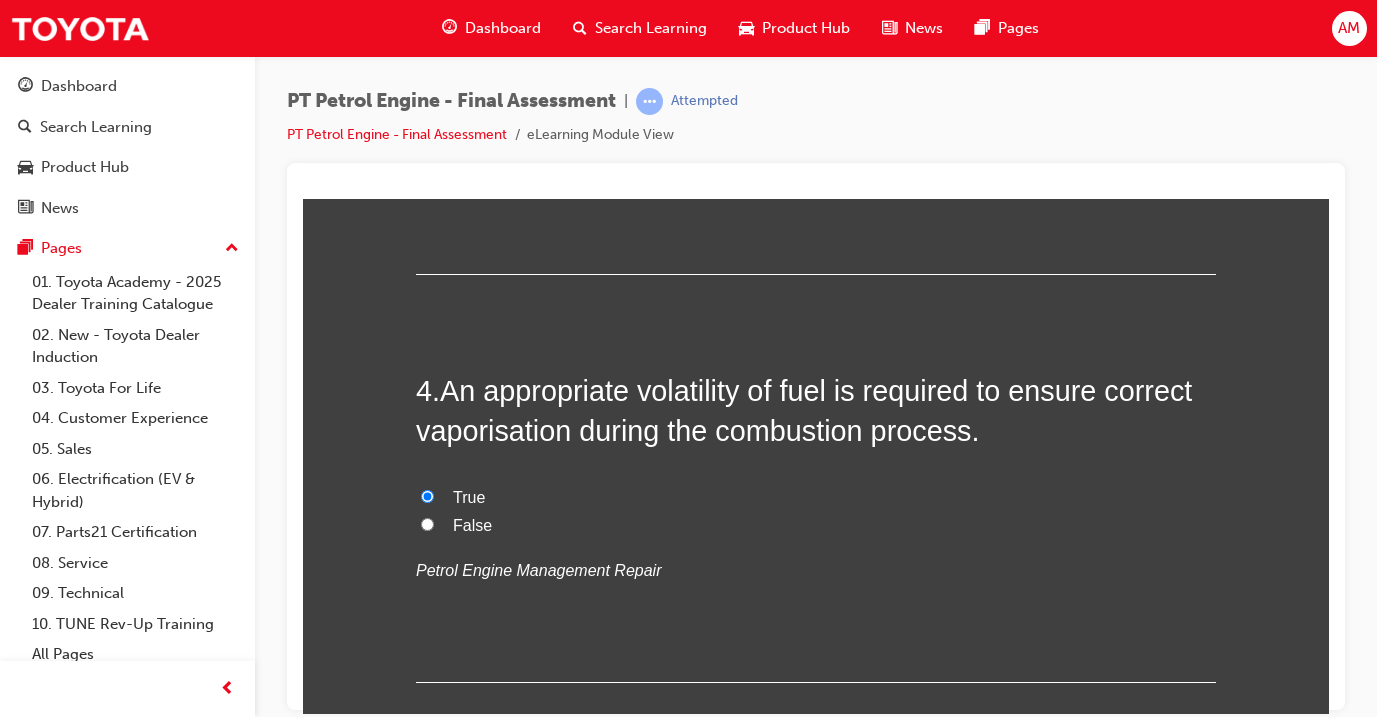 radio on "true" 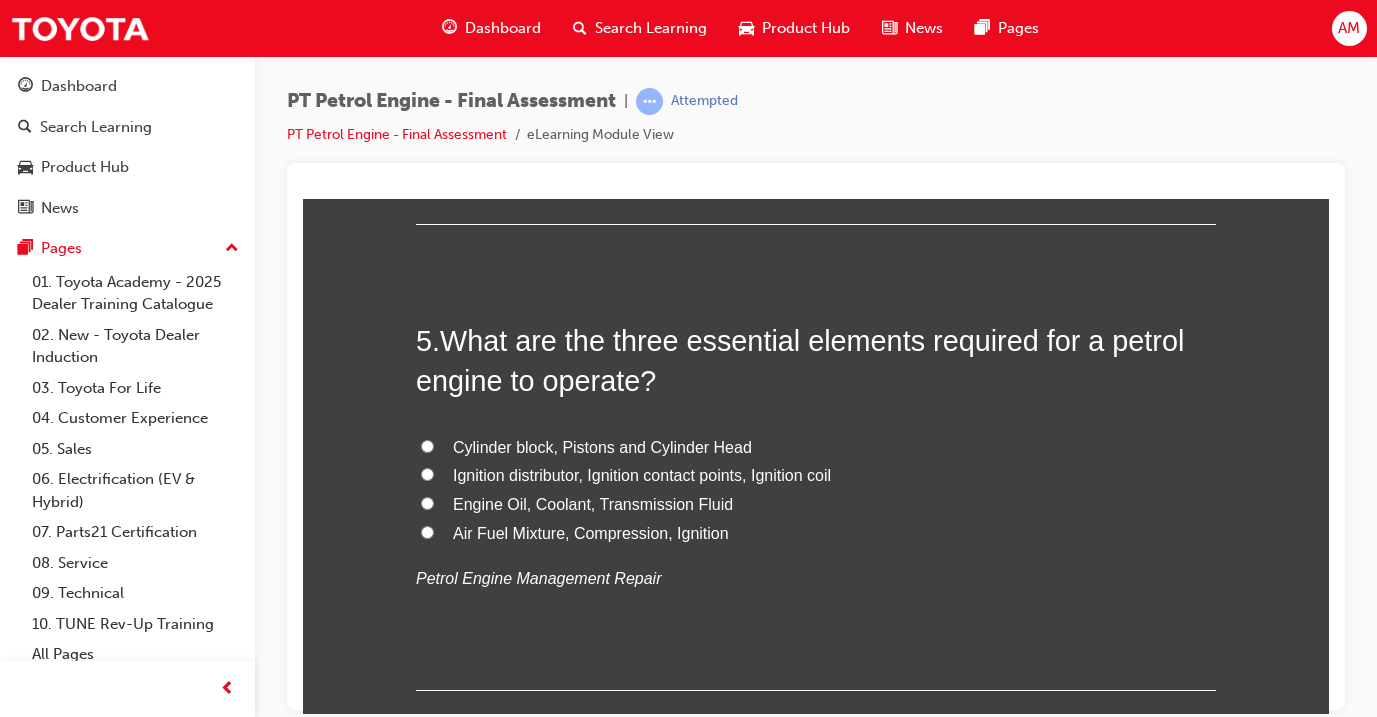scroll, scrollTop: 1804, scrollLeft: 0, axis: vertical 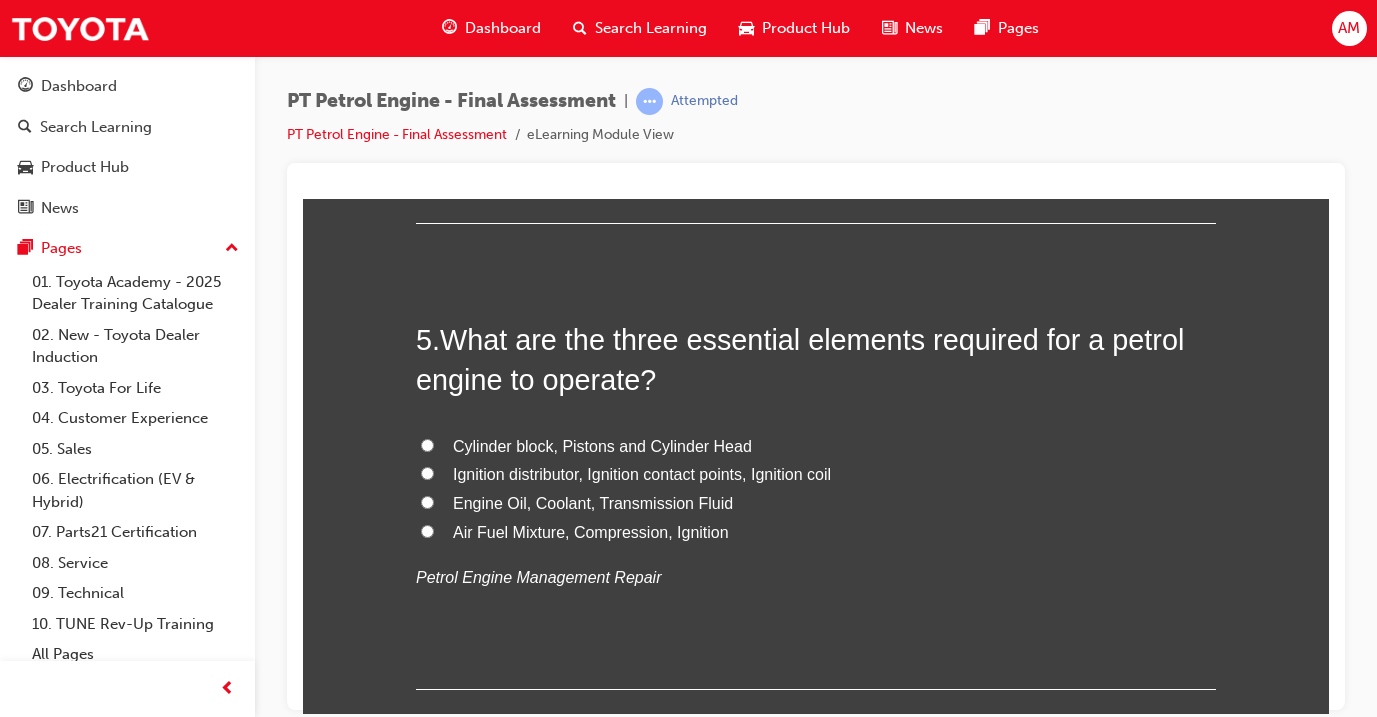 click on "Cylinder block, Pistons and Cylinder Head Ignition distributor, Ignition contact points, Ignition coil Engine Oil, Coolant, Transmission Fluid Air Fuel Mixture, Compression, Ignition
Petrol Engine Management Repair" at bounding box center [816, 512] 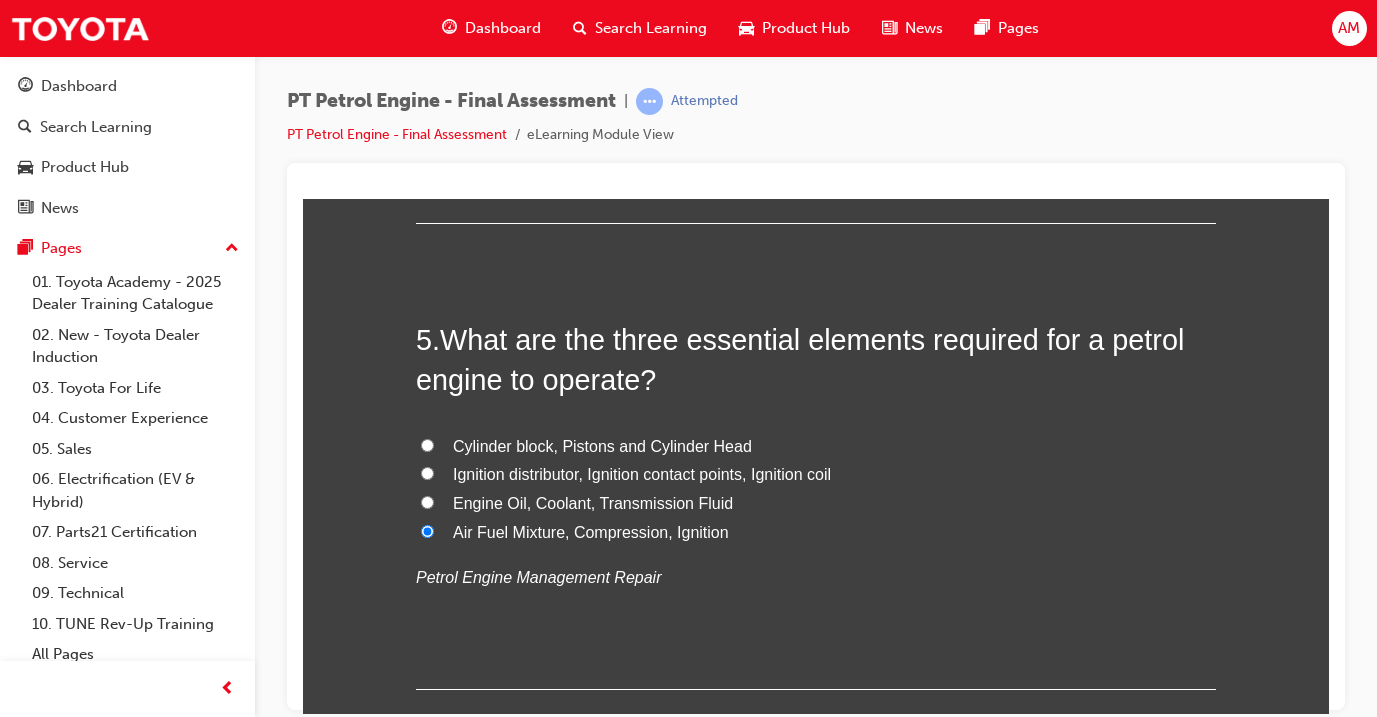 radio on "true" 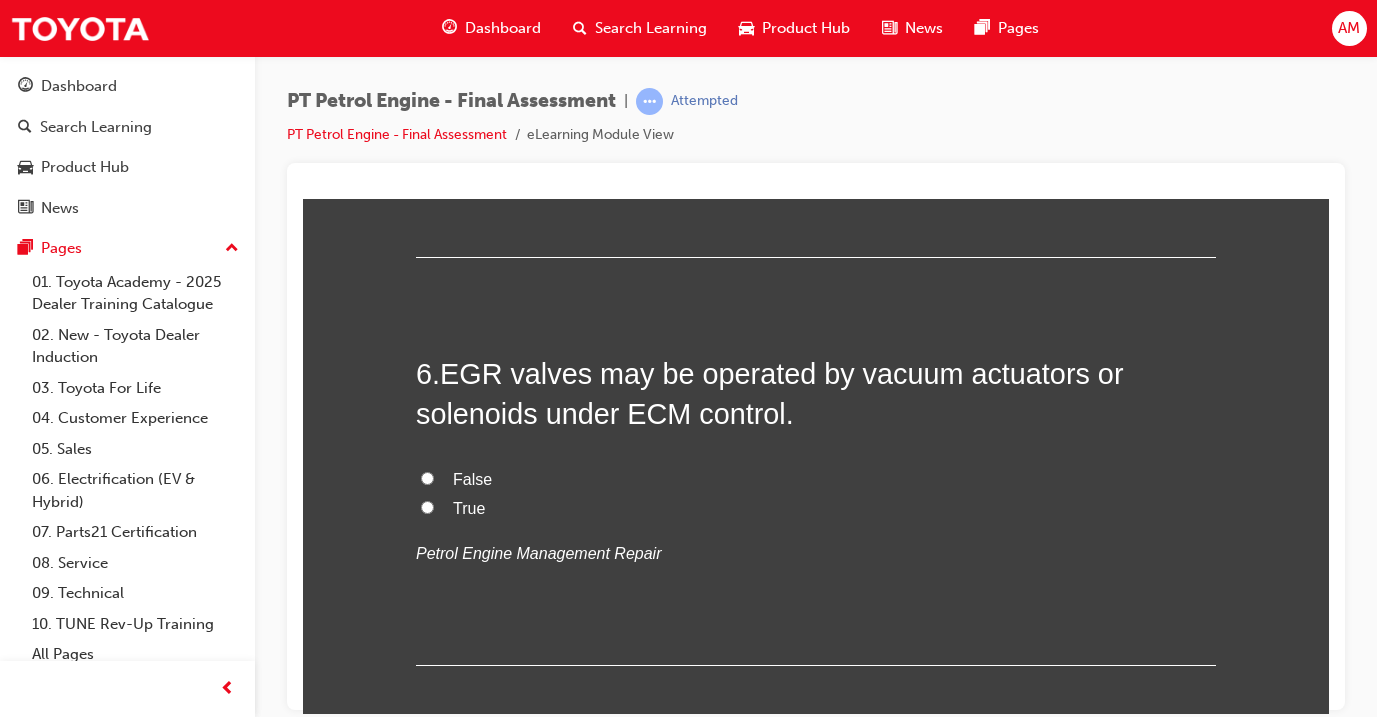 scroll, scrollTop: 2262, scrollLeft: 0, axis: vertical 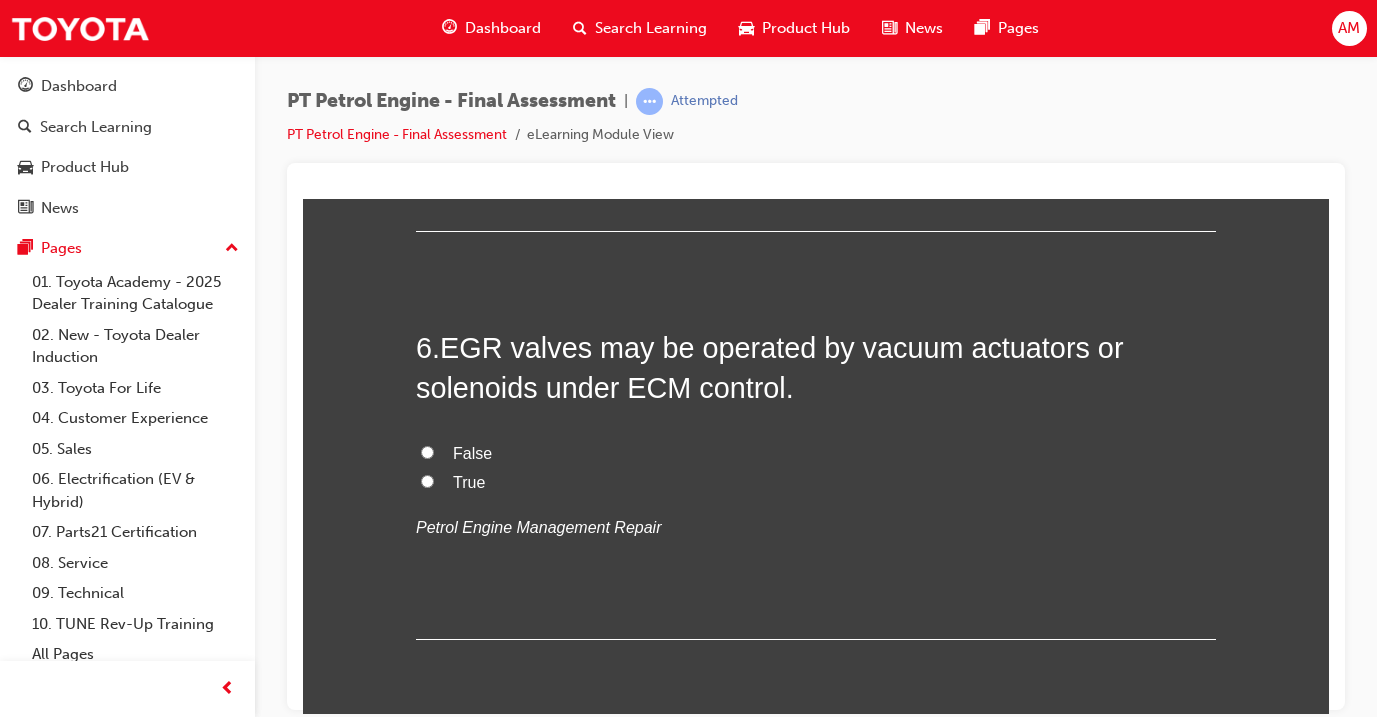 click on "False True
Petrol Engine Management Repair" at bounding box center [816, 490] 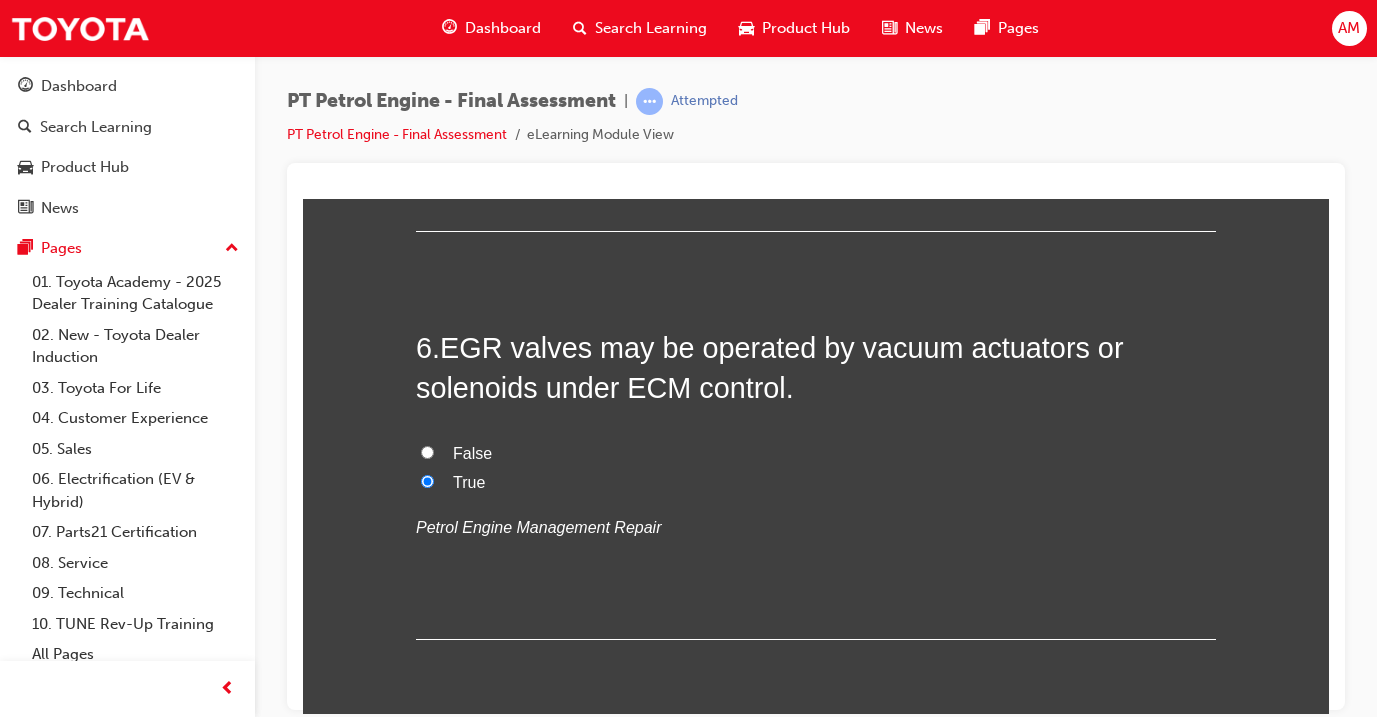 radio on "true" 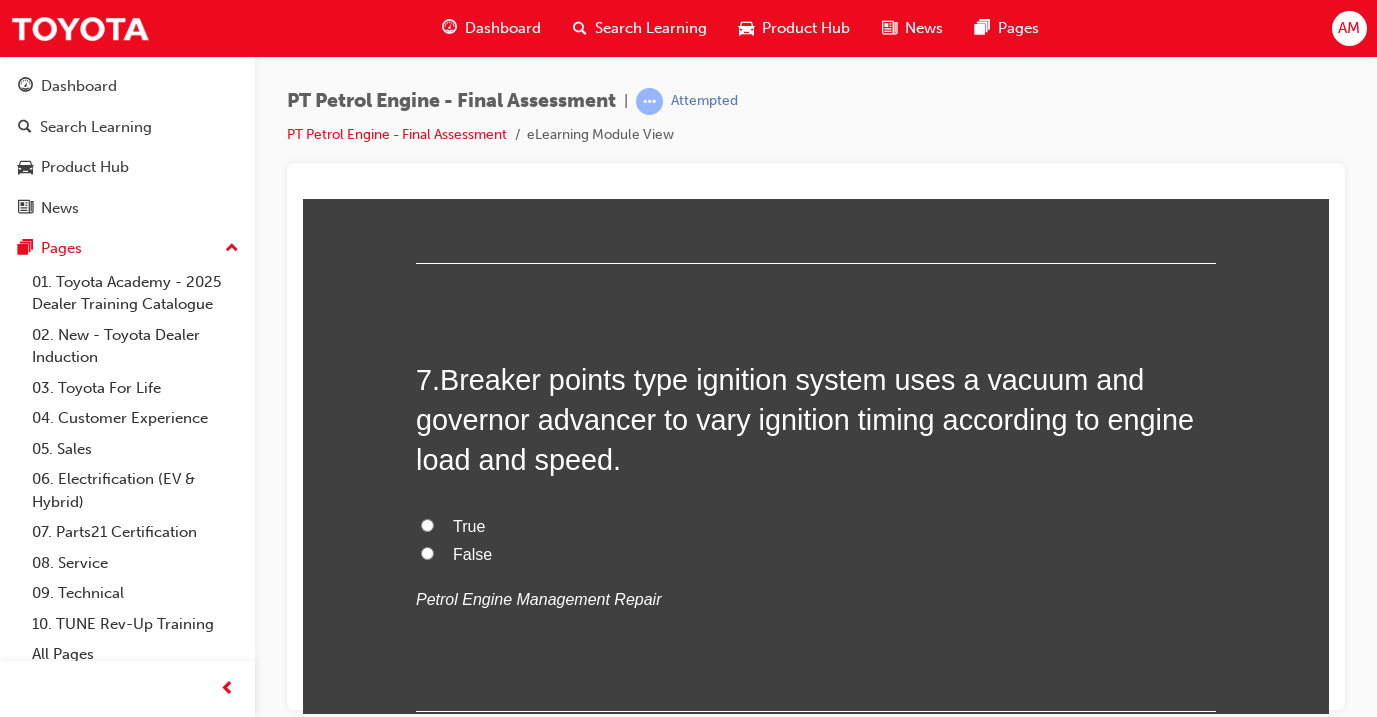 scroll, scrollTop: 2640, scrollLeft: 0, axis: vertical 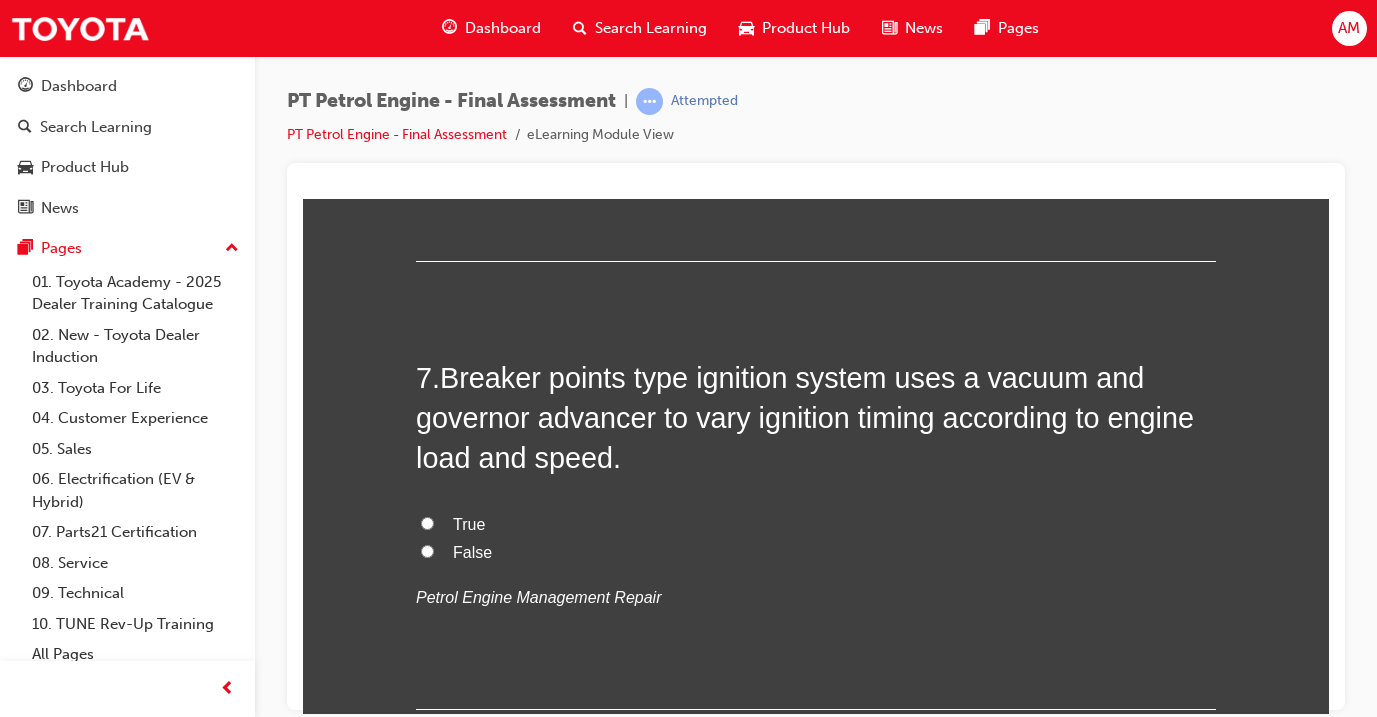 click on "True" at bounding box center (469, 523) 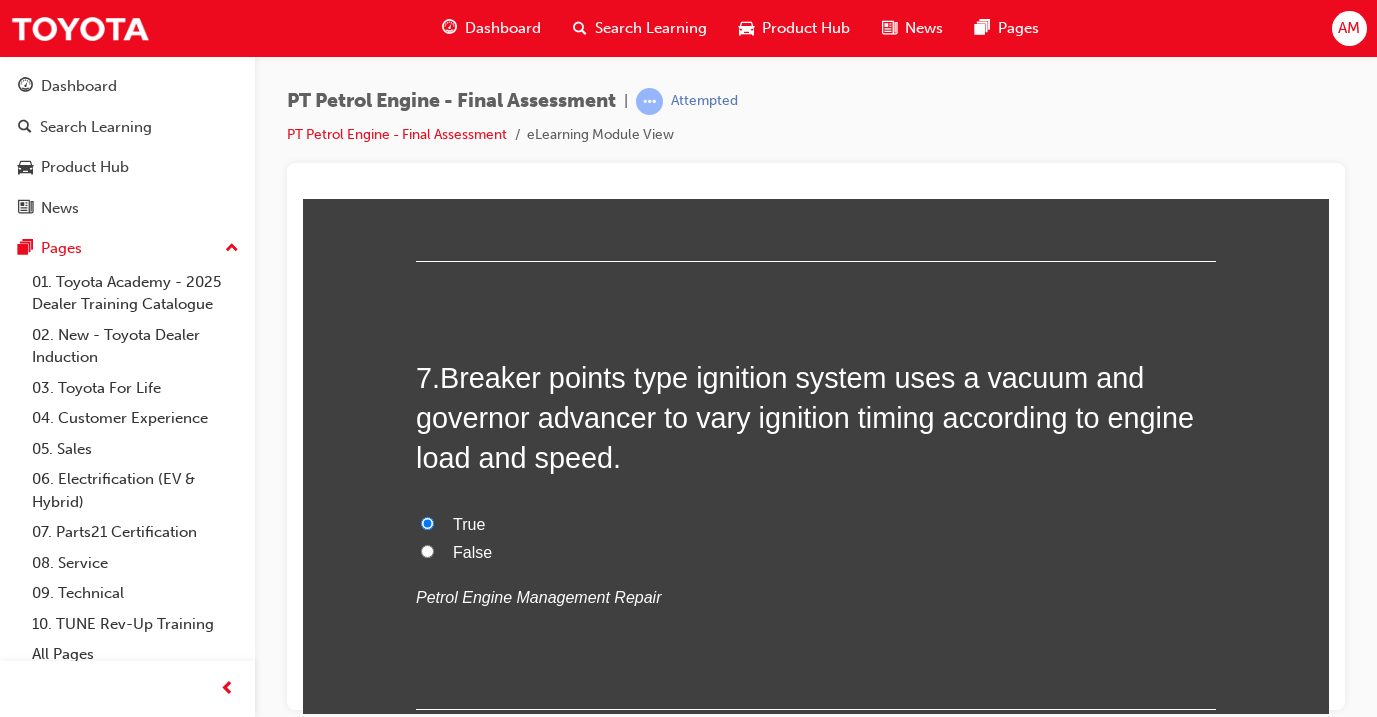 radio on "true" 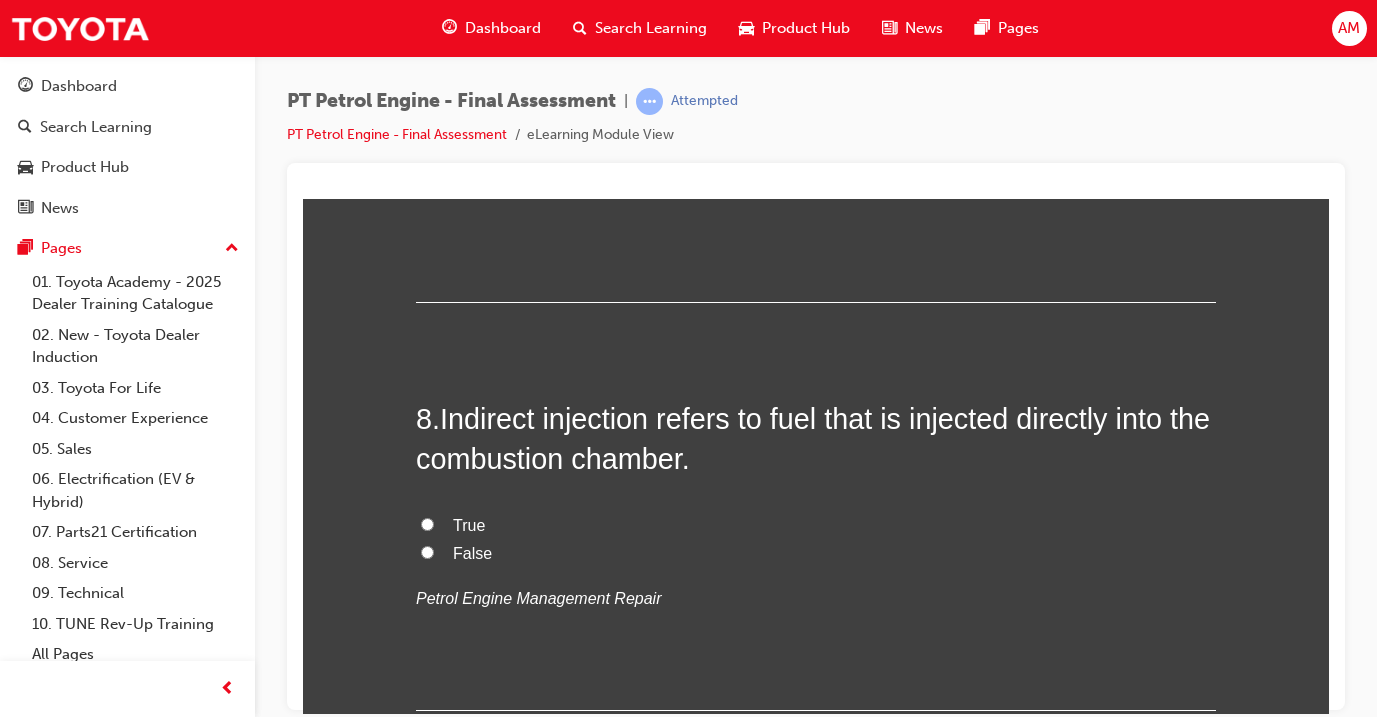 scroll, scrollTop: 3064, scrollLeft: 0, axis: vertical 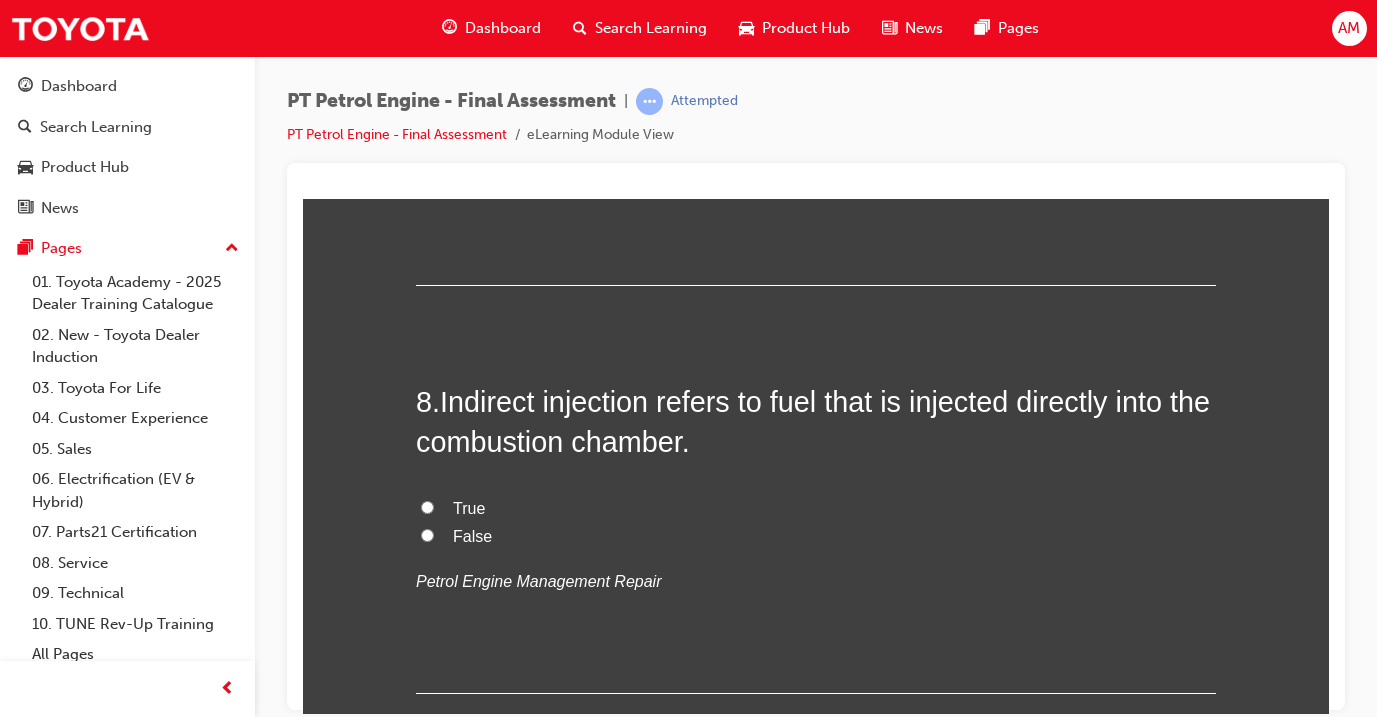 click on "False" at bounding box center [472, 535] 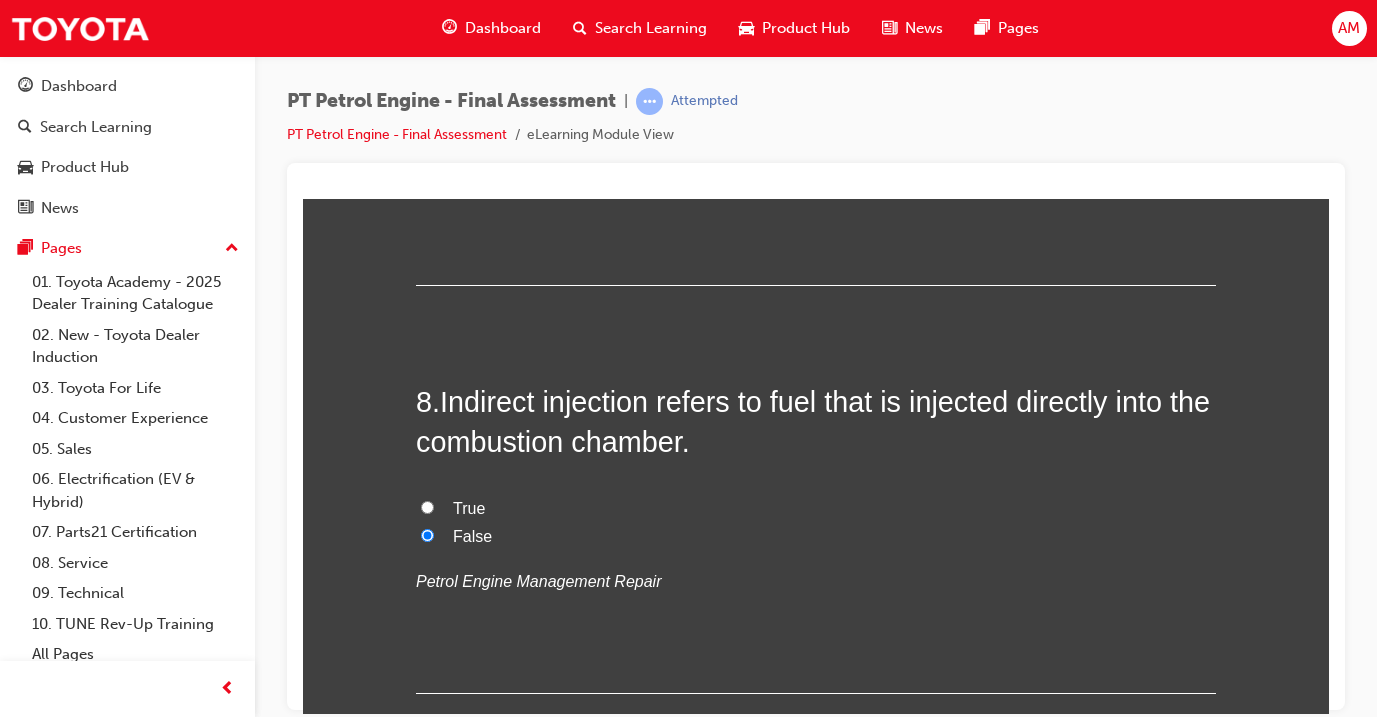 radio on "true" 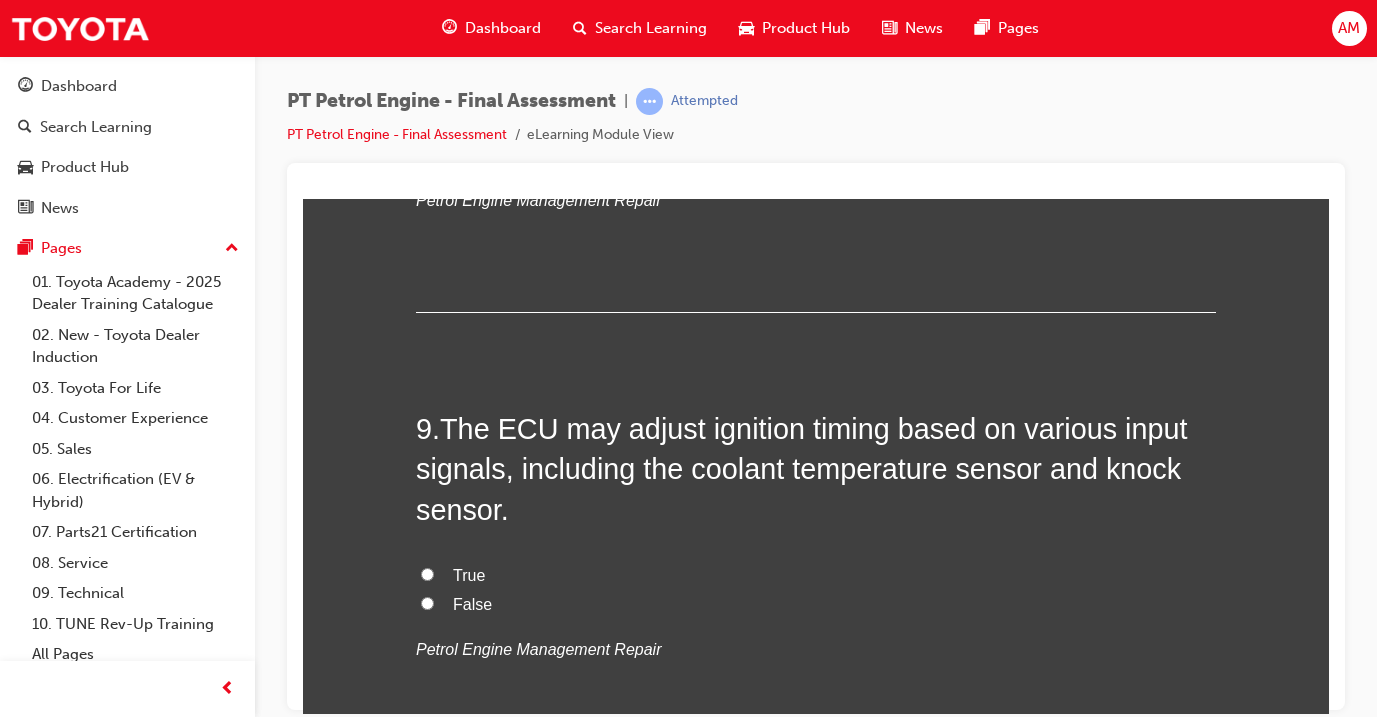 scroll, scrollTop: 3449, scrollLeft: 0, axis: vertical 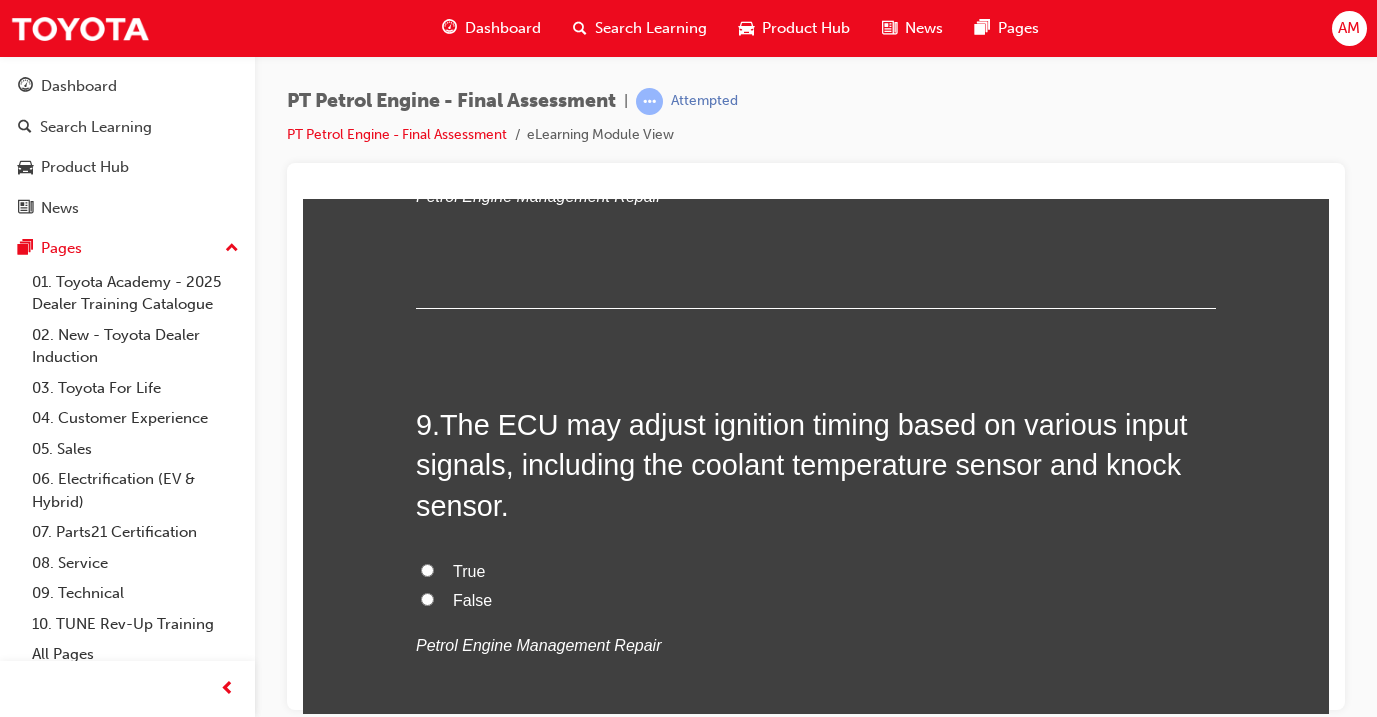 click on "True" at bounding box center [469, 570] 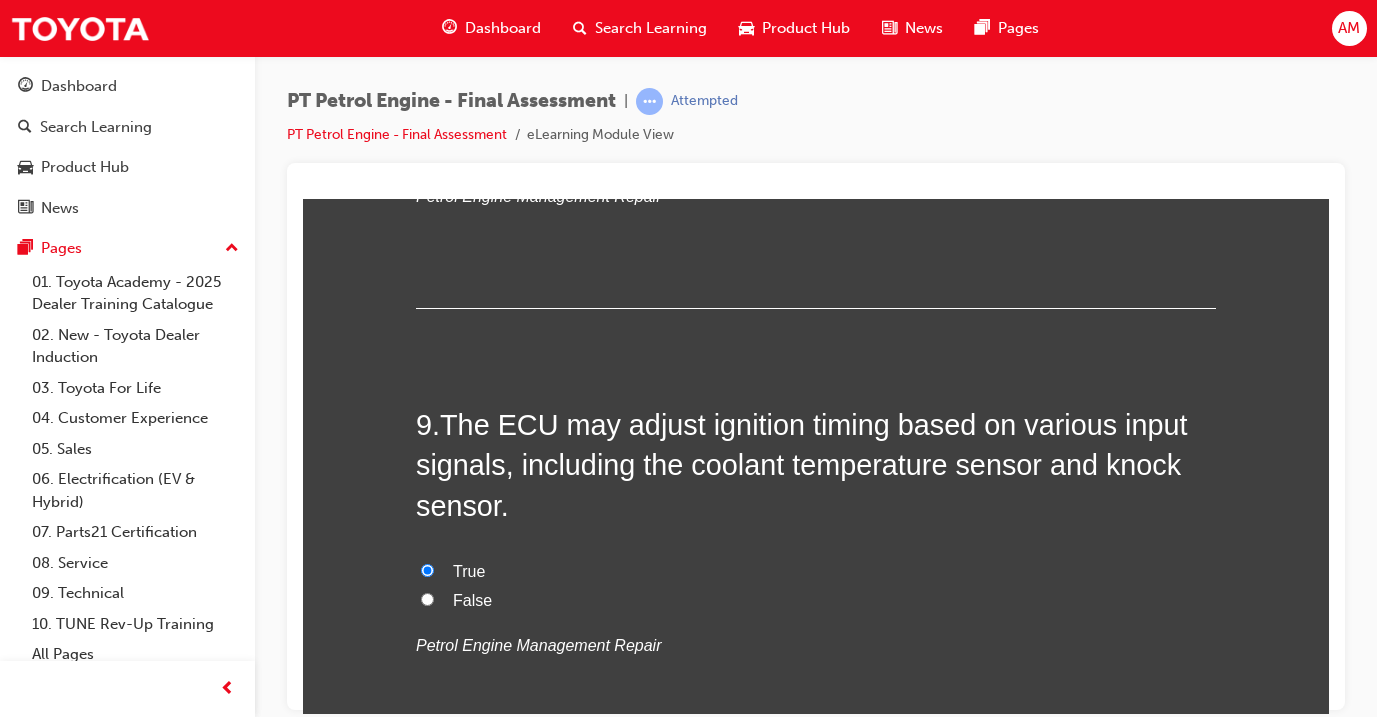 radio on "true" 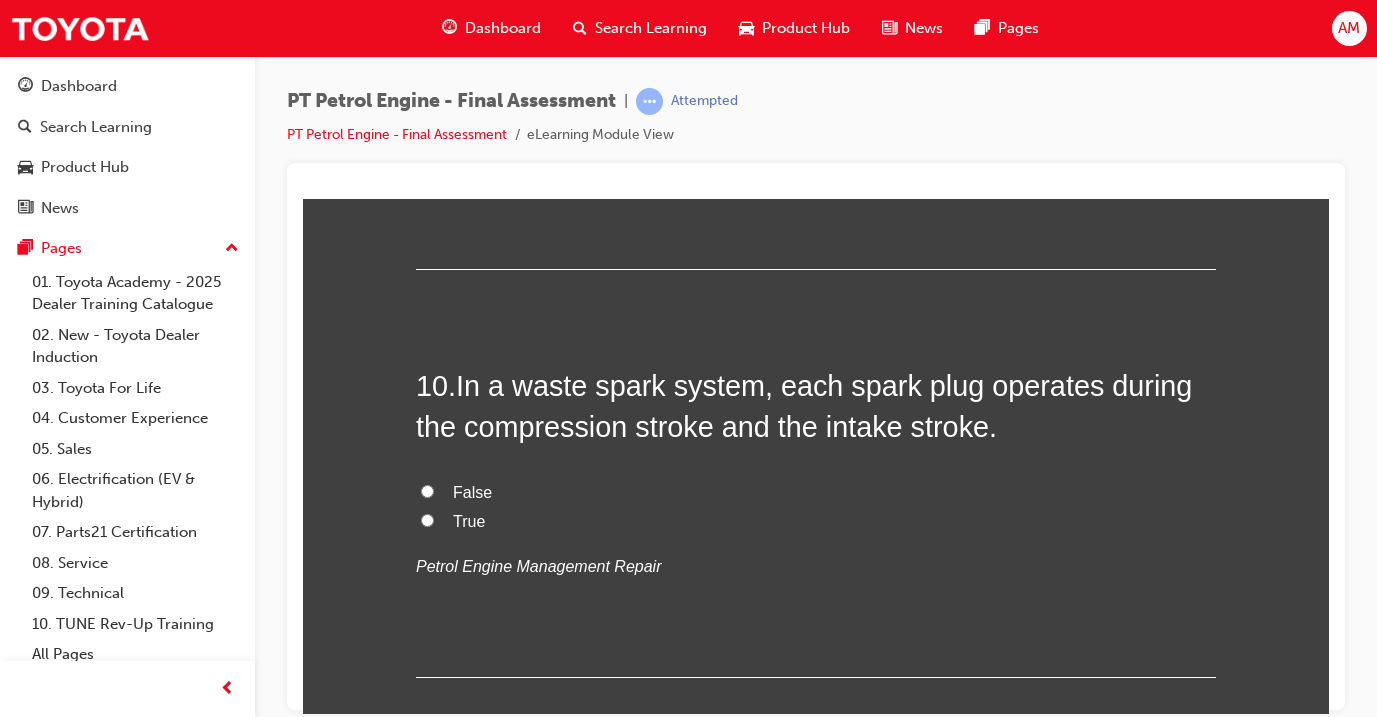 scroll, scrollTop: 3944, scrollLeft: 0, axis: vertical 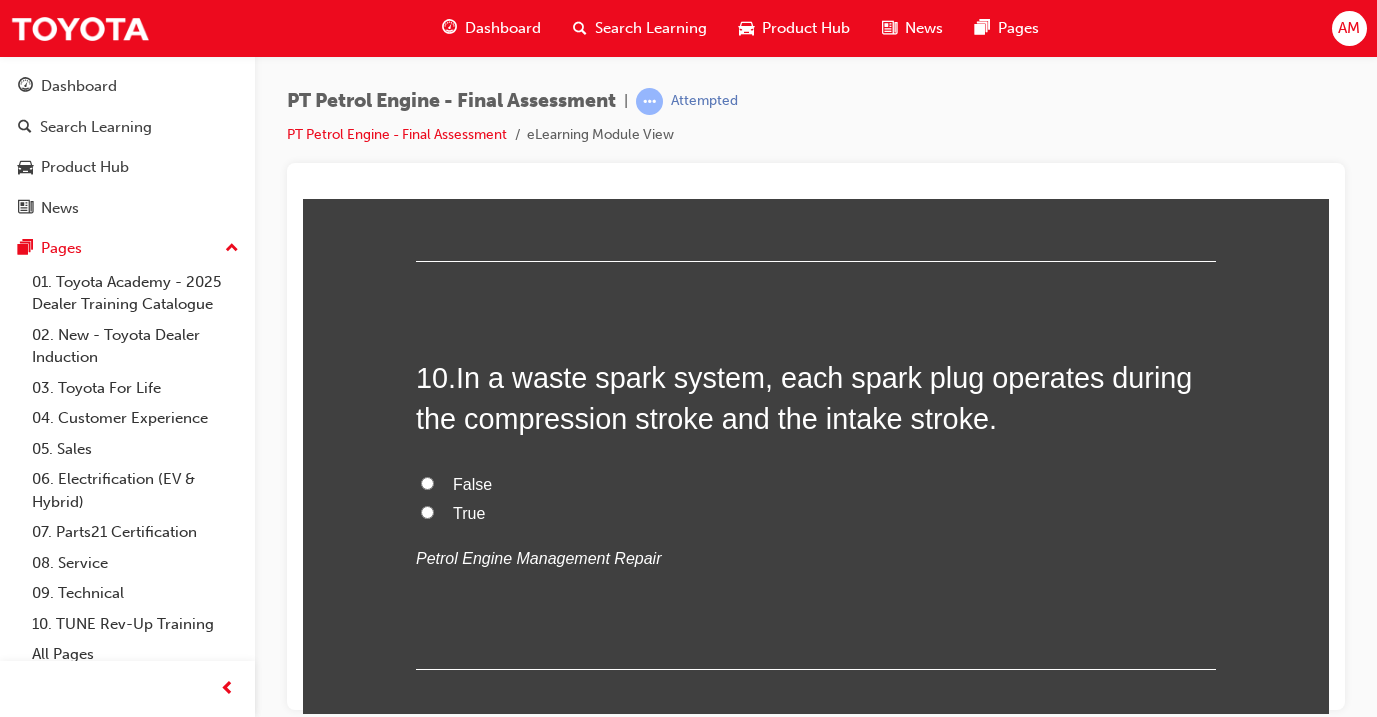 click on "False" at bounding box center [472, 483] 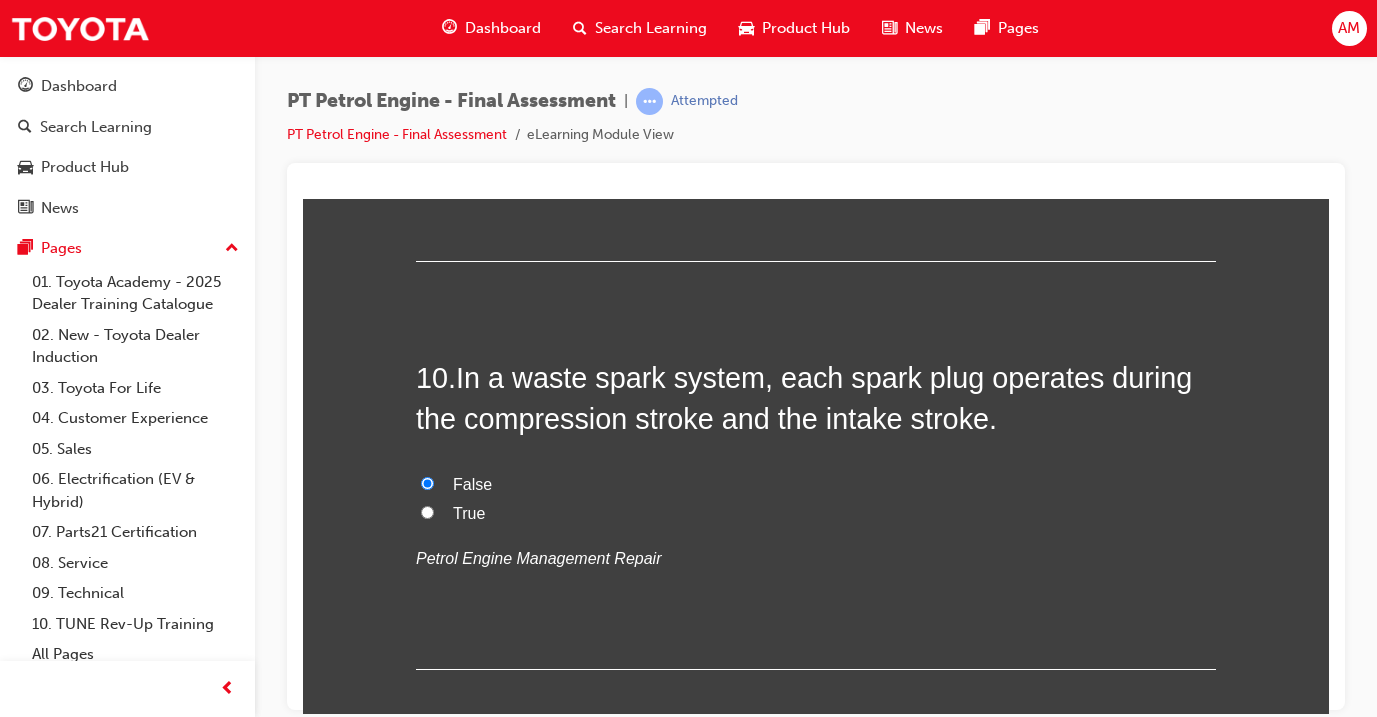 radio on "true" 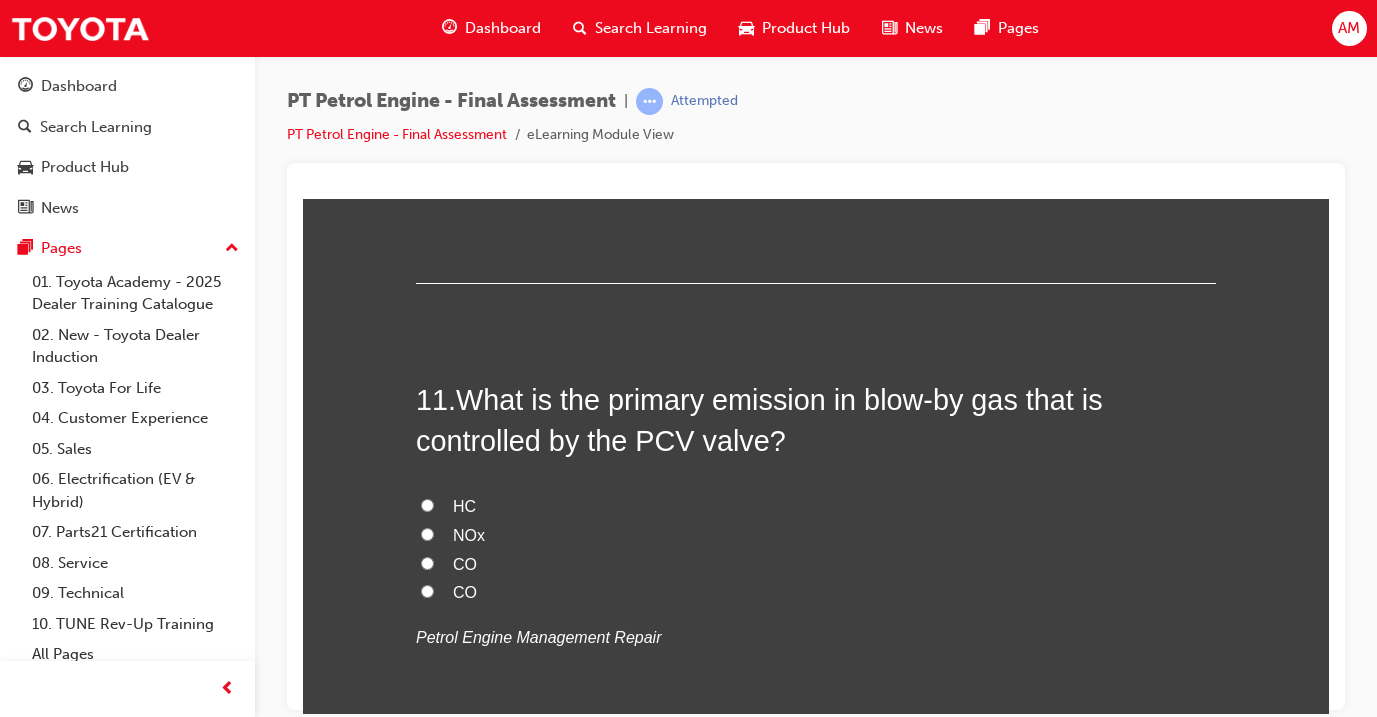 scroll, scrollTop: 4334, scrollLeft: 0, axis: vertical 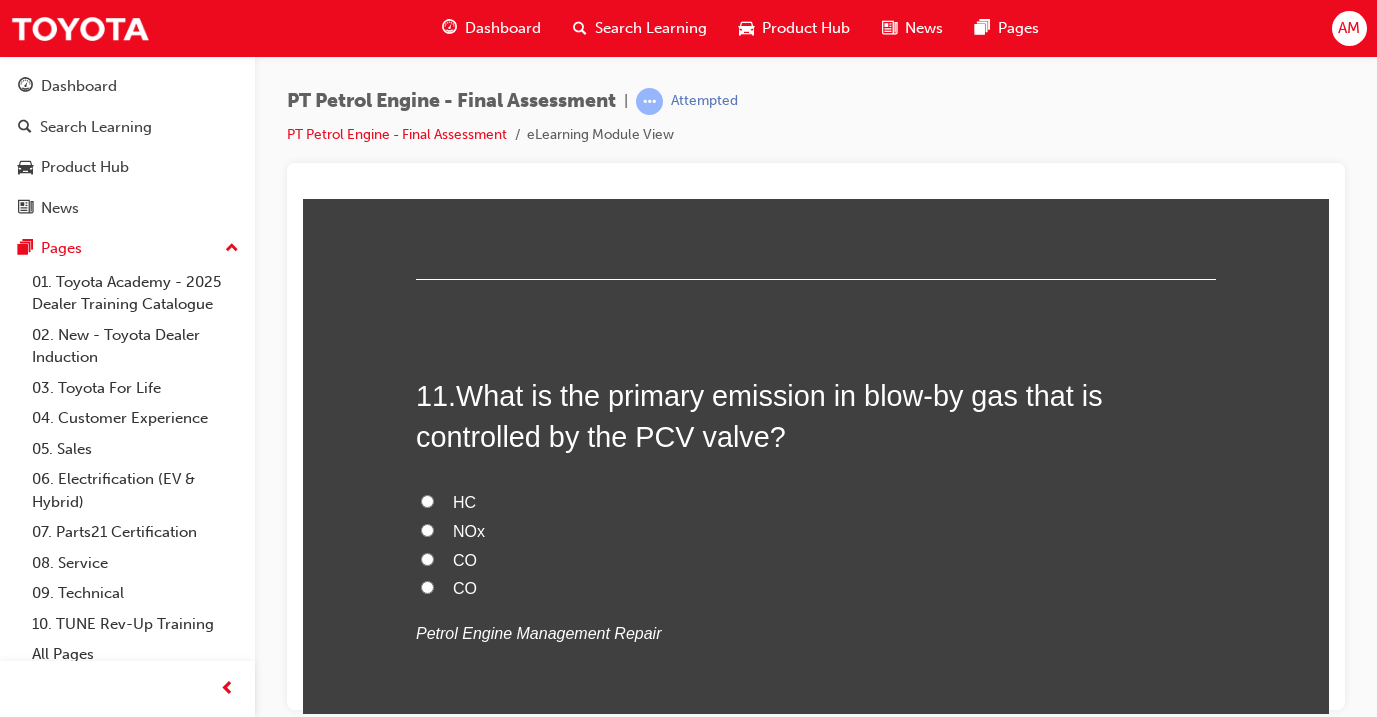 click on "HC" at bounding box center [816, 502] 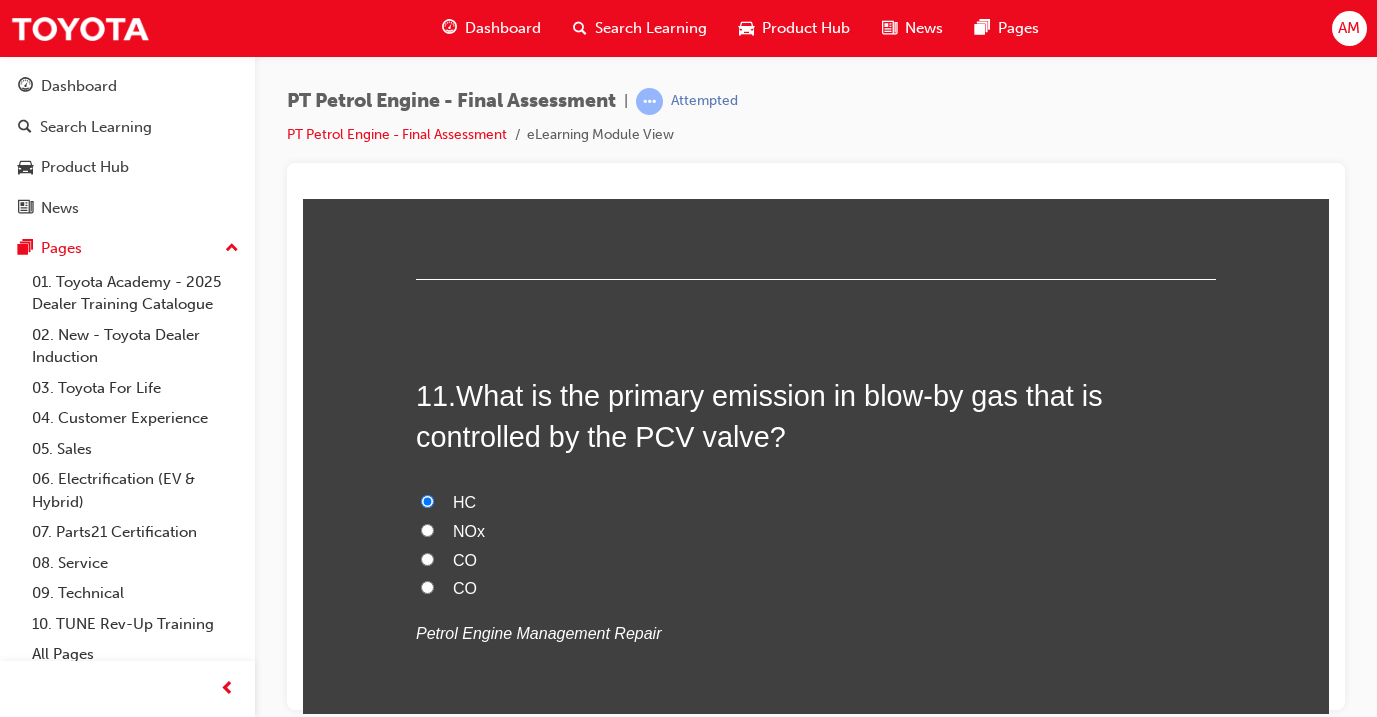radio on "true" 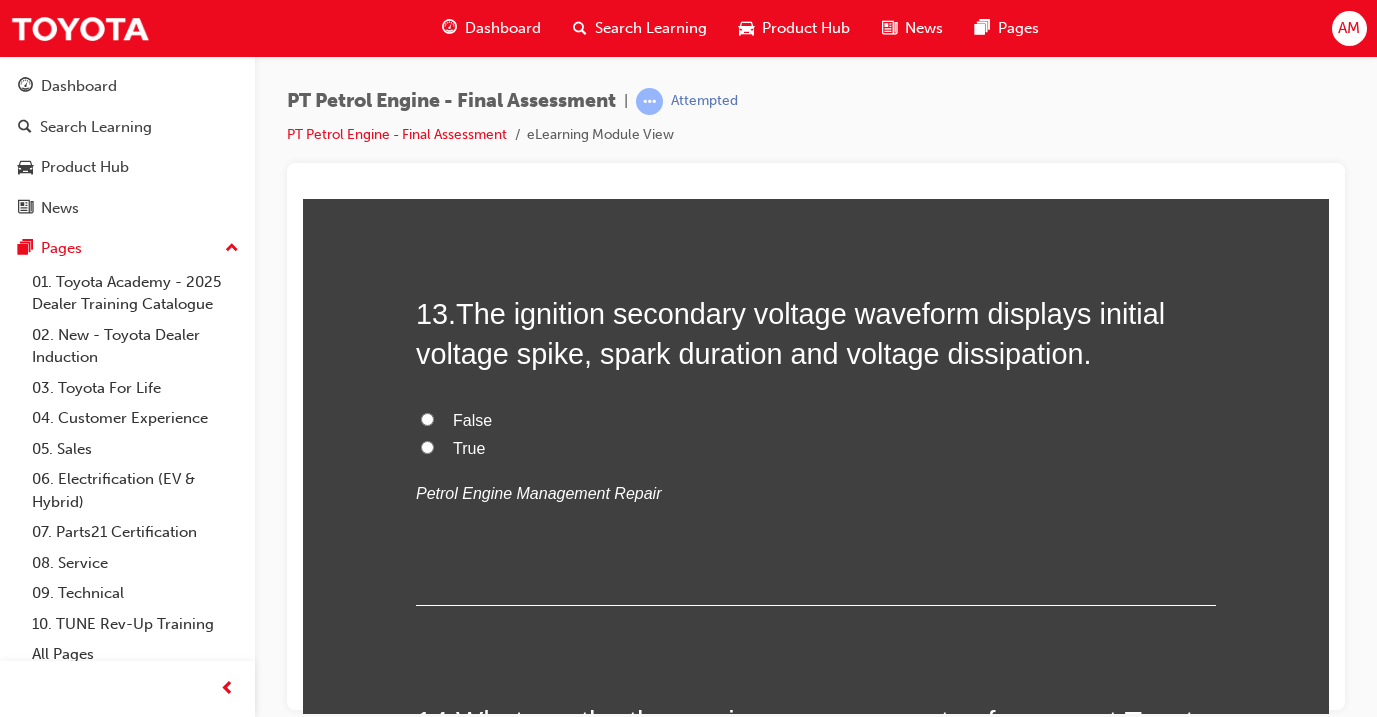scroll, scrollTop: 5297, scrollLeft: 0, axis: vertical 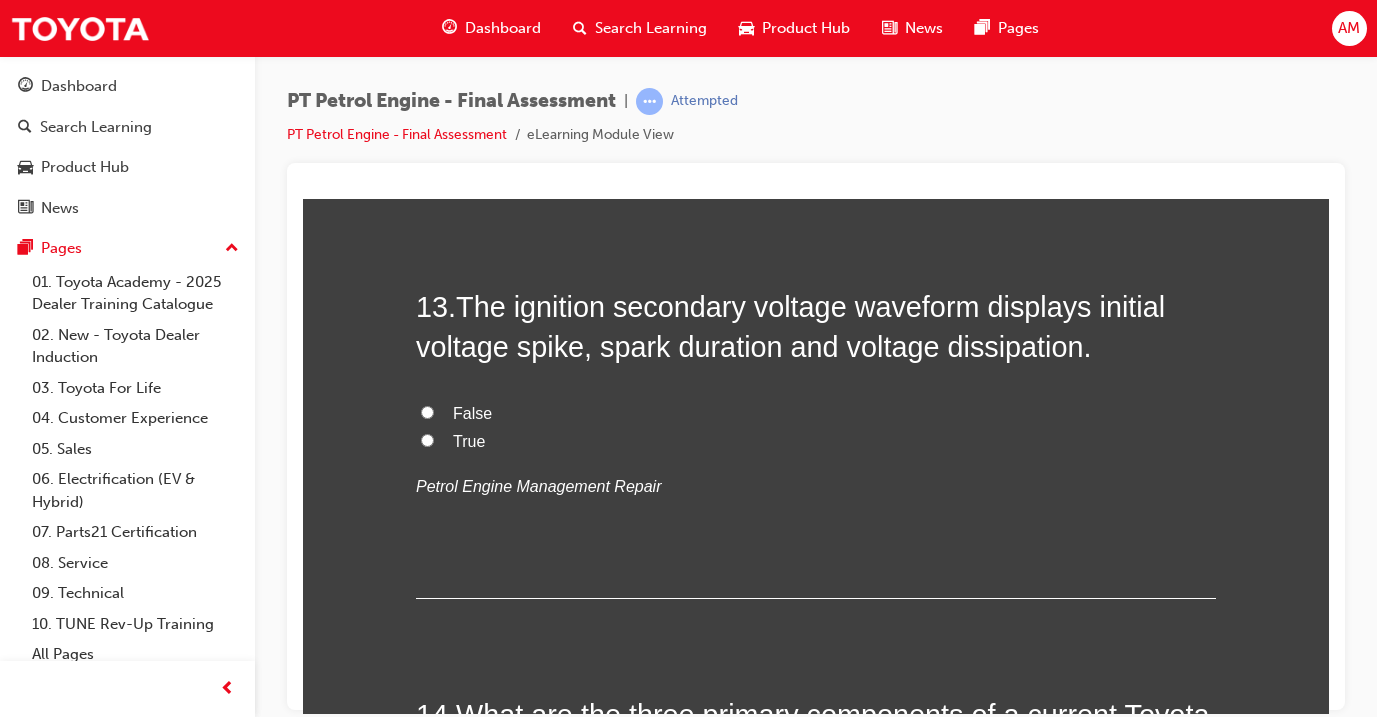 click on "True" at bounding box center (469, 440) 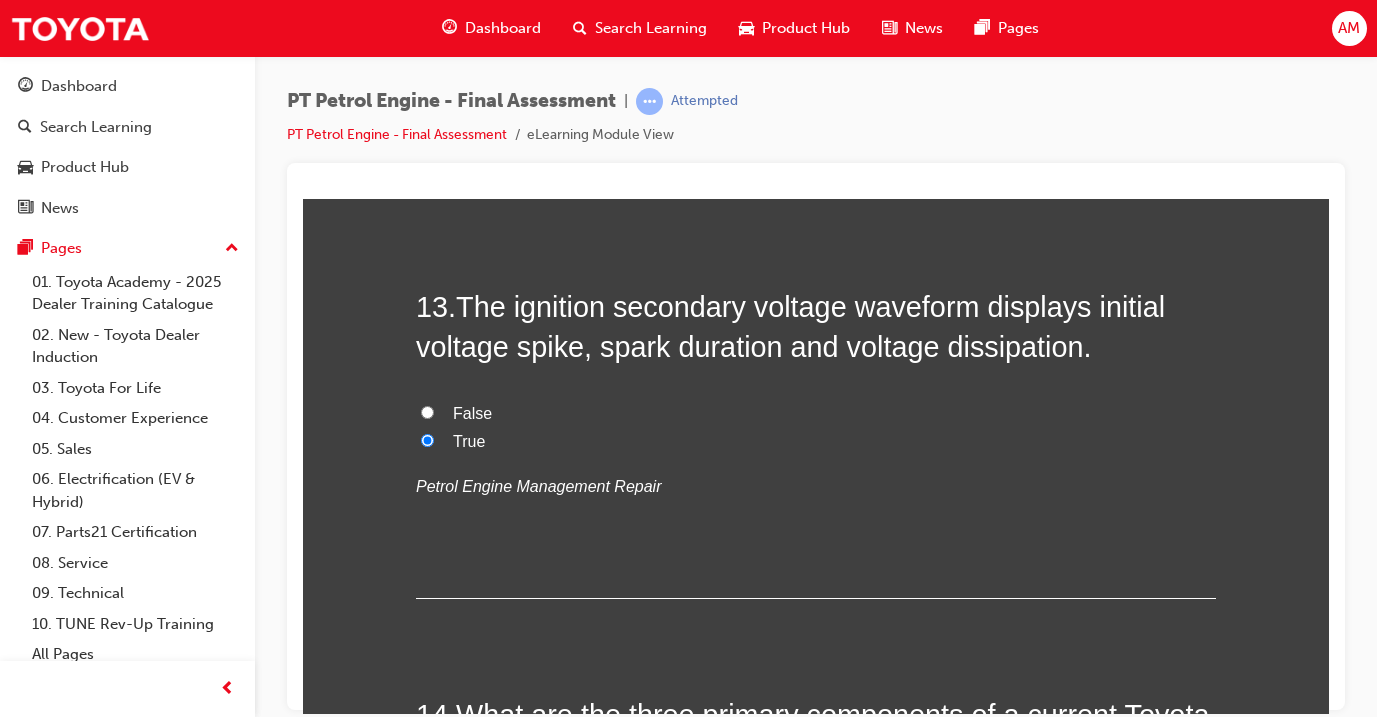 radio on "true" 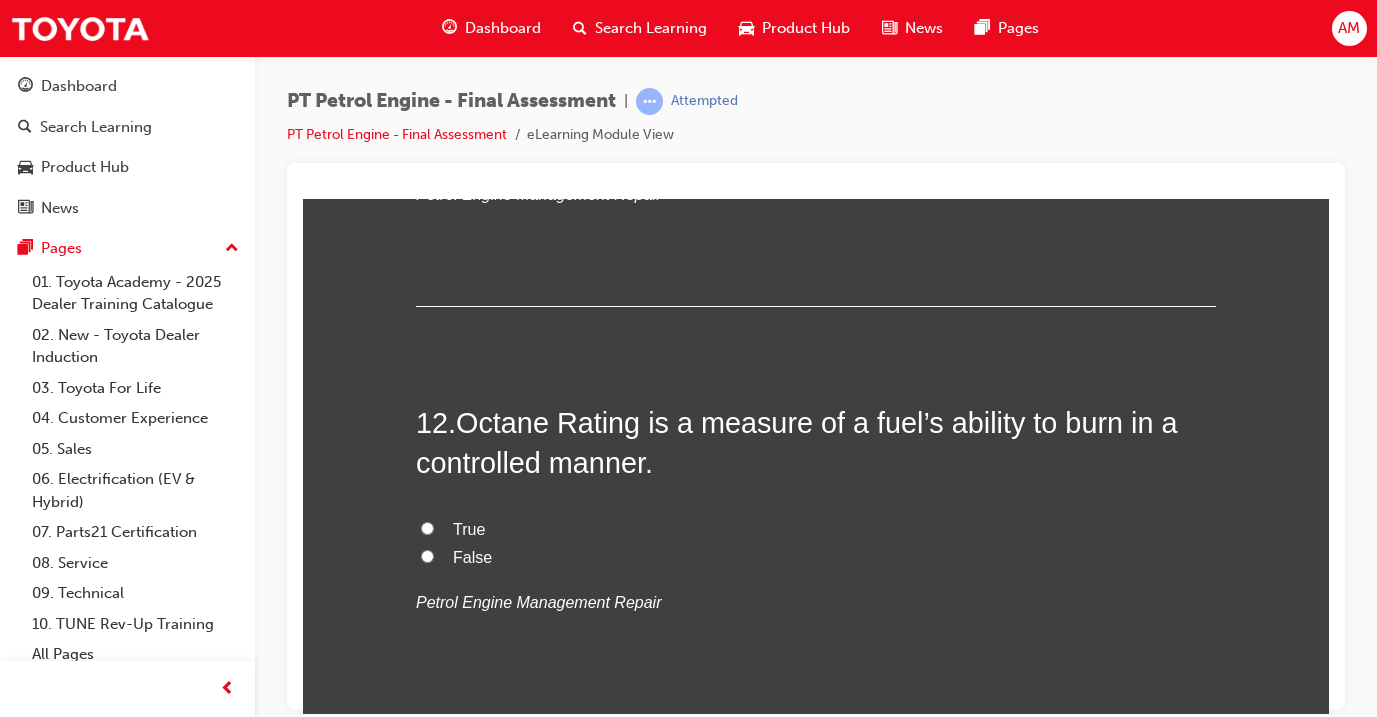 scroll, scrollTop: 4771, scrollLeft: 0, axis: vertical 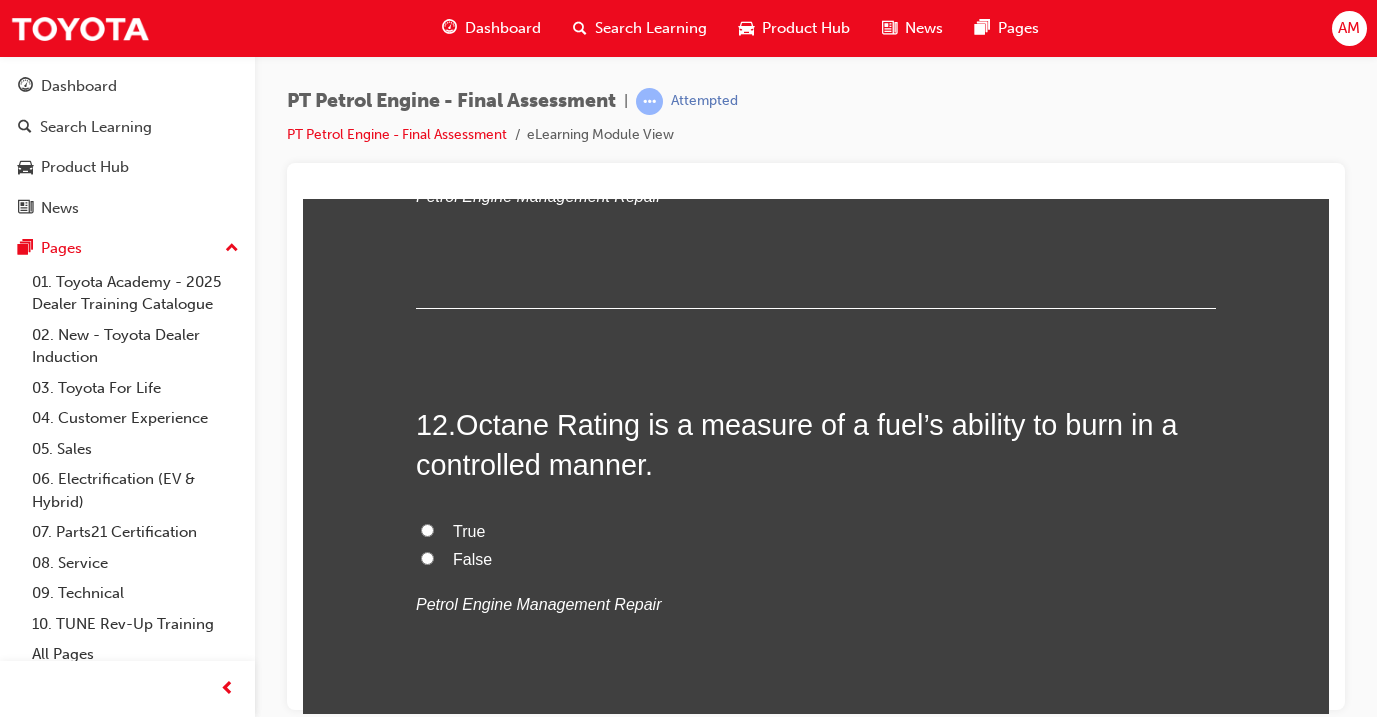 click on "True" at bounding box center [816, 531] 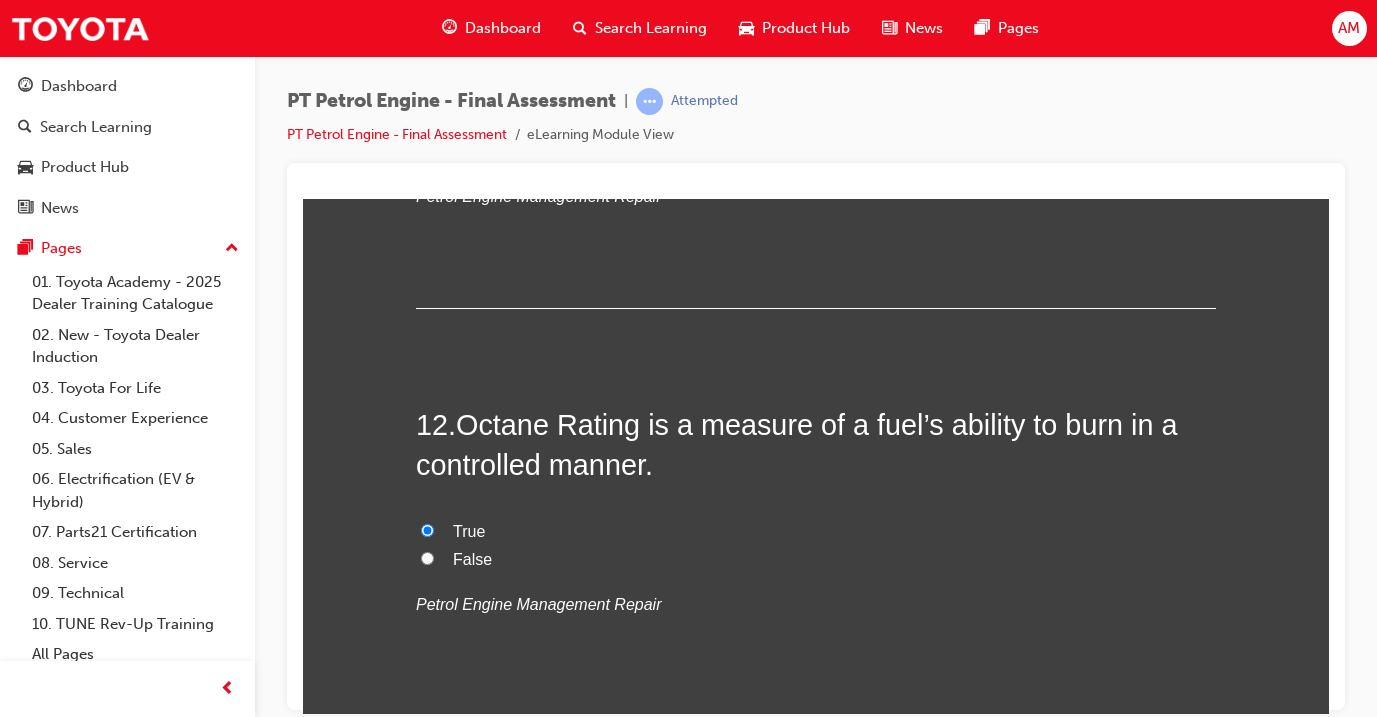 radio on "true" 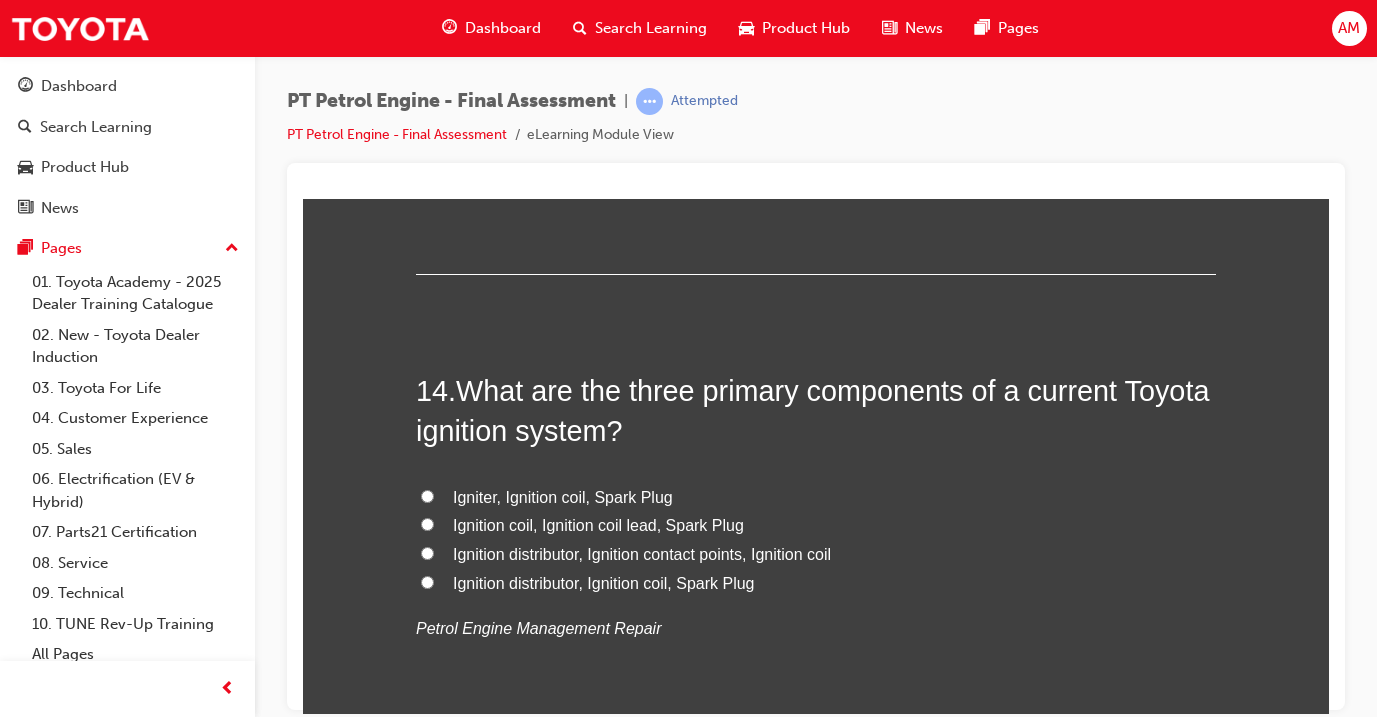 scroll, scrollTop: 5628, scrollLeft: 0, axis: vertical 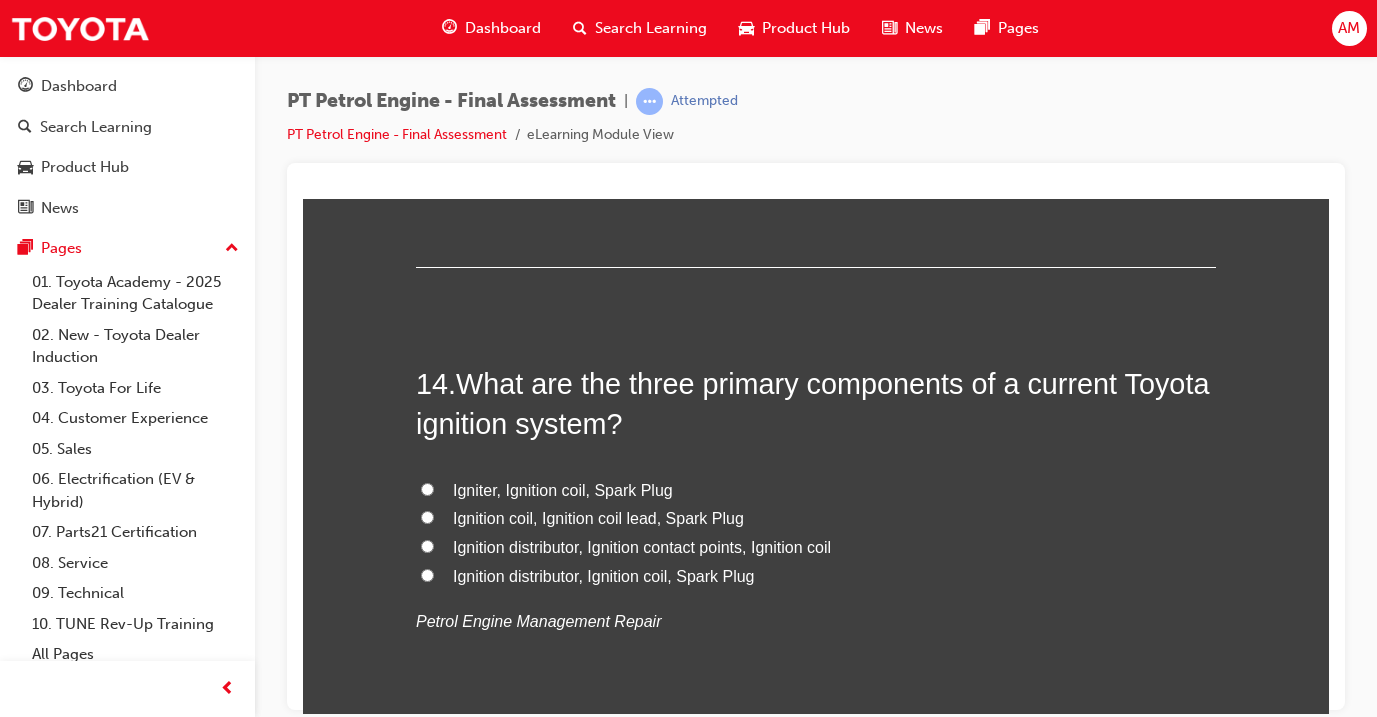 click on "Igniter, Ignition coil, Spark Plug" at bounding box center [563, 489] 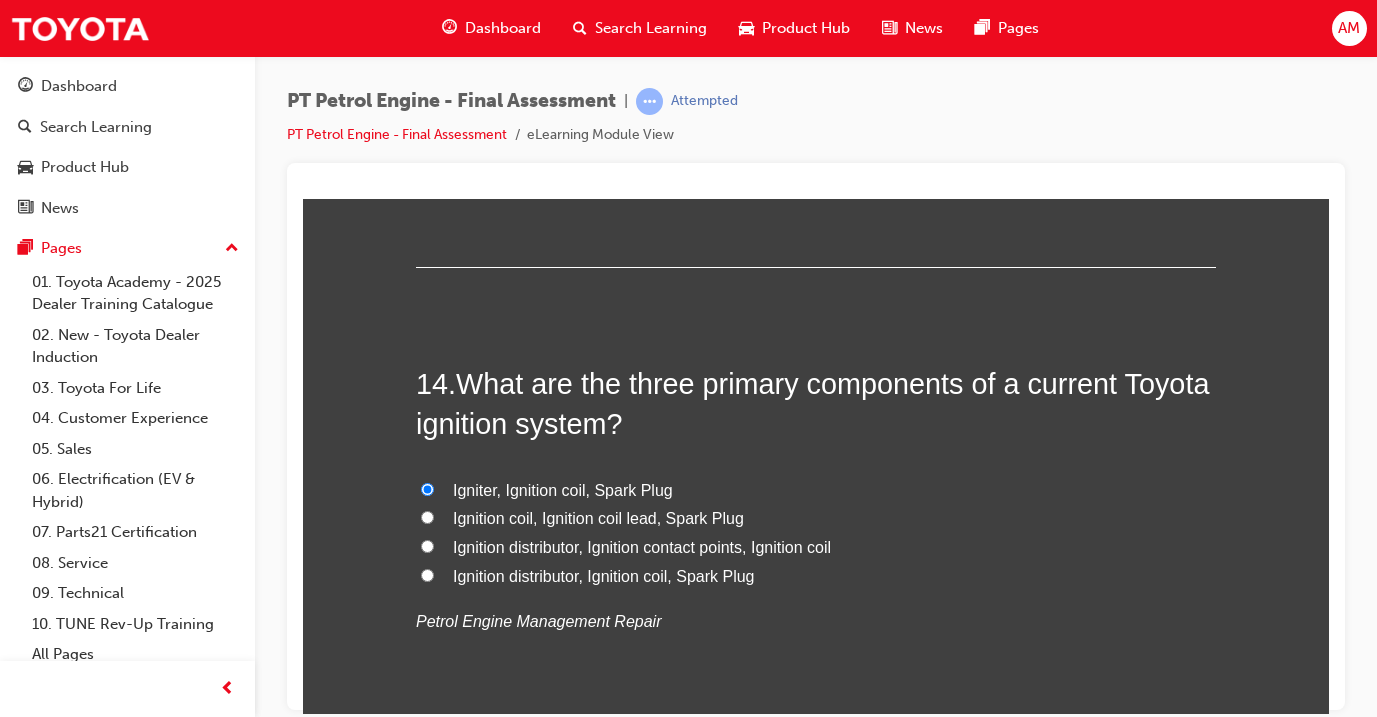 radio on "true" 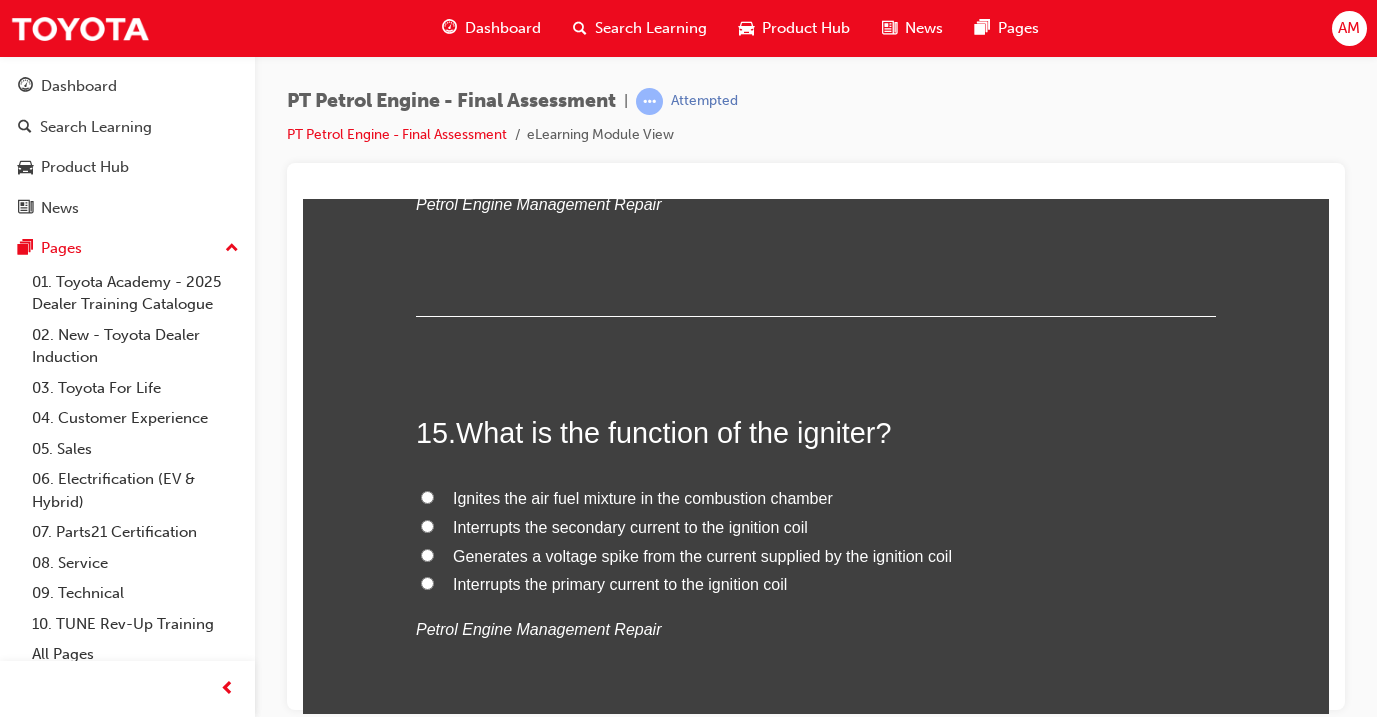 scroll, scrollTop: 6095, scrollLeft: 0, axis: vertical 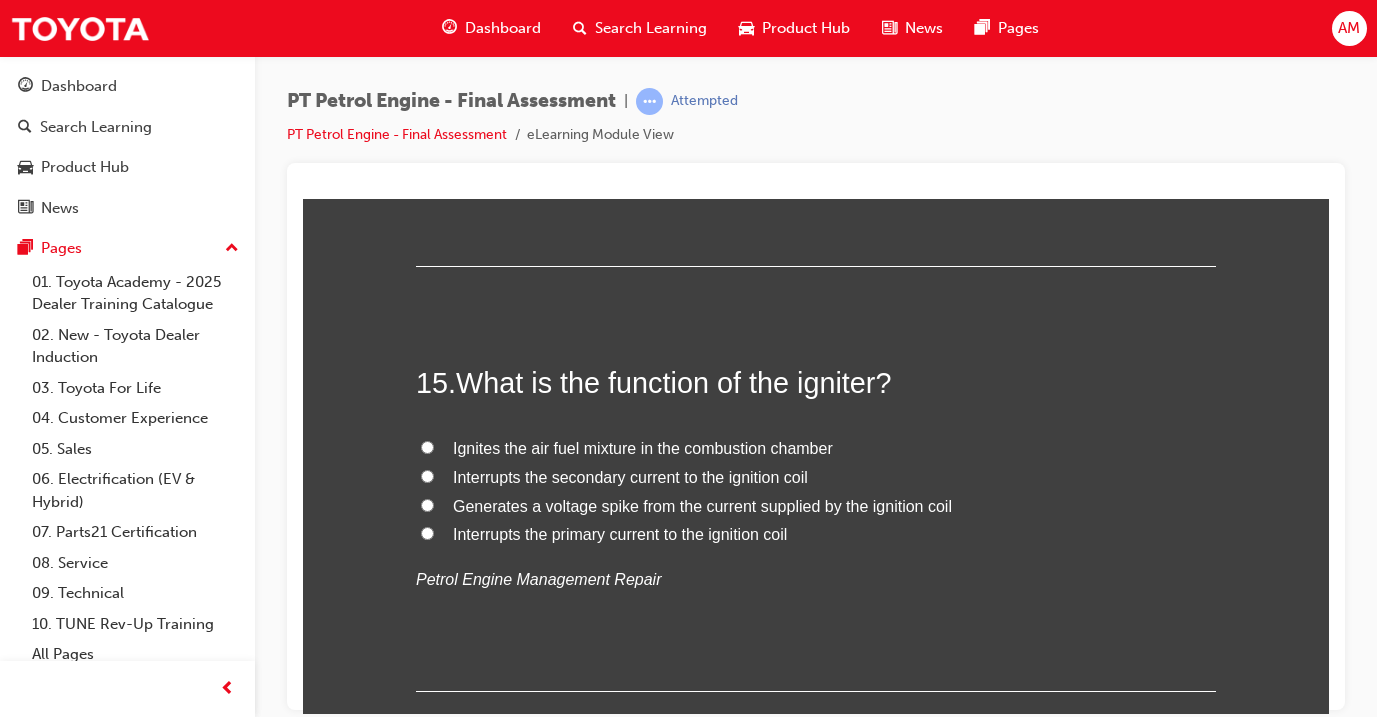 click on "Interrupts the secondary current to the ignition coil" at bounding box center (816, 477) 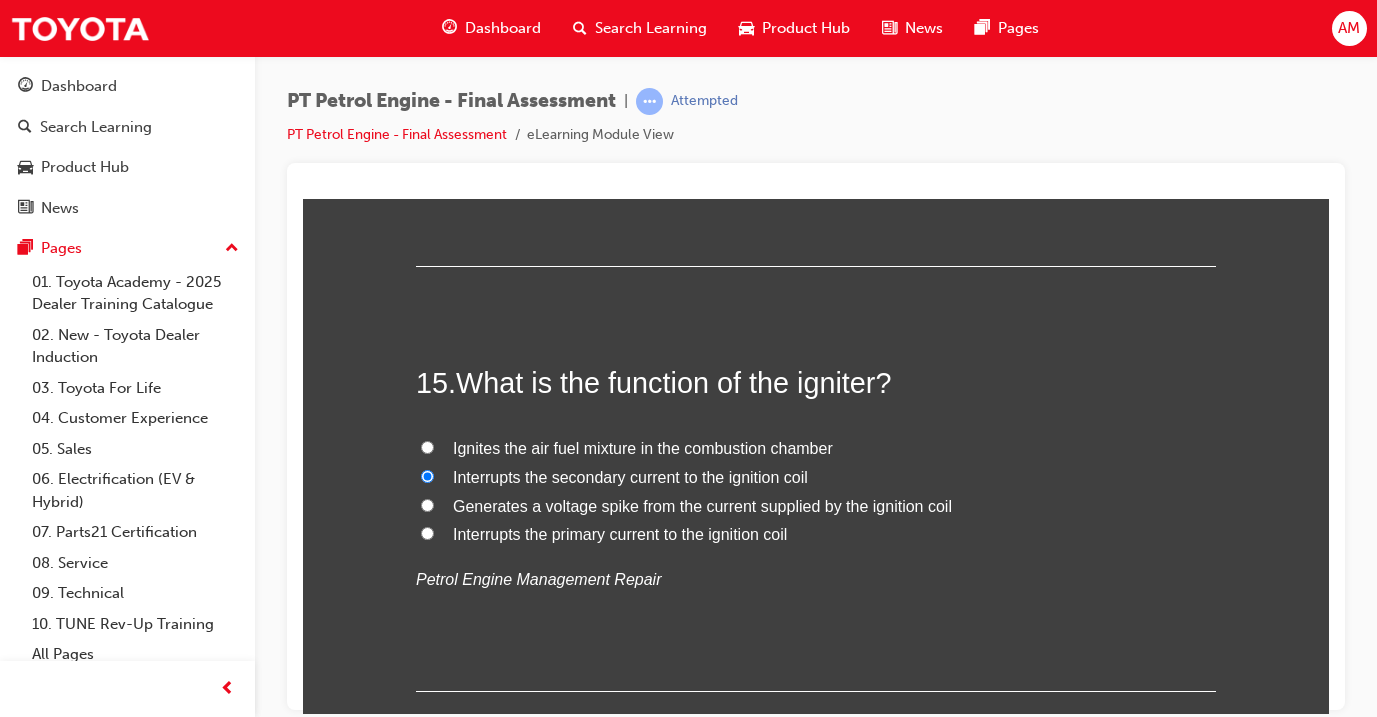 radio on "true" 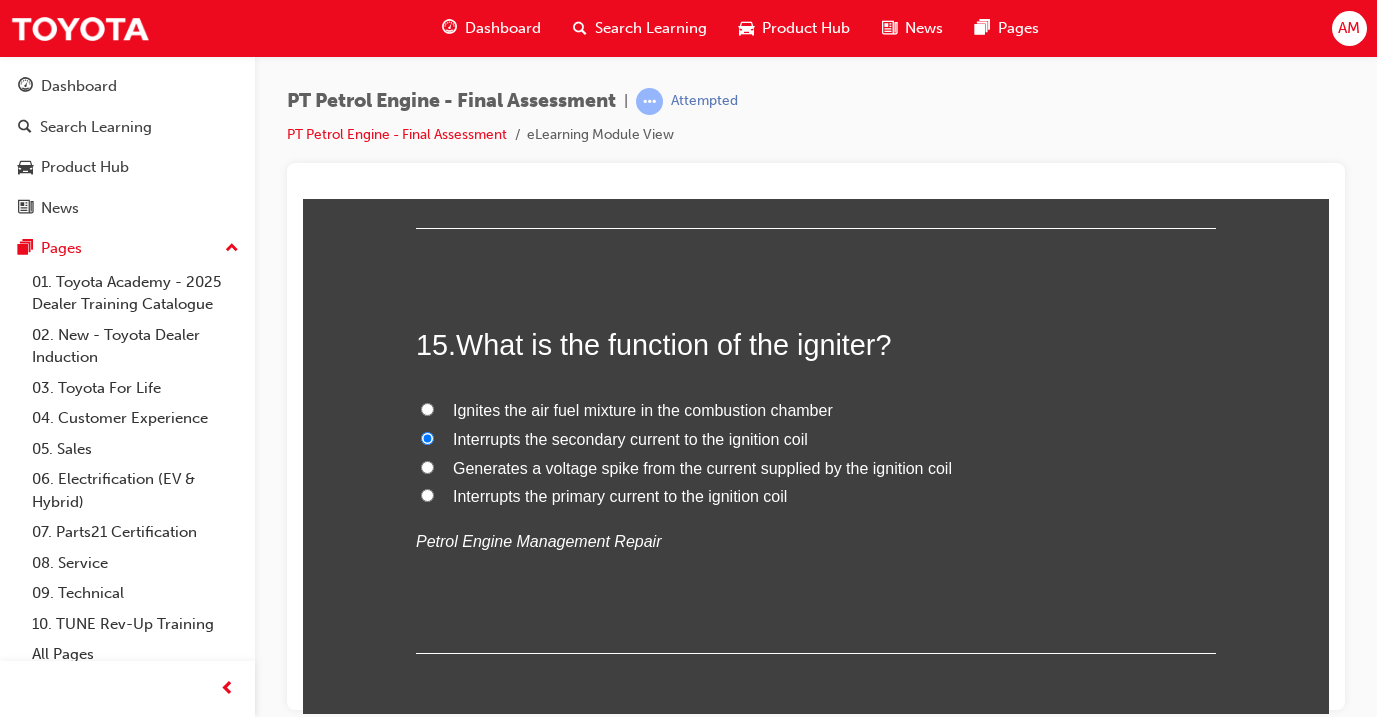 scroll, scrollTop: 6132, scrollLeft: 0, axis: vertical 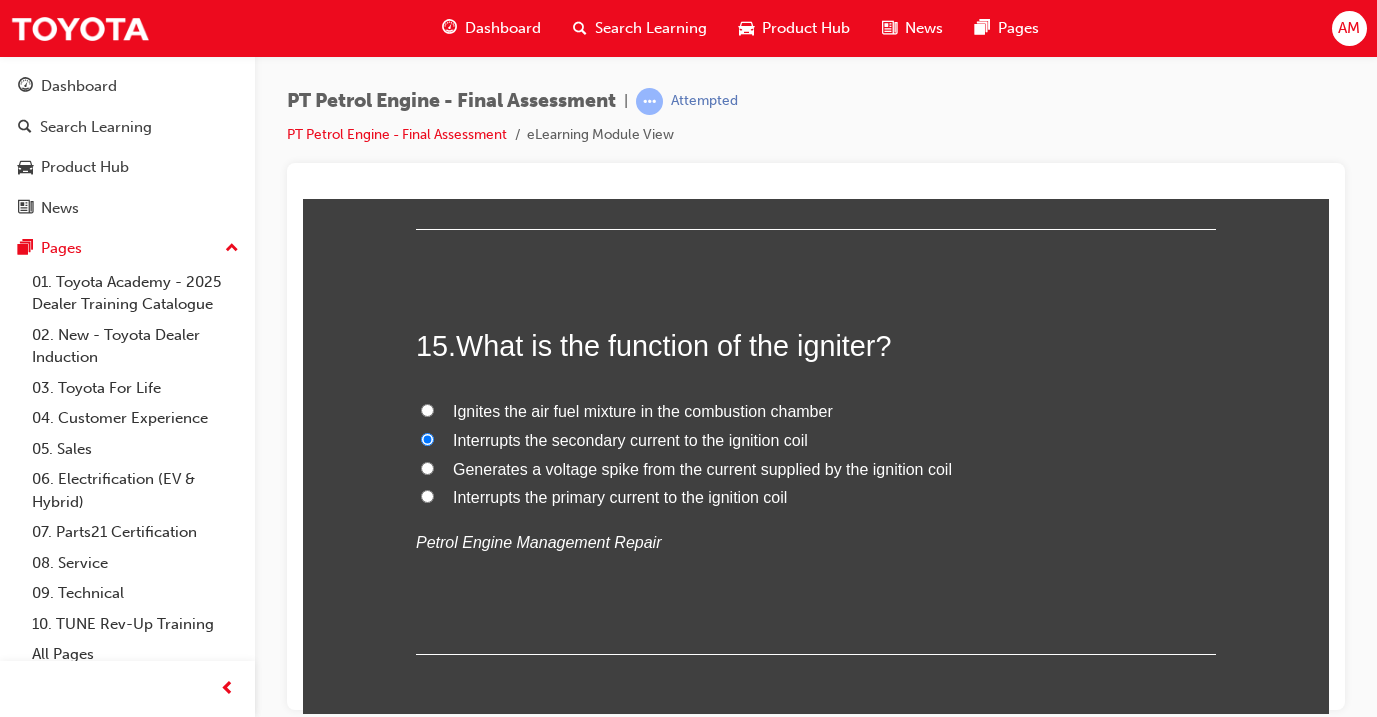 click on "Ignites the air fuel mixture in the combustion chamber" at bounding box center [643, 410] 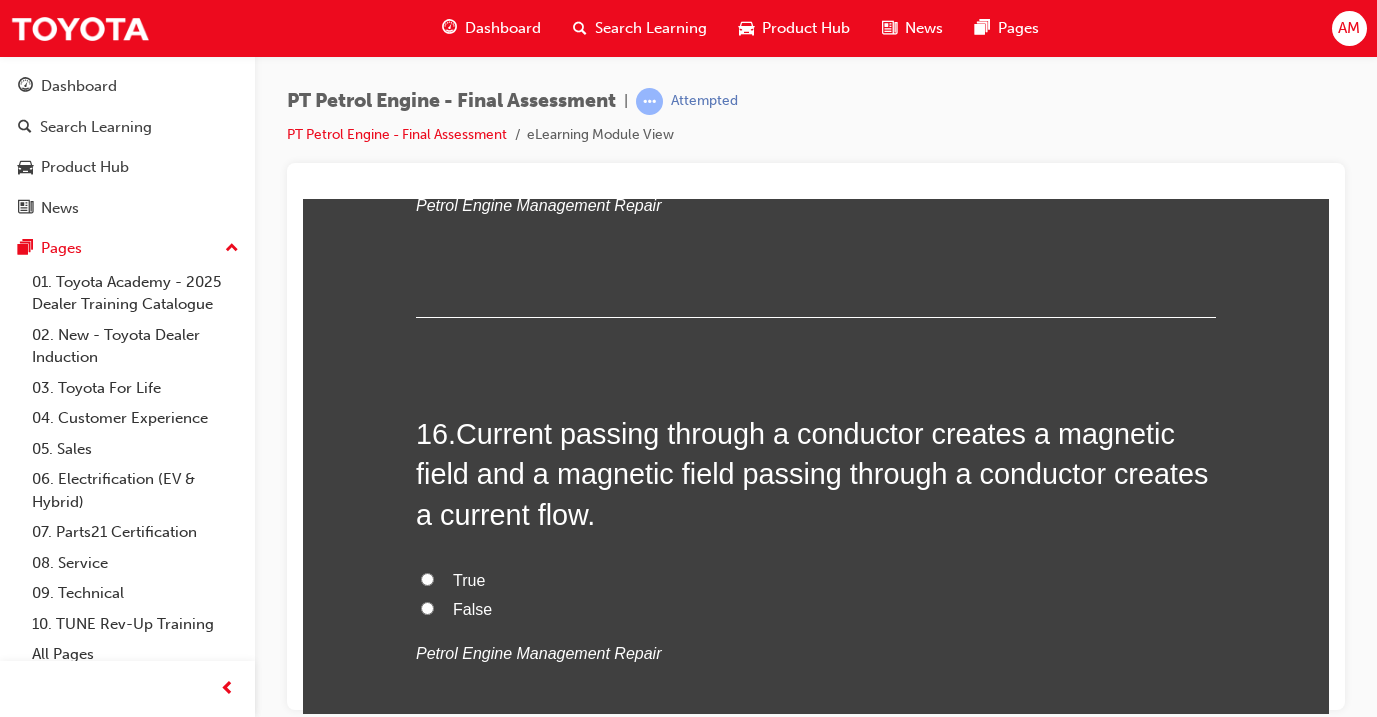 scroll, scrollTop: 6471, scrollLeft: 0, axis: vertical 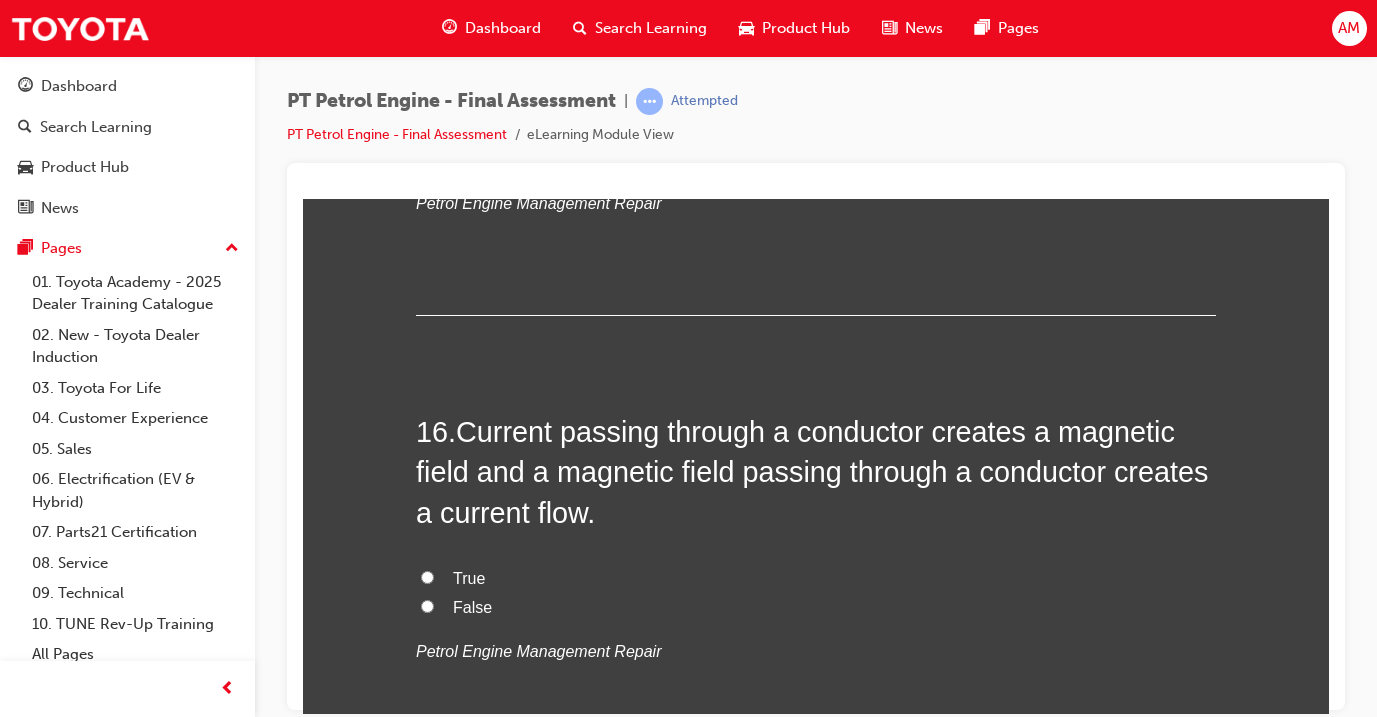 click on "True" at bounding box center [816, 578] 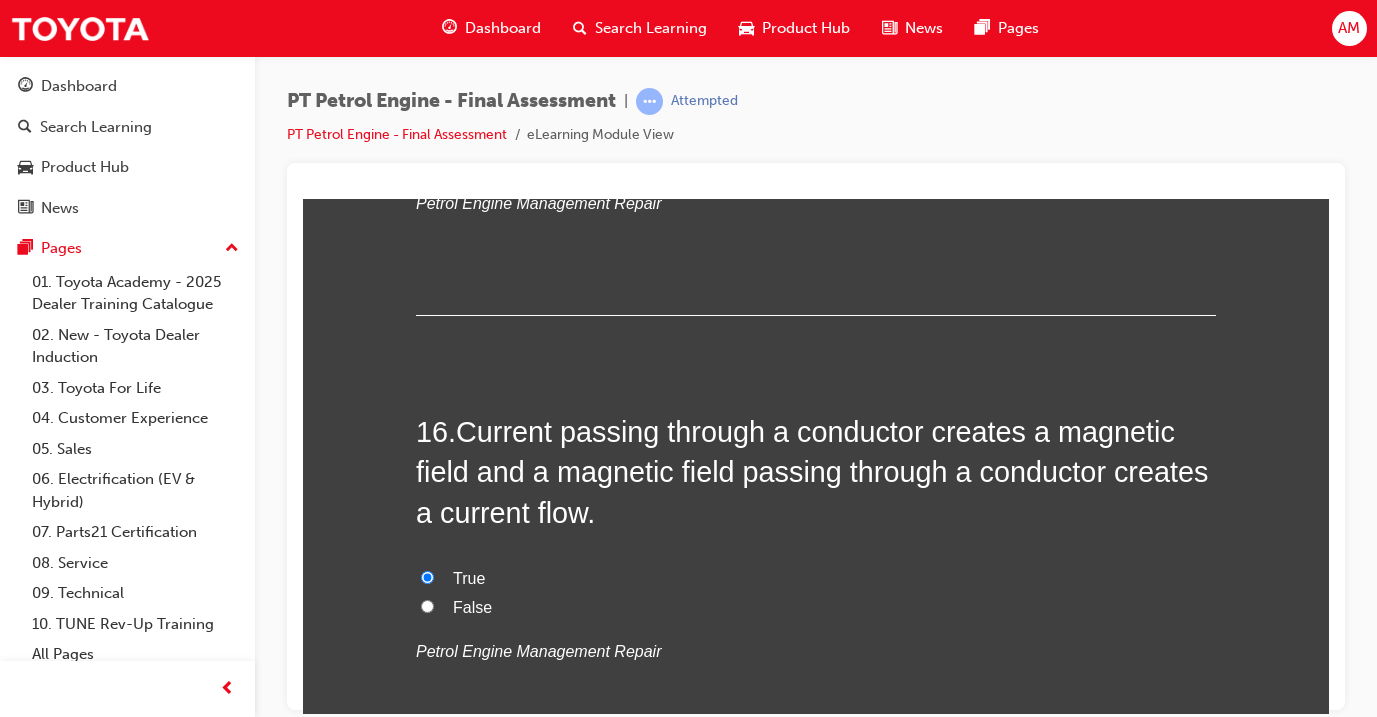 radio on "true" 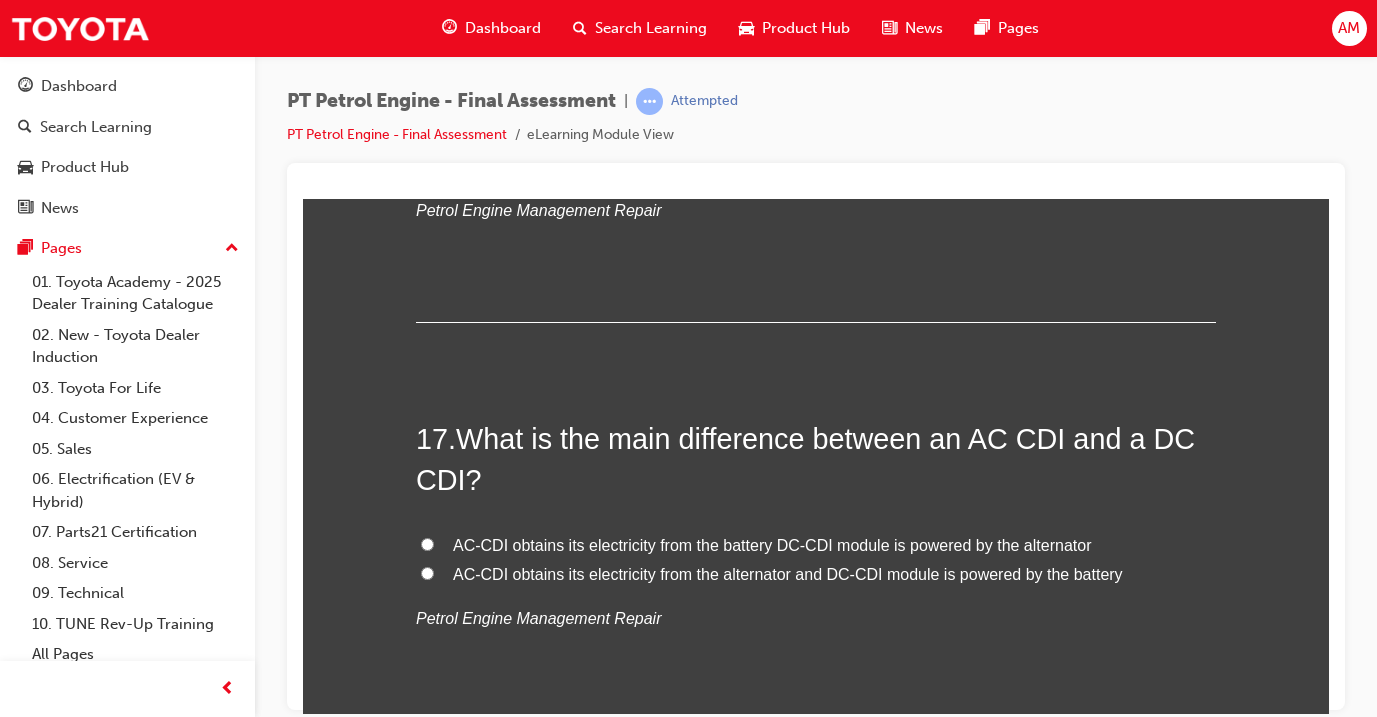 scroll, scrollTop: 6915, scrollLeft: 0, axis: vertical 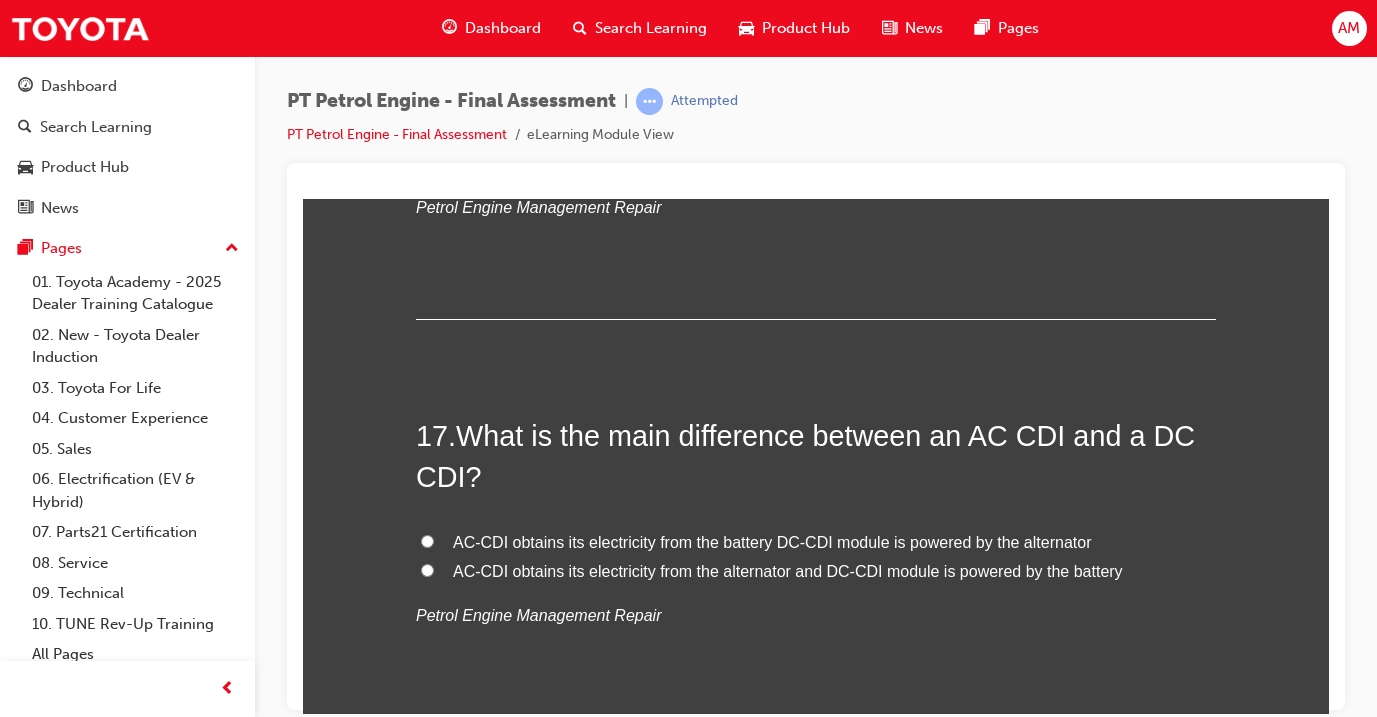 click on "AC-CDI obtains its electricity from the battery DC-CDI module is powered by the alternator" at bounding box center (772, 541) 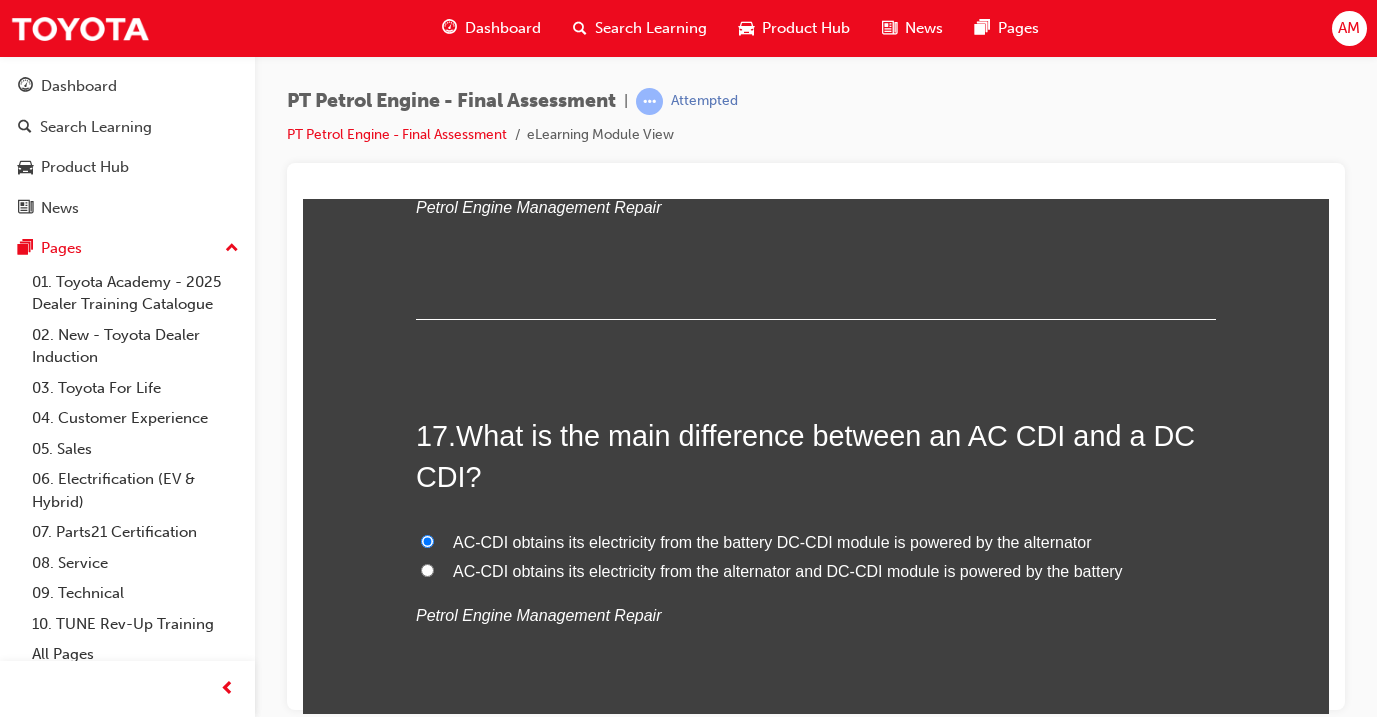 radio on "true" 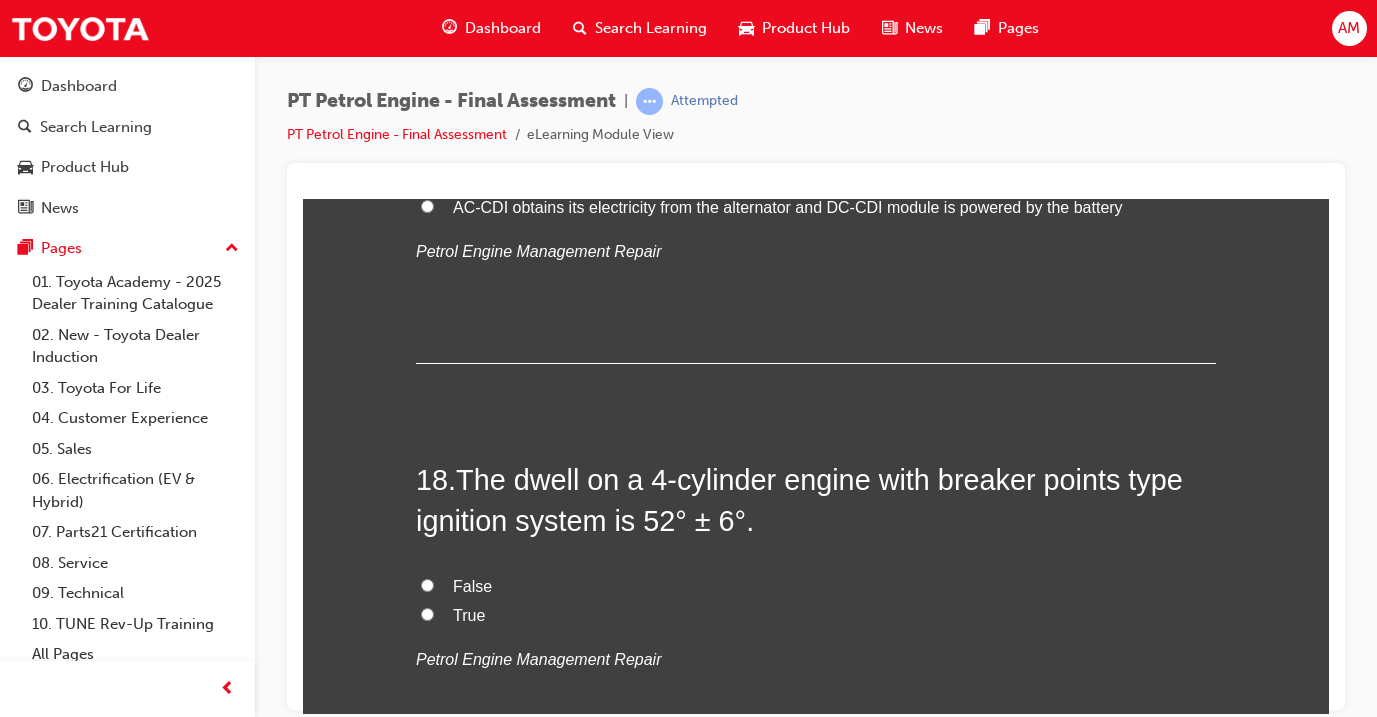 scroll, scrollTop: 7289, scrollLeft: 0, axis: vertical 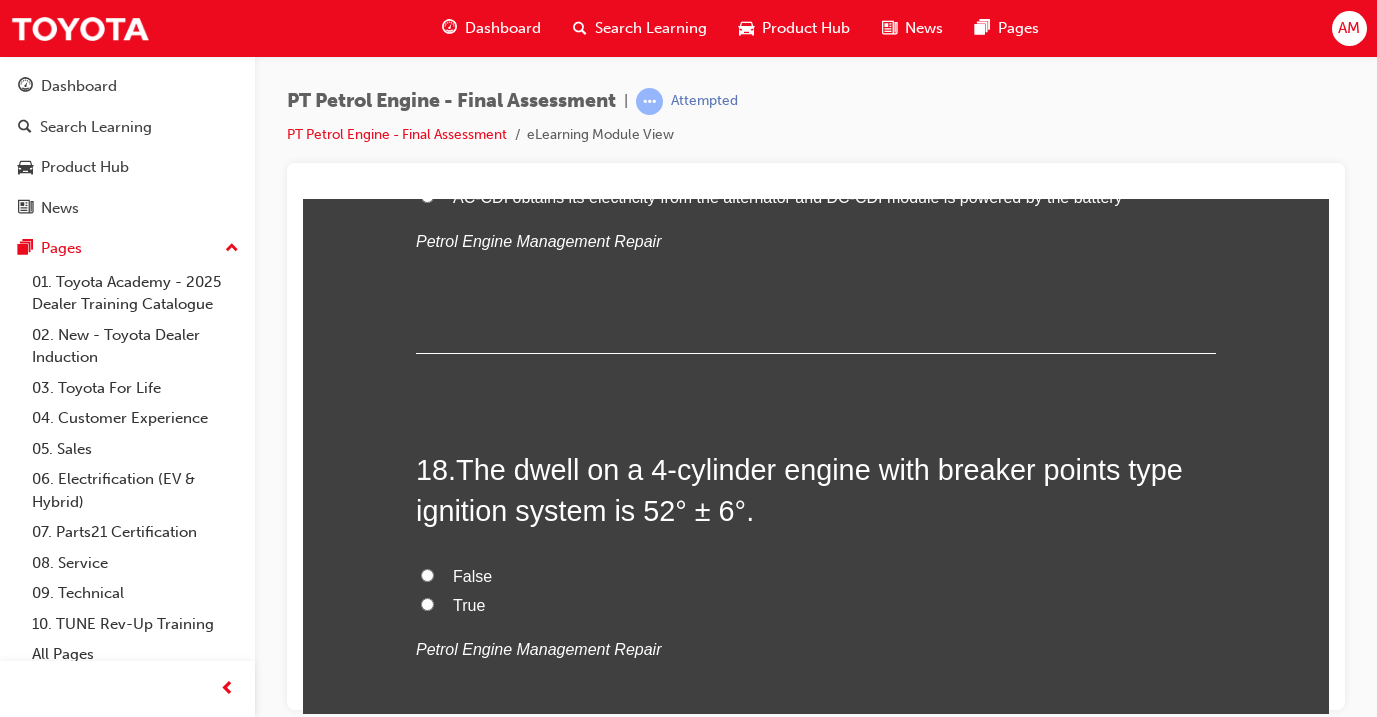 click on "True" at bounding box center (816, 605) 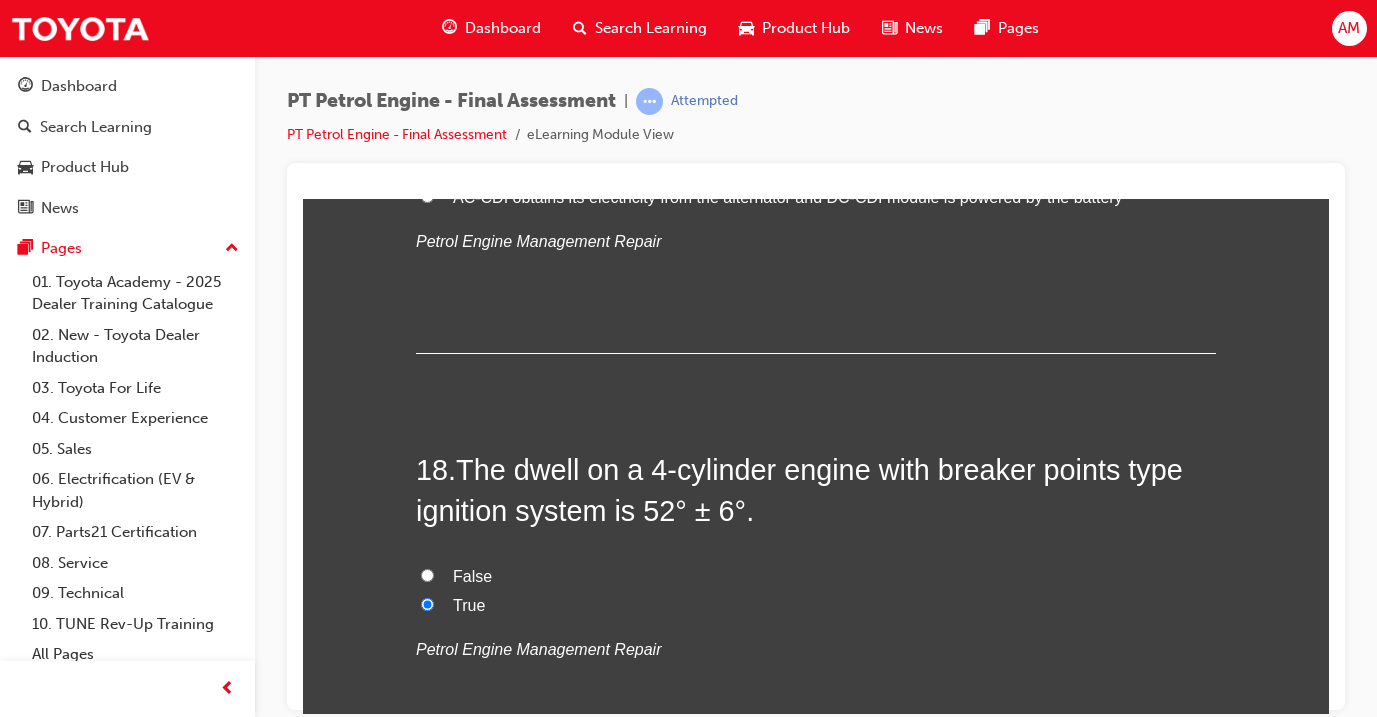 radio on "true" 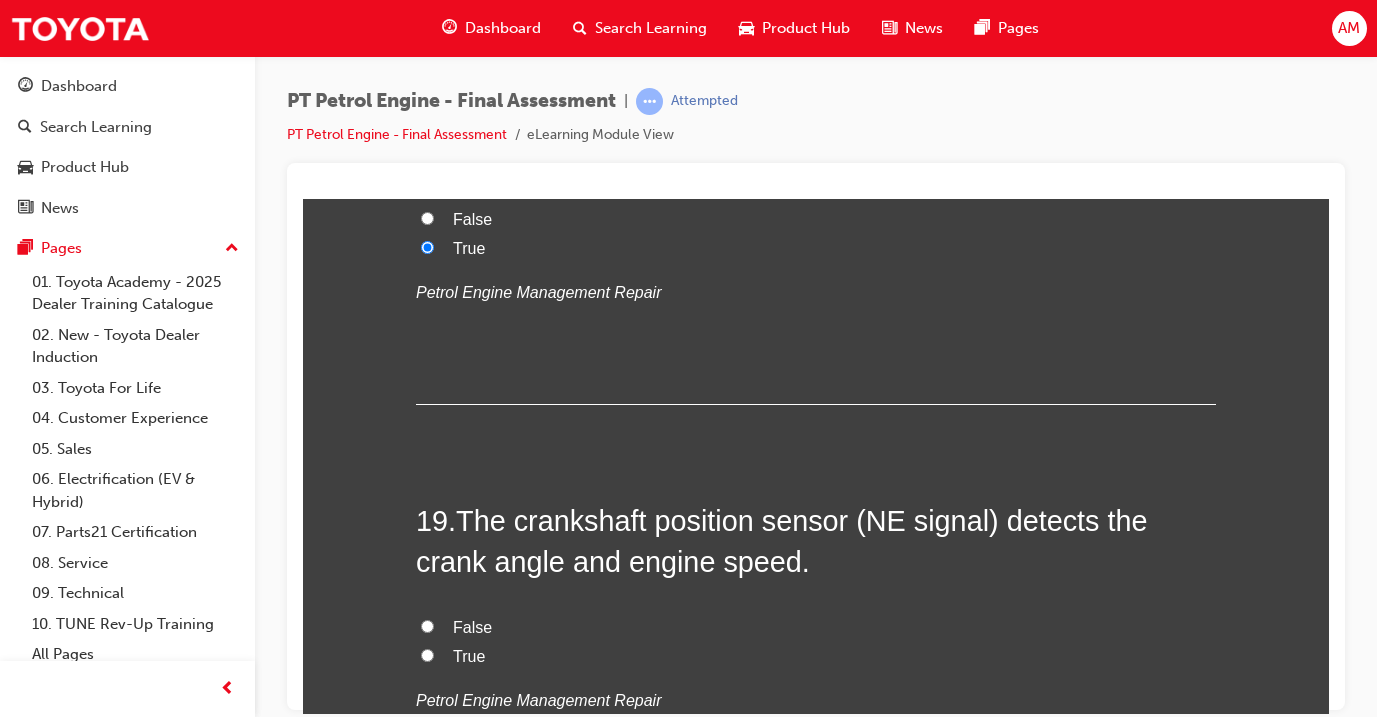 scroll, scrollTop: 7721, scrollLeft: 0, axis: vertical 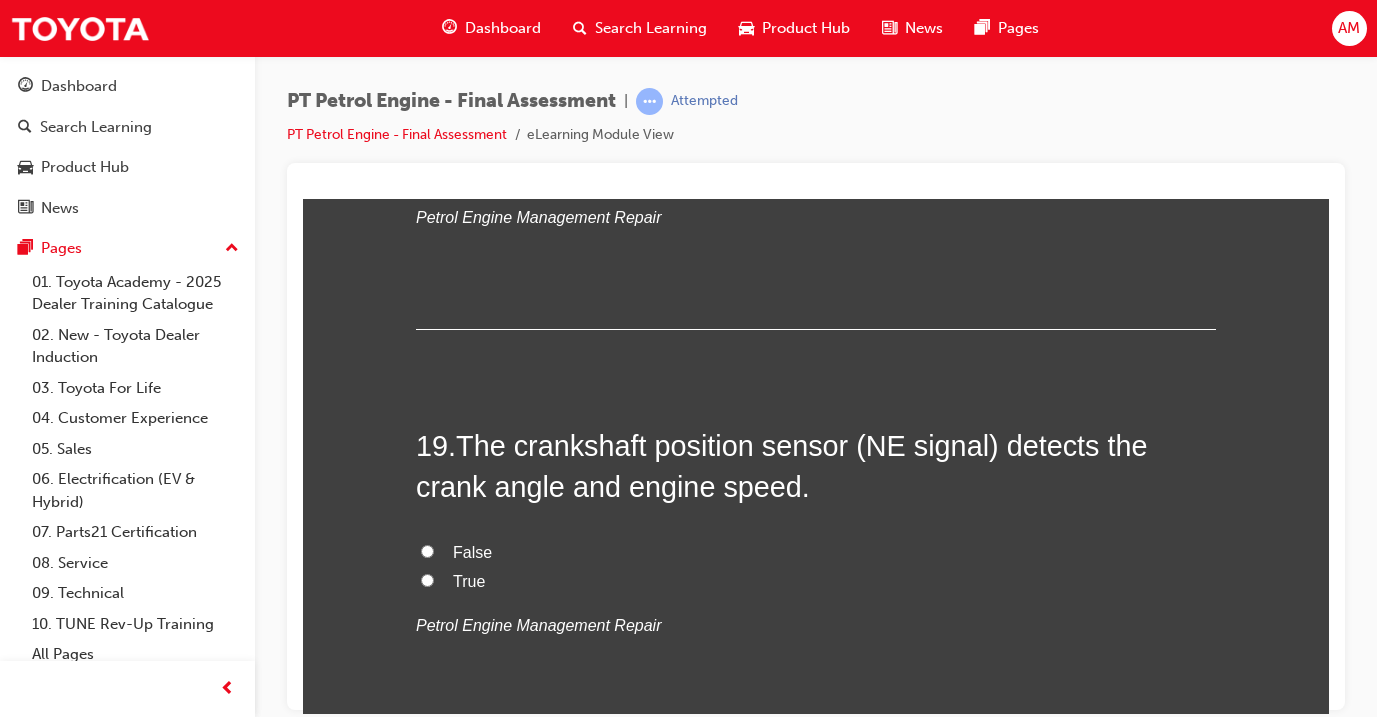 click on "True" at bounding box center (816, 581) 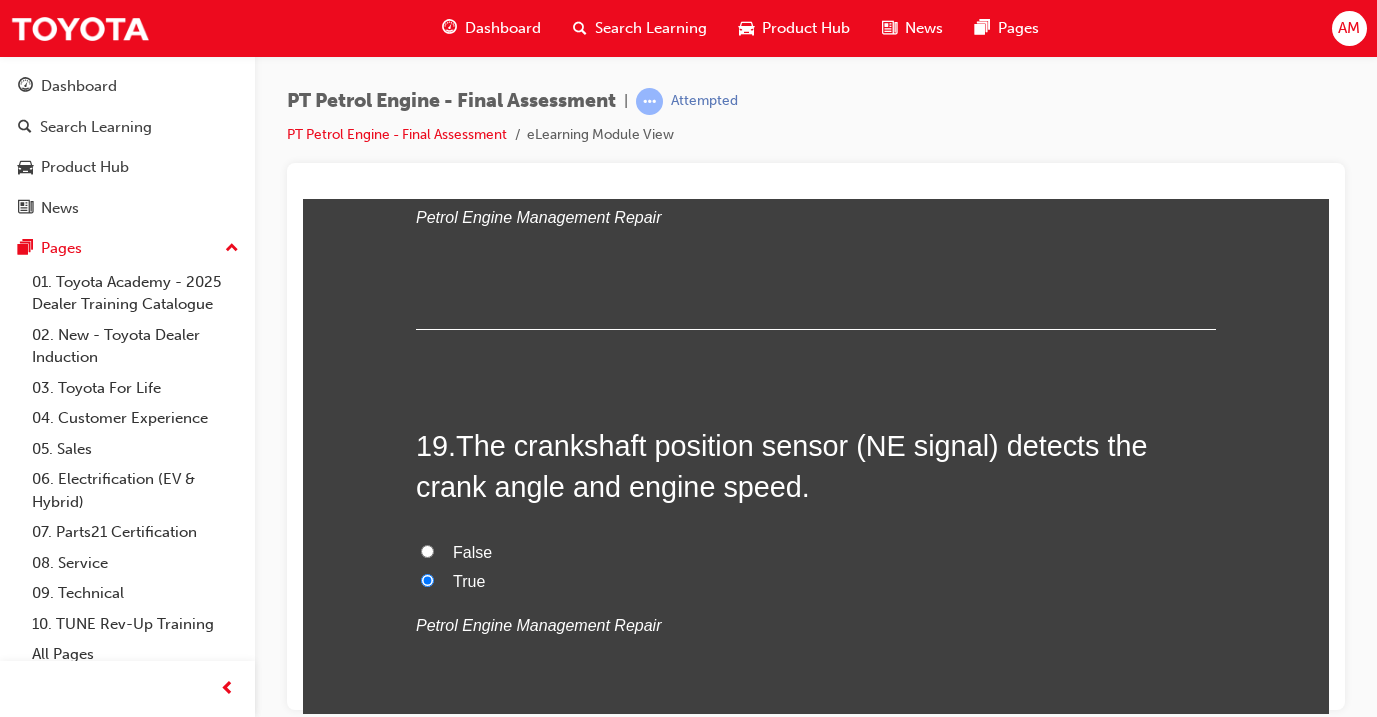 radio on "true" 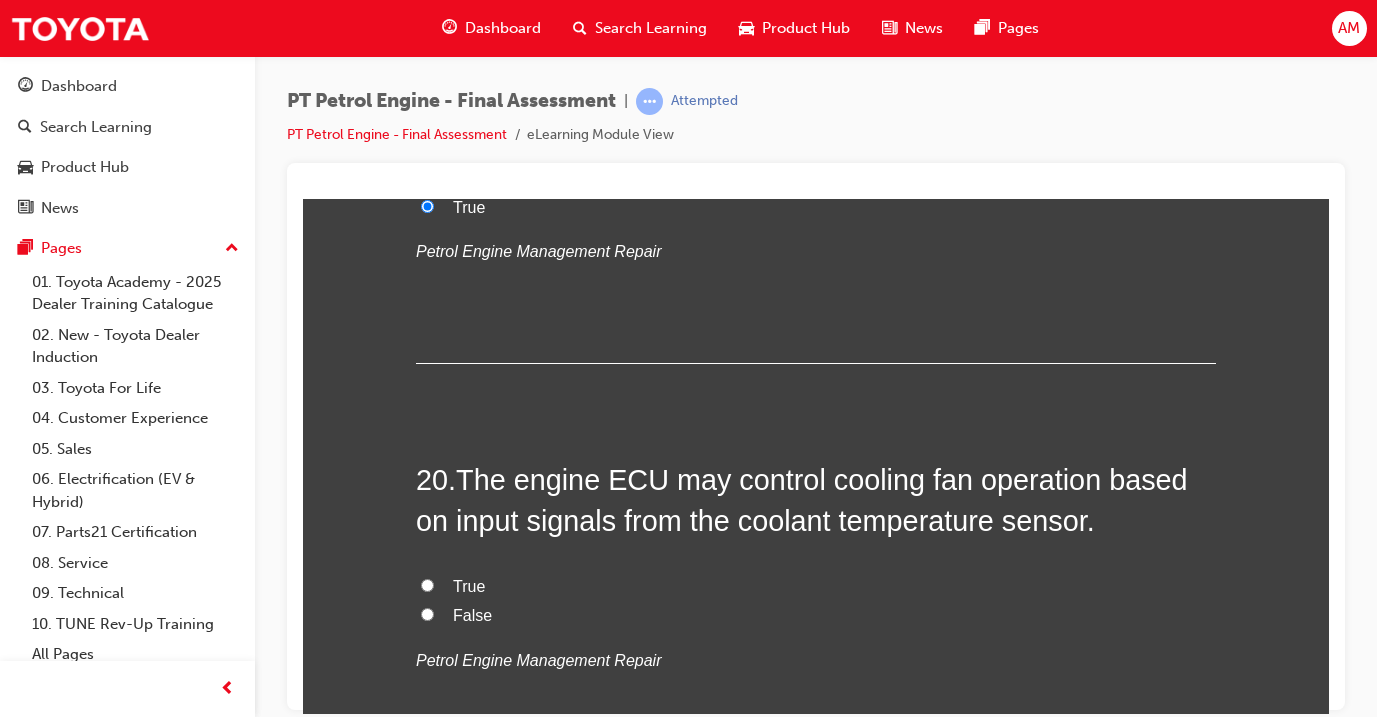 scroll, scrollTop: 8105, scrollLeft: 0, axis: vertical 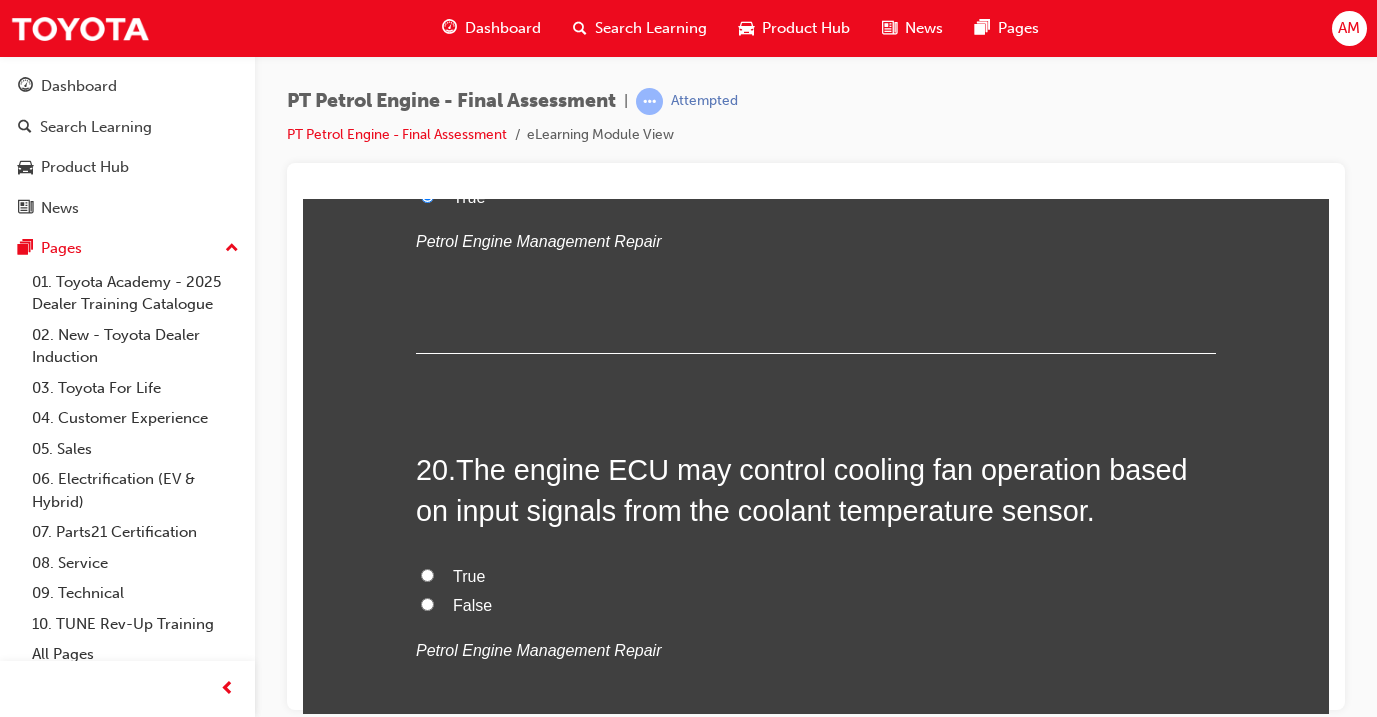 click on "True" at bounding box center [816, 576] 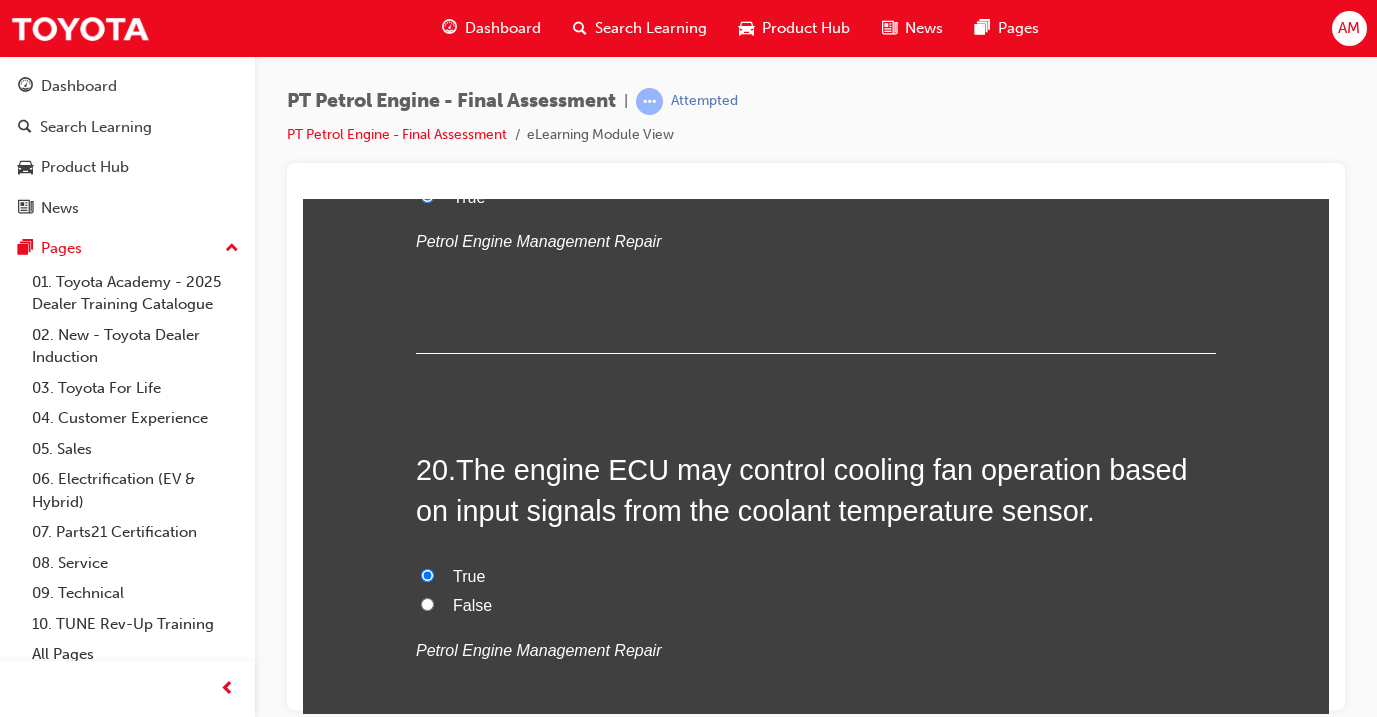 radio on "true" 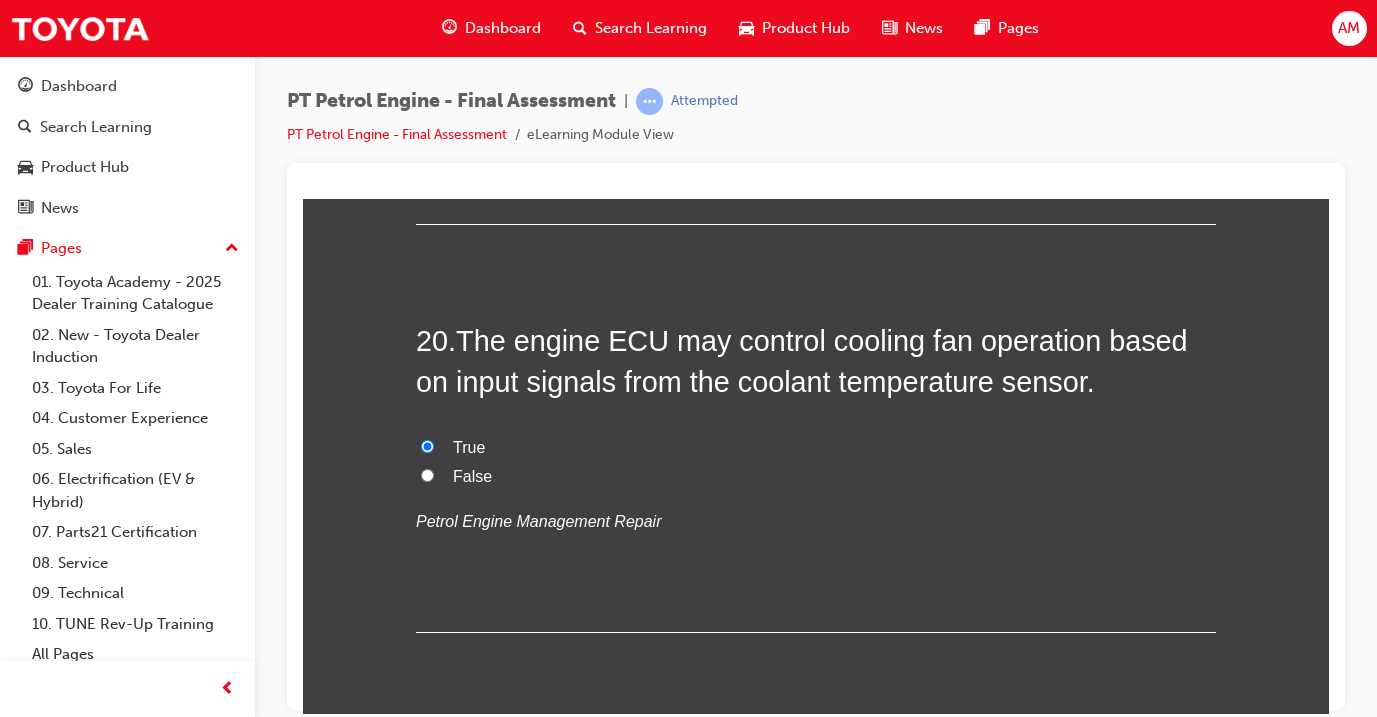 scroll, scrollTop: 0, scrollLeft: 0, axis: both 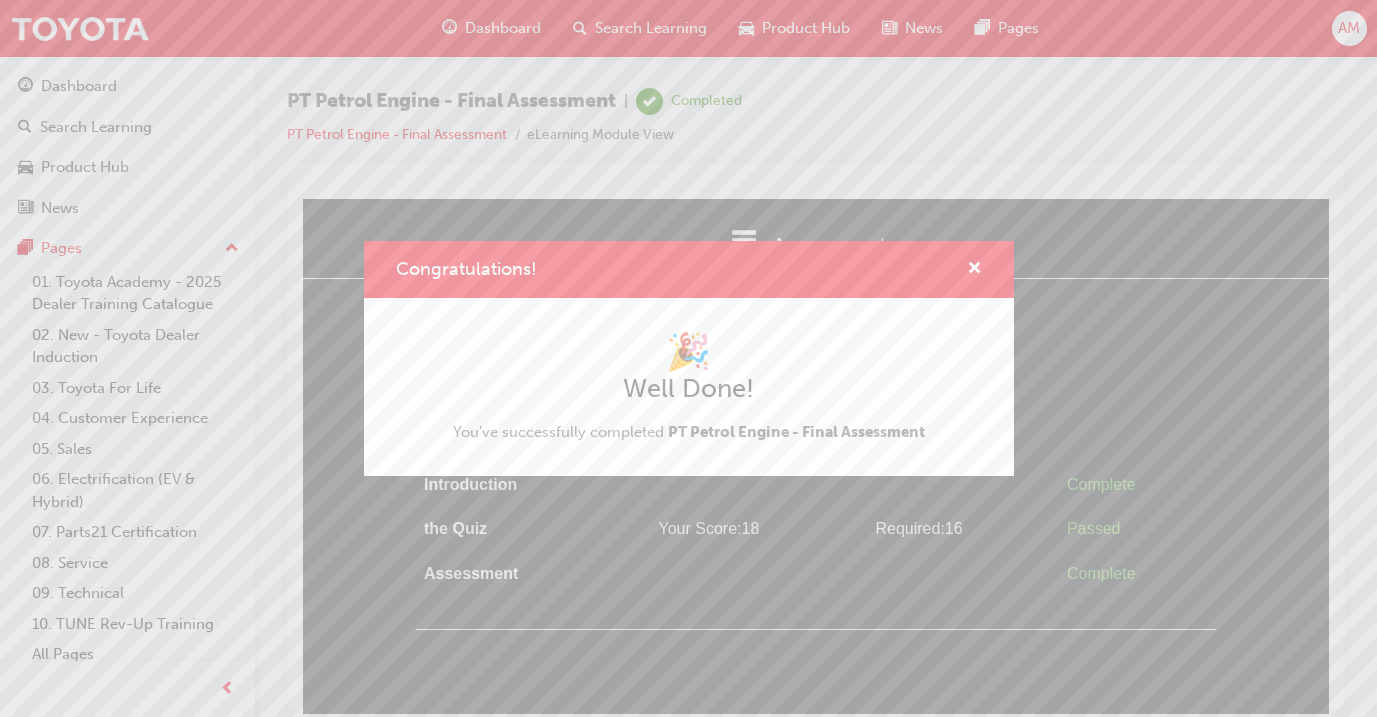click on "Congratulations! 🎉 Well Done! You've successfully completed   PT Petrol Engine - Final Assessment" at bounding box center (688, 358) 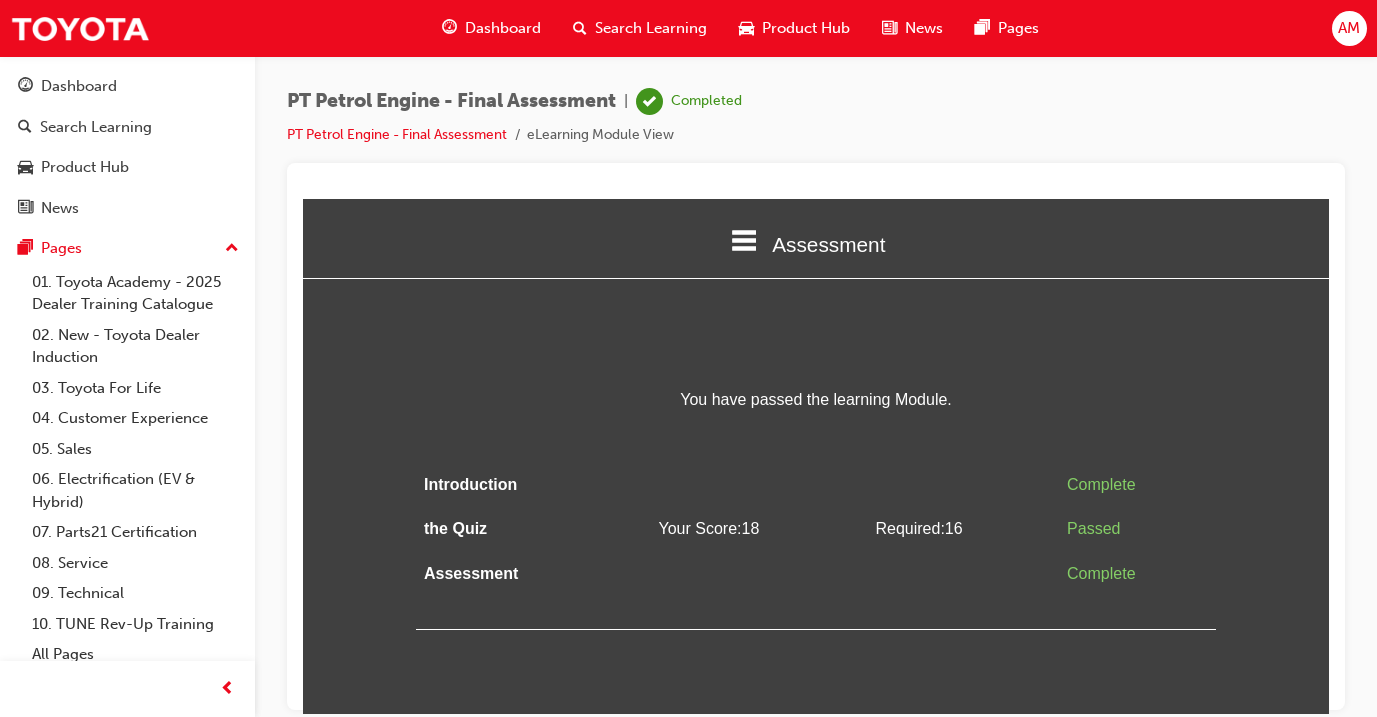 click on "Dashboard" at bounding box center [503, 28] 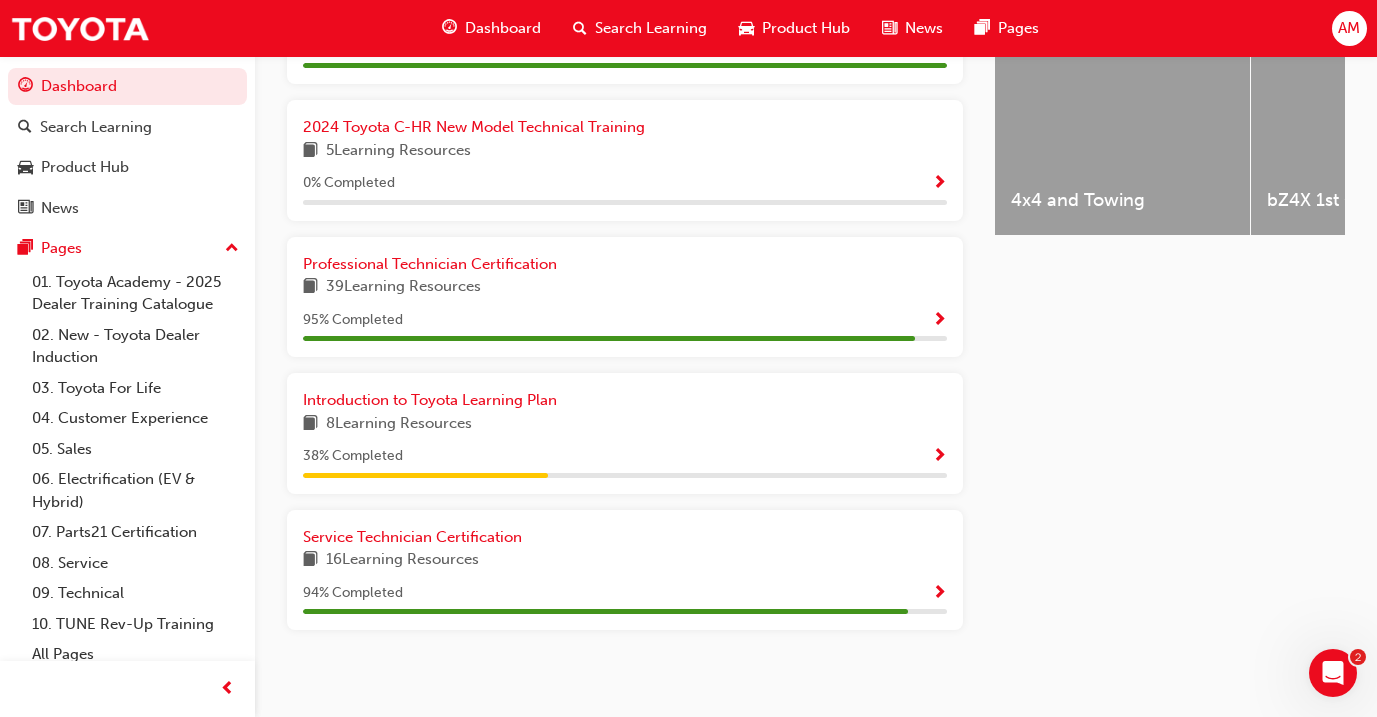 scroll, scrollTop: 856, scrollLeft: 0, axis: vertical 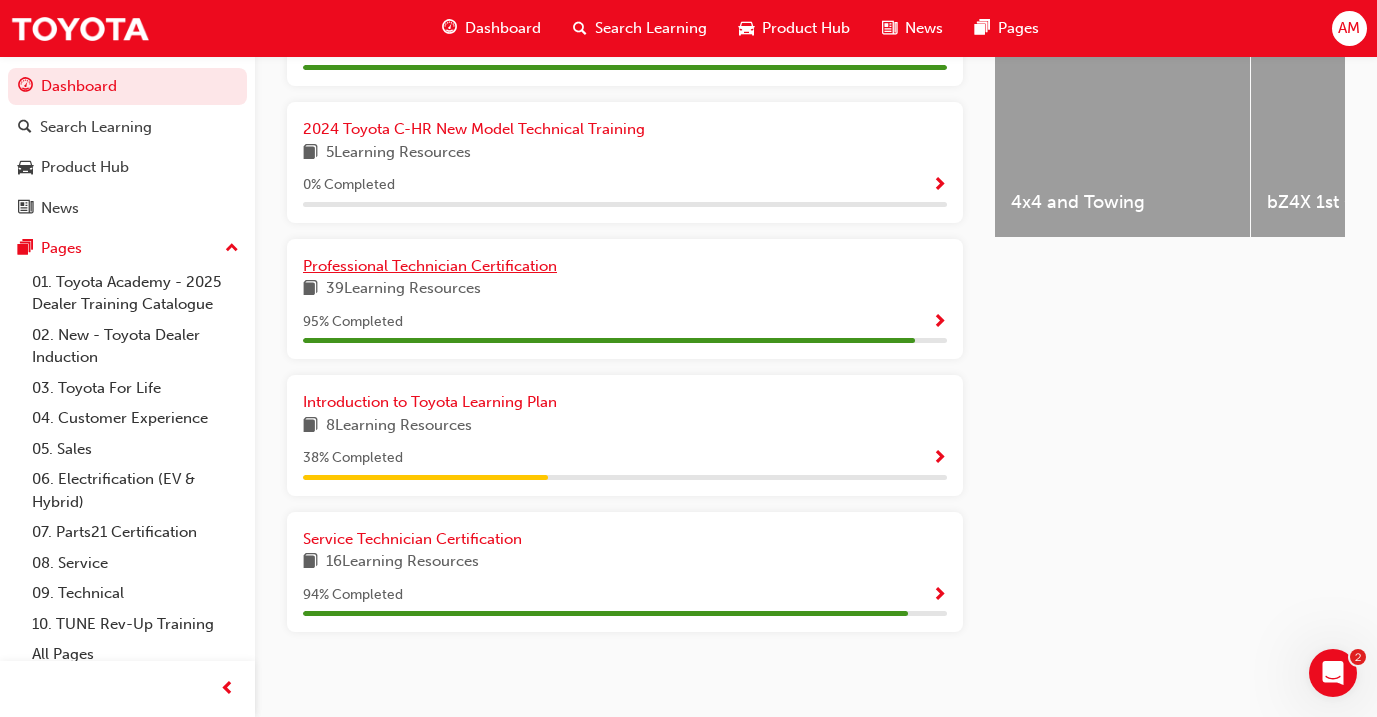click on "Professional Technician Certification" at bounding box center [430, 266] 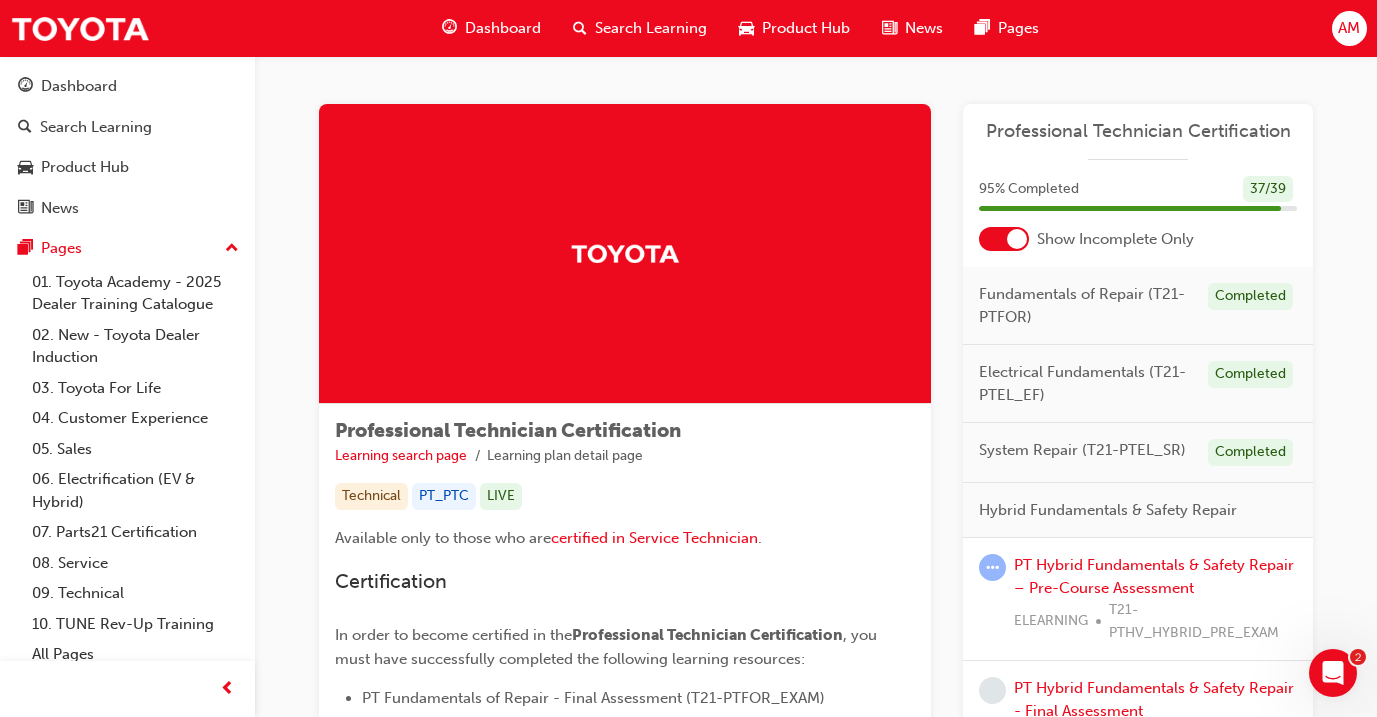 scroll, scrollTop: 0, scrollLeft: 0, axis: both 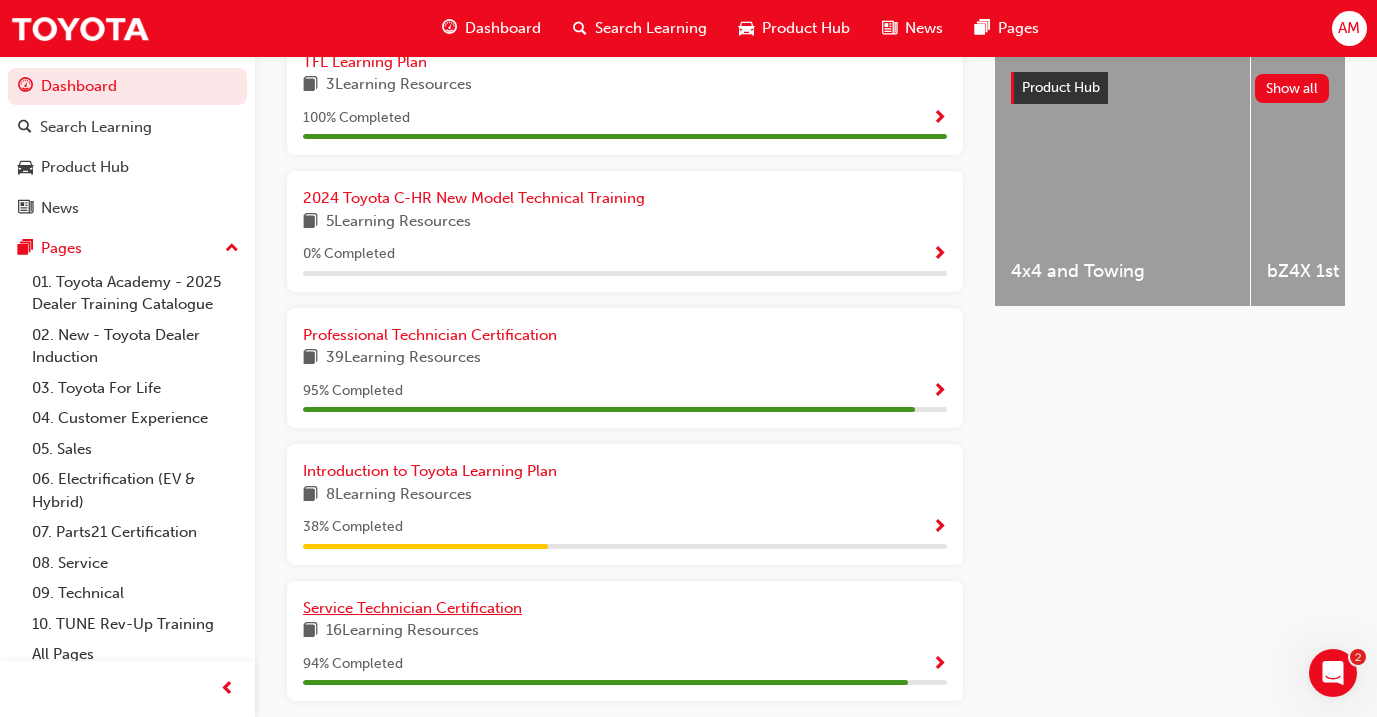 click on "Service Technician Certification" at bounding box center (412, 608) 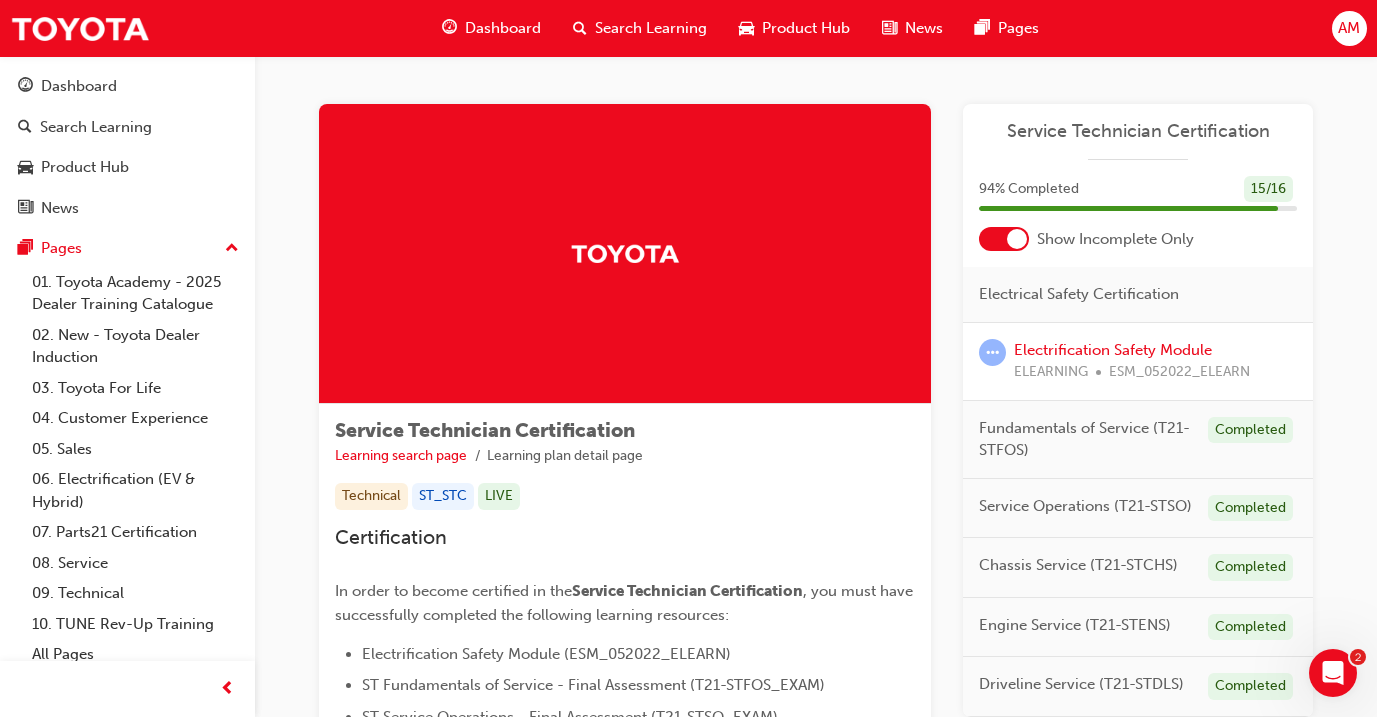 scroll, scrollTop: 0, scrollLeft: 0, axis: both 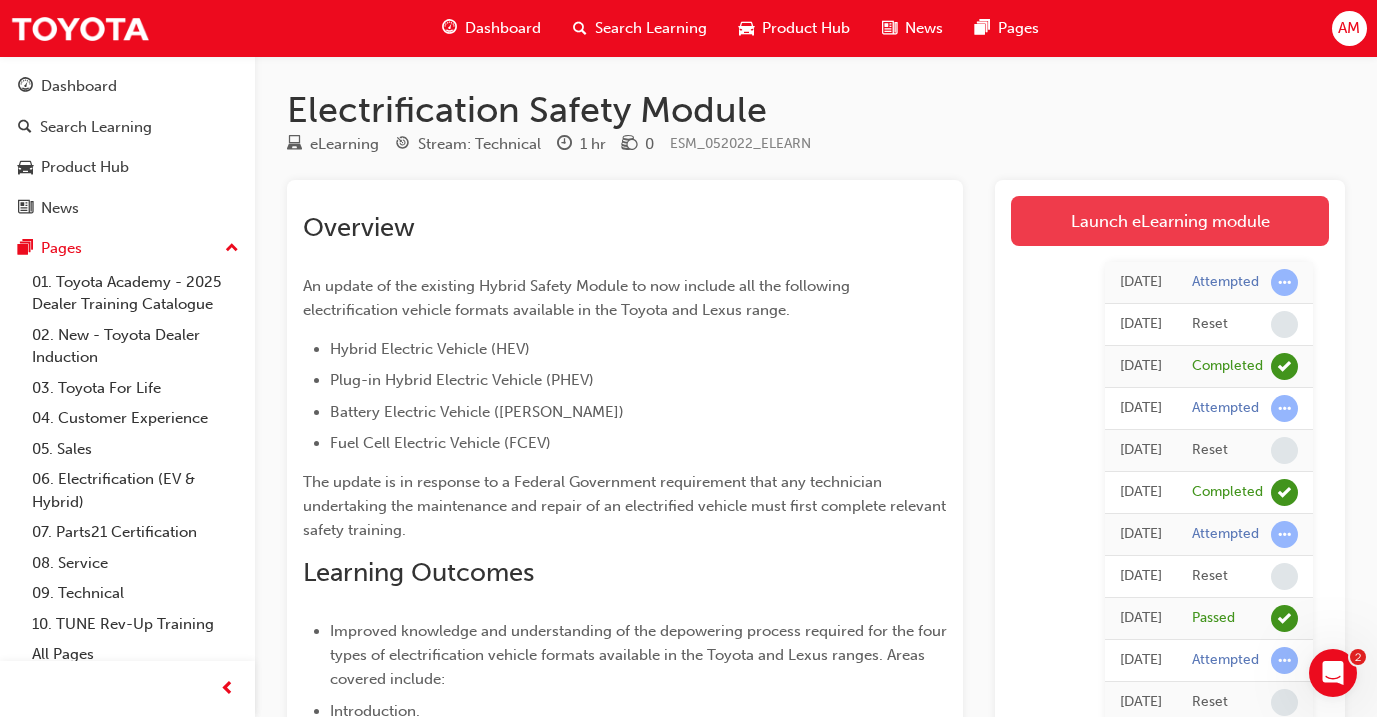 click on "Launch eLearning module" at bounding box center [1170, 221] 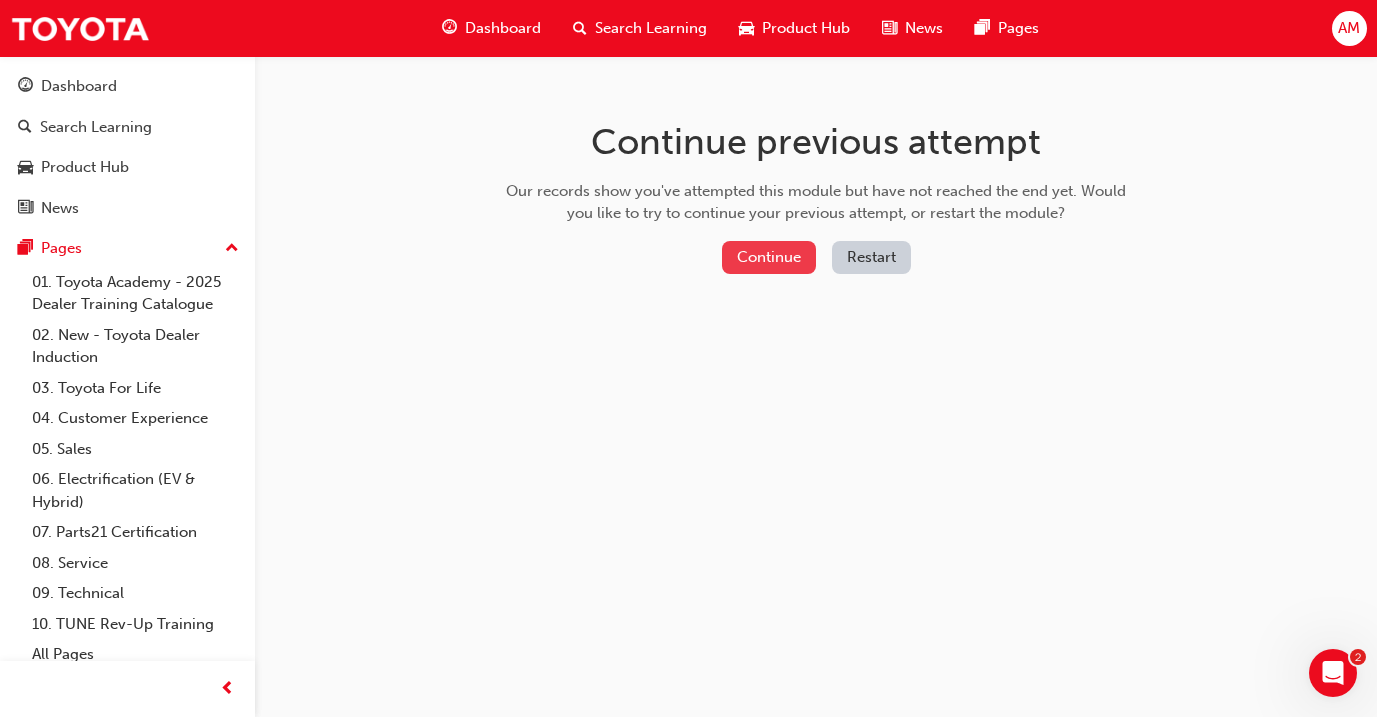 click on "Continue" at bounding box center (769, 257) 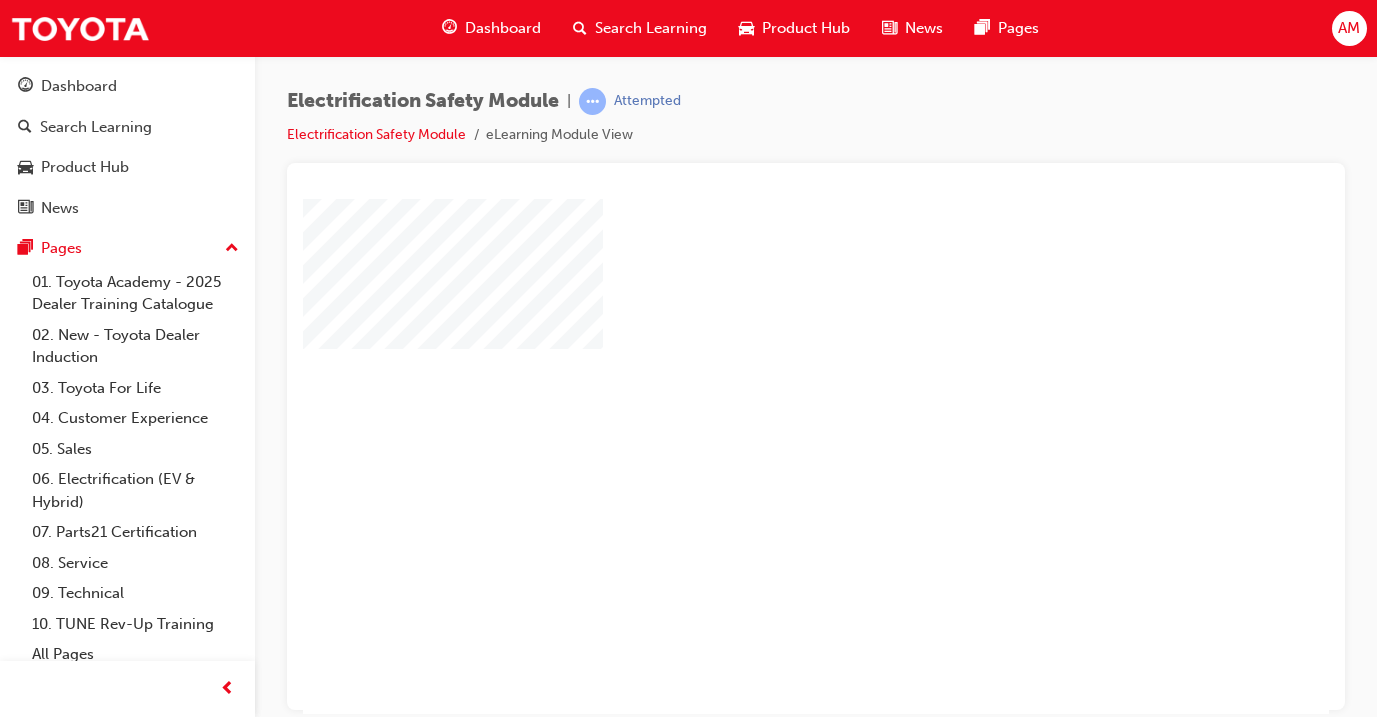 scroll, scrollTop: 0, scrollLeft: 0, axis: both 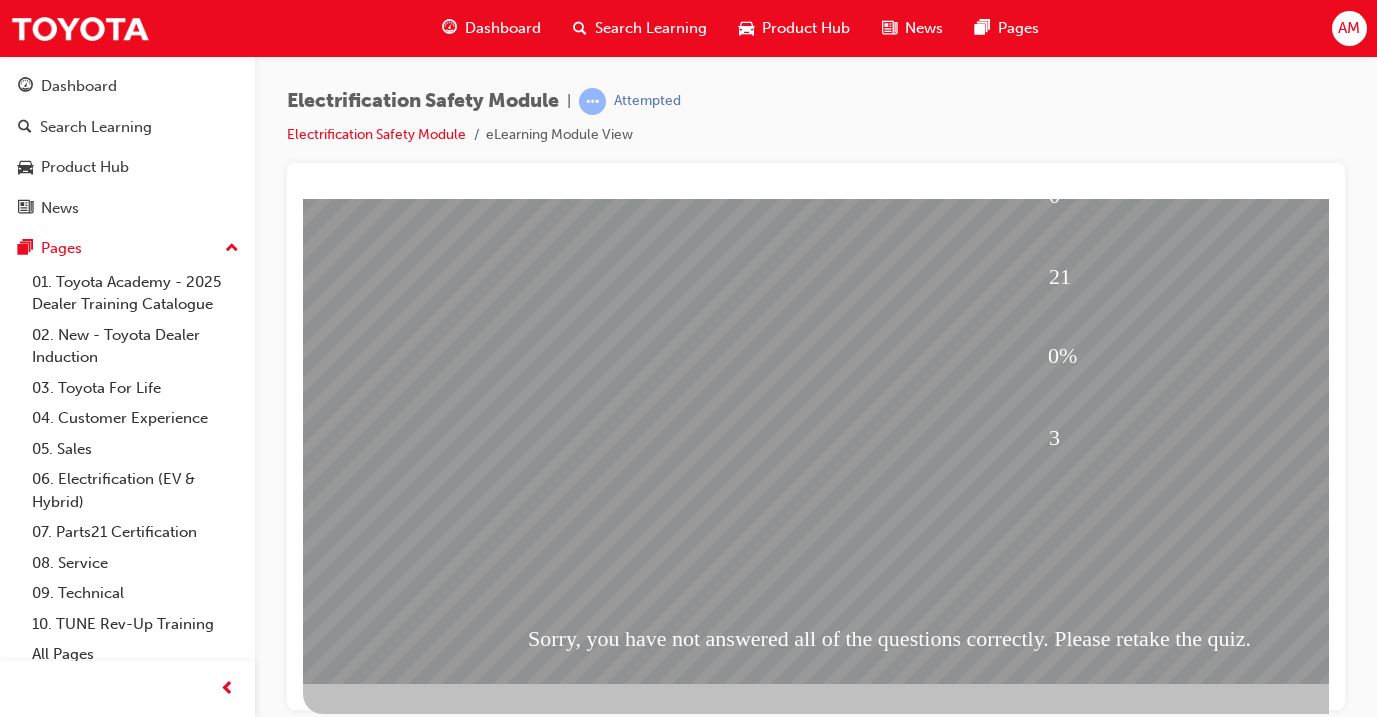 click at bounding box center [375, 1738] 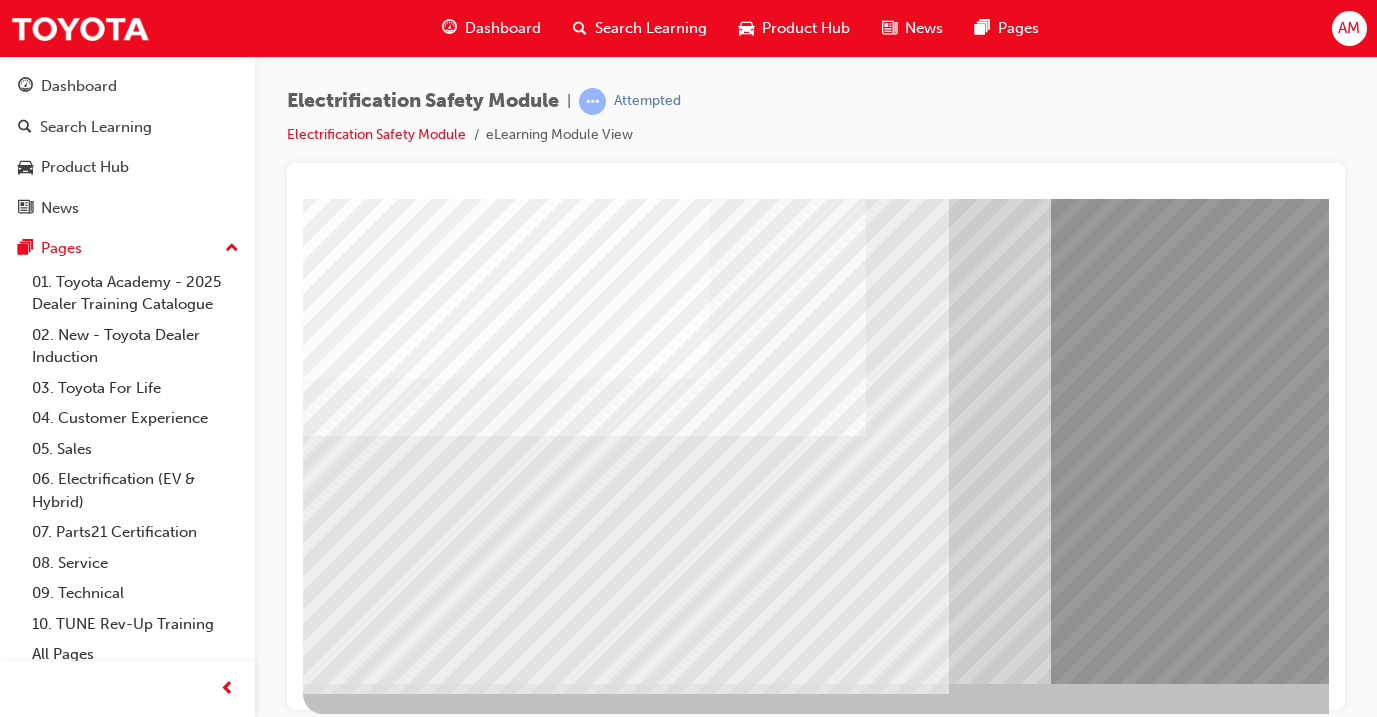 click at bounding box center (677, 2521) 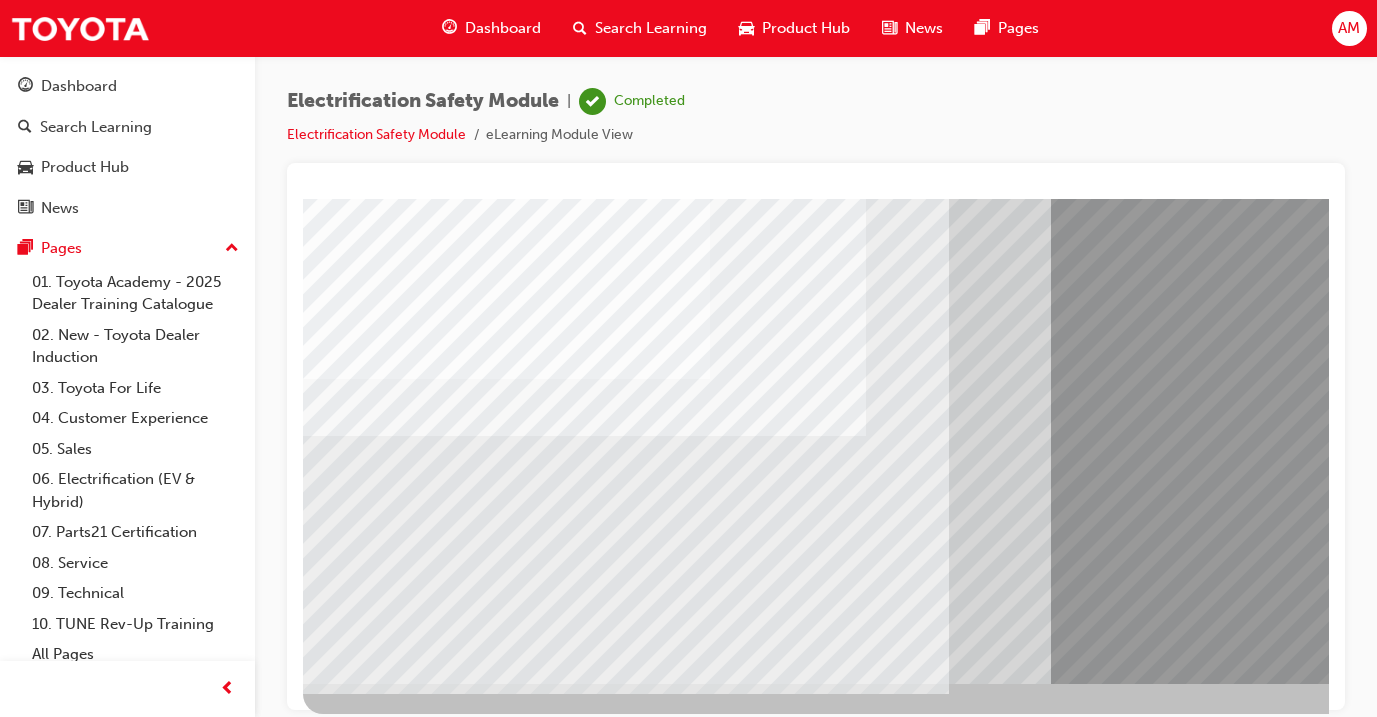 click at bounding box center [366, 3505] 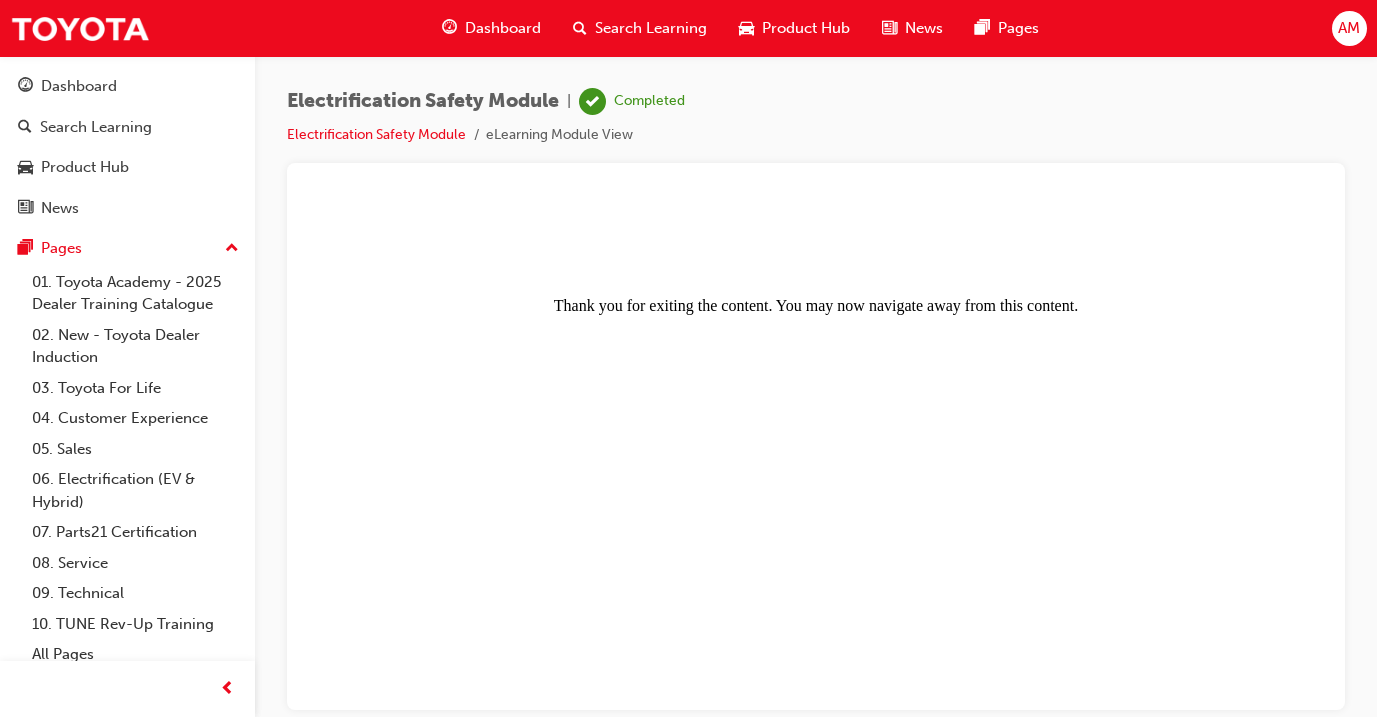 scroll, scrollTop: 0, scrollLeft: 0, axis: both 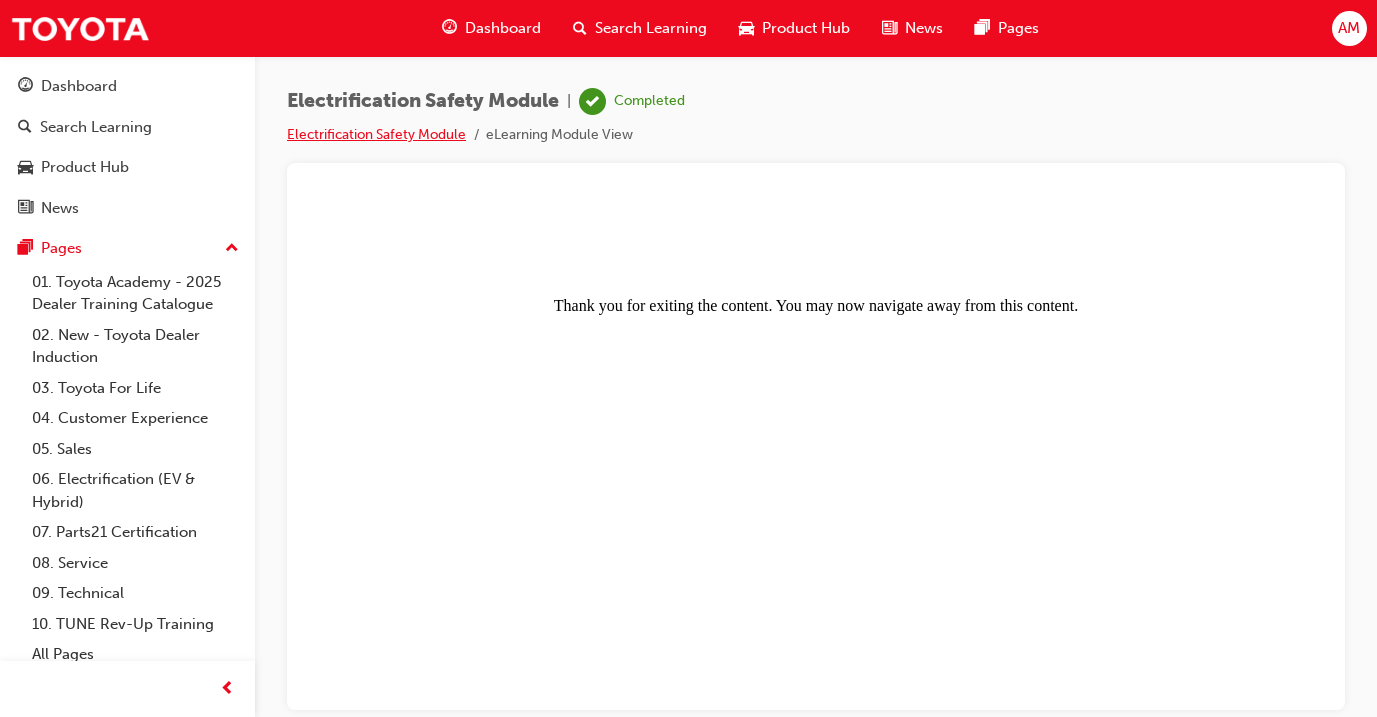 click on "Electrification Safety Module" at bounding box center (376, 134) 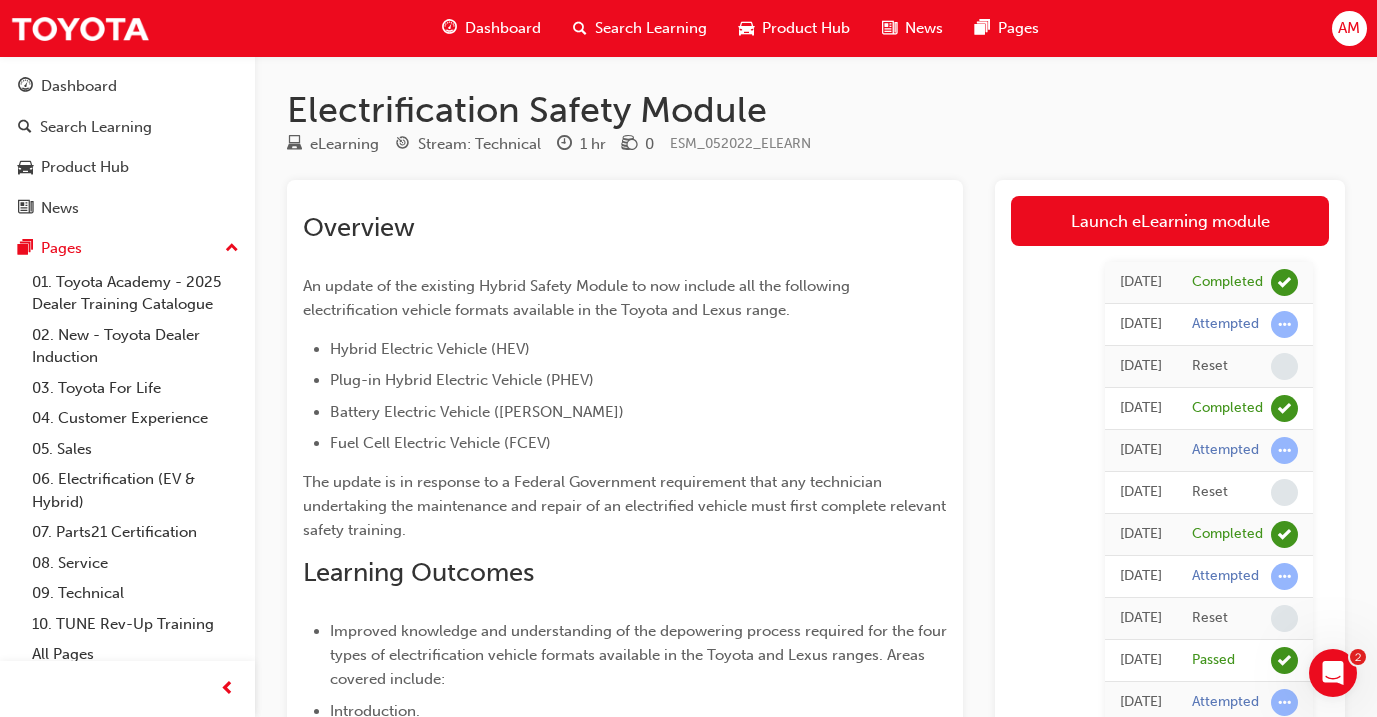 click on "Dashboard" at bounding box center [503, 28] 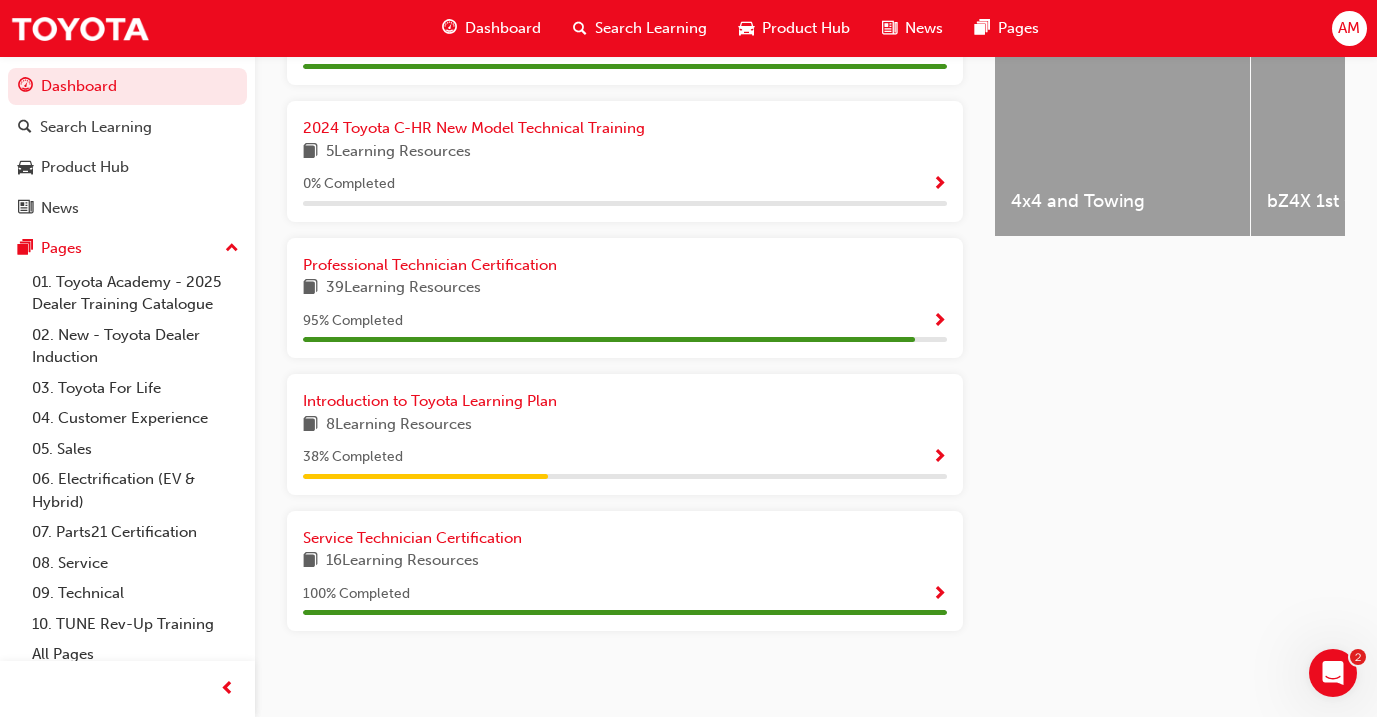 scroll, scrollTop: 856, scrollLeft: 0, axis: vertical 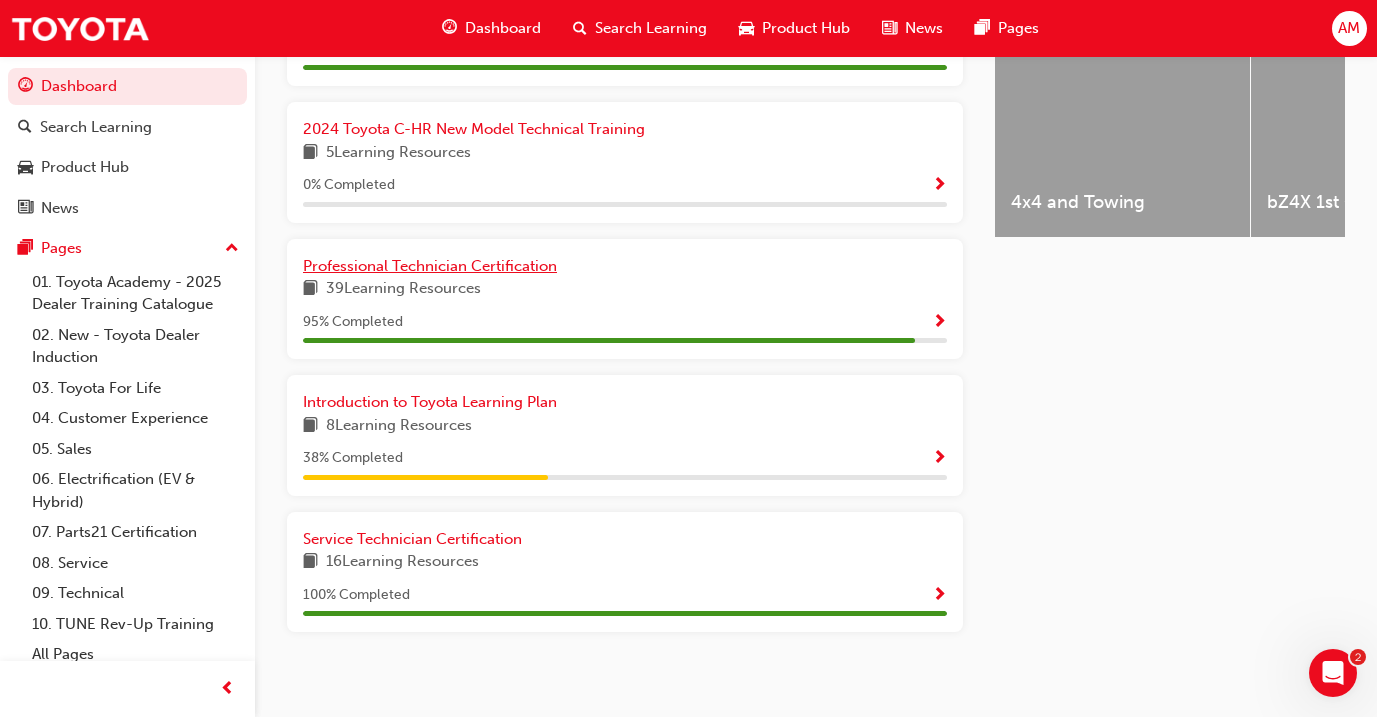click on "Professional Technician Certification" at bounding box center (430, 266) 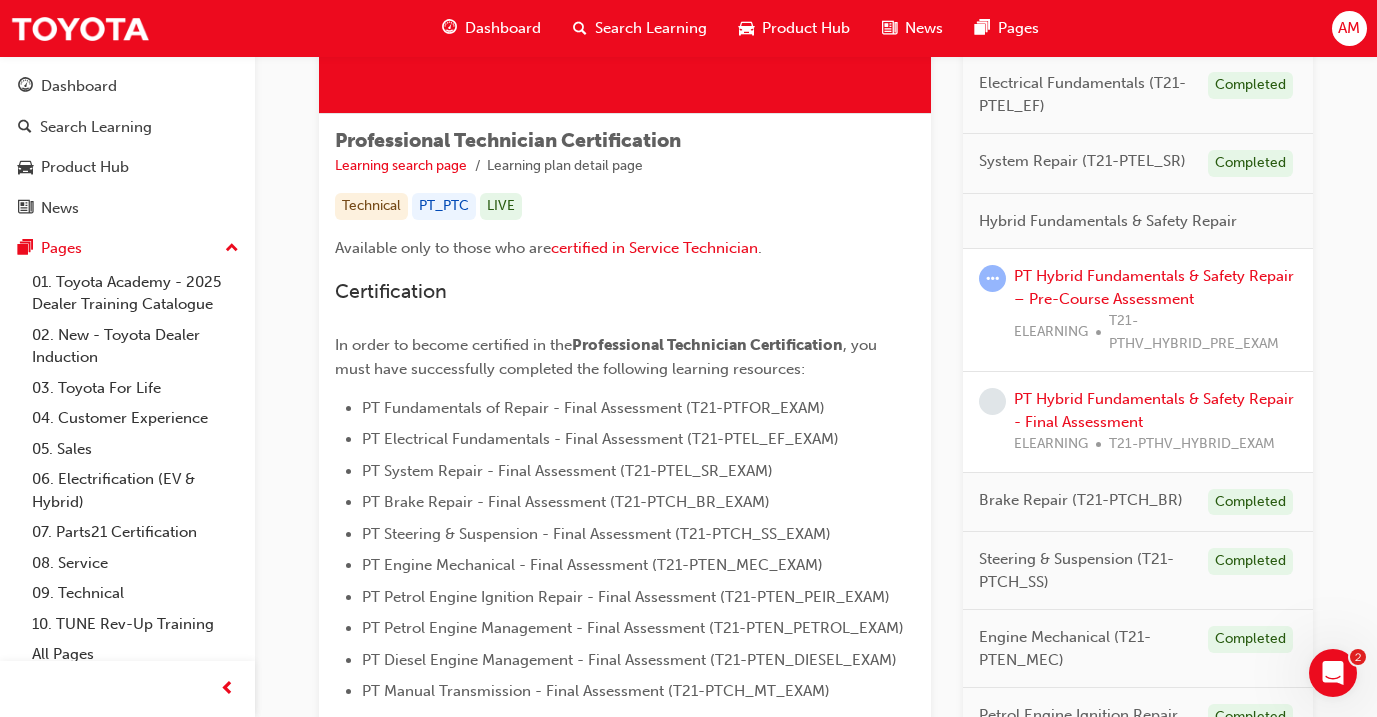 scroll, scrollTop: 312, scrollLeft: 0, axis: vertical 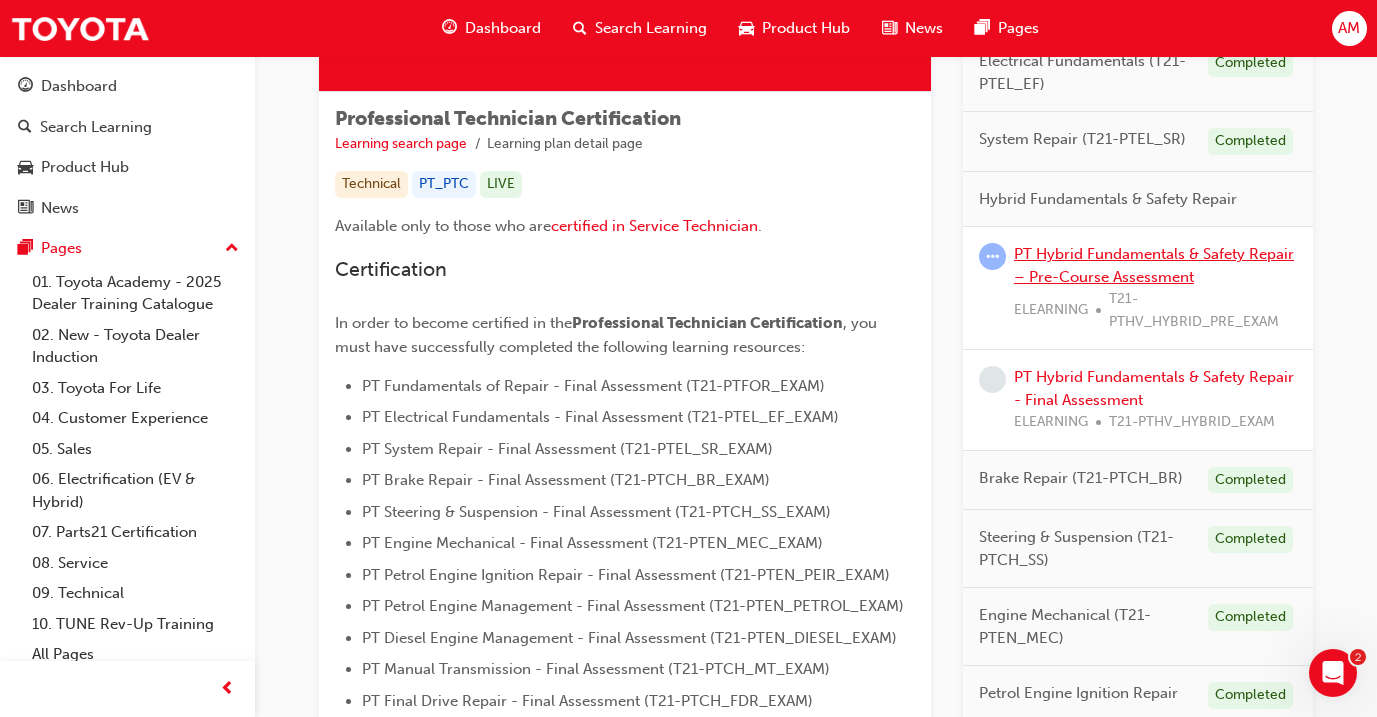 click on "PT Hybrid Fundamentals & Safety Repair – Pre-Course Assessment" at bounding box center [1154, 265] 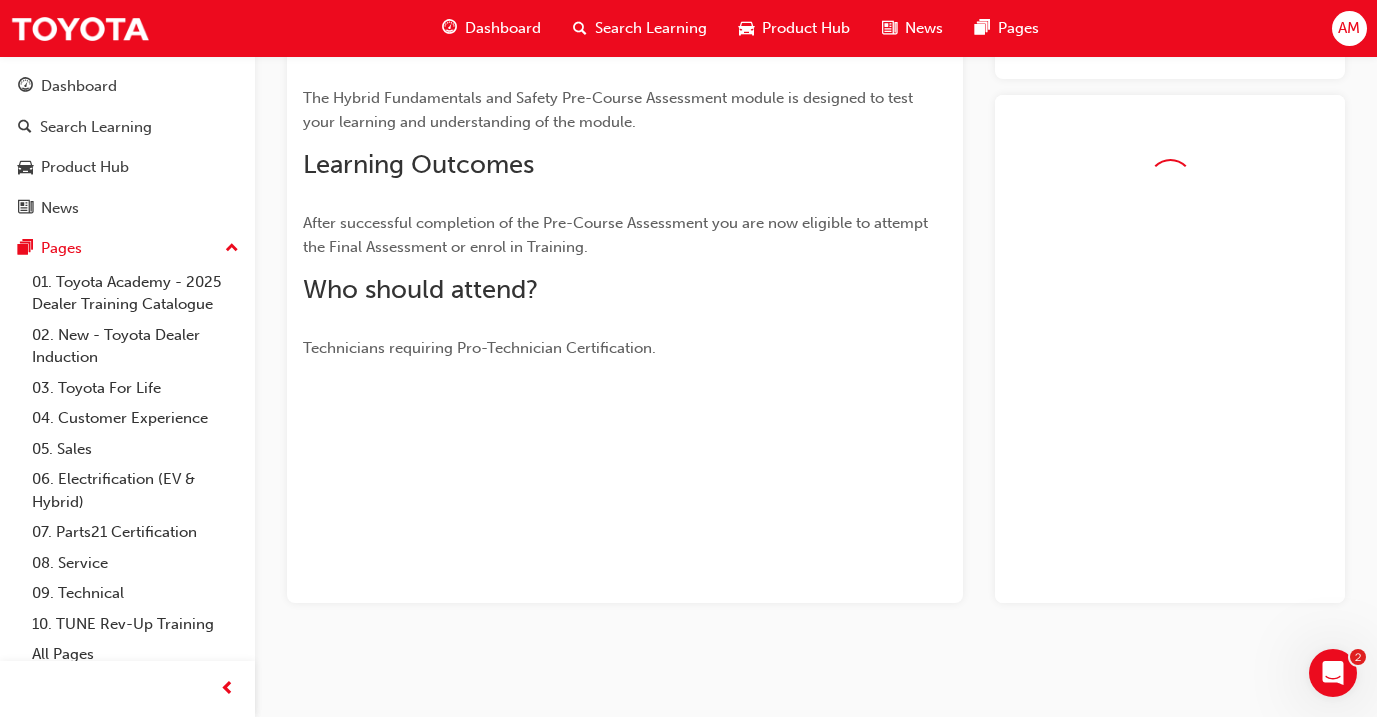 scroll, scrollTop: 228, scrollLeft: 0, axis: vertical 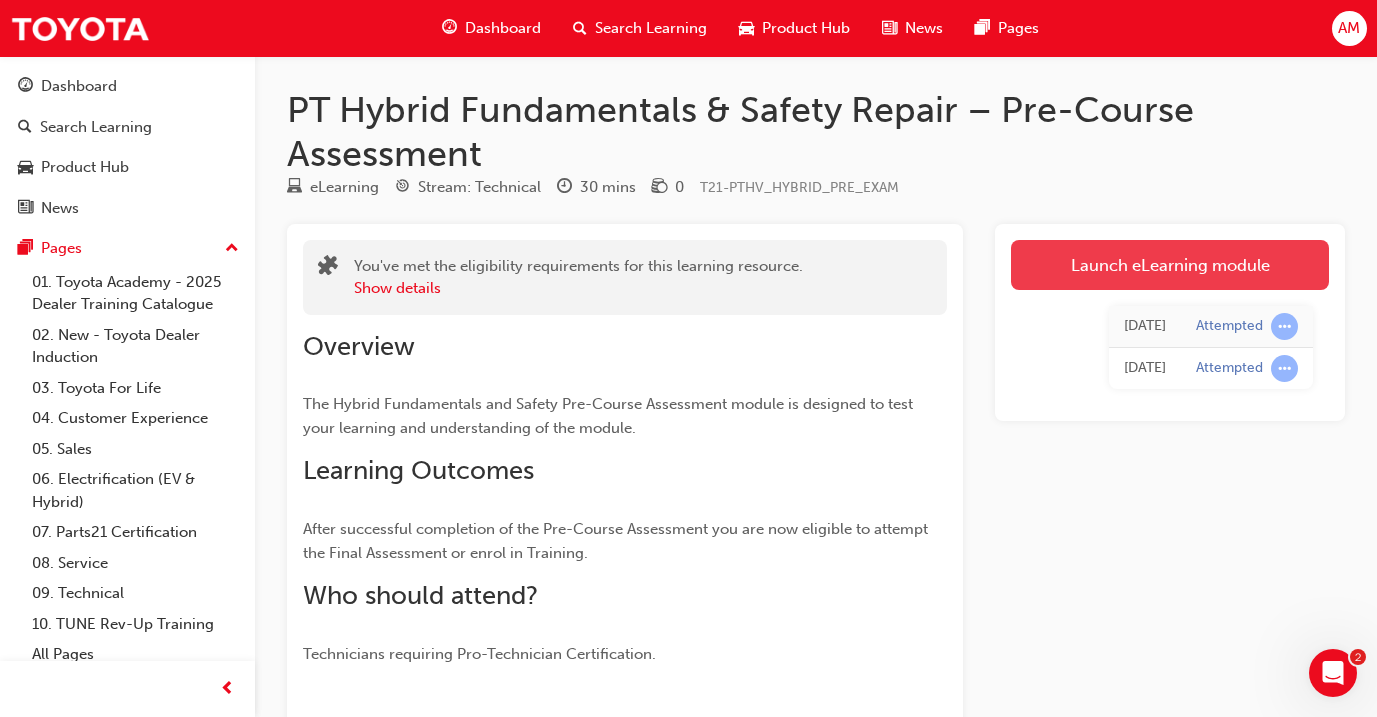 click on "Launch eLearning module" at bounding box center [1170, 265] 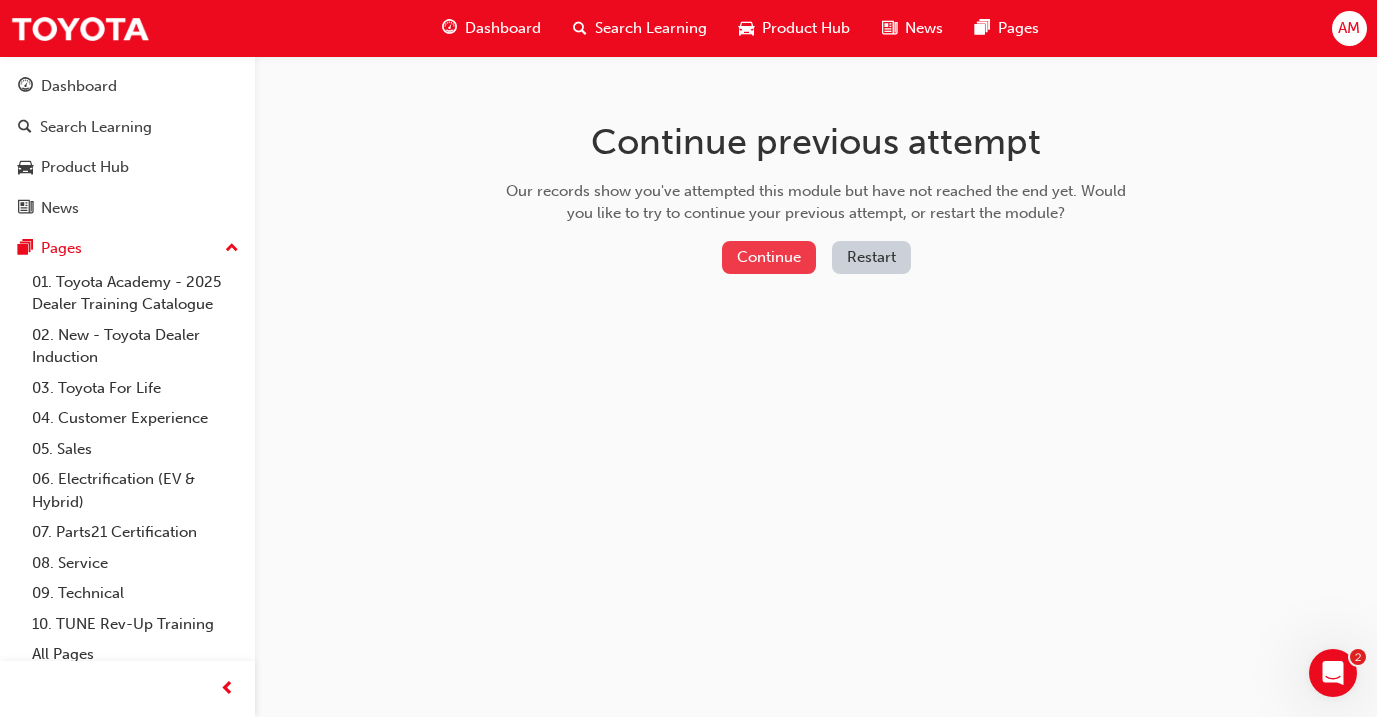 click on "Continue" at bounding box center [769, 257] 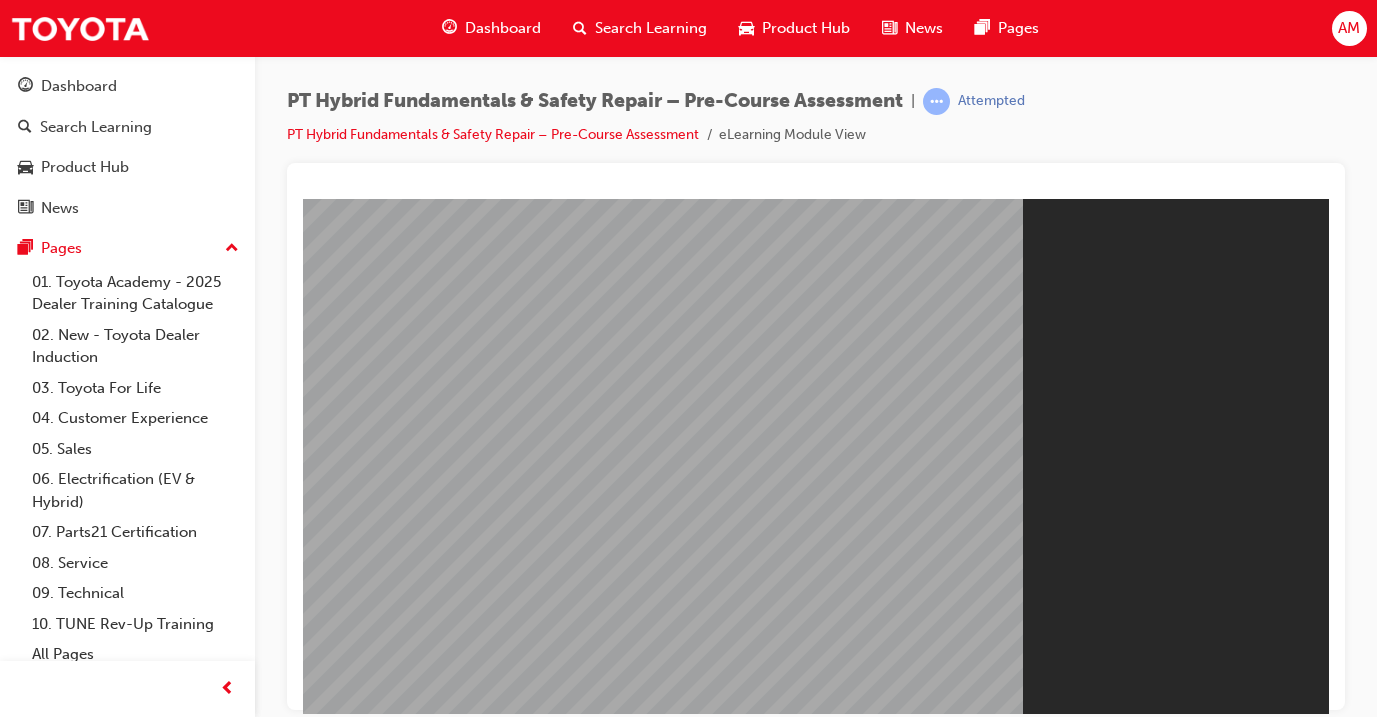 scroll, scrollTop: 0, scrollLeft: 0, axis: both 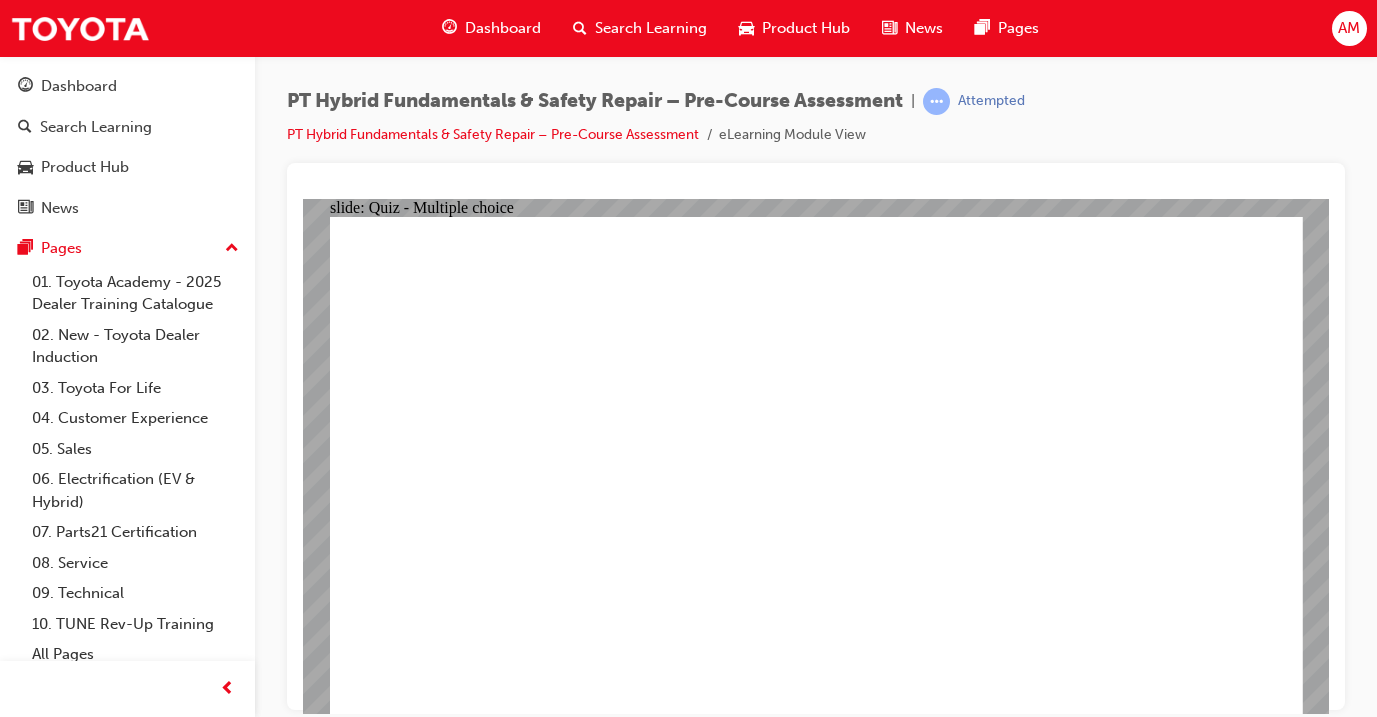 click 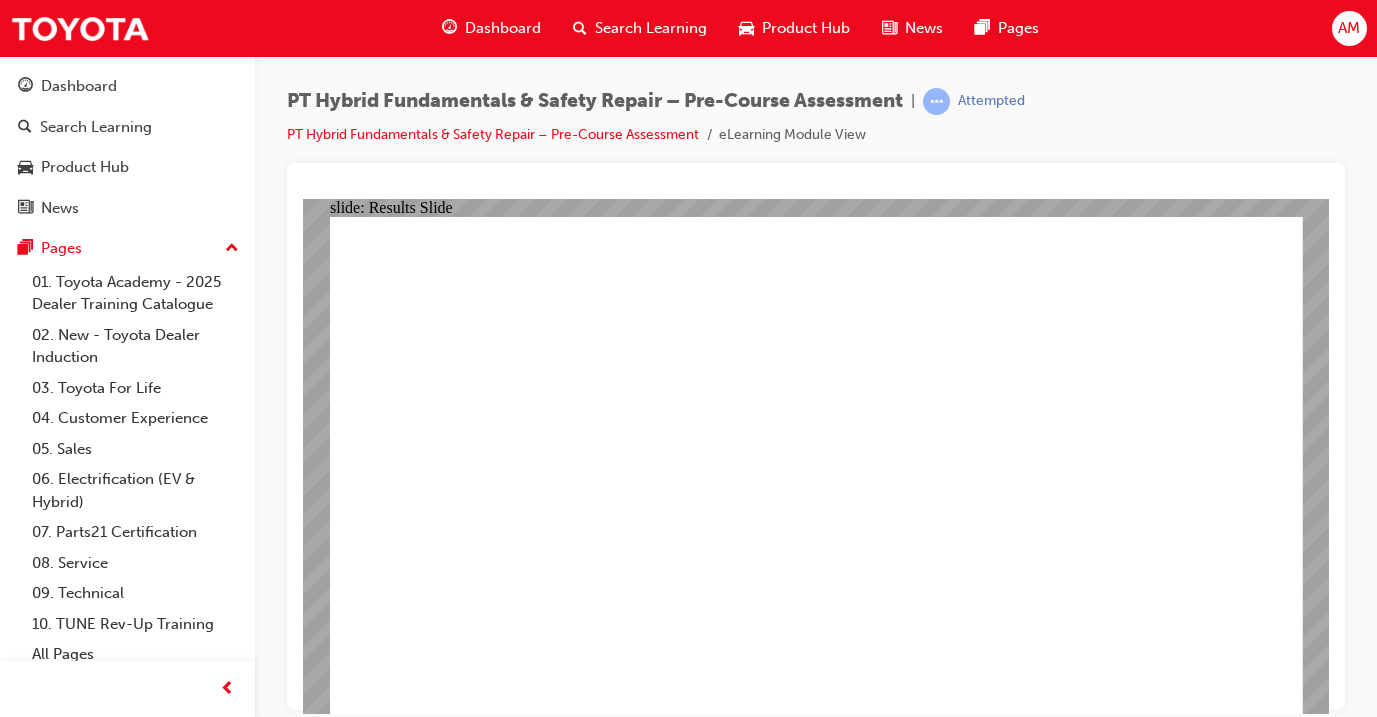 click 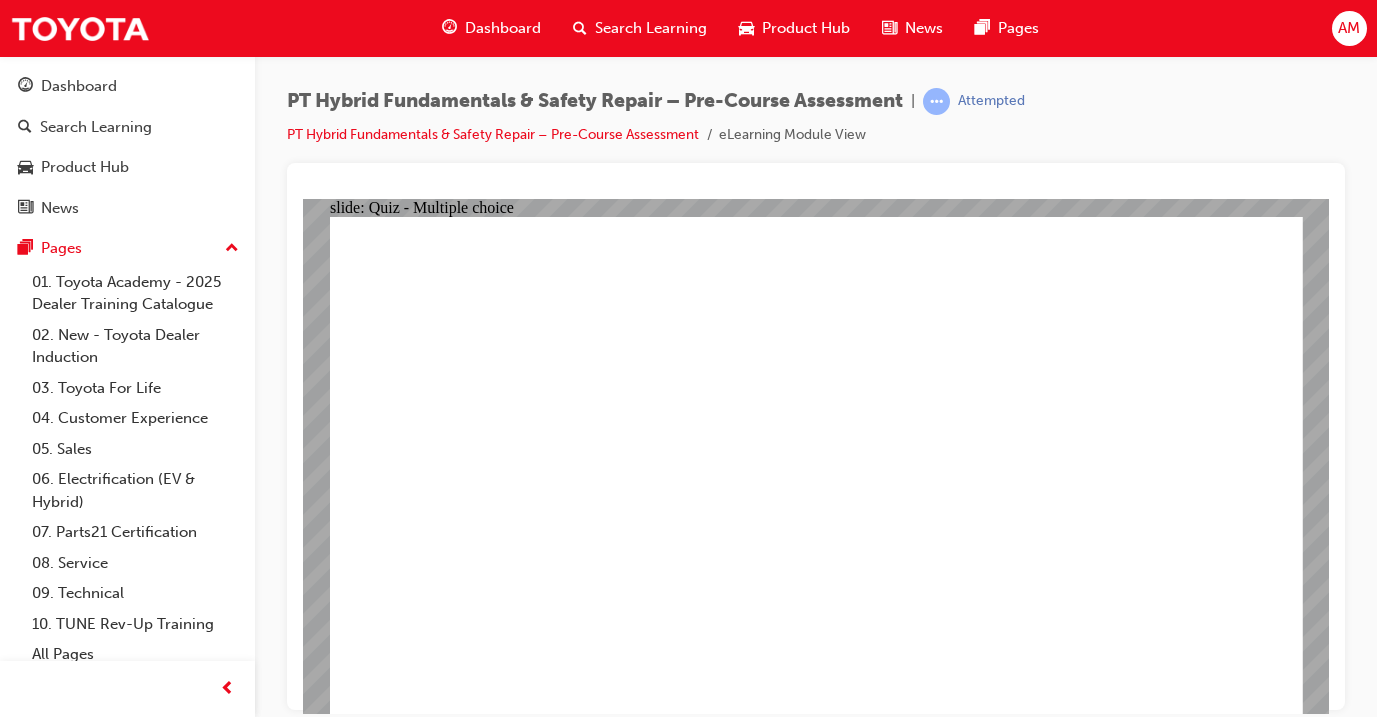 click 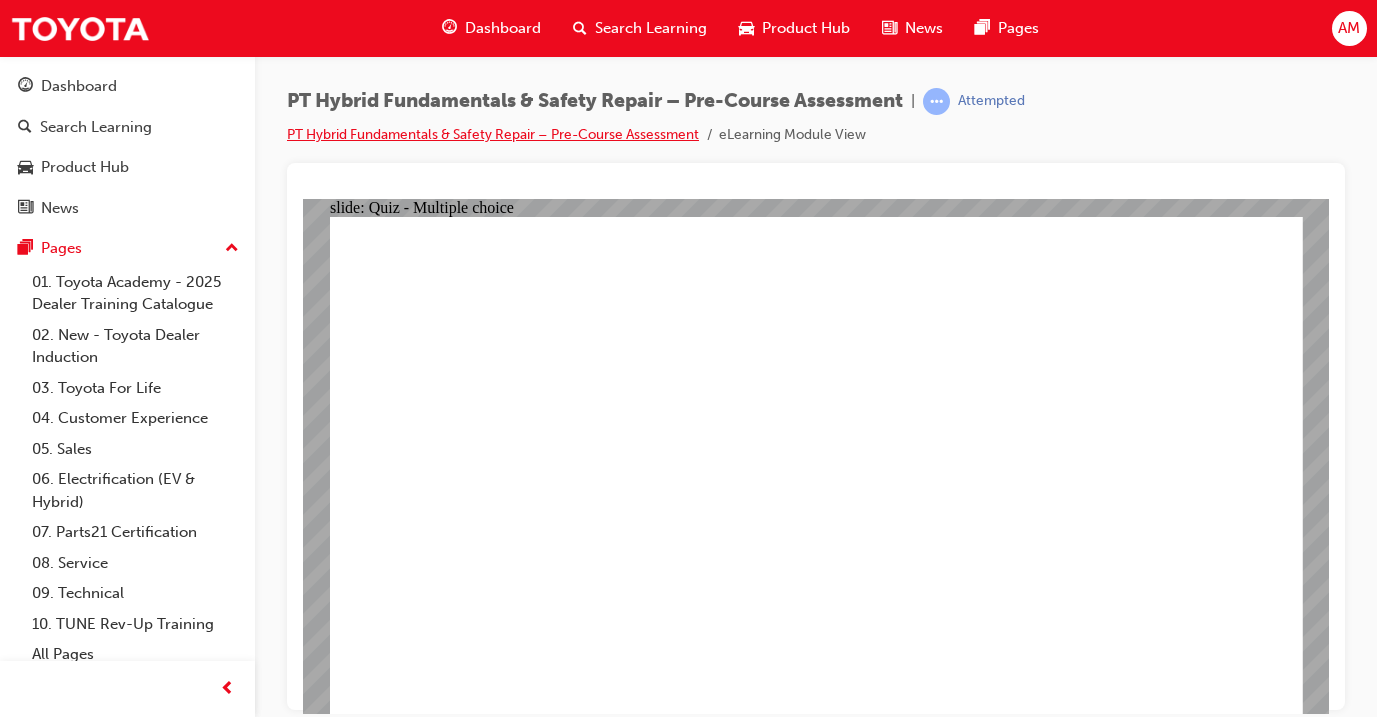click on "PT Hybrid Fundamentals & Safety Repair – Pre-Course Assessment" at bounding box center (493, 134) 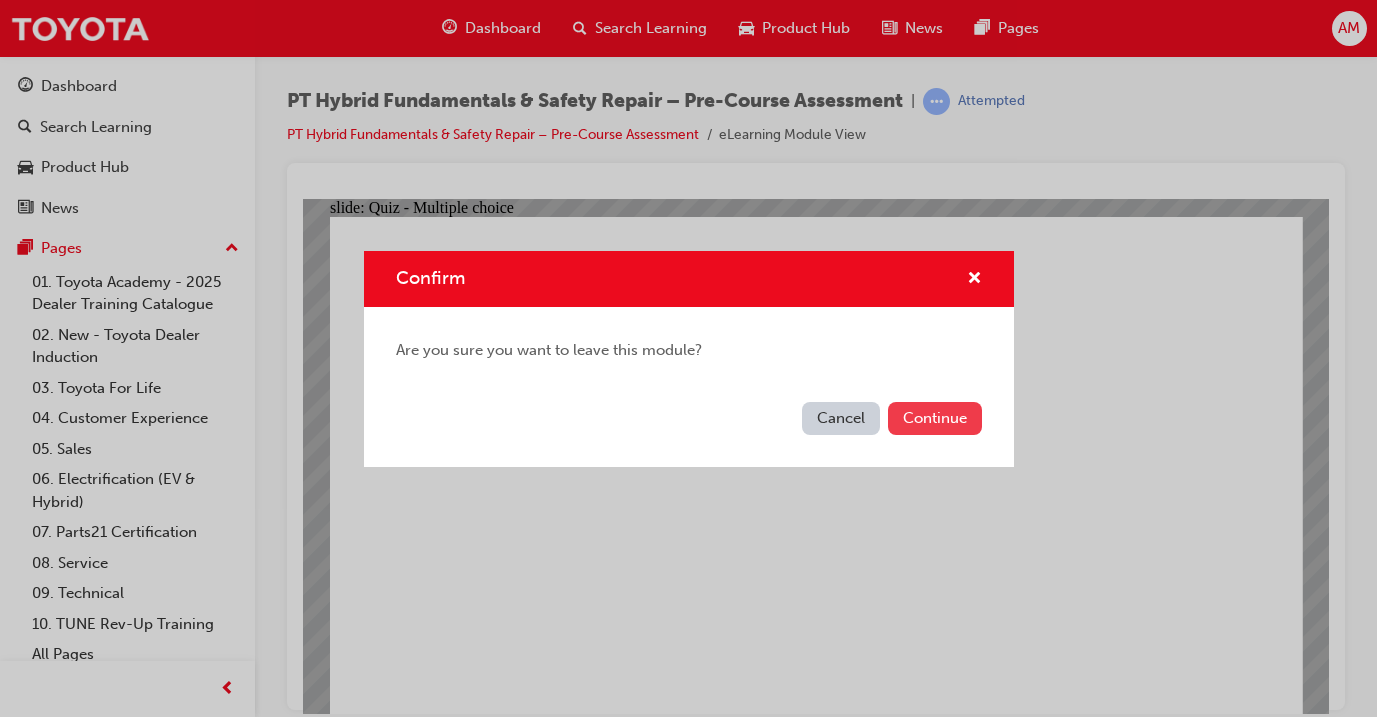 click on "Continue" at bounding box center (935, 418) 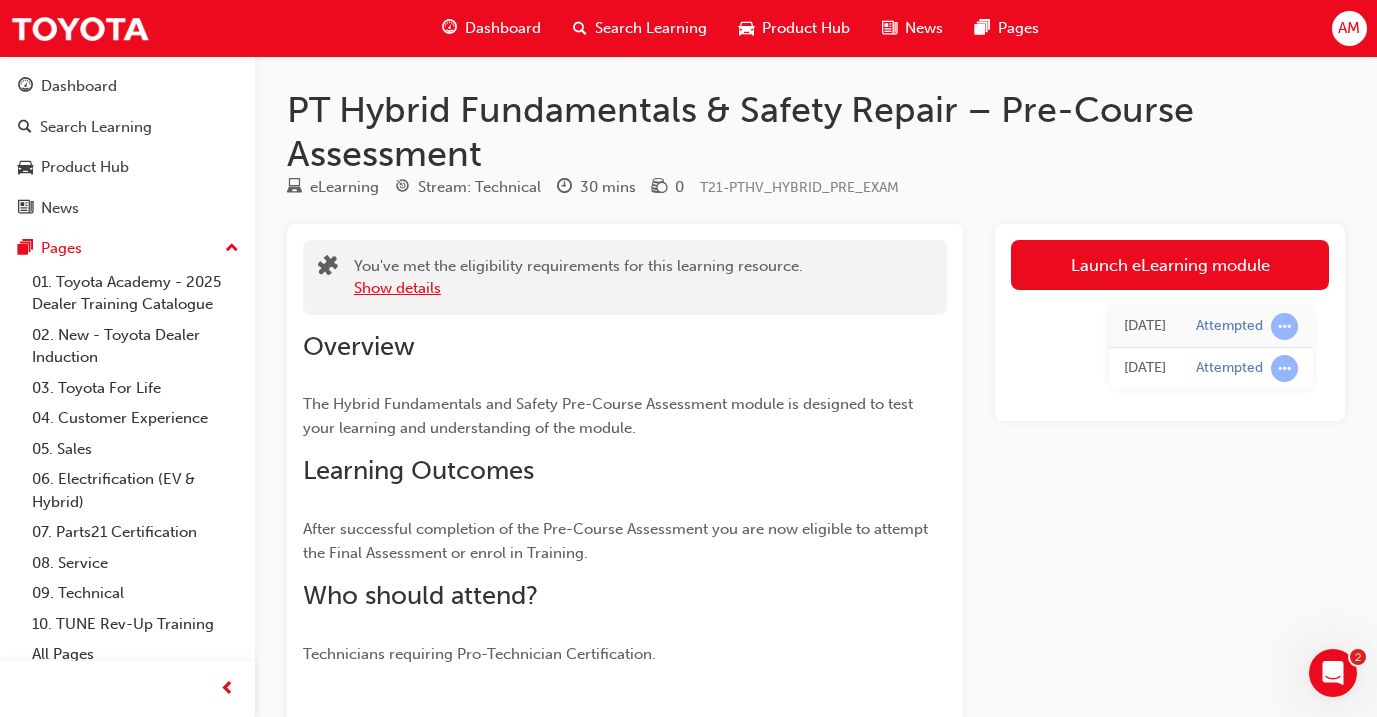 click on "Show details" at bounding box center [397, 288] 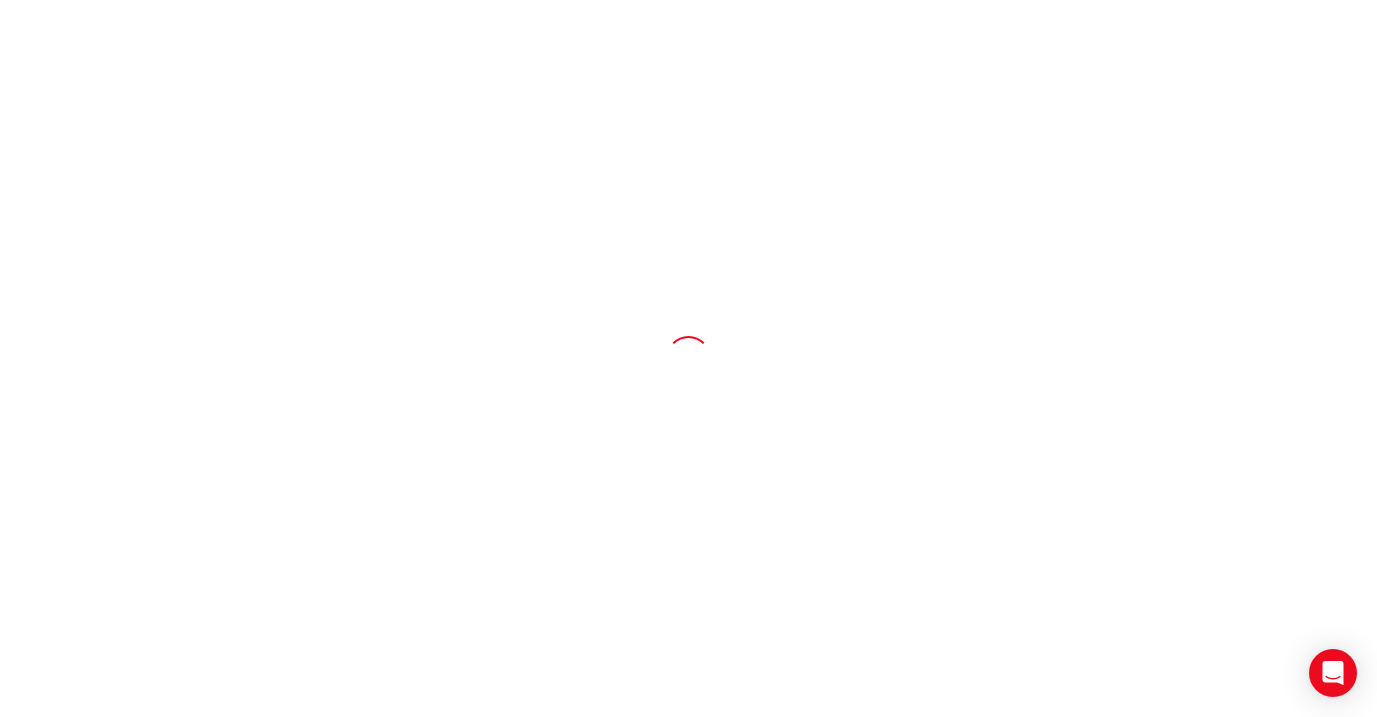 scroll, scrollTop: 0, scrollLeft: 0, axis: both 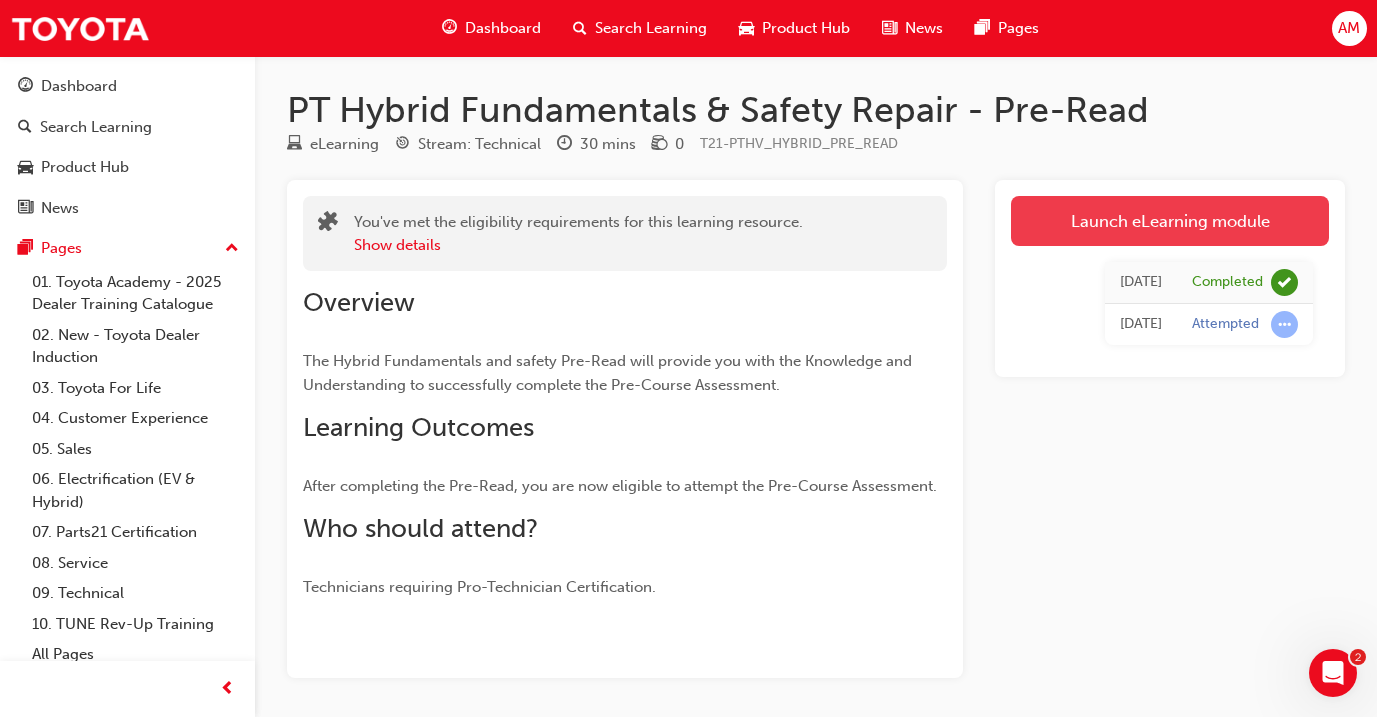 click on "Launch eLearning module" at bounding box center (1170, 221) 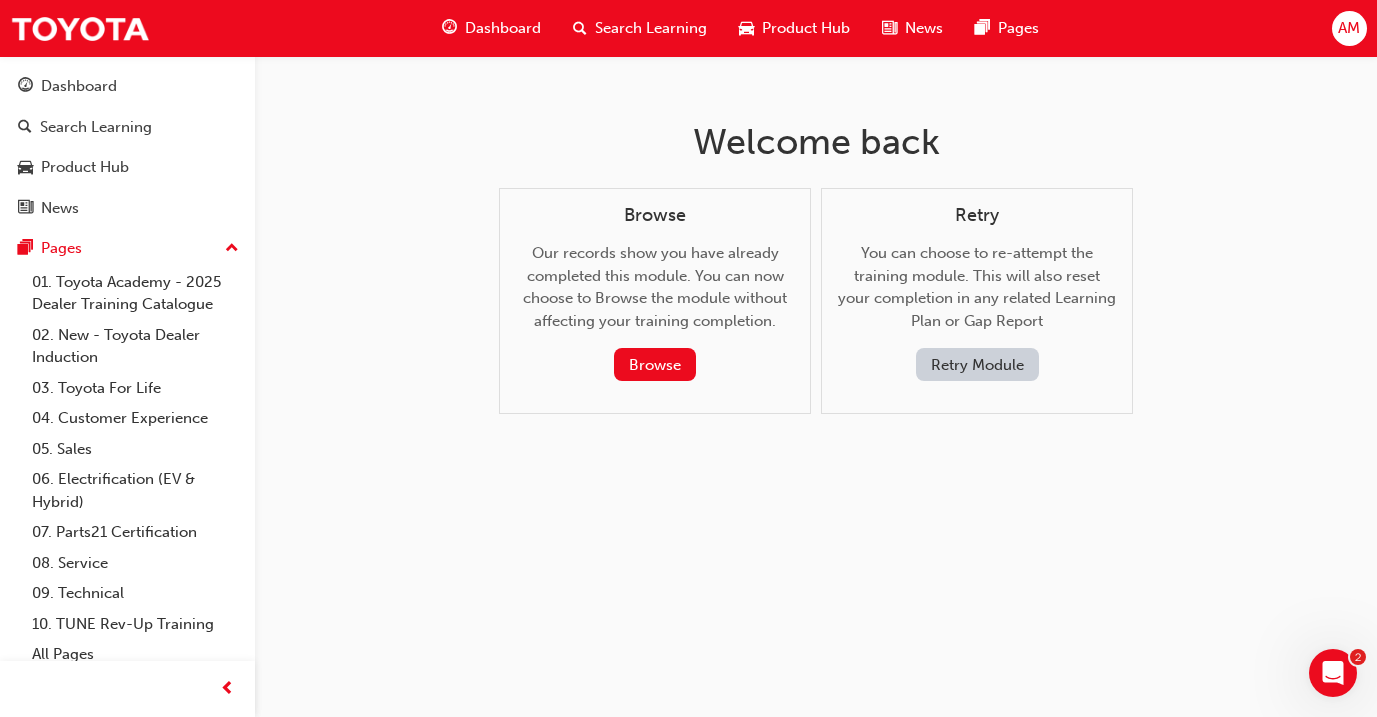 click on "Retry Module" at bounding box center [977, 364] 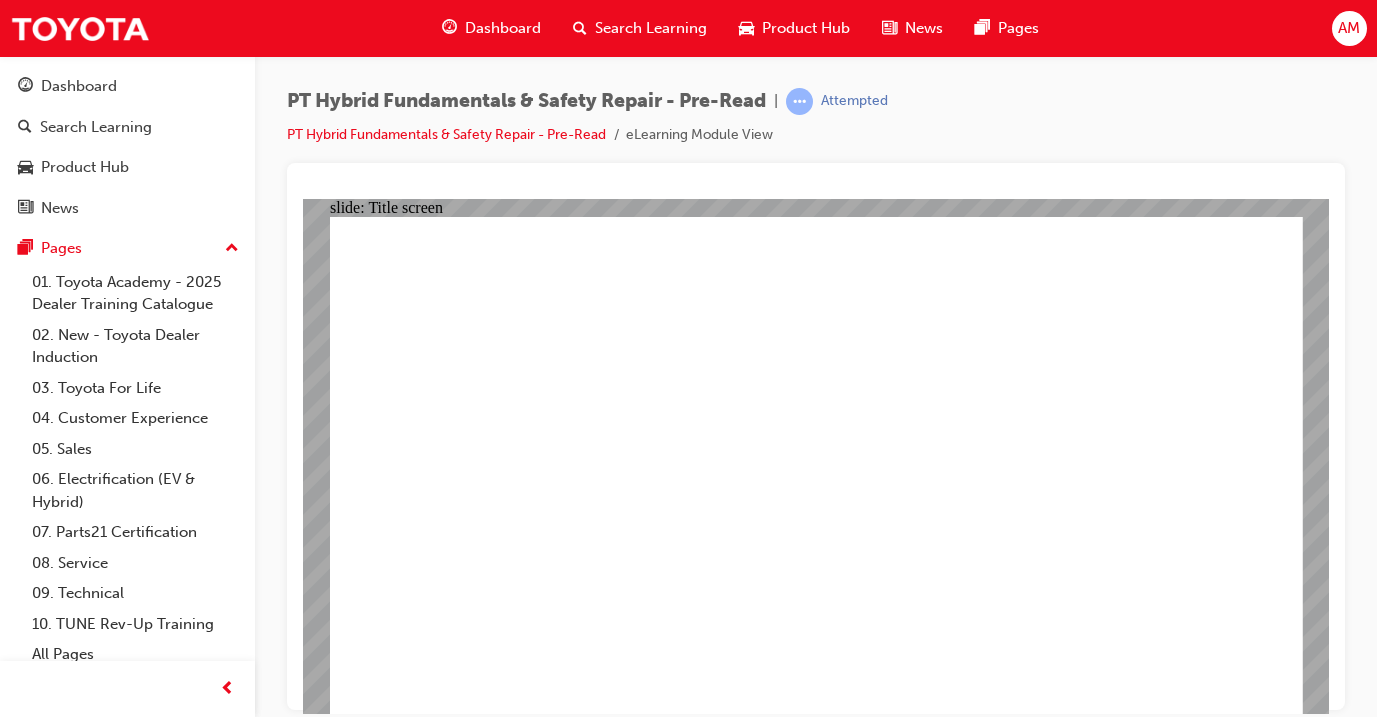 scroll, scrollTop: 0, scrollLeft: 0, axis: both 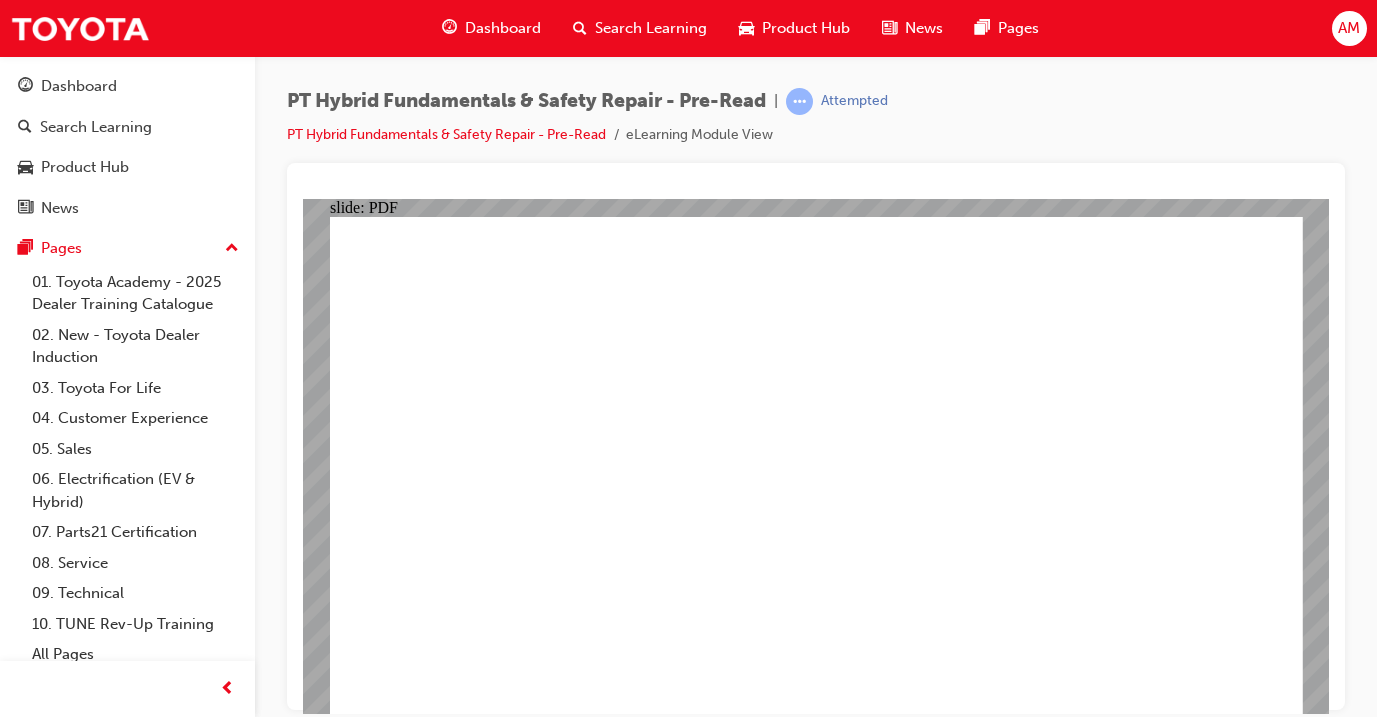 click 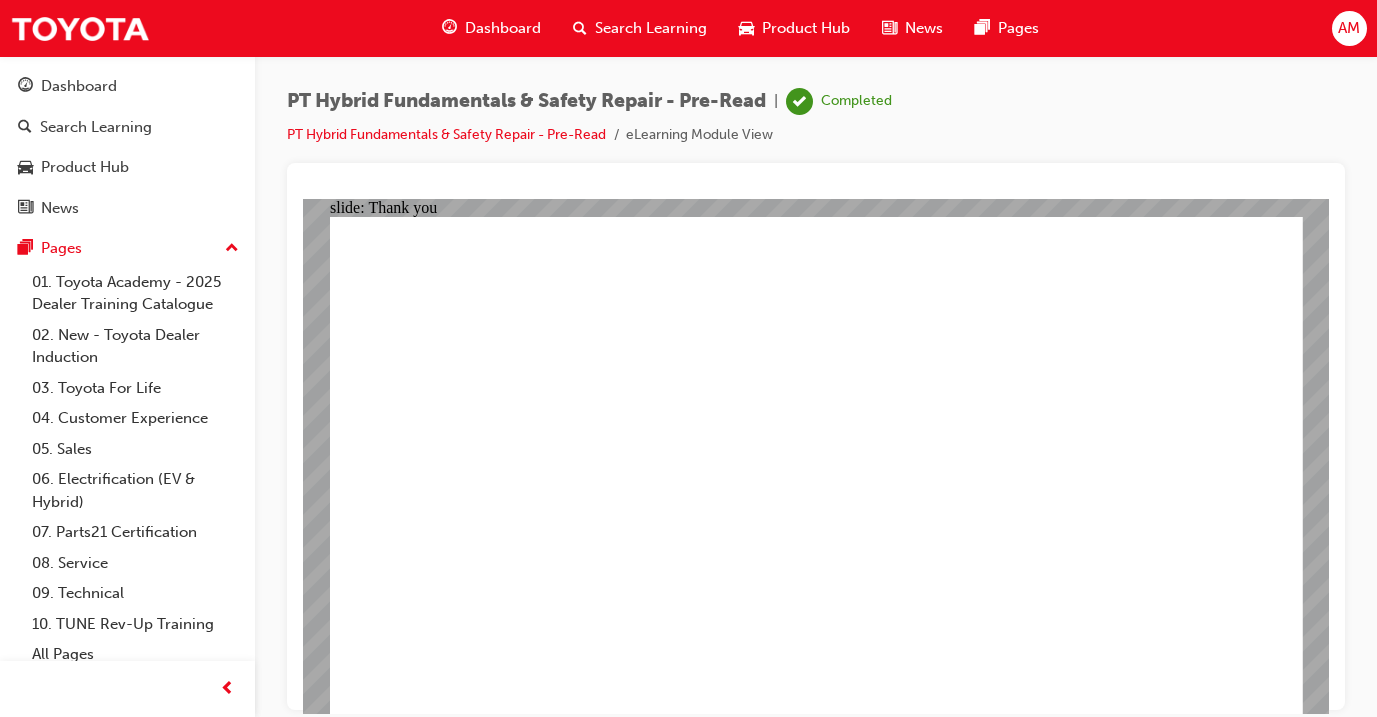 click 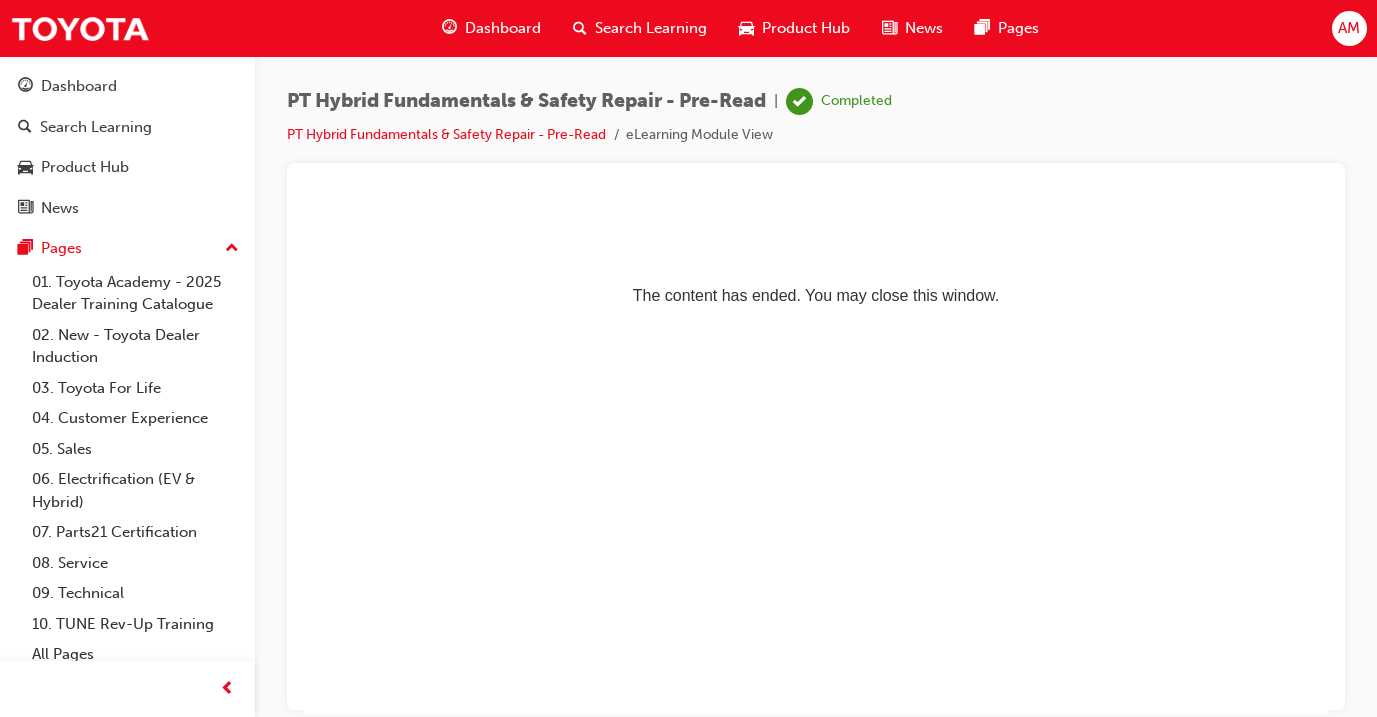 scroll, scrollTop: 0, scrollLeft: 0, axis: both 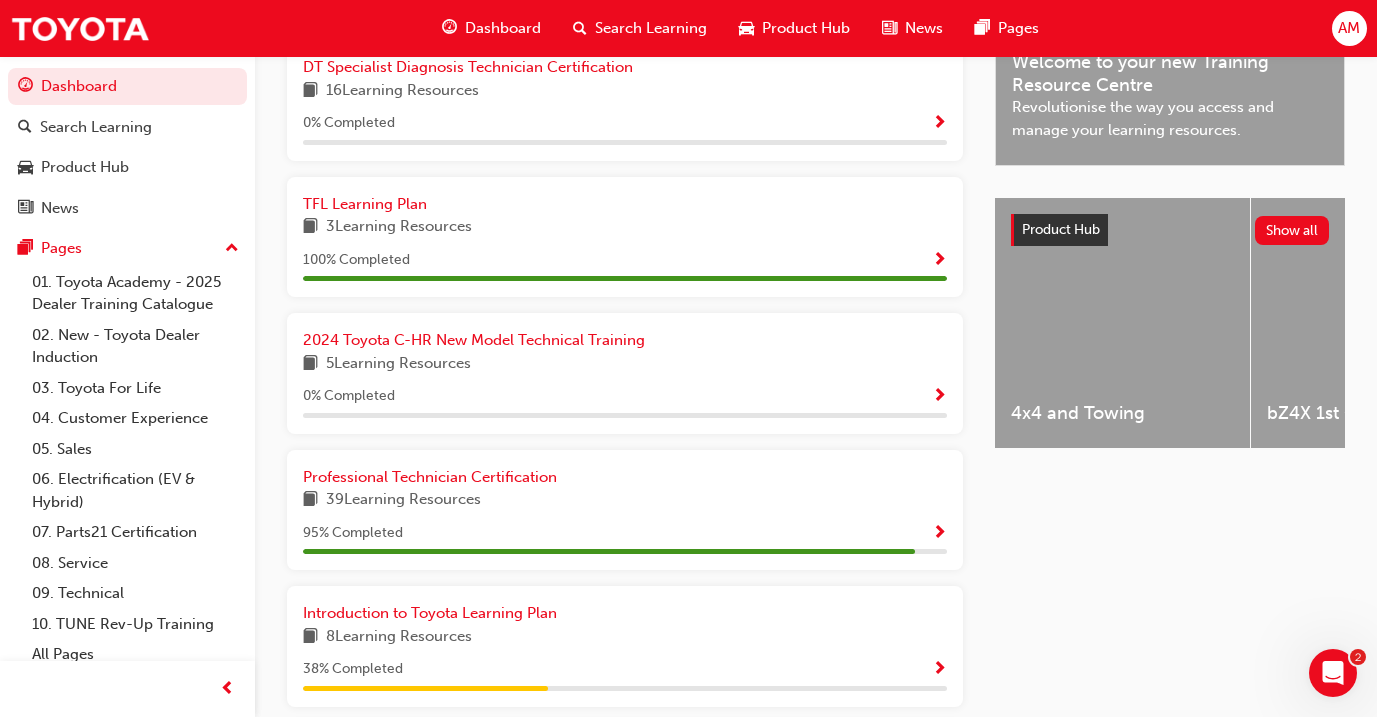 click at bounding box center [625, 415] 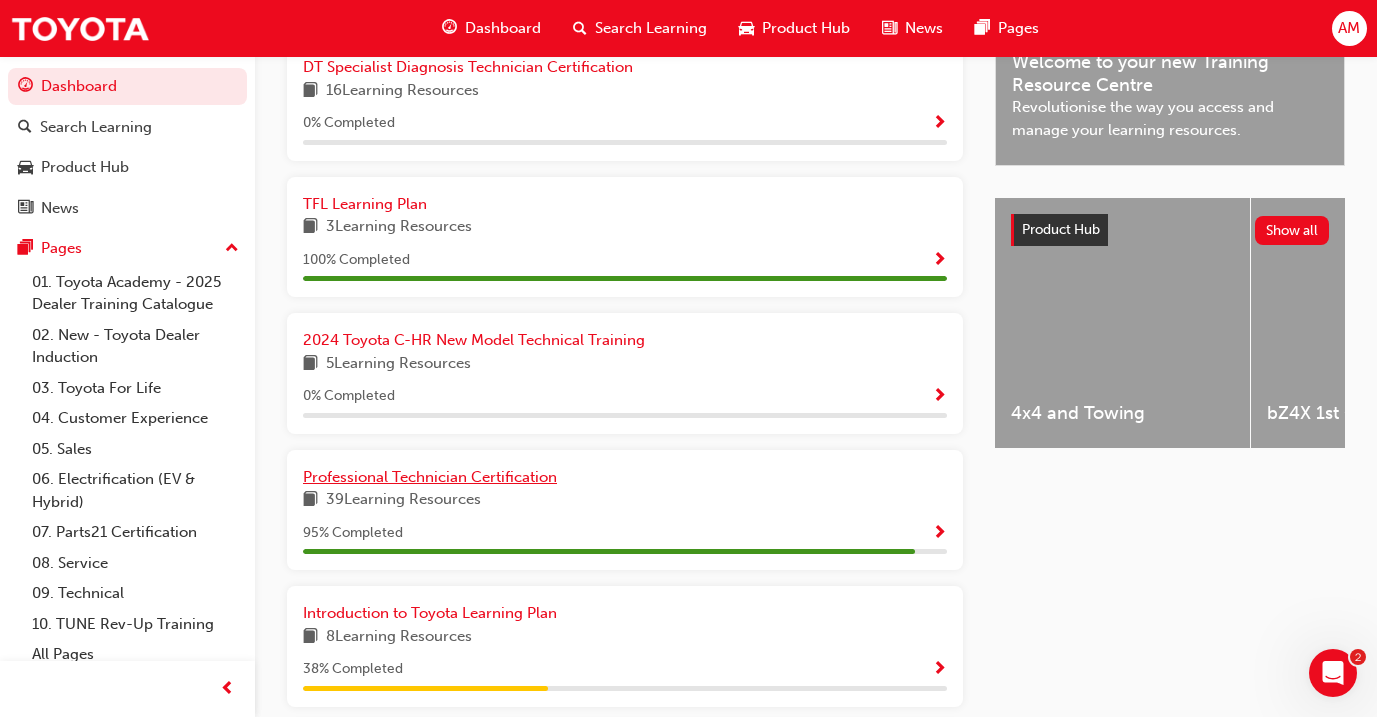 click on "Professional Technician Certification" at bounding box center (430, 477) 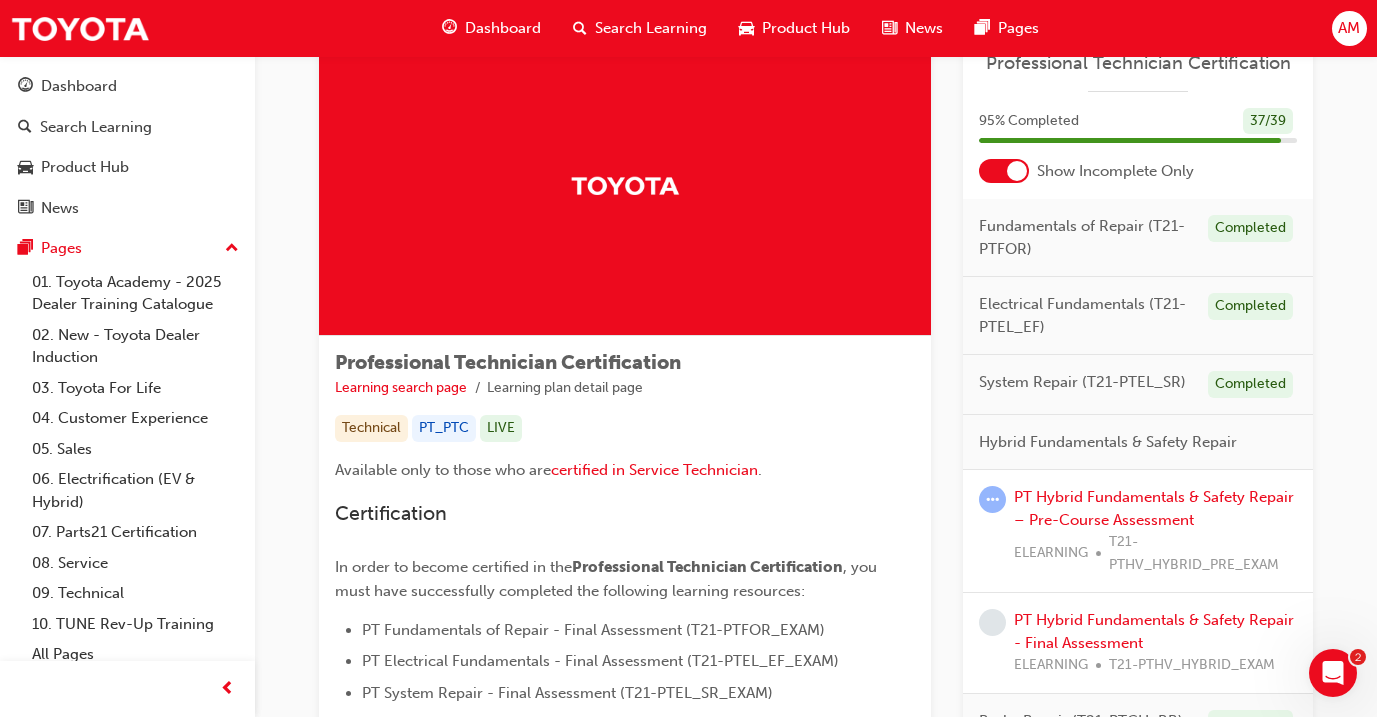 scroll, scrollTop: 75, scrollLeft: 0, axis: vertical 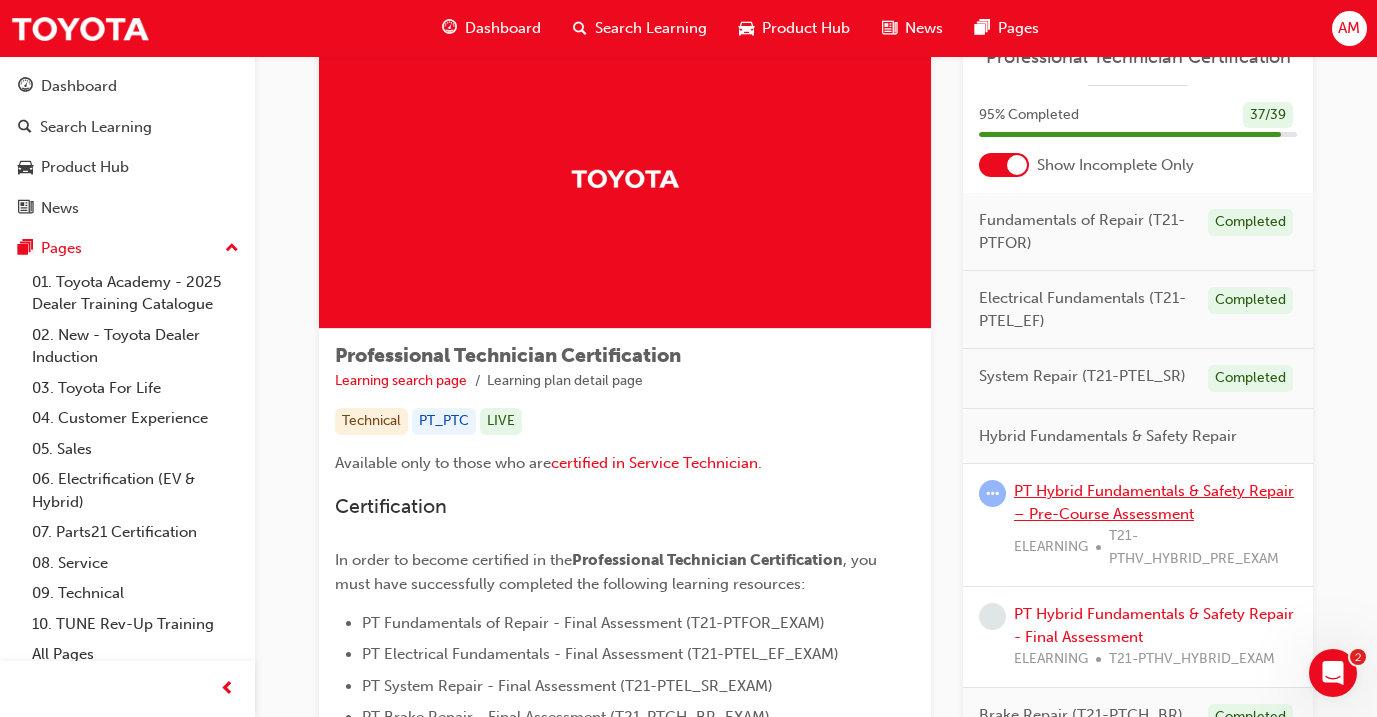 click on "PT Hybrid Fundamentals & Safety Repair – Pre-Course Assessment" at bounding box center (1154, 502) 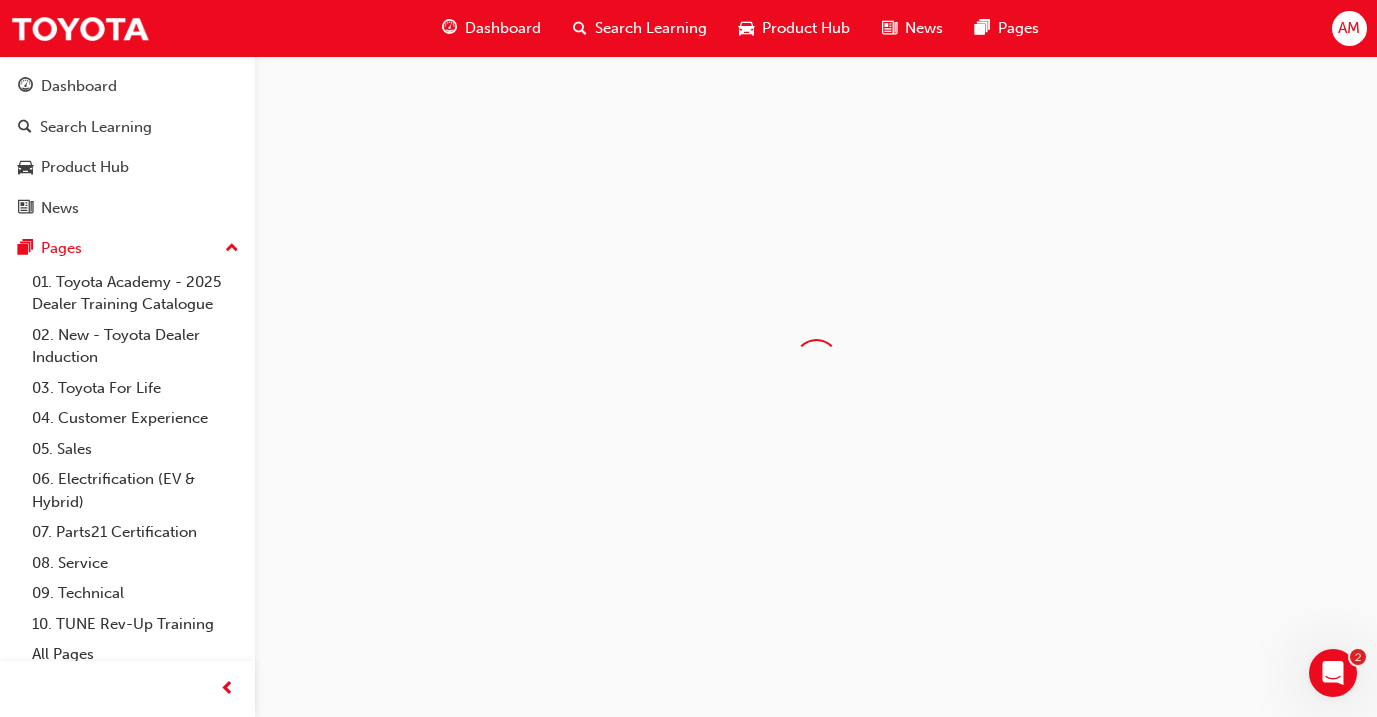 scroll, scrollTop: 0, scrollLeft: 0, axis: both 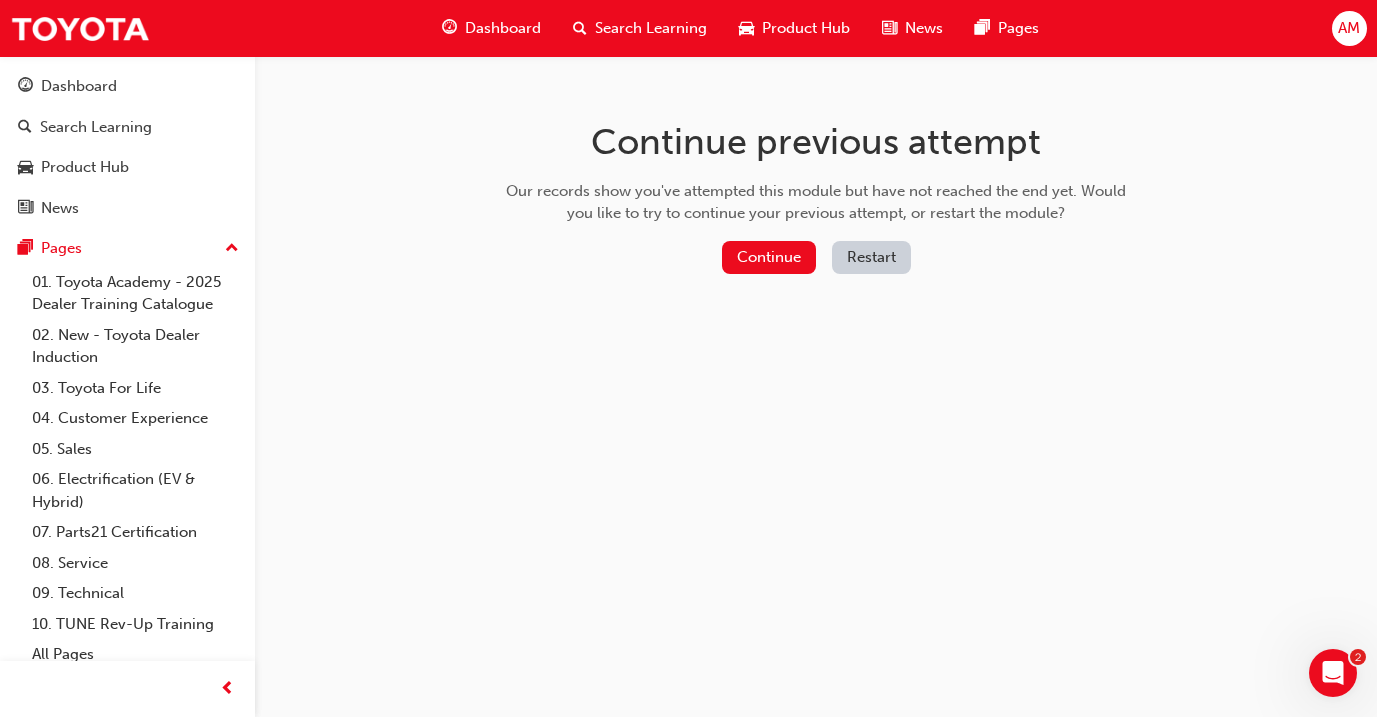 click on "Restart" at bounding box center (871, 257) 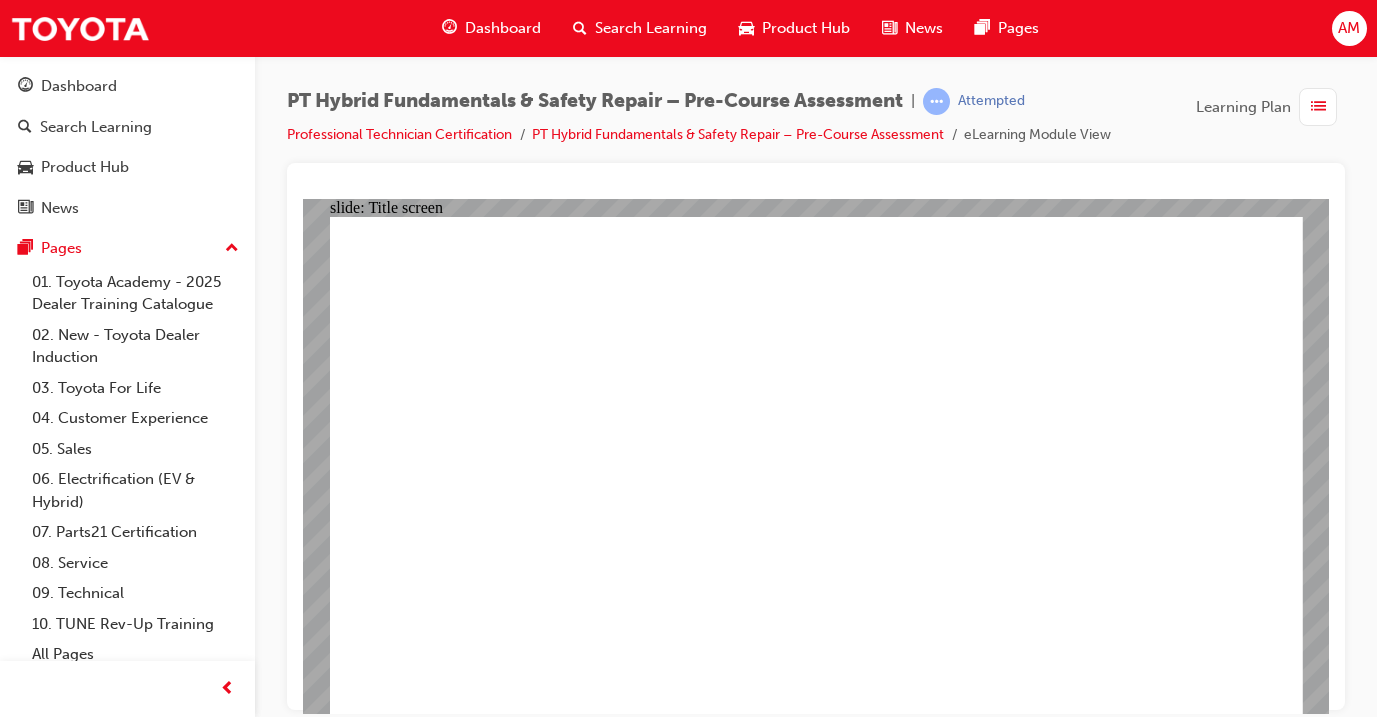 scroll, scrollTop: 0, scrollLeft: 0, axis: both 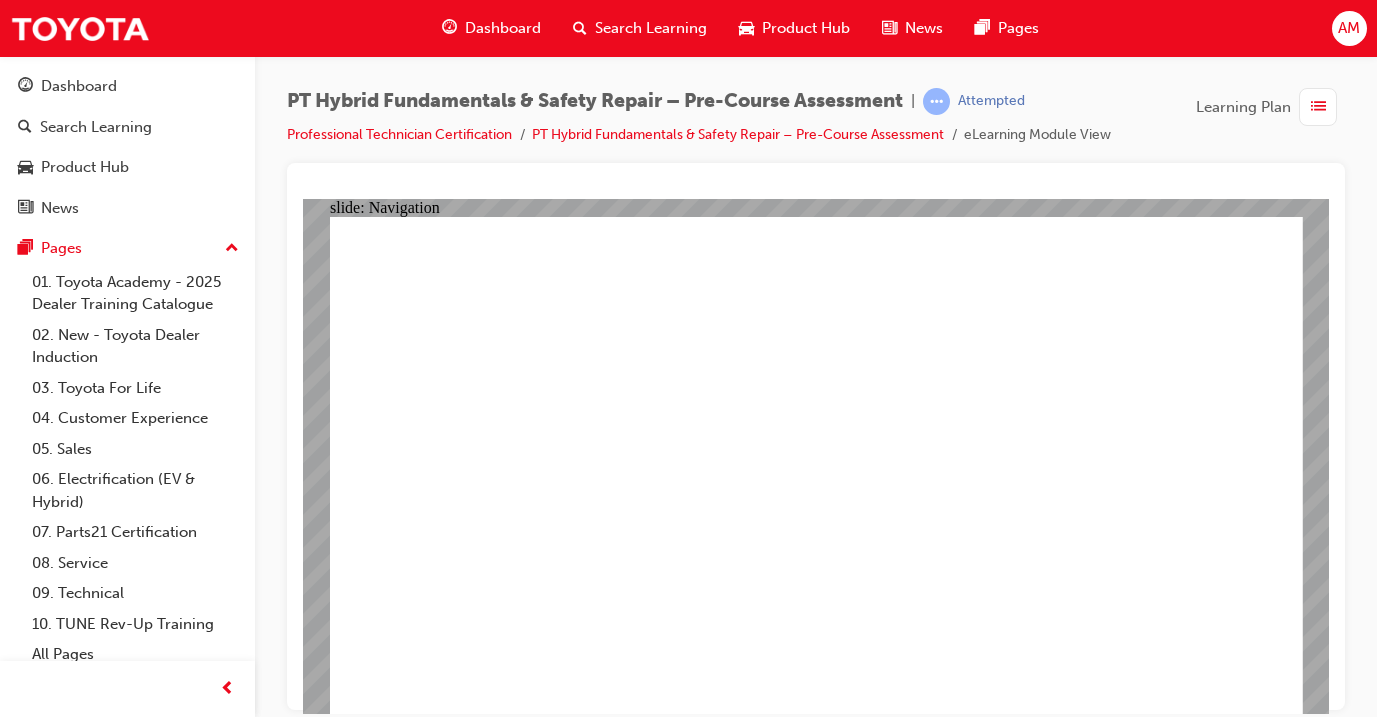 click 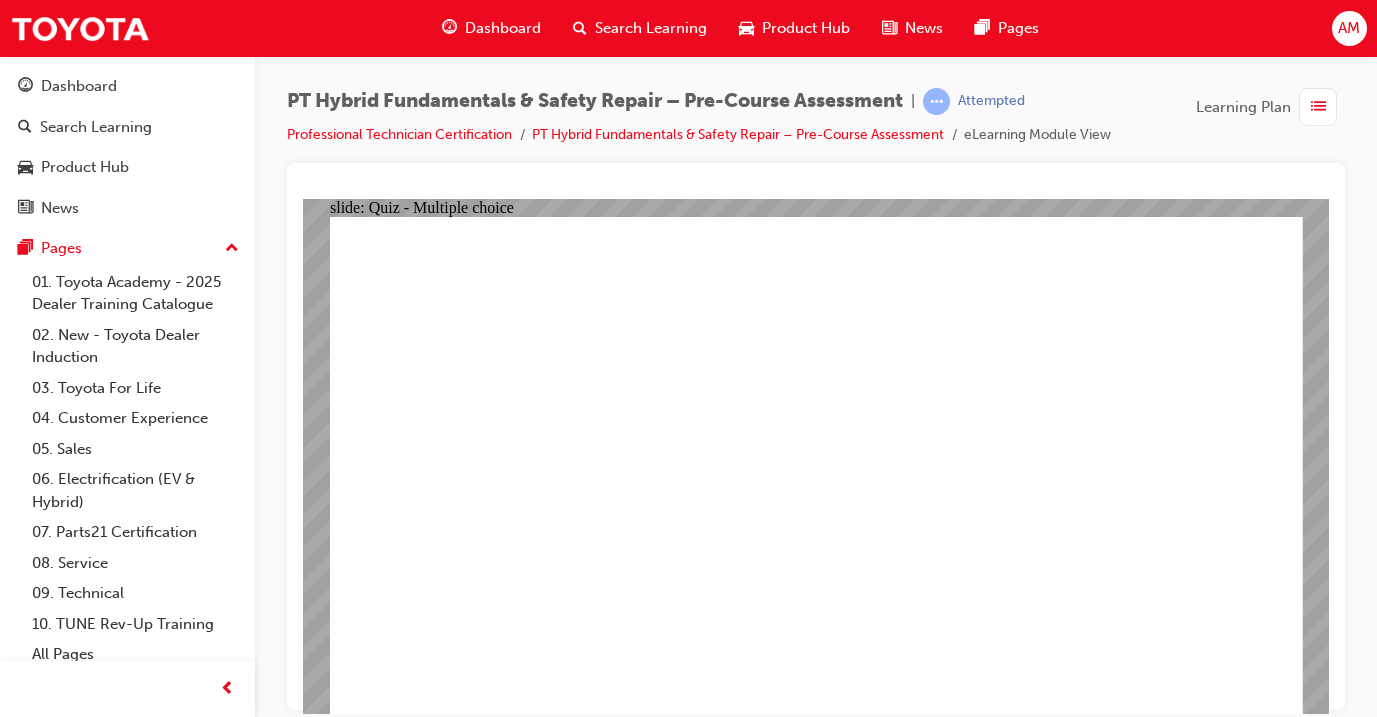 click 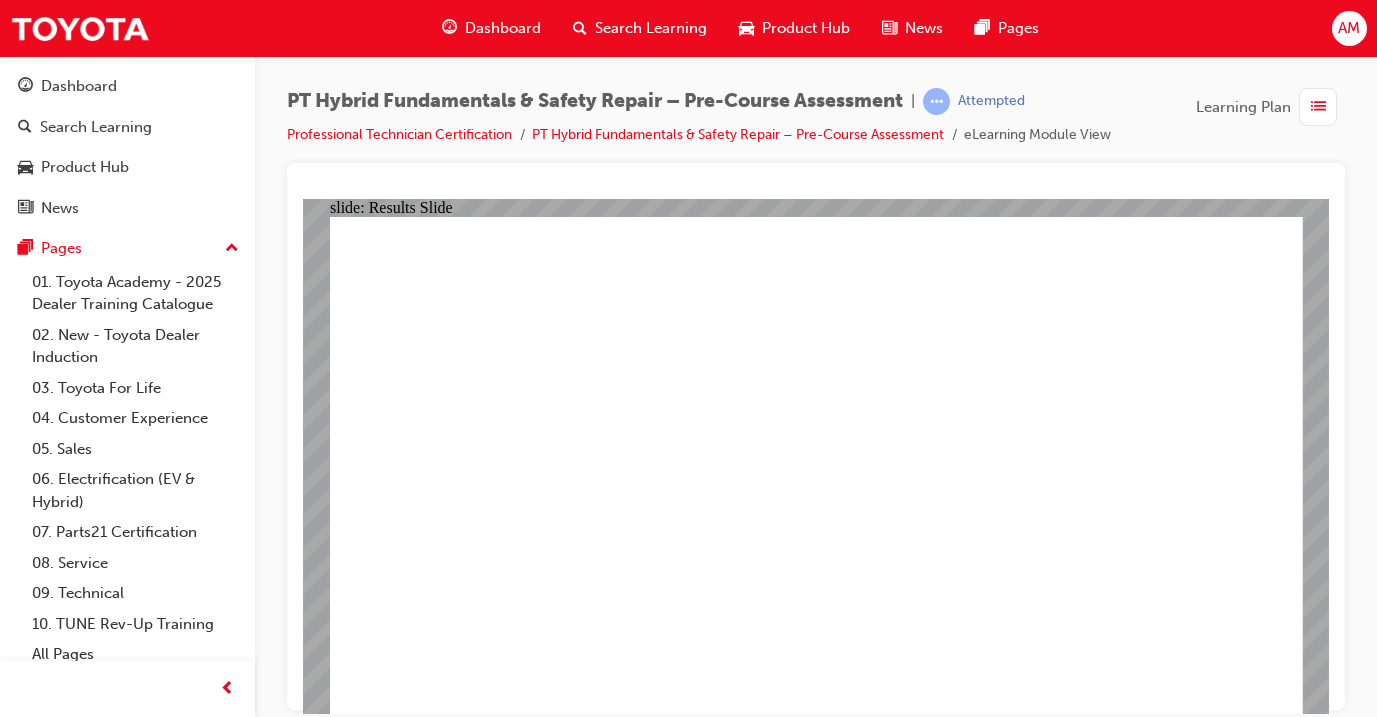 click 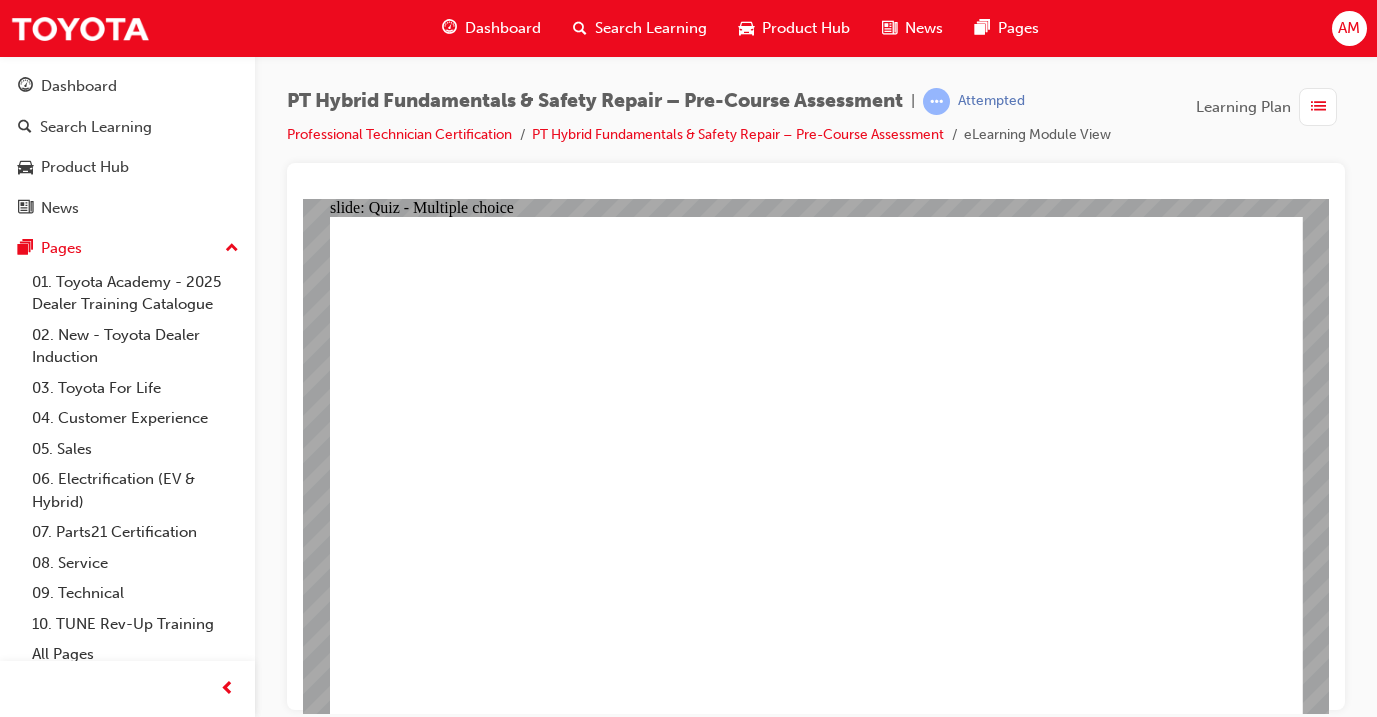 click 